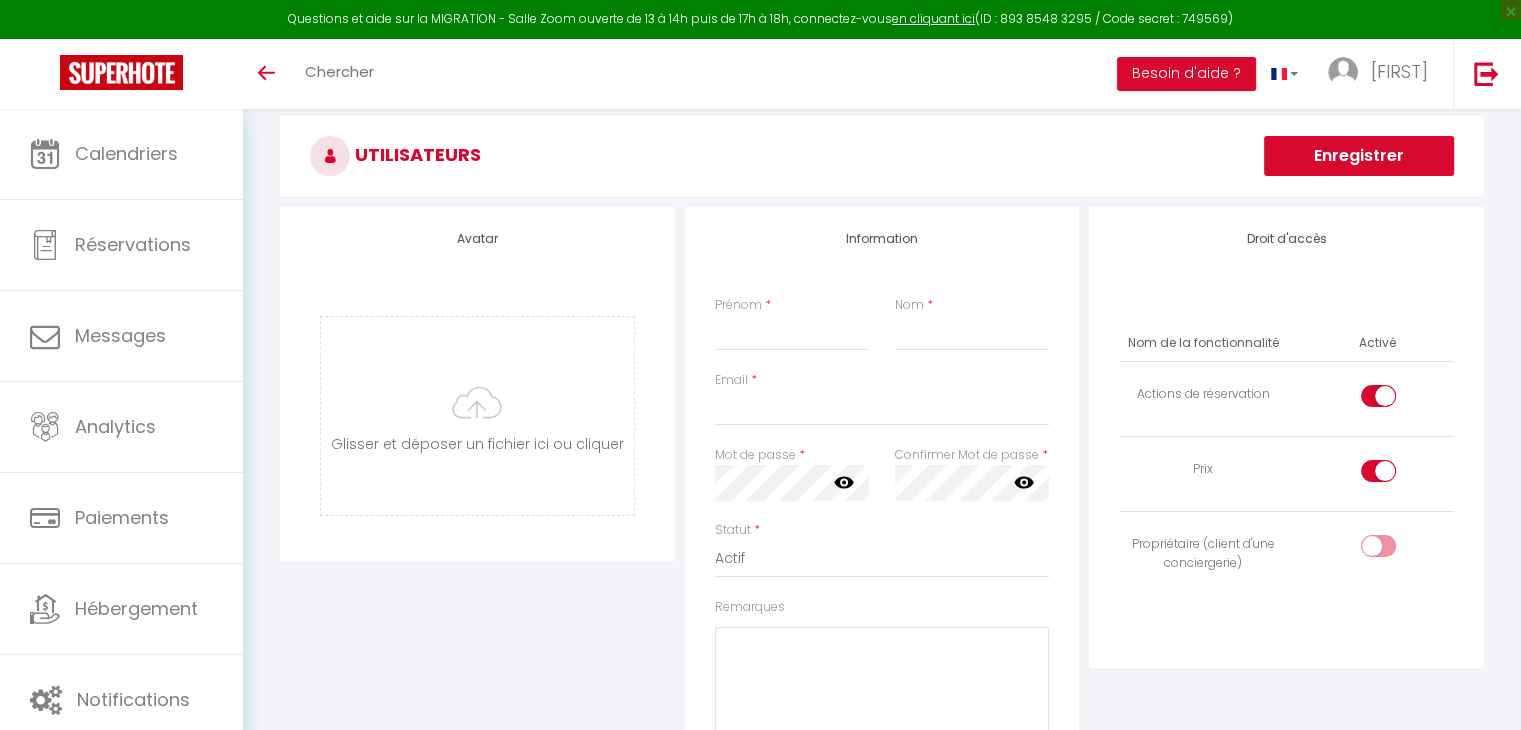 scroll, scrollTop: 70, scrollLeft: 0, axis: vertical 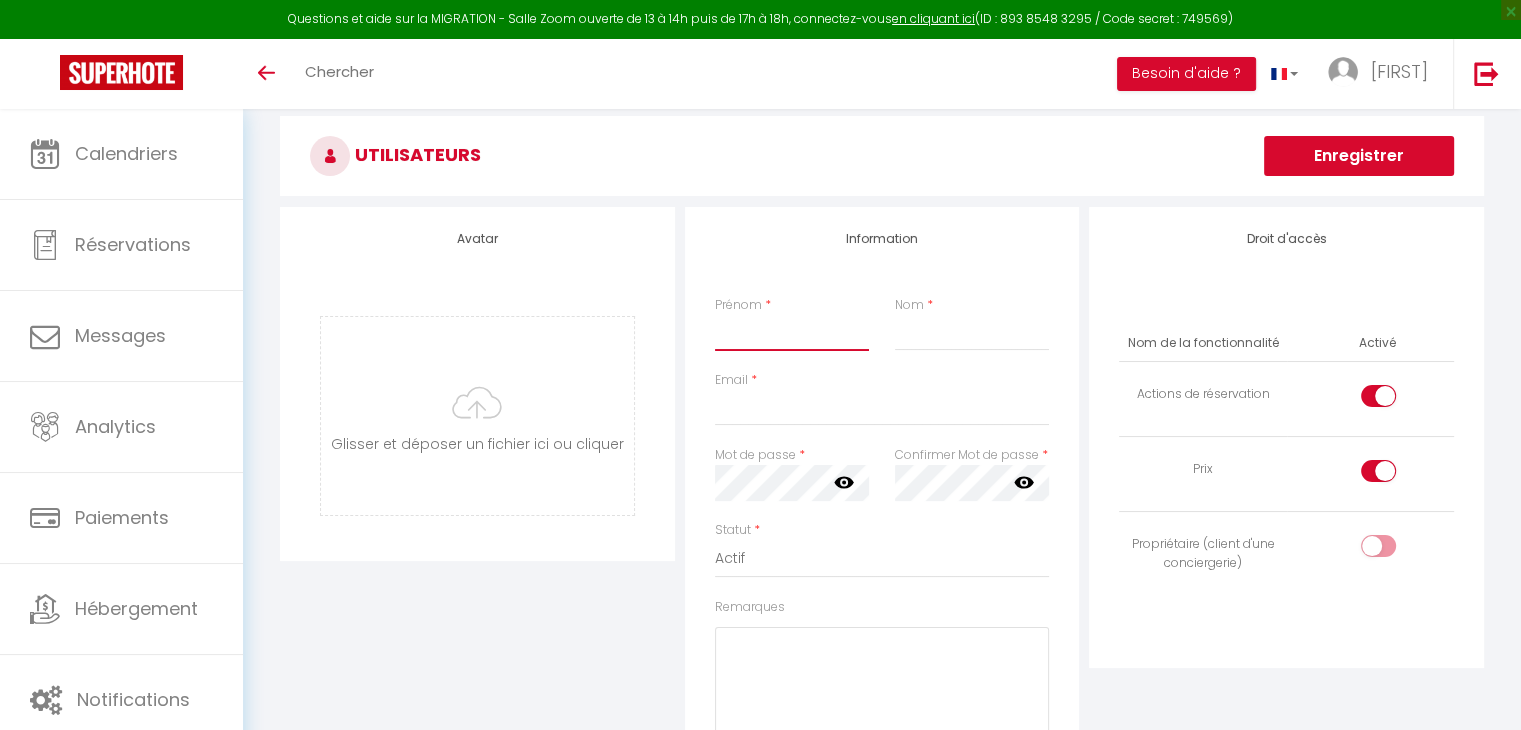 click on "Prénom" at bounding box center (792, 333) 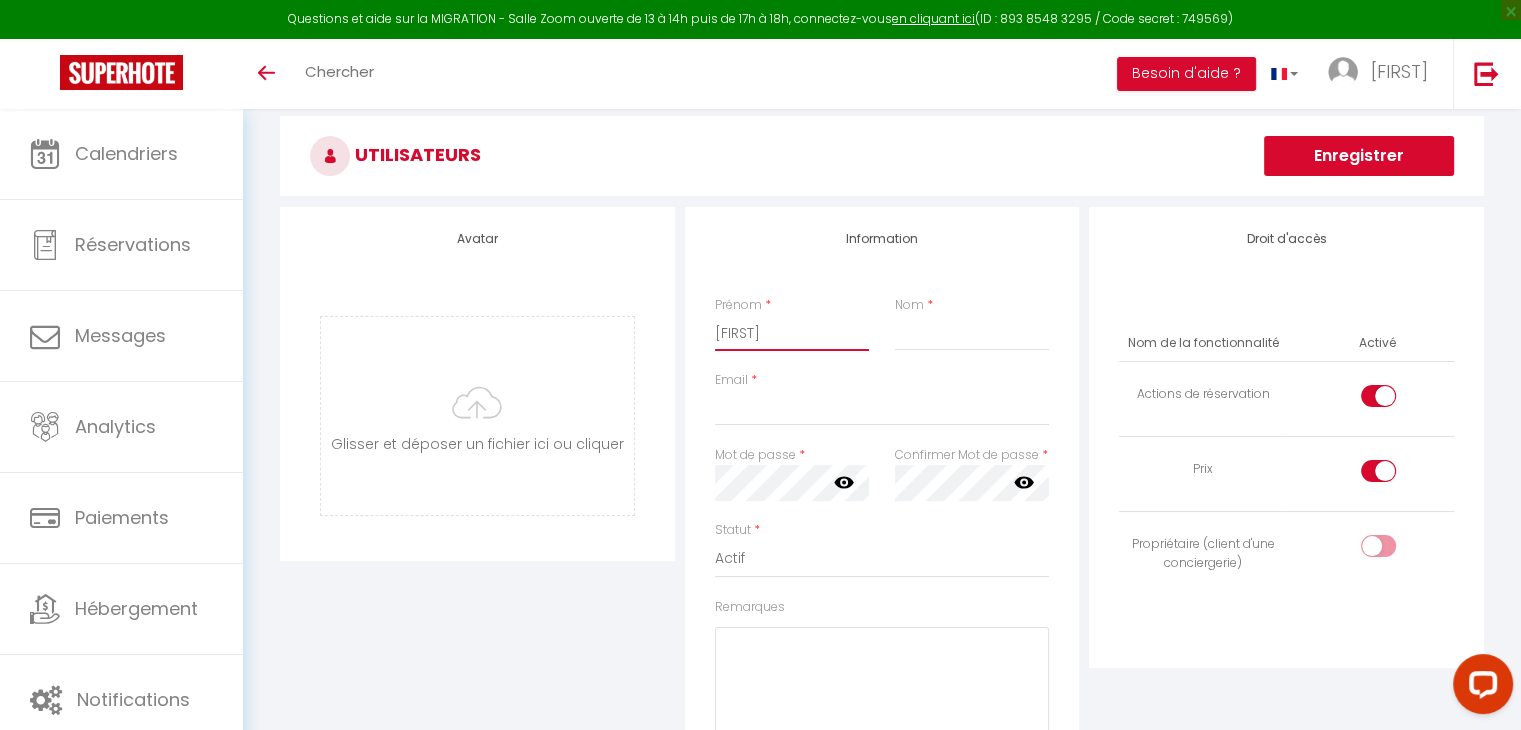 scroll, scrollTop: 0, scrollLeft: 0, axis: both 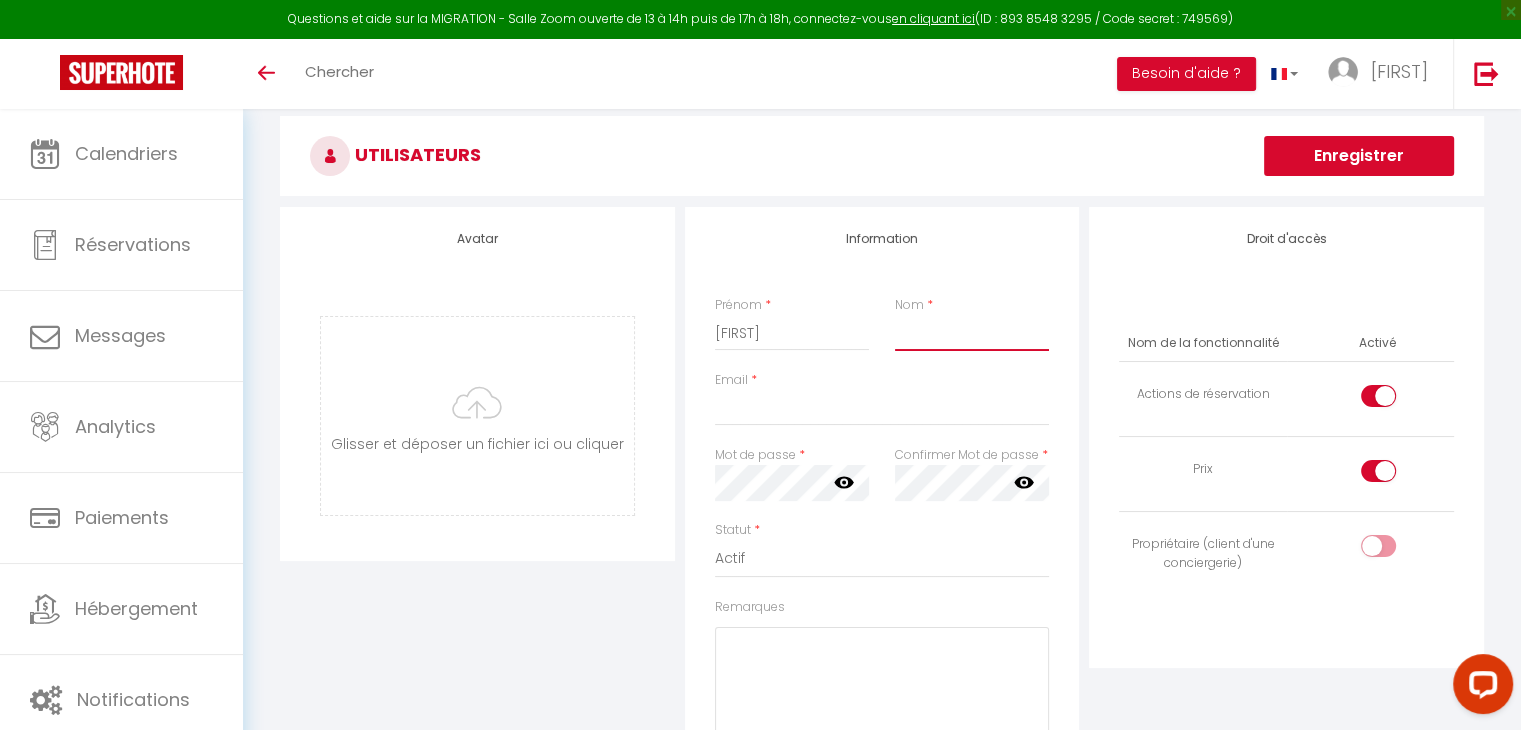 click on "Nom" at bounding box center [972, 333] 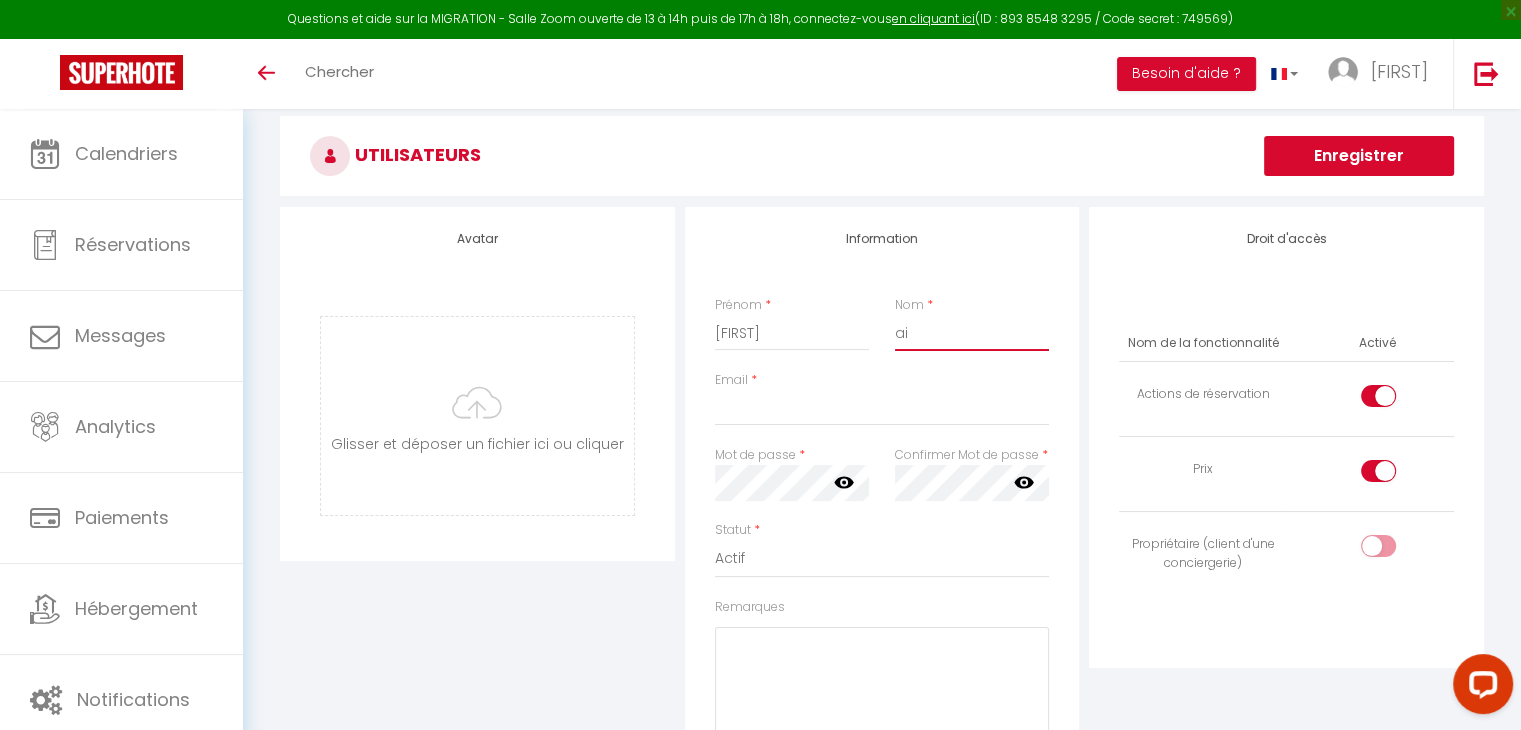 type on "a" 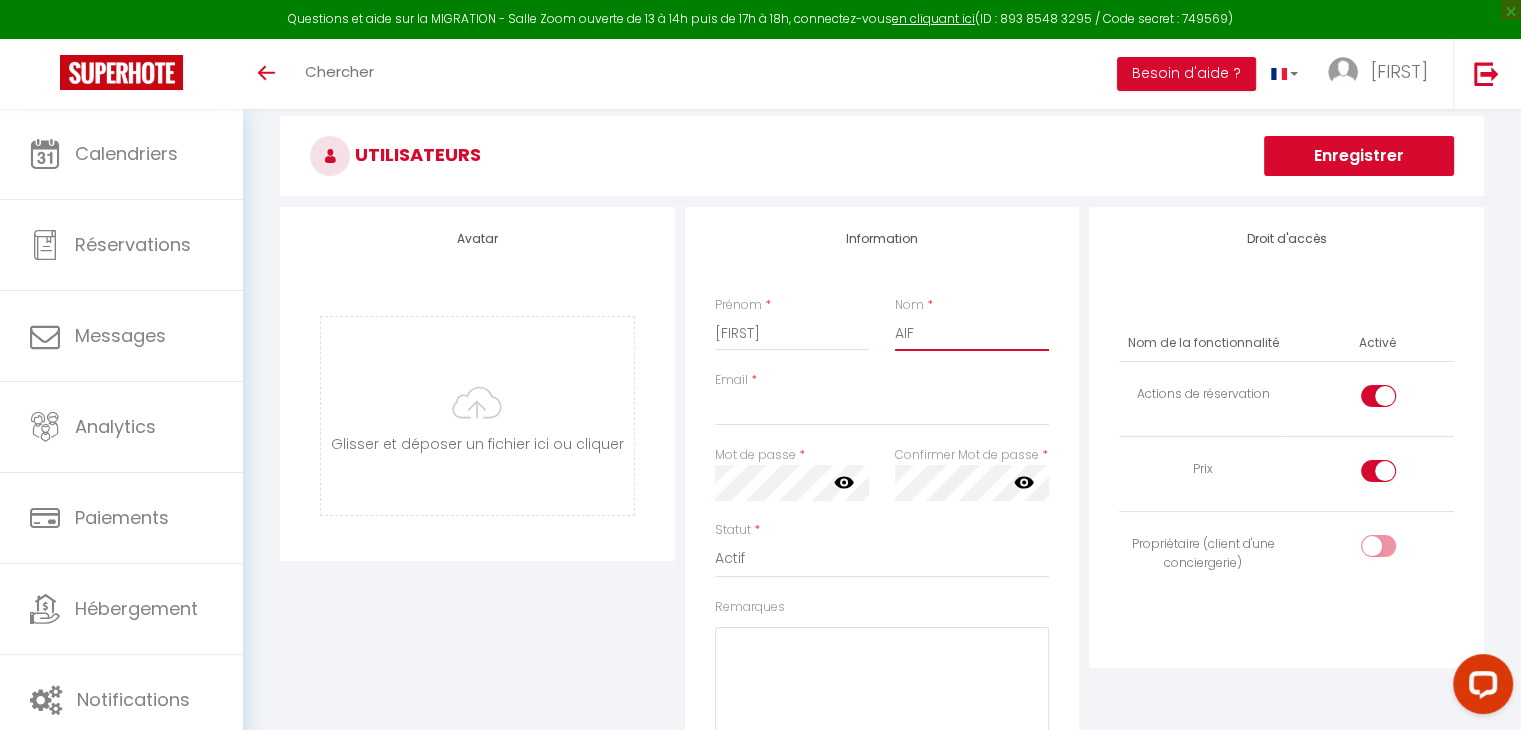 type on "AIF" 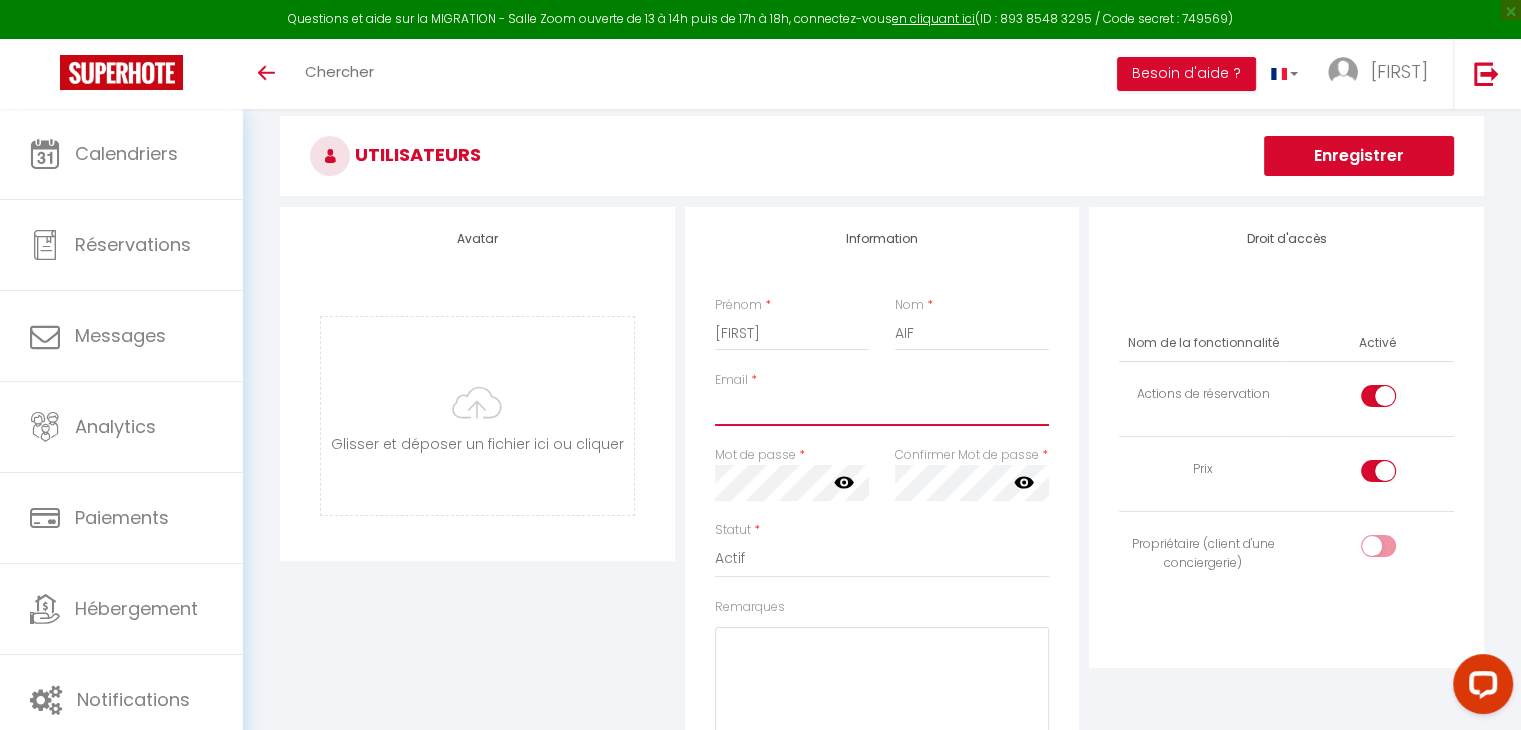 click on "Email" at bounding box center [882, 408] 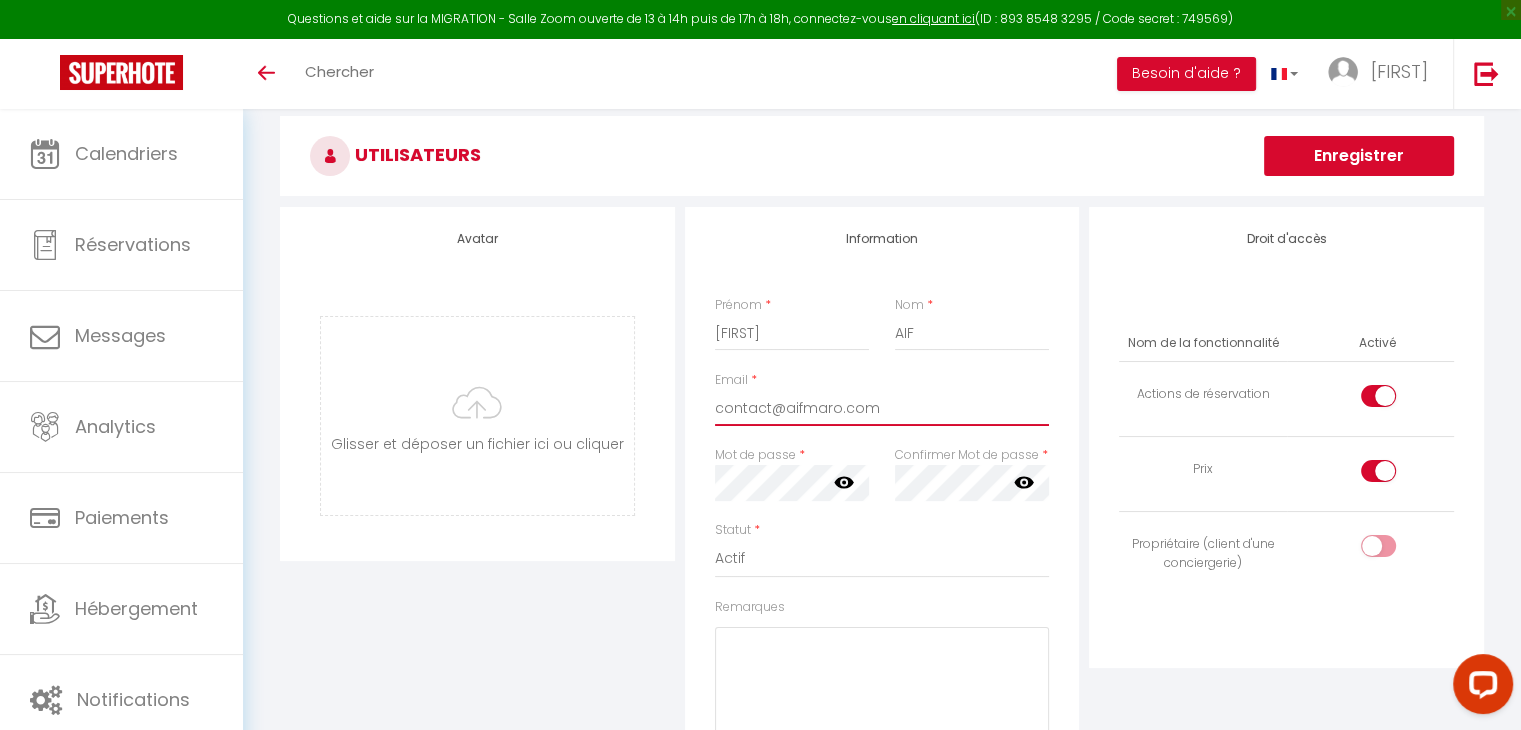 click on "contact@aifmaro.com" at bounding box center (882, 408) 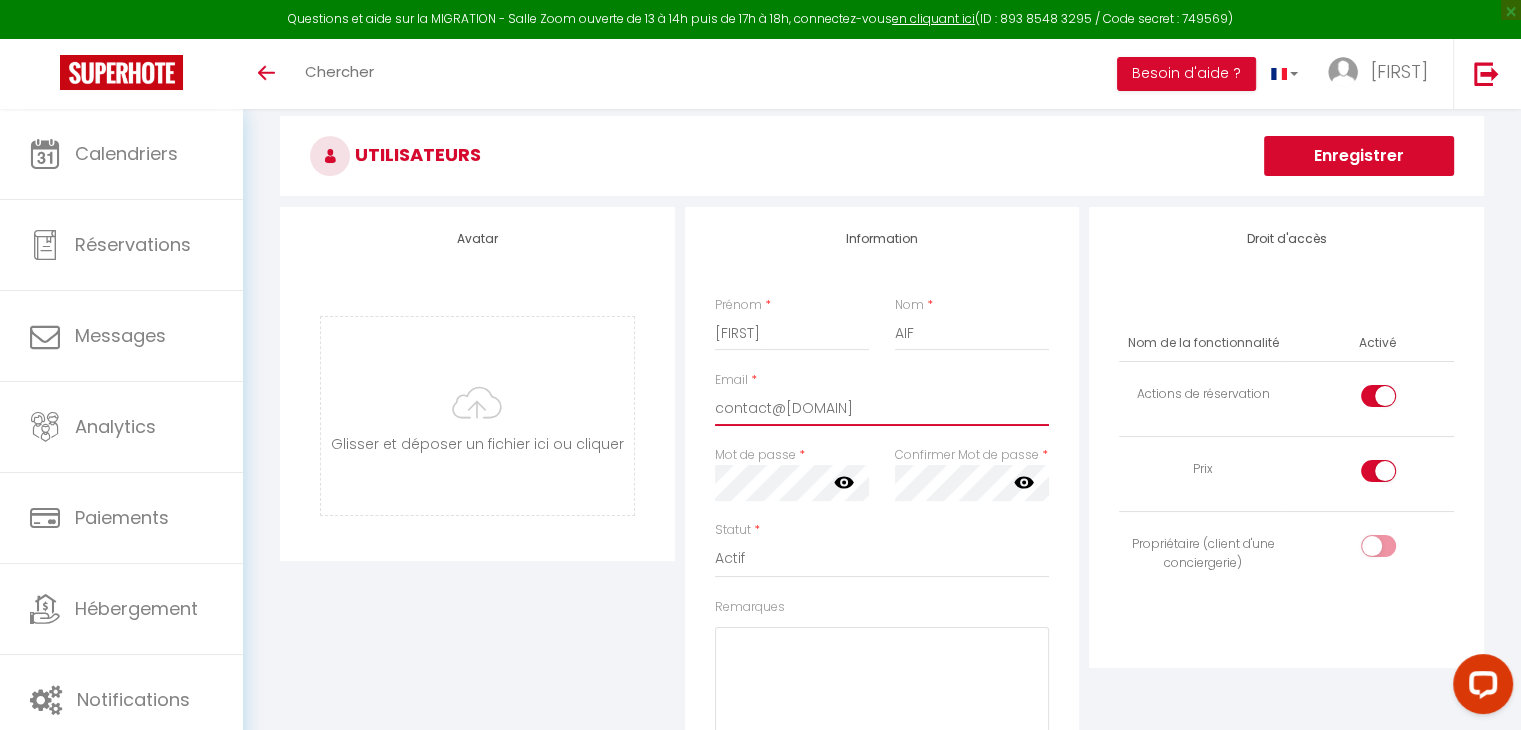 type on "contact@[DOMAIN]" 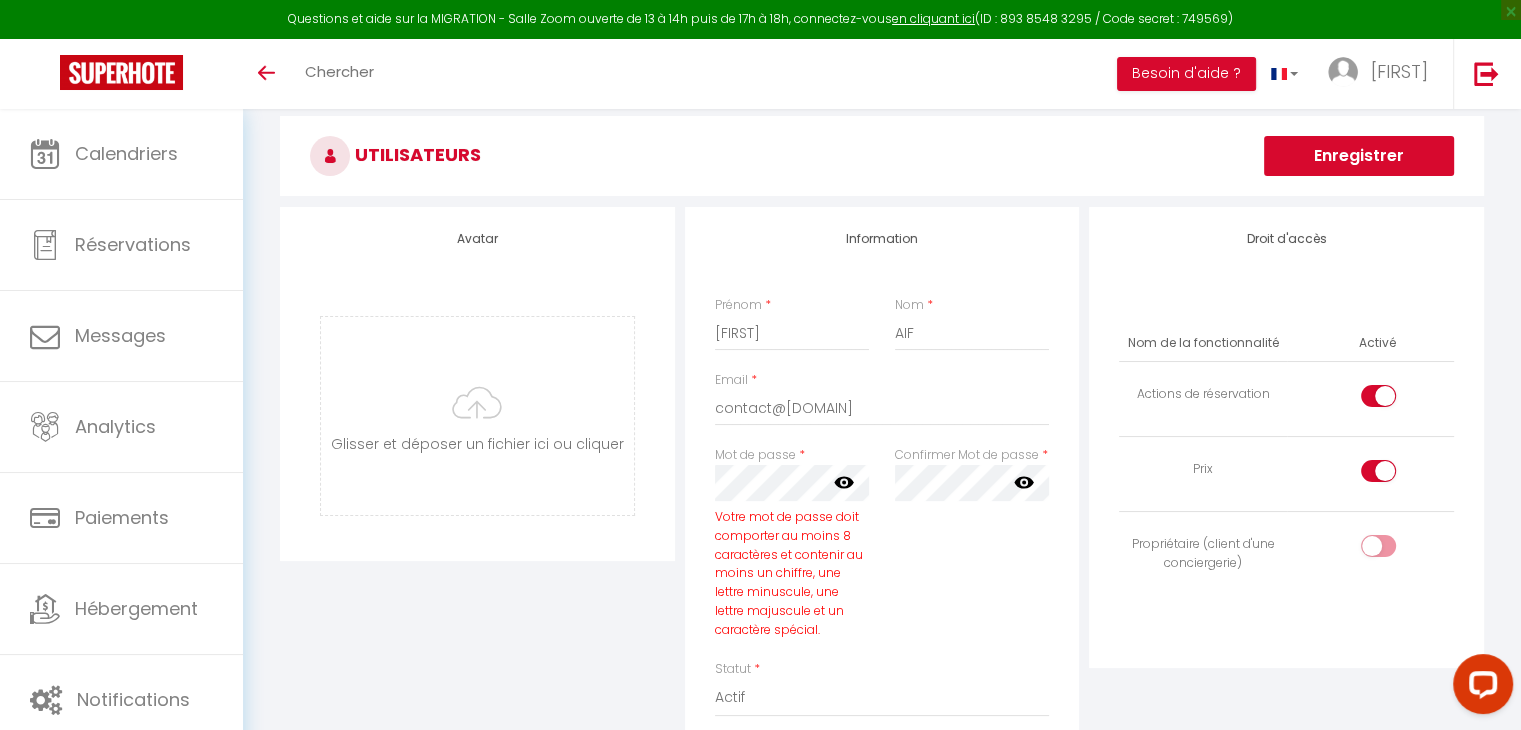 click 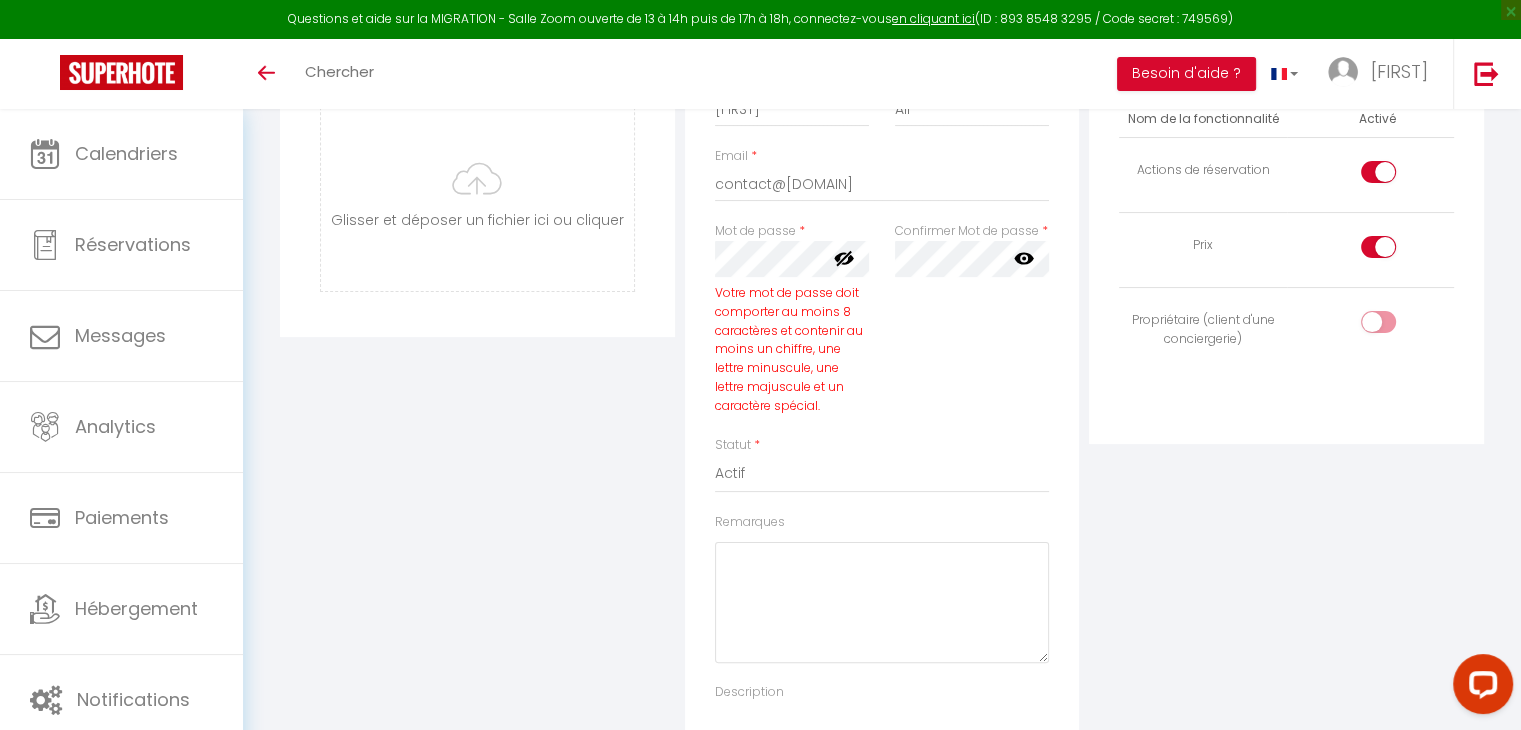 scroll, scrollTop: 304, scrollLeft: 0, axis: vertical 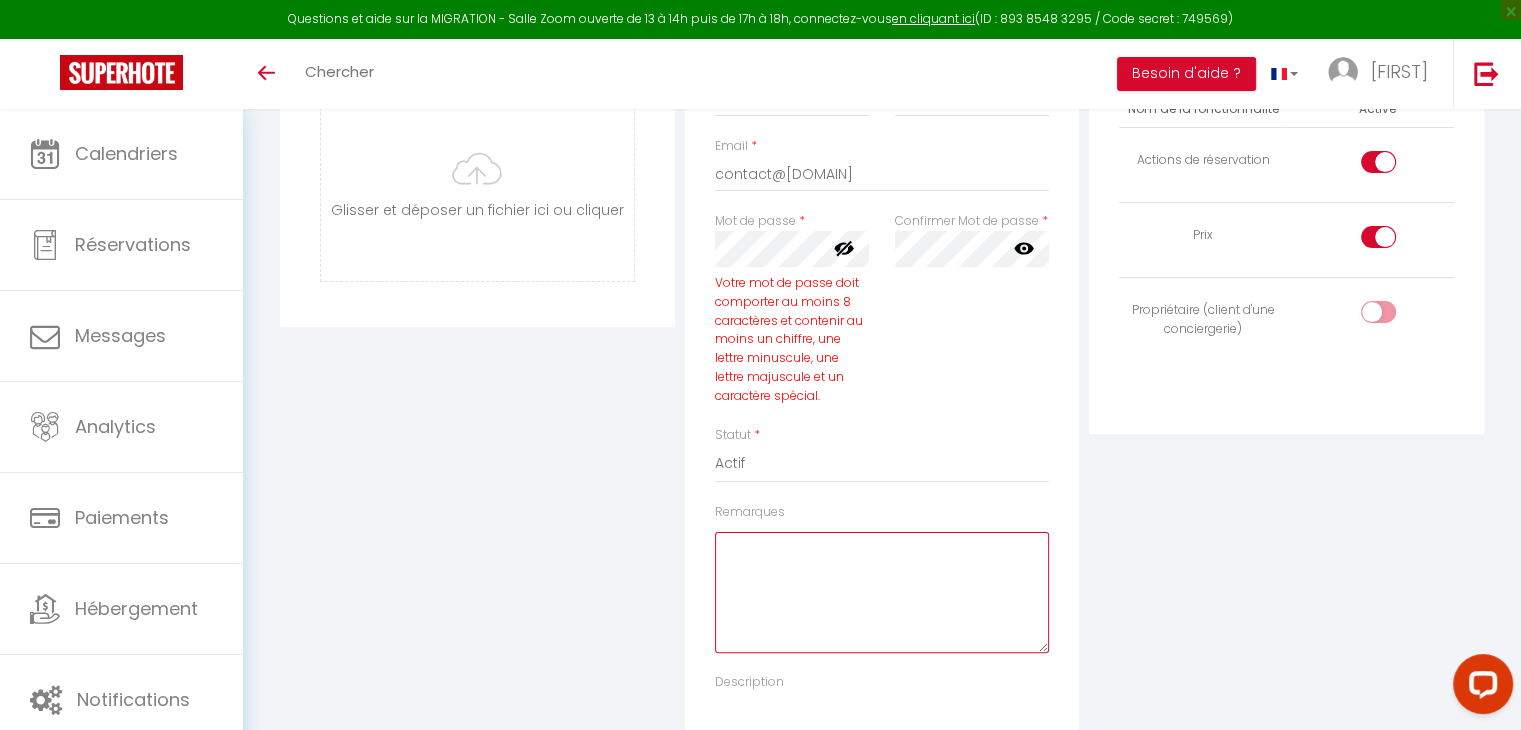 click on "Remarques" at bounding box center (882, 592) 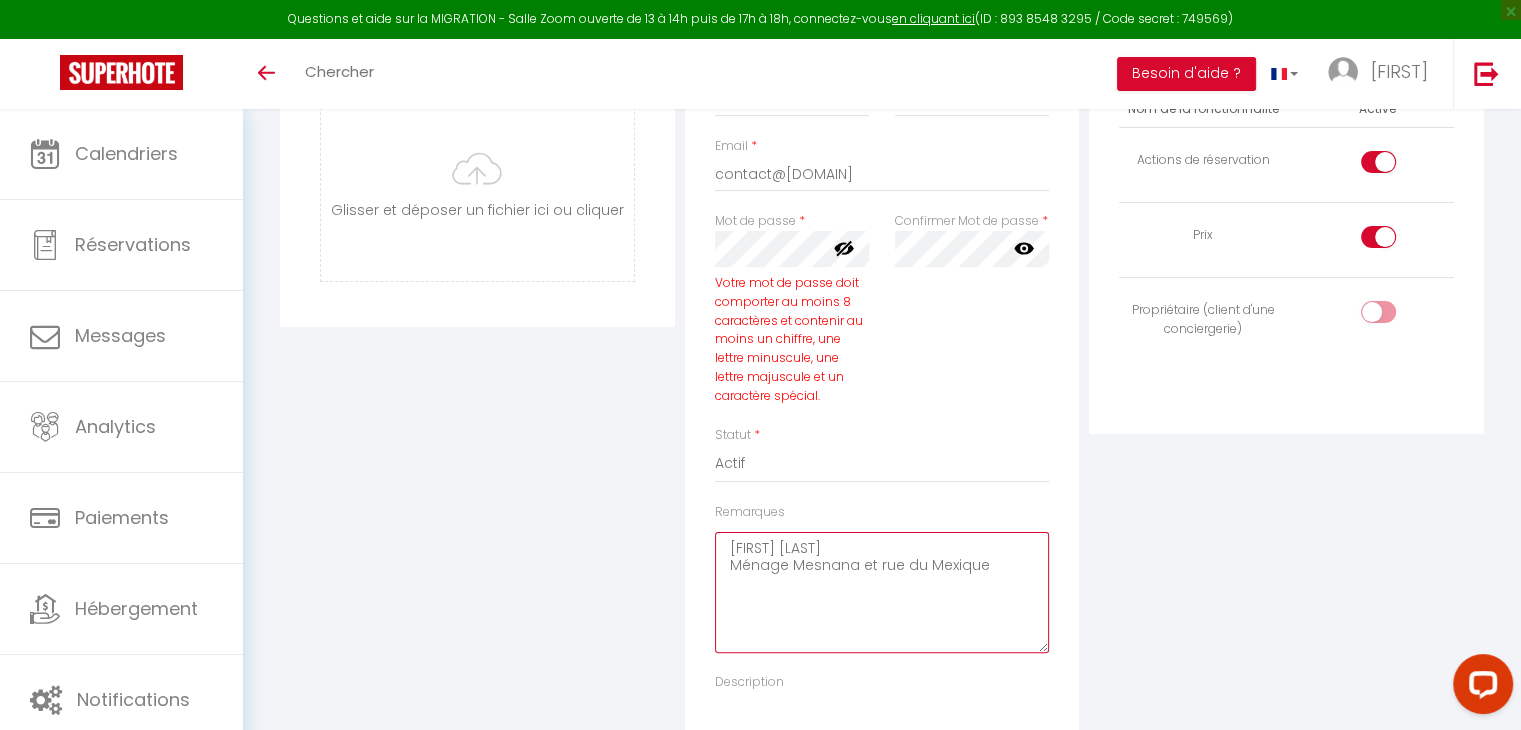 type on "[FIRST] [LAST]
Ménage Mesnana et rue du Mexique" 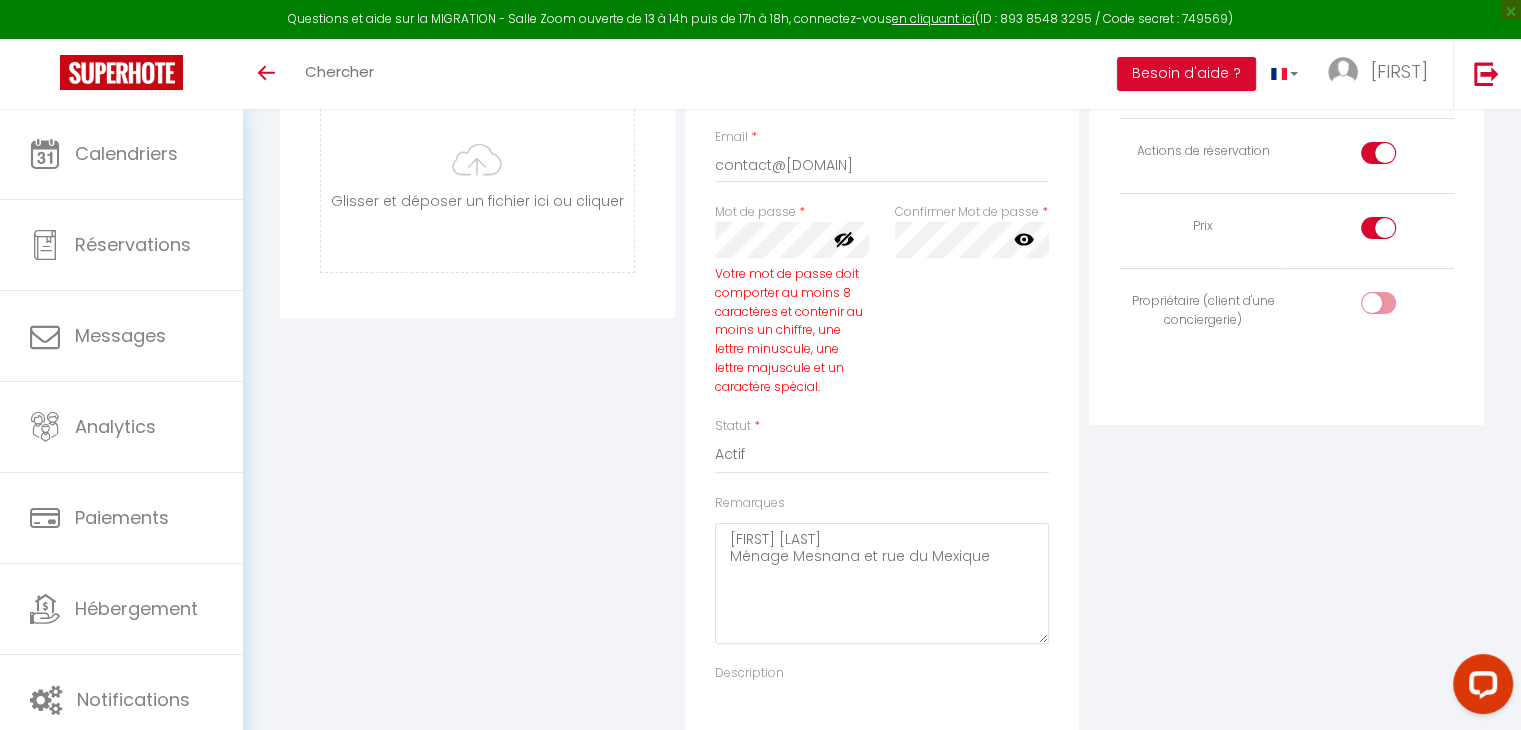 scroll, scrollTop: 315, scrollLeft: 0, axis: vertical 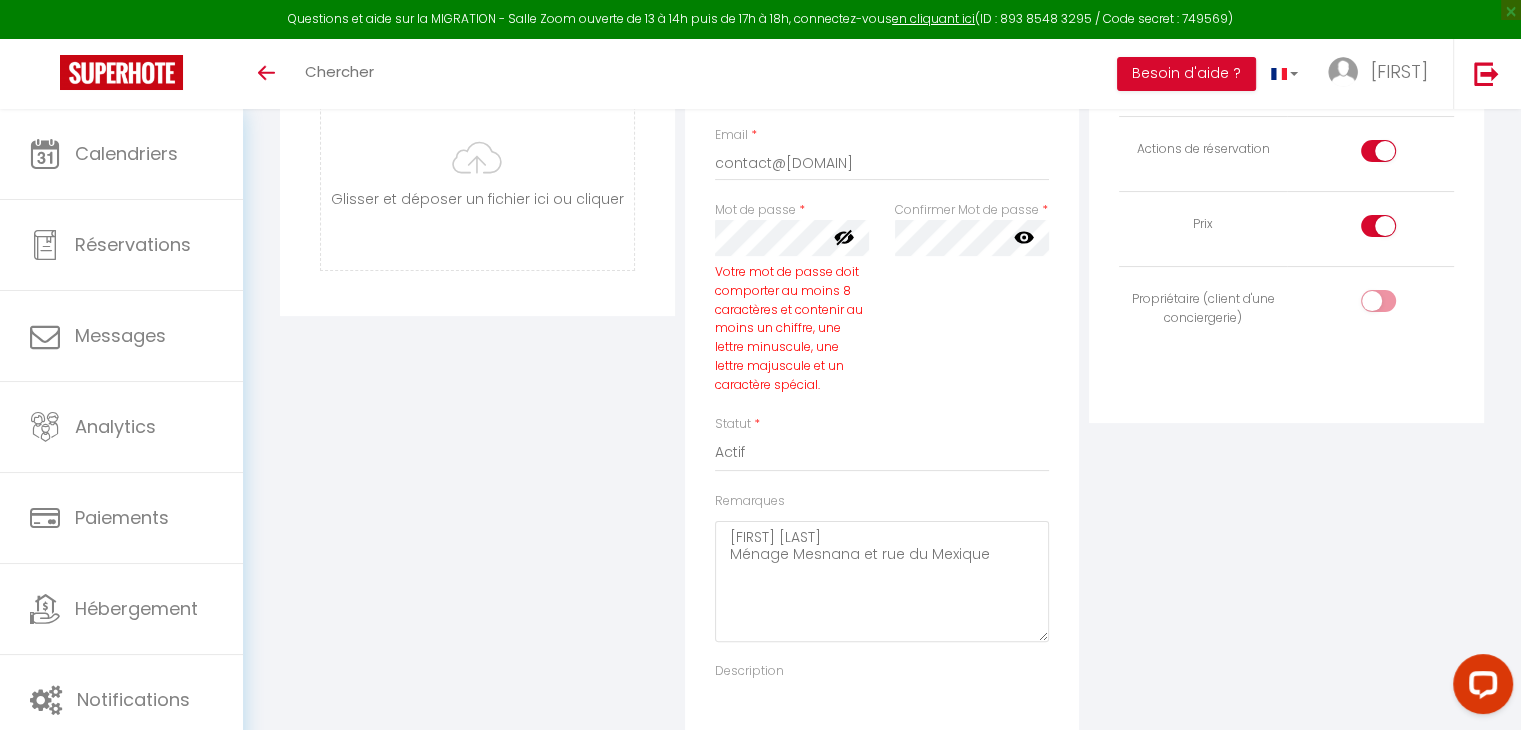 click at bounding box center [1378, 226] 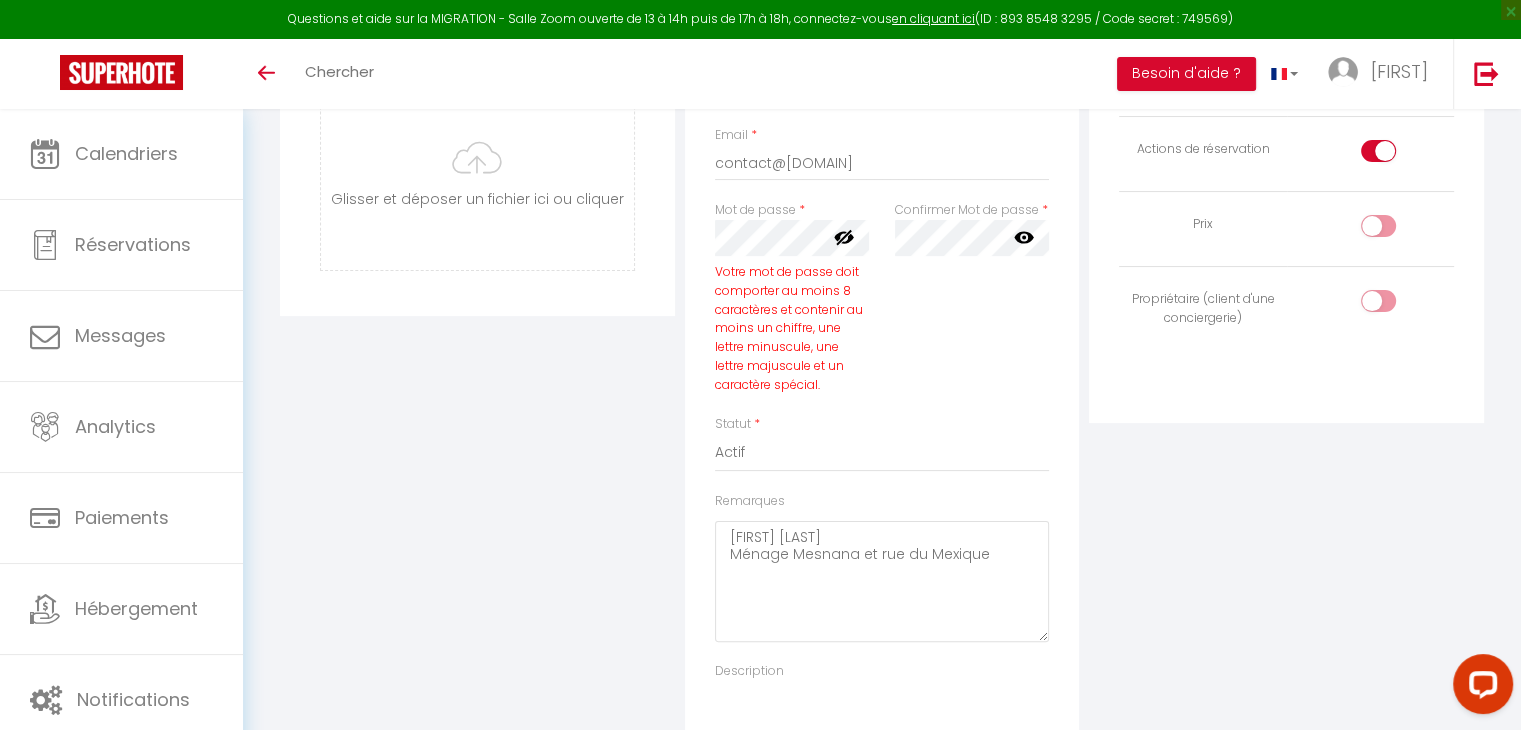 click at bounding box center [1378, 151] 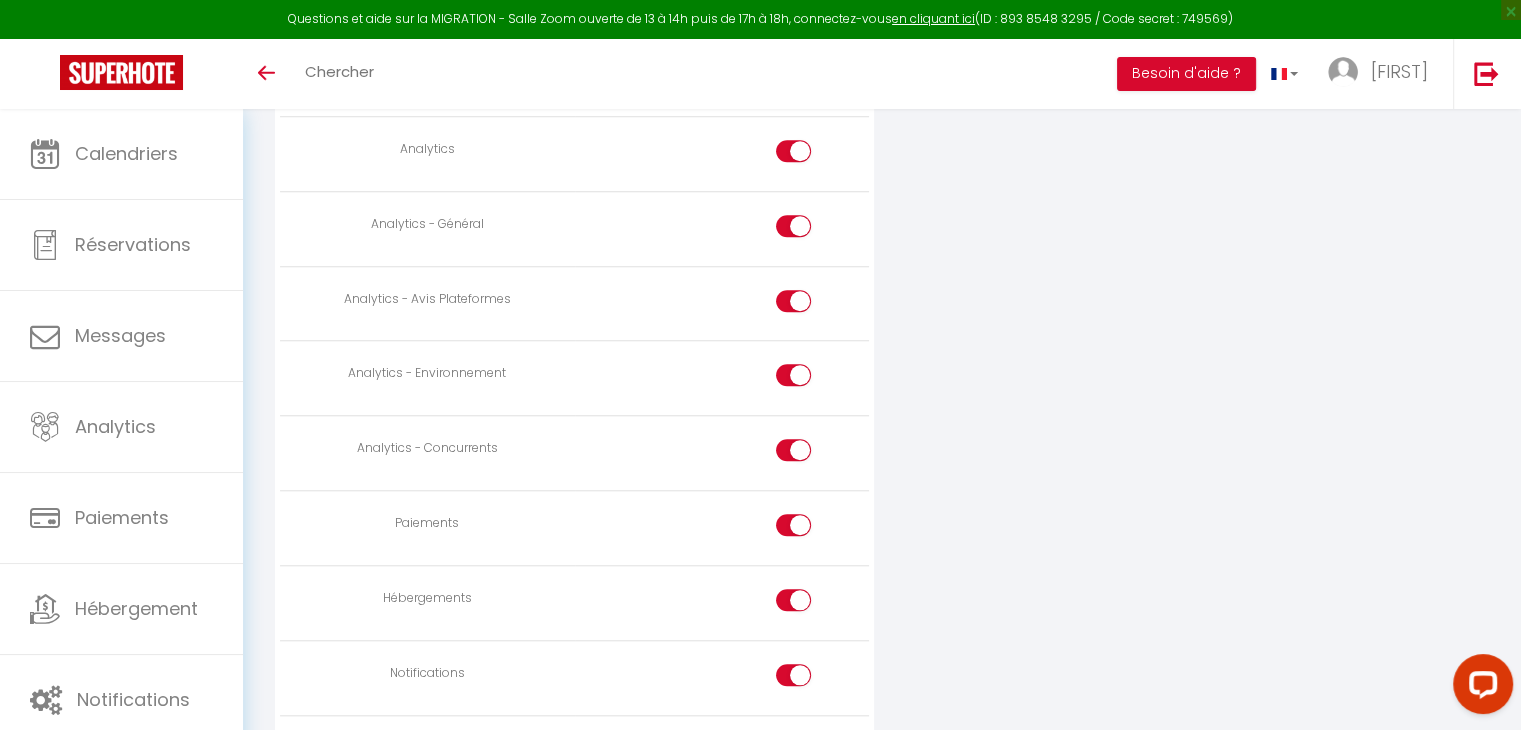 scroll, scrollTop: 1840, scrollLeft: 0, axis: vertical 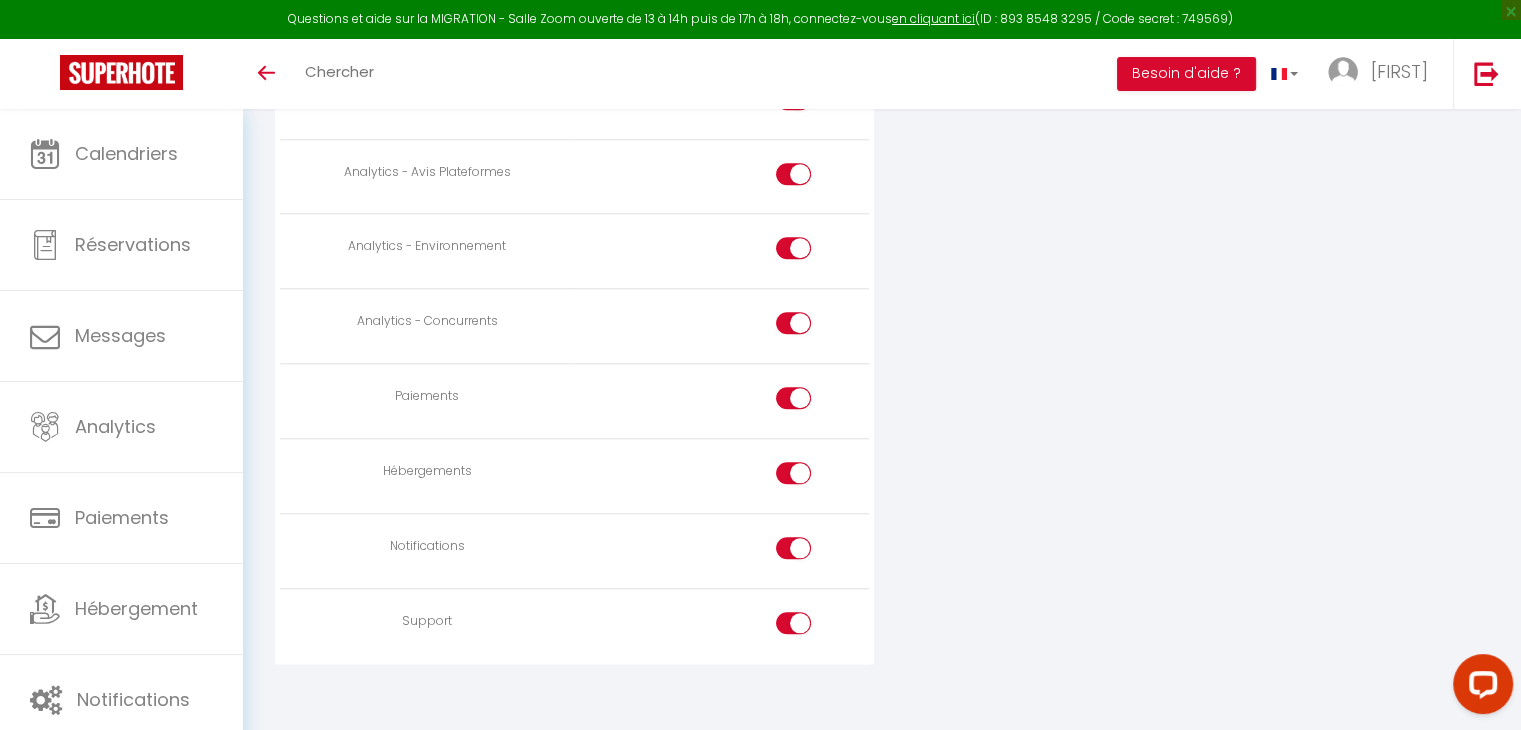 click at bounding box center [810, 627] 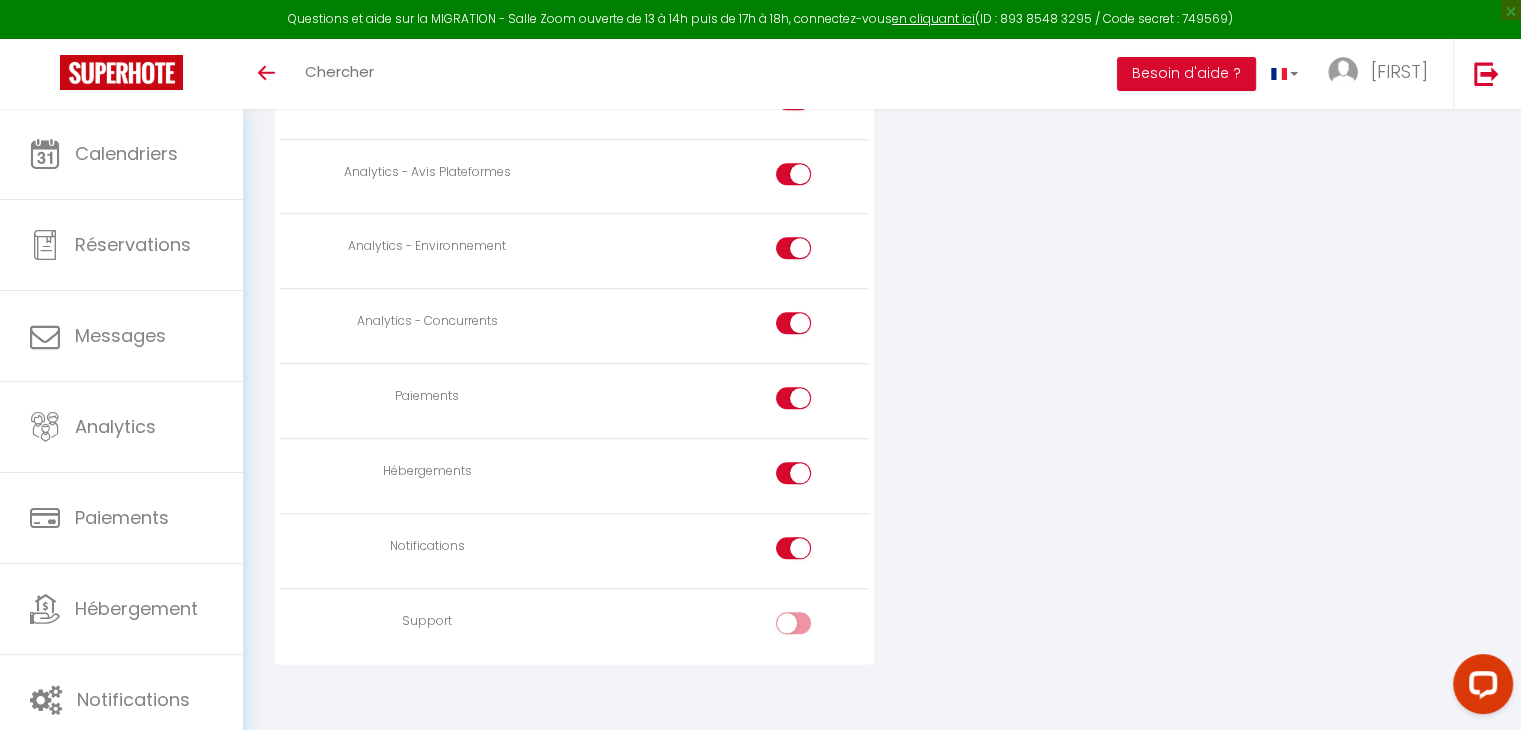 click at bounding box center (810, 552) 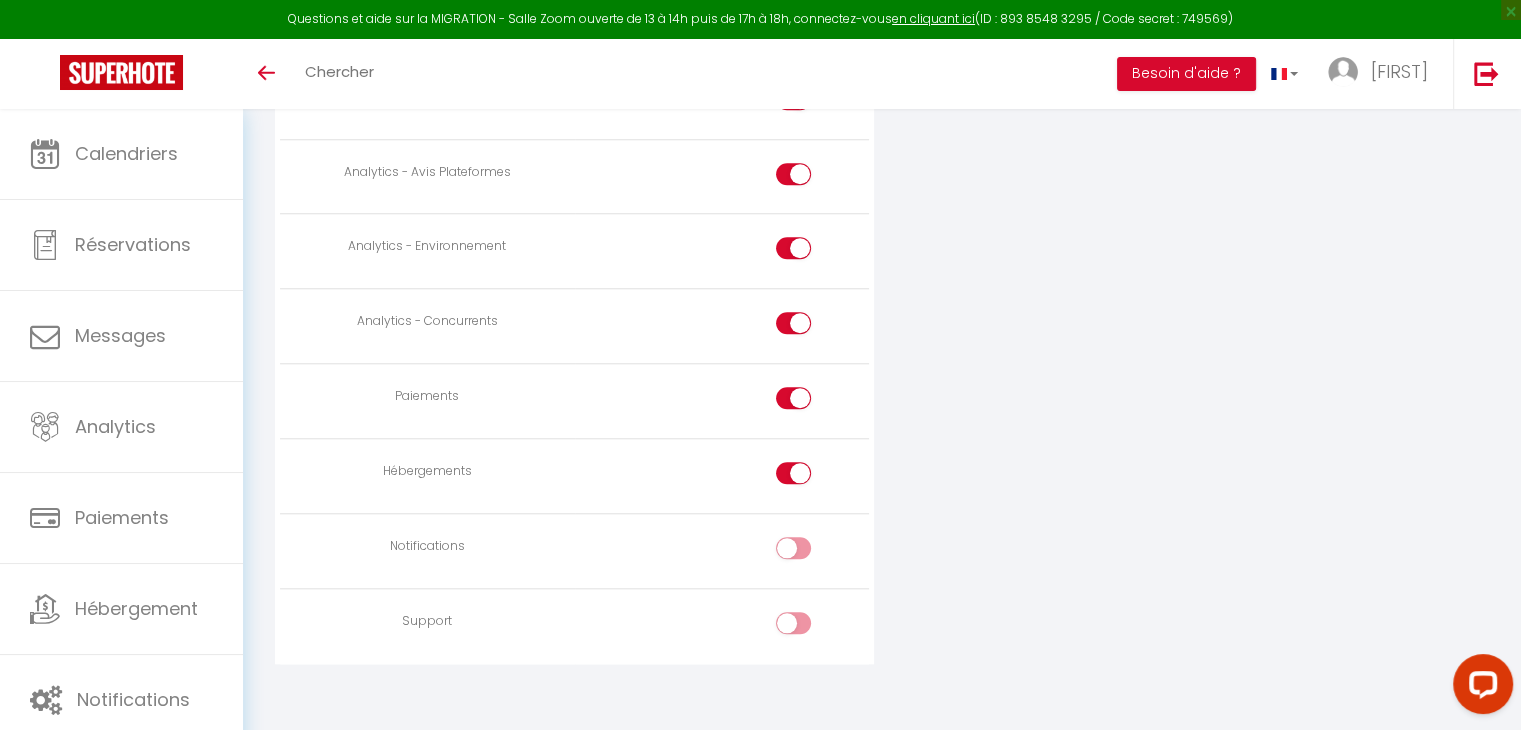 click at bounding box center (810, 477) 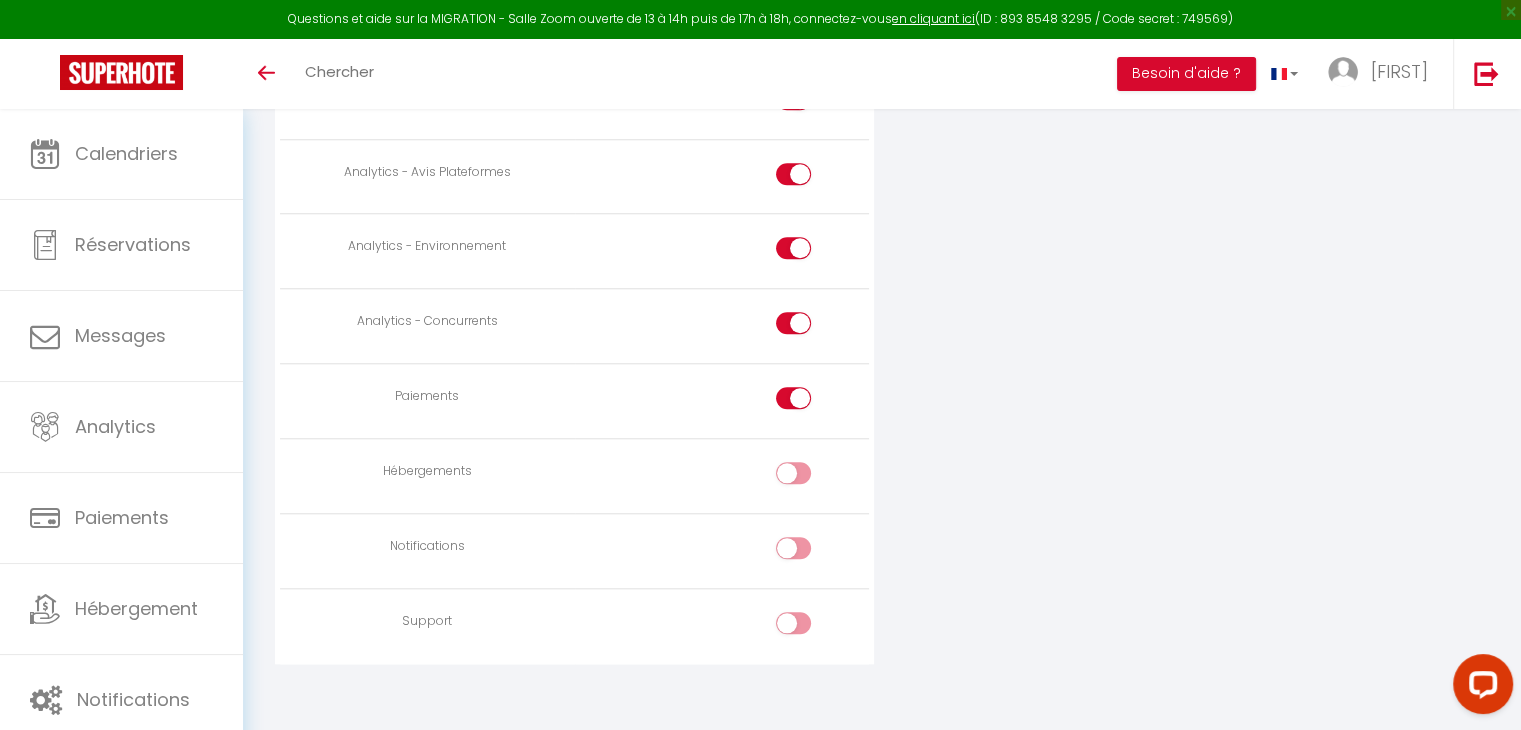 click at bounding box center (810, 402) 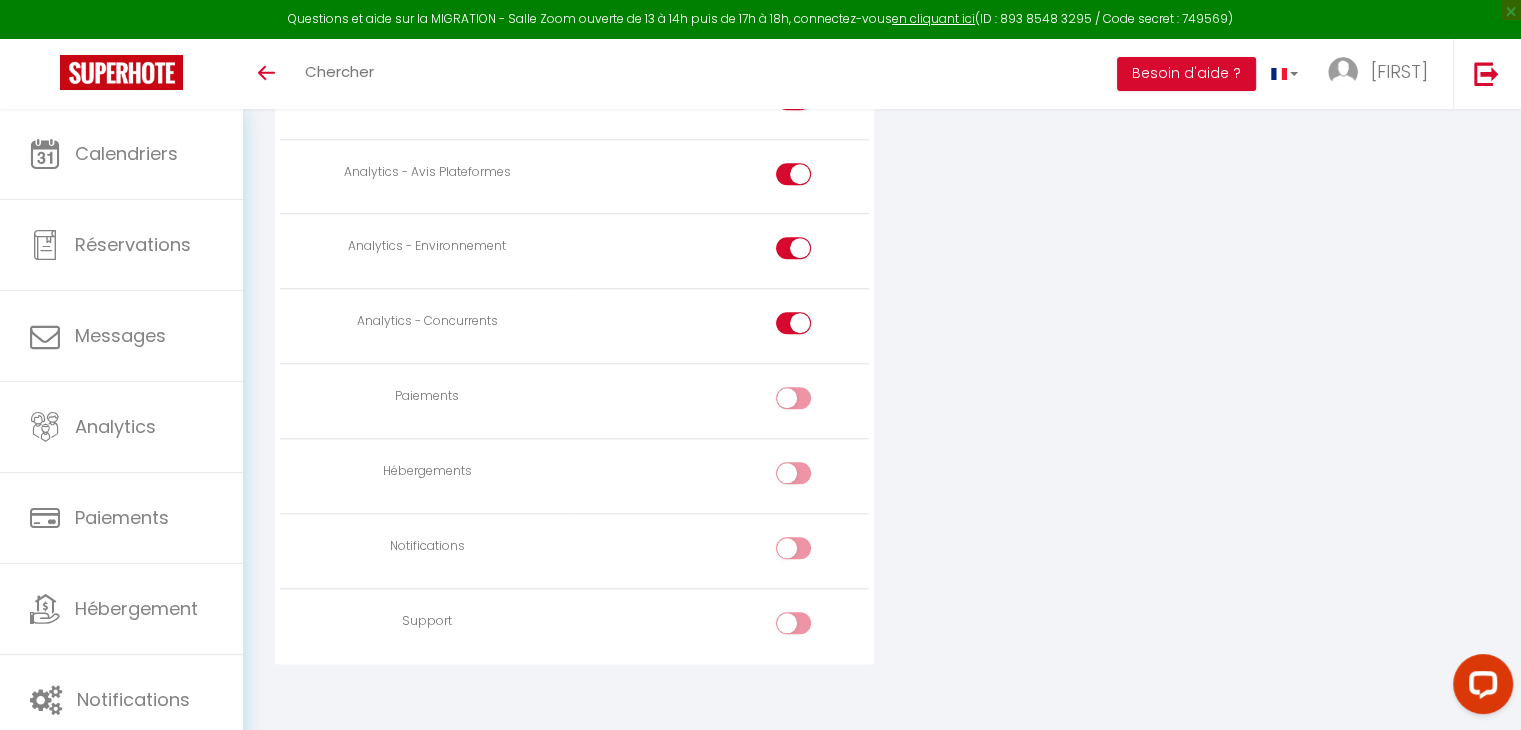click at bounding box center [810, 327] 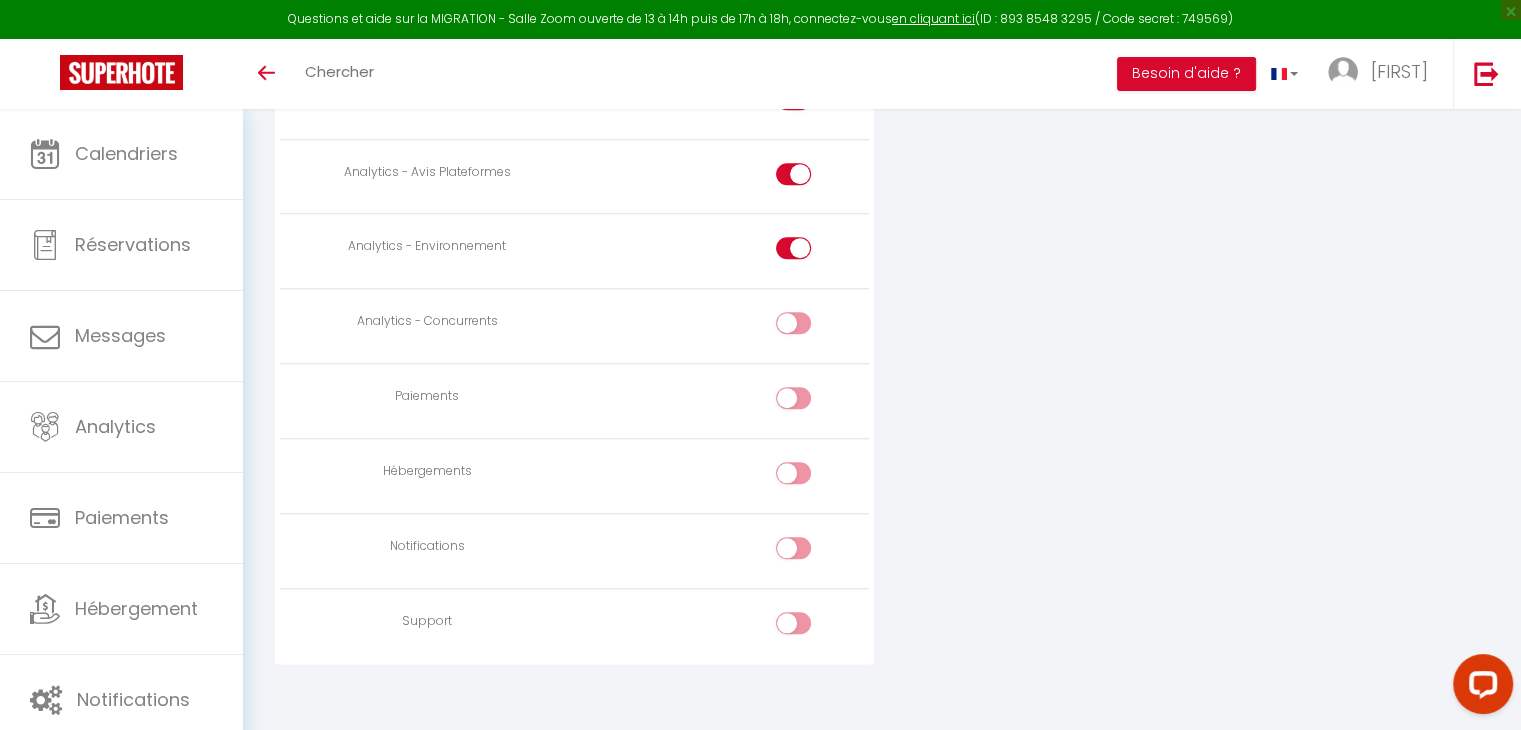 scroll, scrollTop: 1755, scrollLeft: 0, axis: vertical 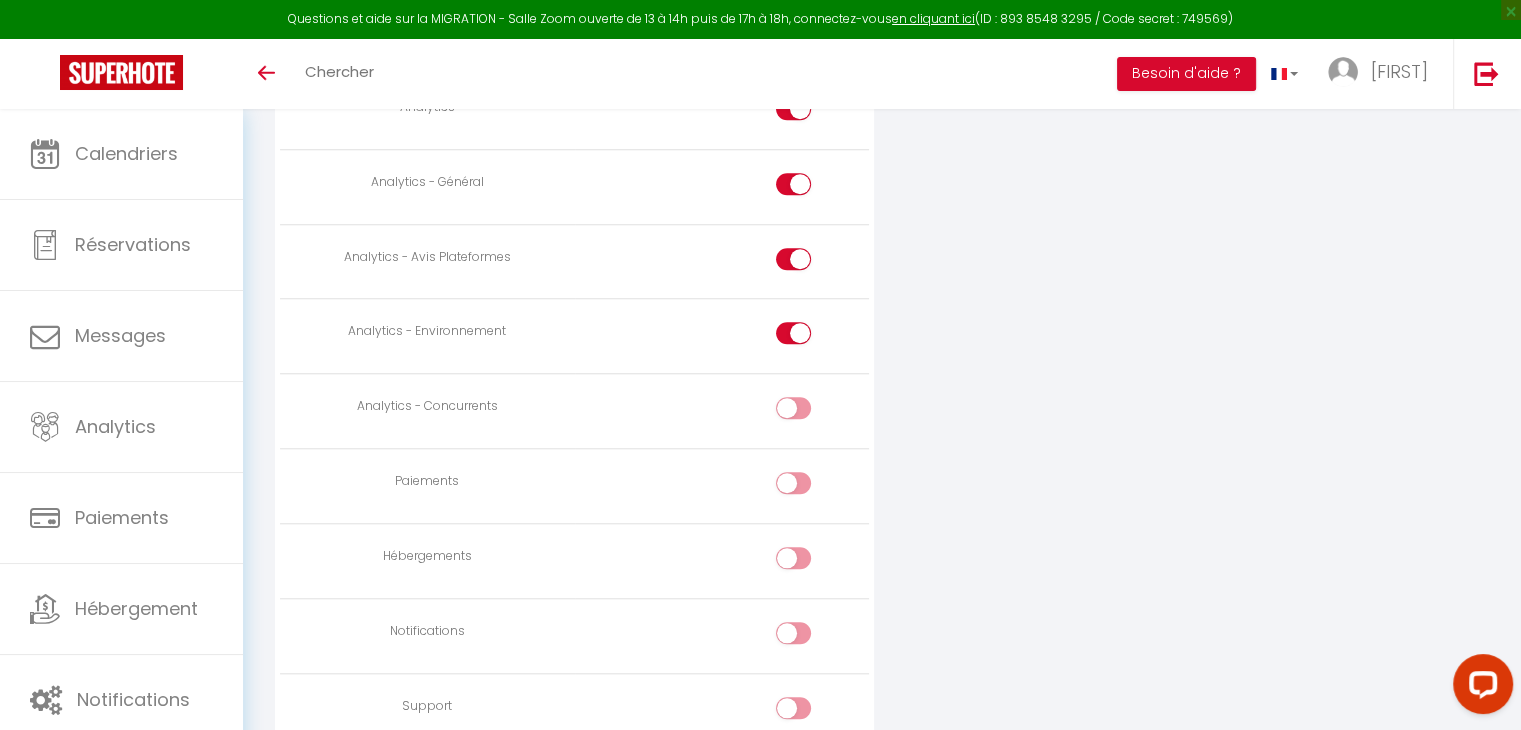 click at bounding box center [810, 337] 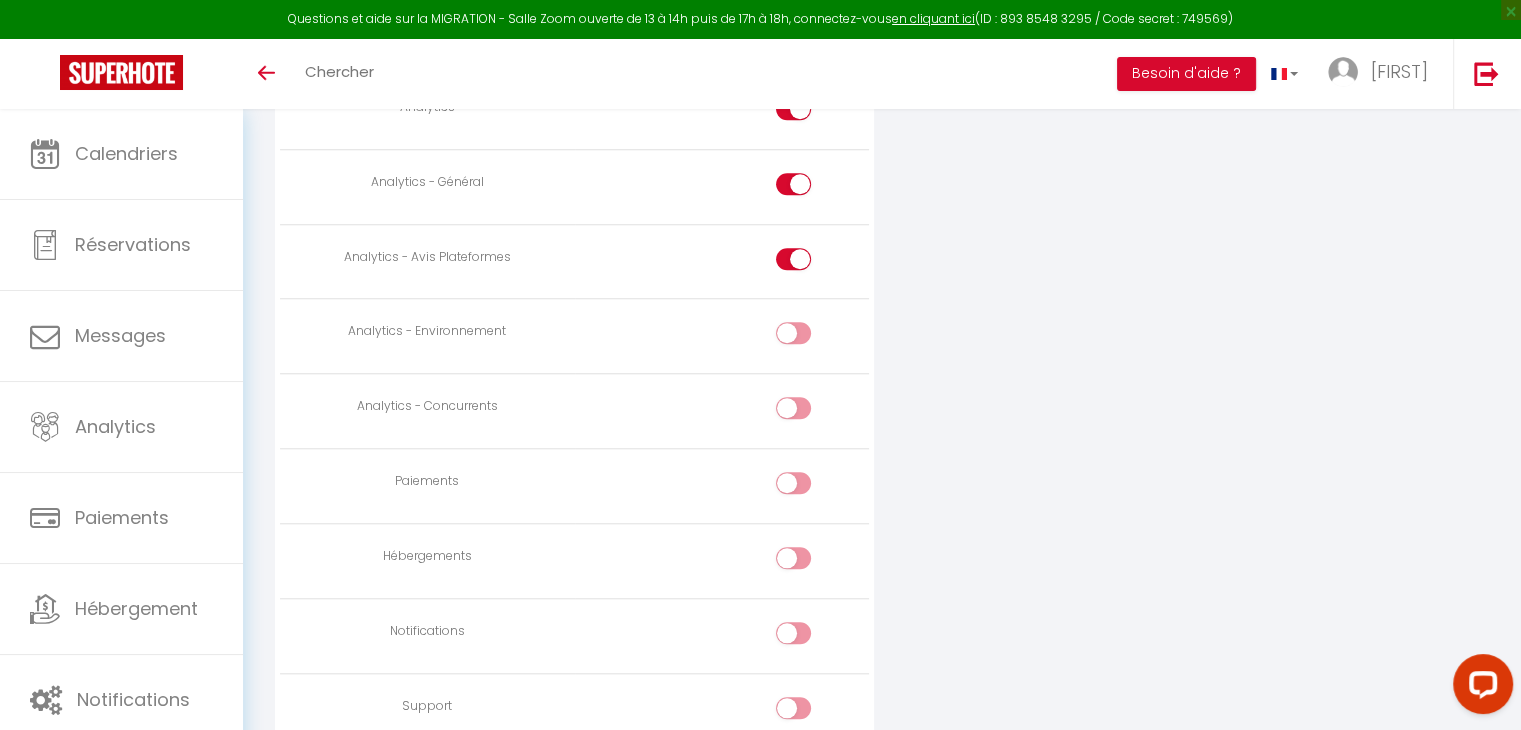 click at bounding box center (810, 263) 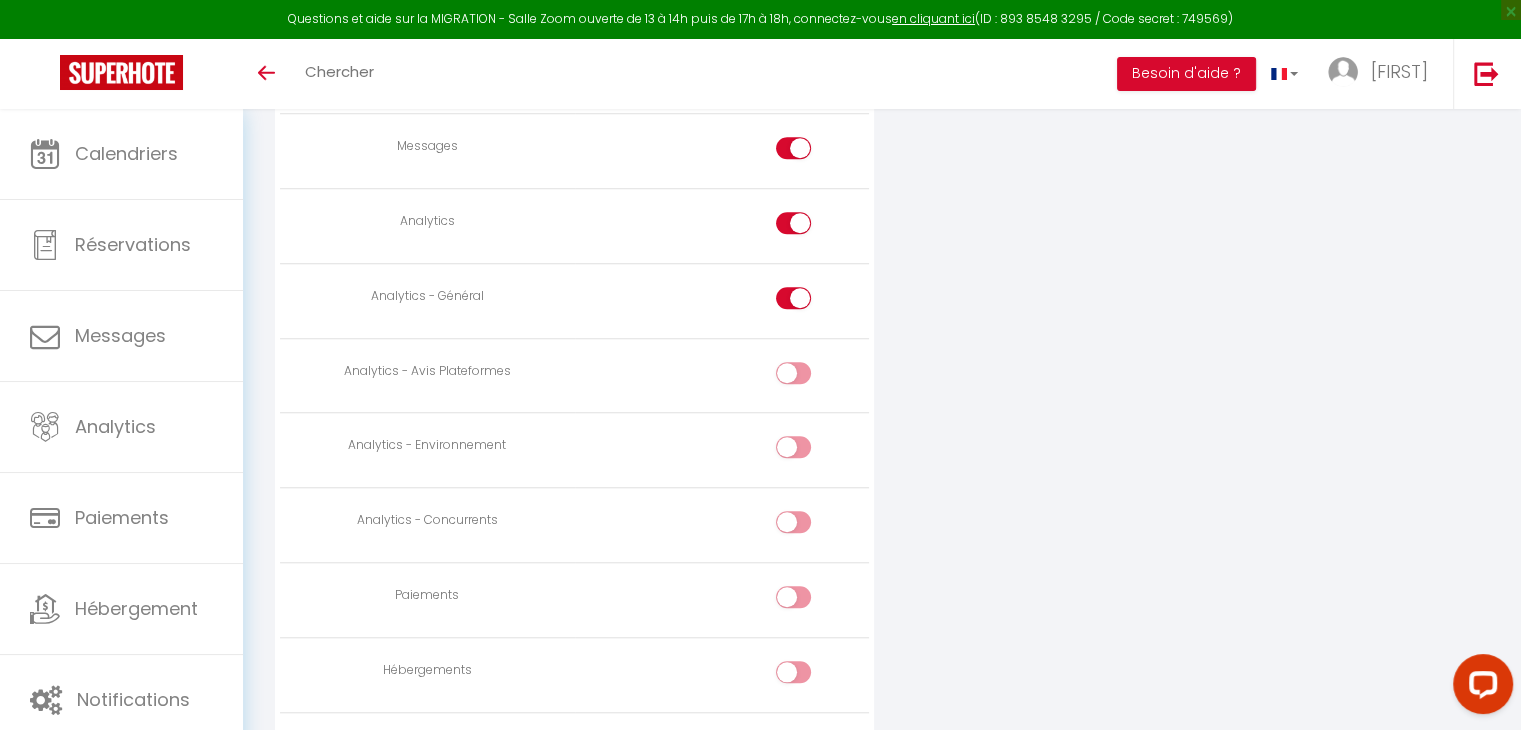 scroll, scrollTop: 1643, scrollLeft: 0, axis: vertical 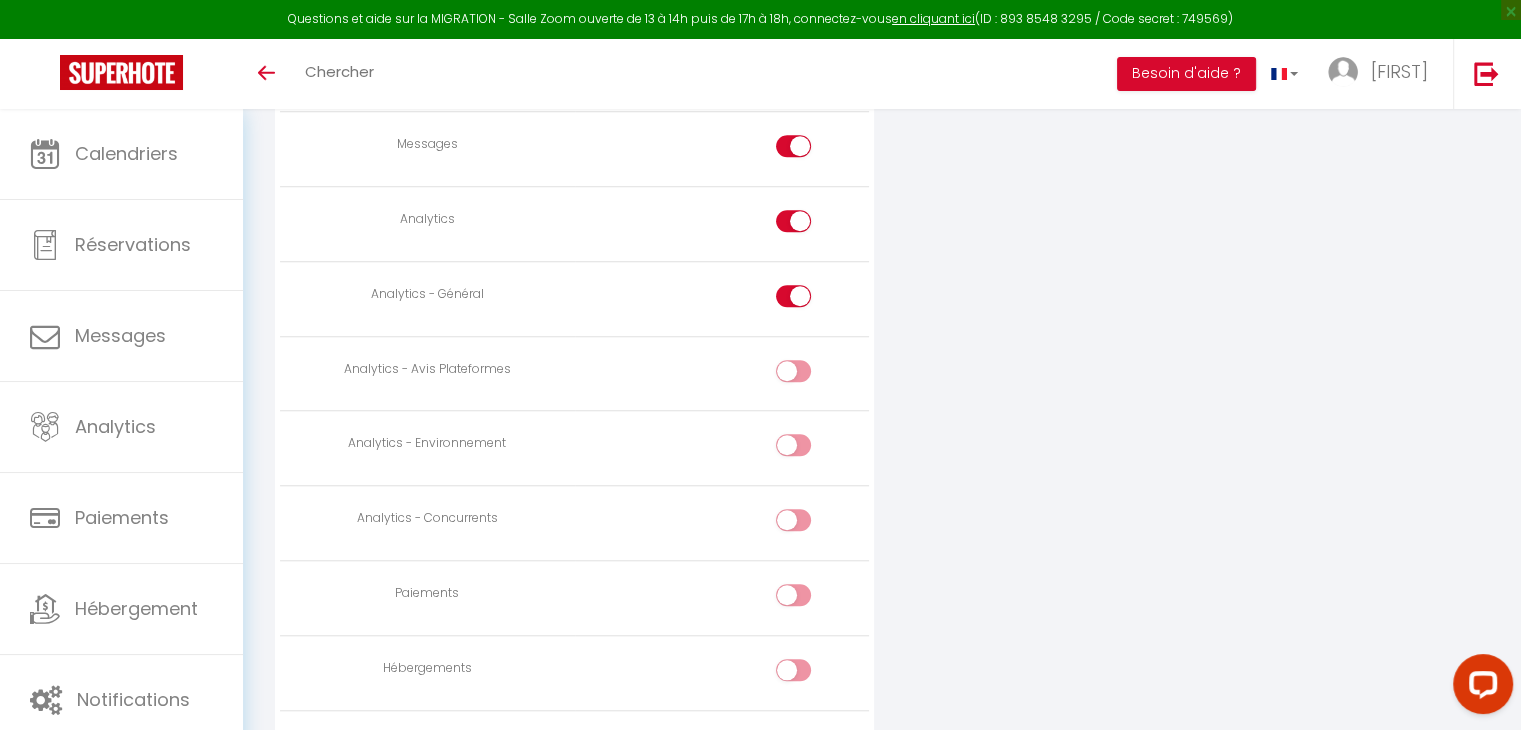 click at bounding box center [793, 296] 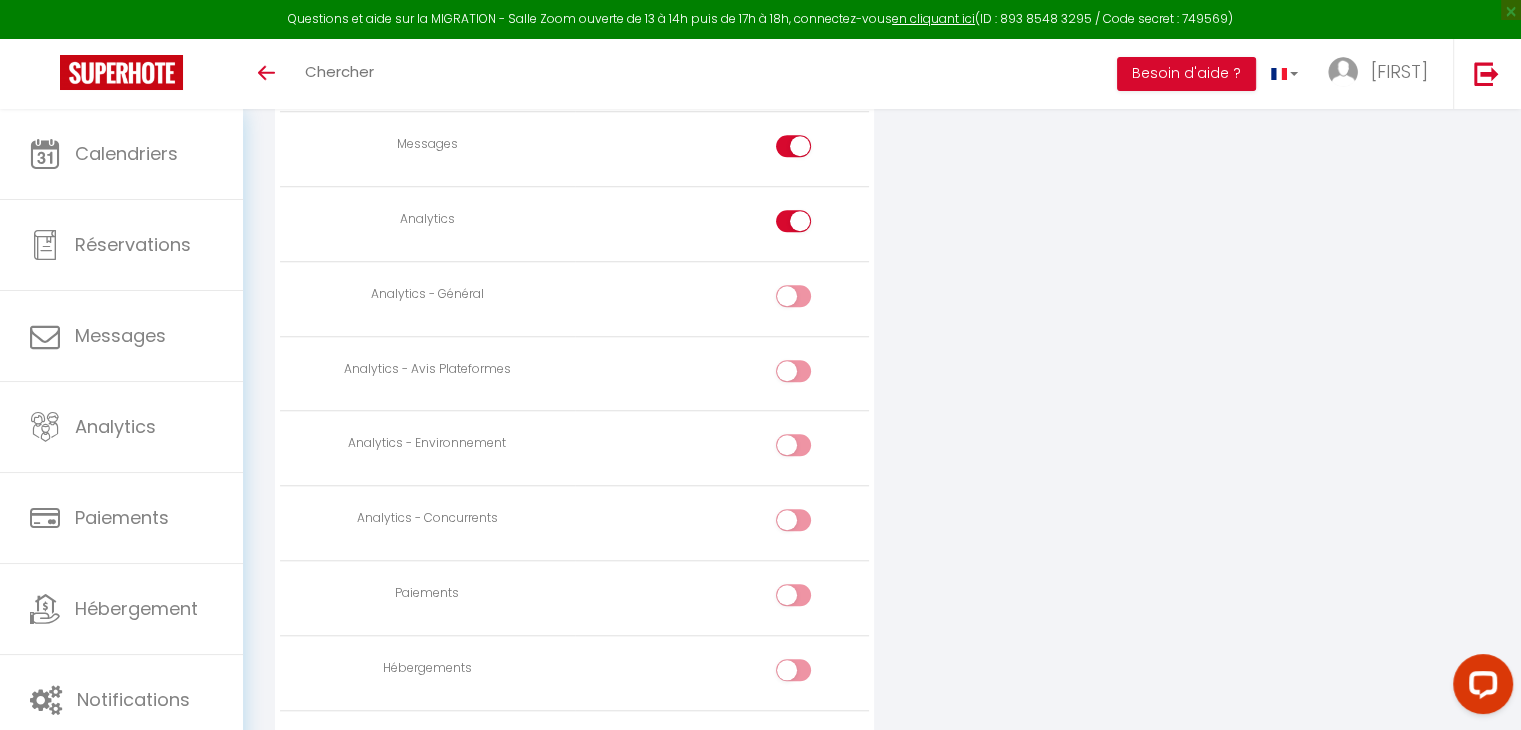 click at bounding box center (810, 225) 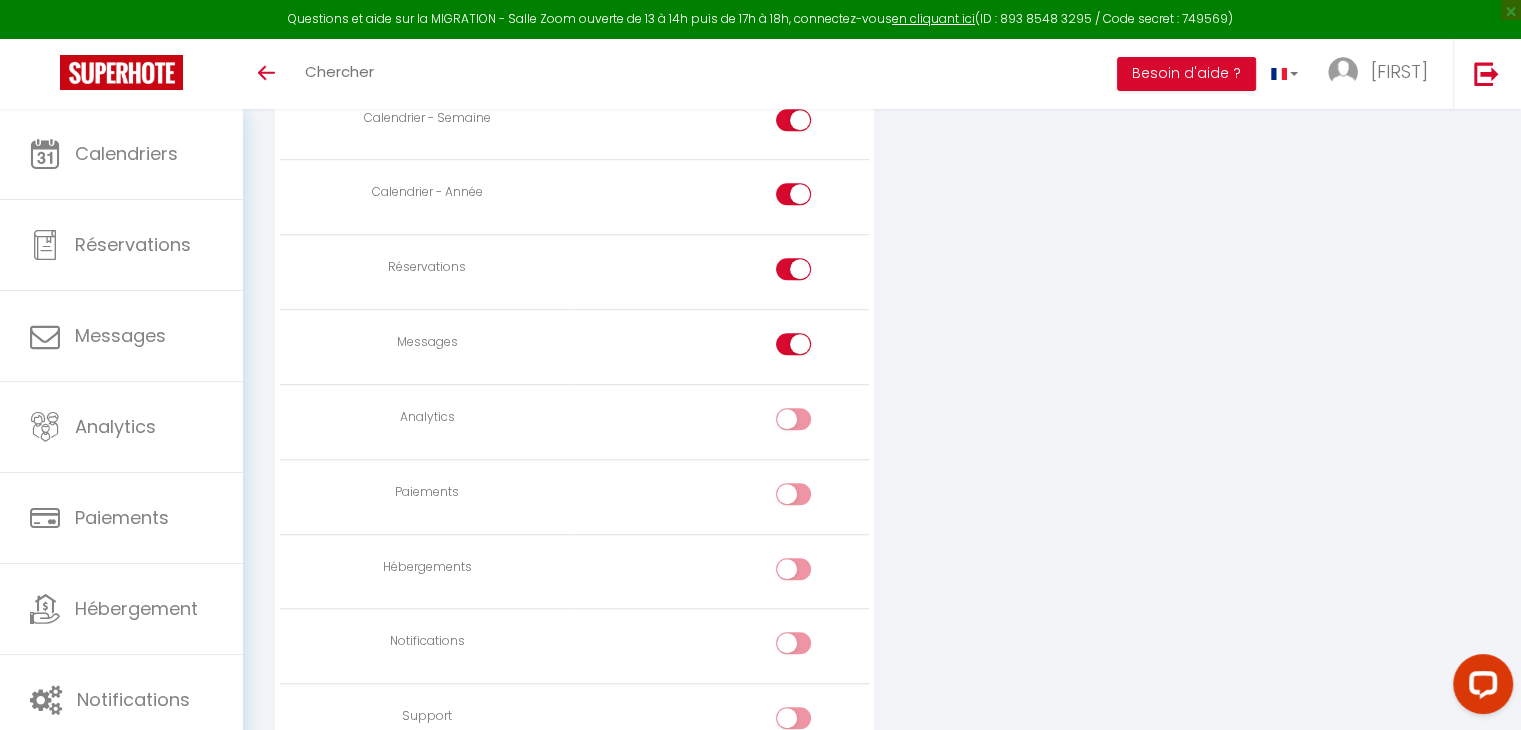 scroll, scrollTop: 1444, scrollLeft: 0, axis: vertical 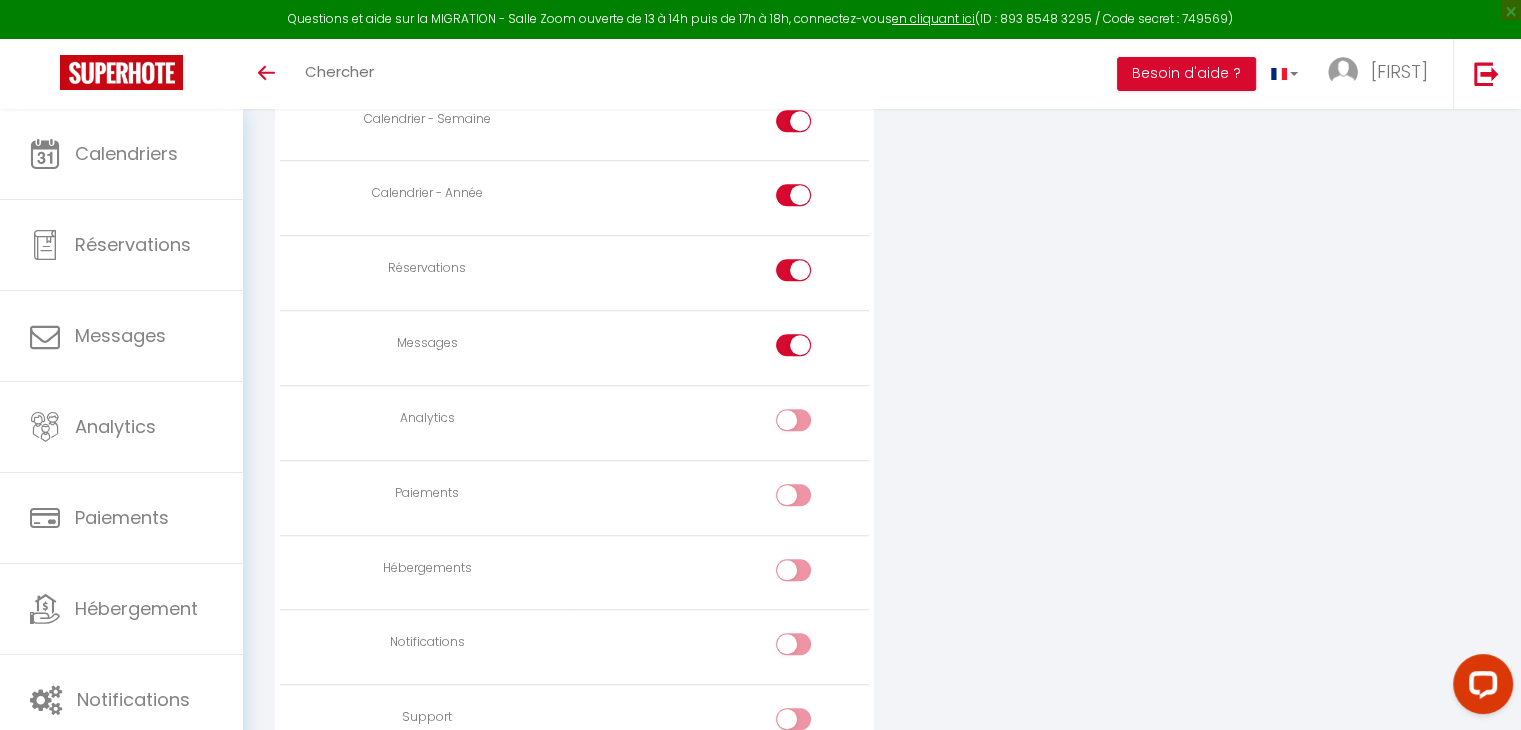 click at bounding box center (810, 349) 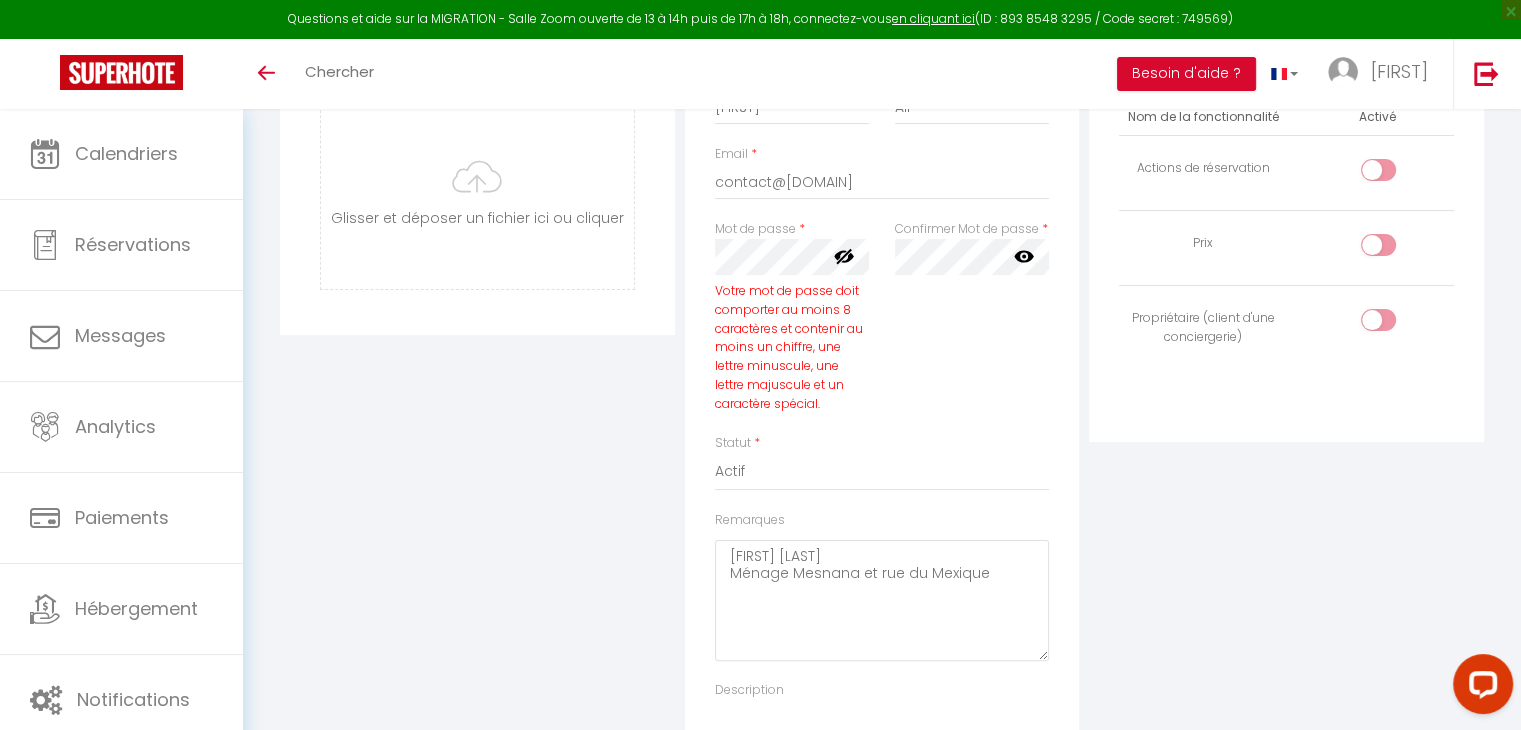 scroll, scrollTop: 0, scrollLeft: 0, axis: both 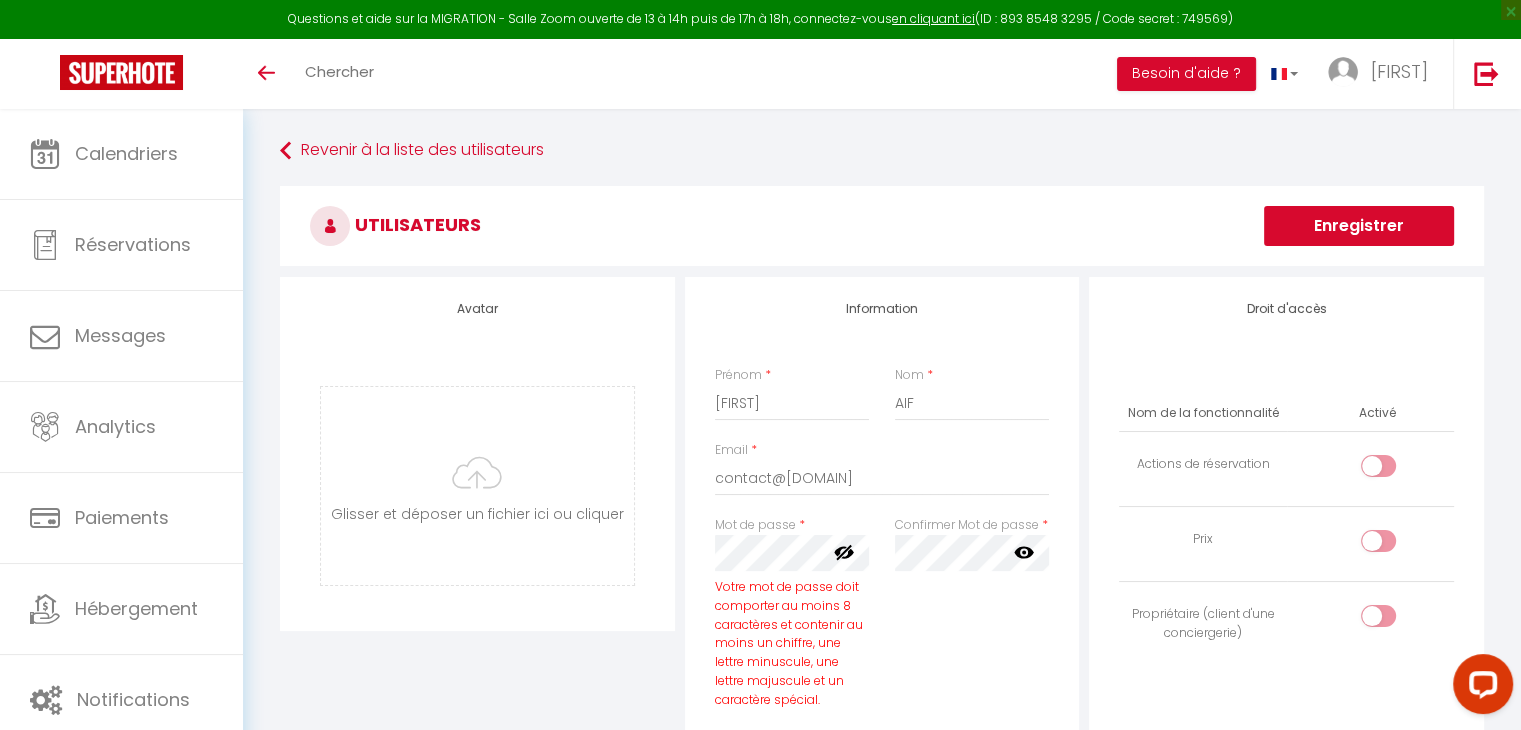 click on "Enregistrer" at bounding box center [1359, 226] 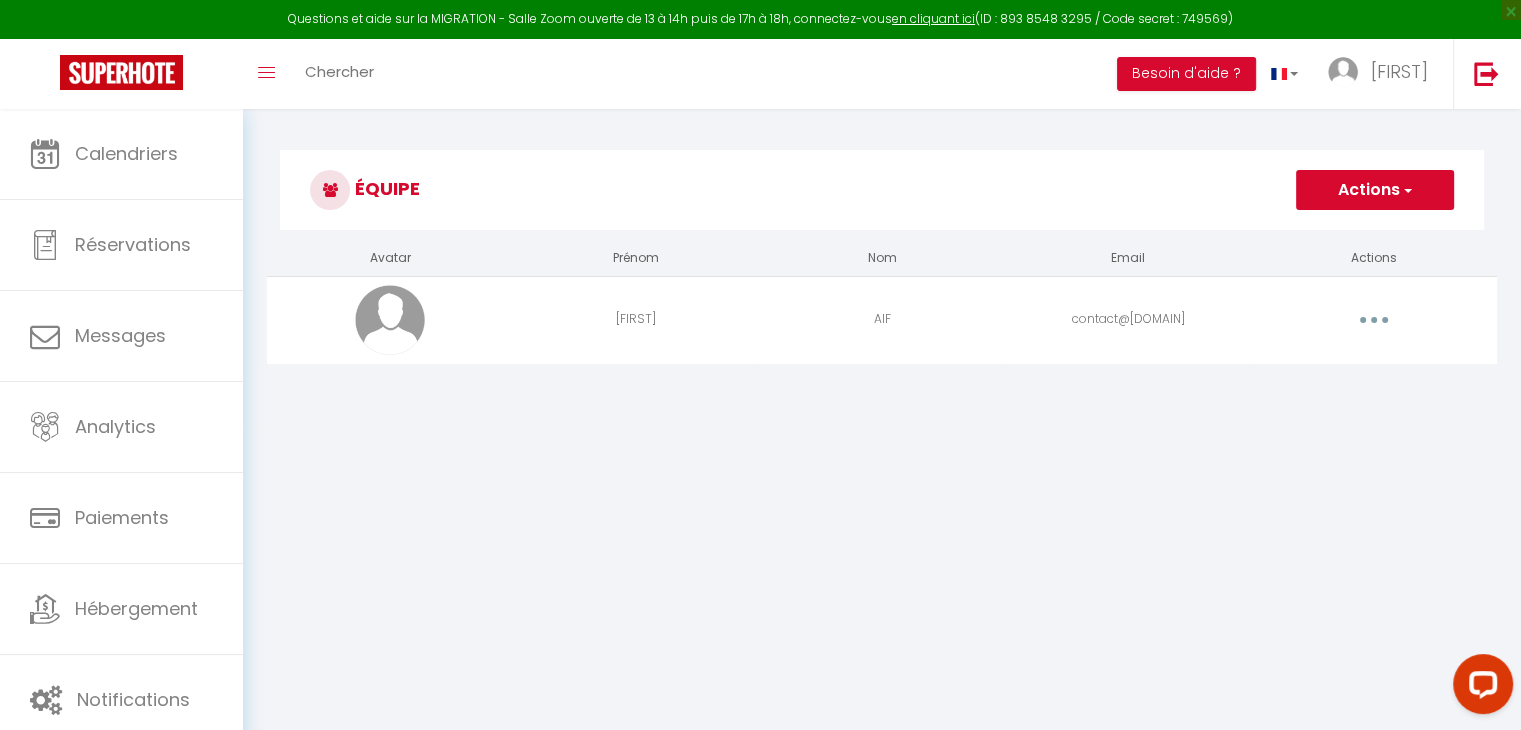 click on "[FIRST]" at bounding box center [636, 319] 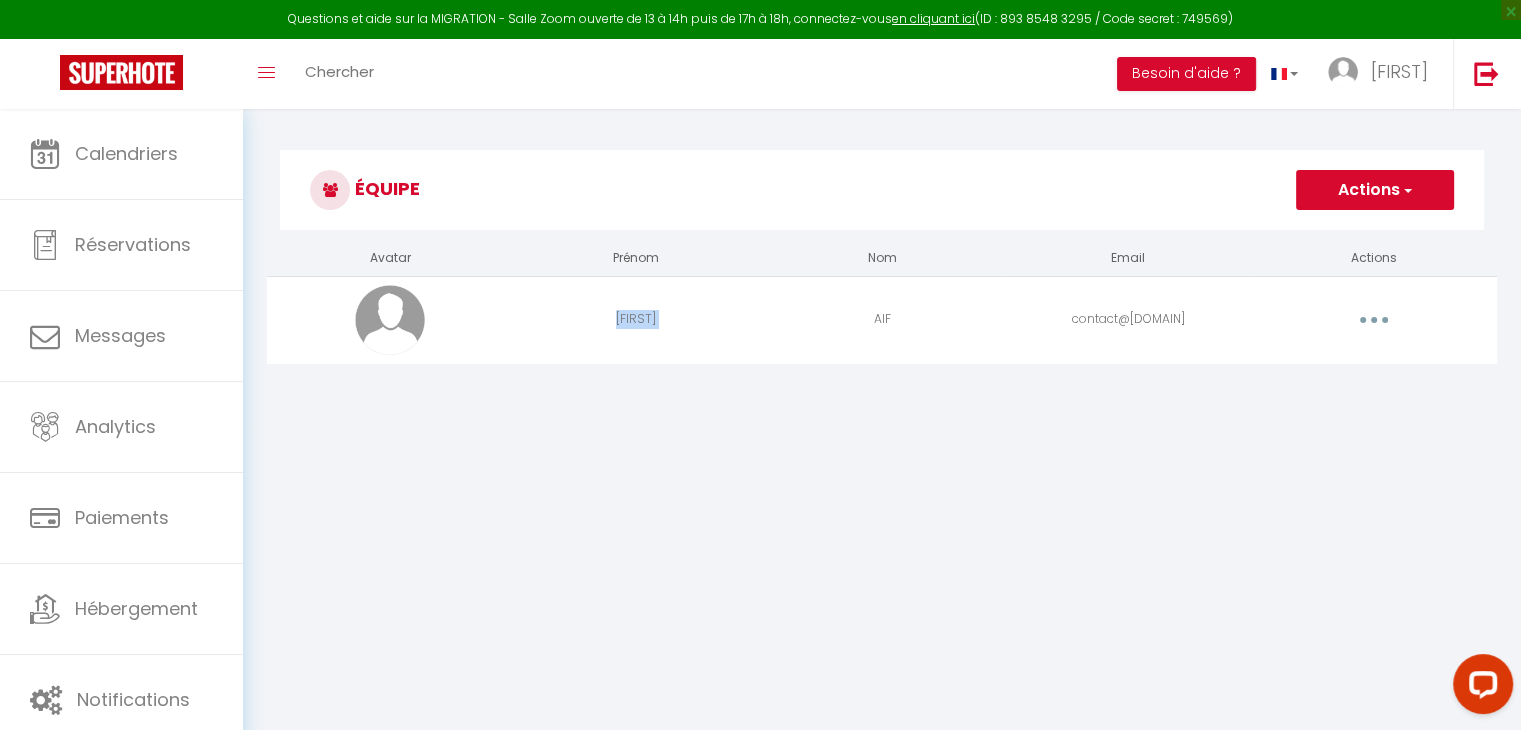 click on "[FIRST]" at bounding box center (636, 319) 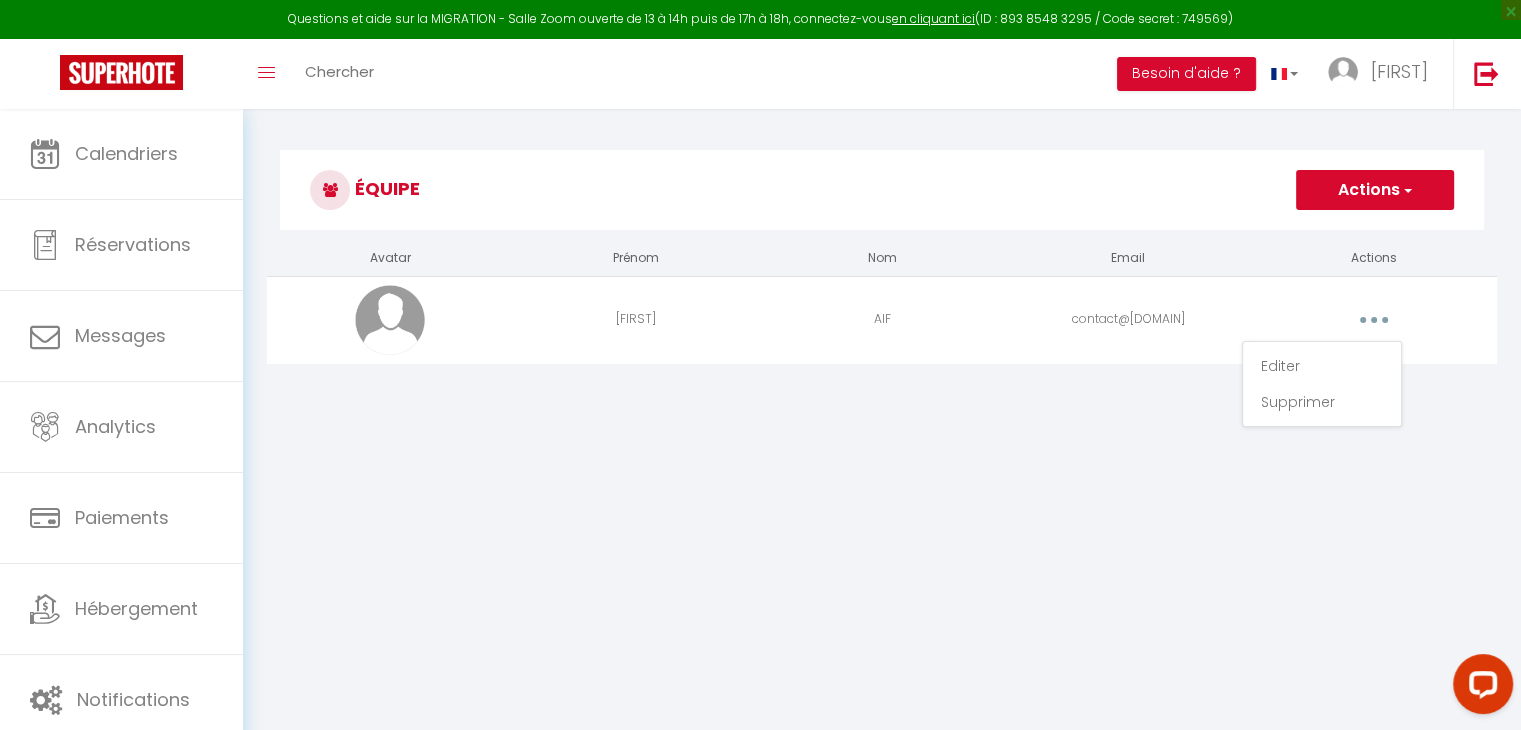 click on "Questions et aide sur la MIGRATION - Salle Zoom ouverte de 13 à 14h puis de 17h à 18h, connectez-vous  en cliquant ici  (ID : [NUMBER] / Code secret : [NUMBER])   ×     Toggle navigation       Toggle Search     Toggle menubar     Chercher   BUTTON
Besoin d'aide ?
[FIRST]   Paramètres        Équipe     Résultat de la recherche   Aucun résultat     Calendriers     Réservations     Messages     Analytics      Paiements     Hébergement     Notifications                 Résultat de la recherche   Id   Appart   Voyageur    Checkin   Checkout   Nuits   Pers.   Plateforme   Statut     Résultat de la recherche   Aucun résultat       Équipe
Actions
Ajouter un nouvel utilisateur    Avatar   Prénom   Nom   Email   Actions     [FIRST]   [LAST]   contact@[DOMAIN]     Editer   Supprimer       Vous y êtes presque !     Pour garder vos informations en sécurité, un  e-mail de vérification a été envoyée à :" at bounding box center [760, 474] 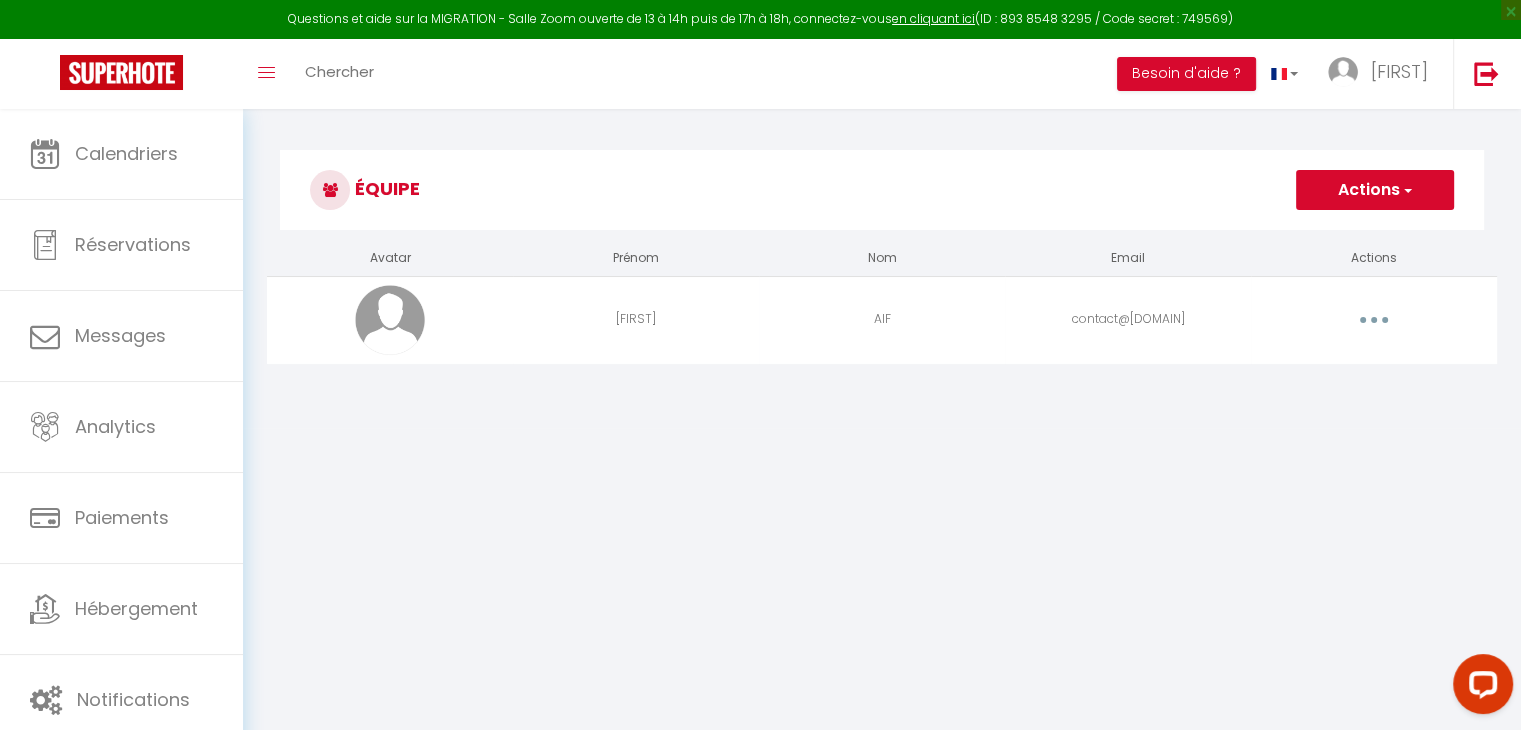 click at bounding box center (1374, 320) 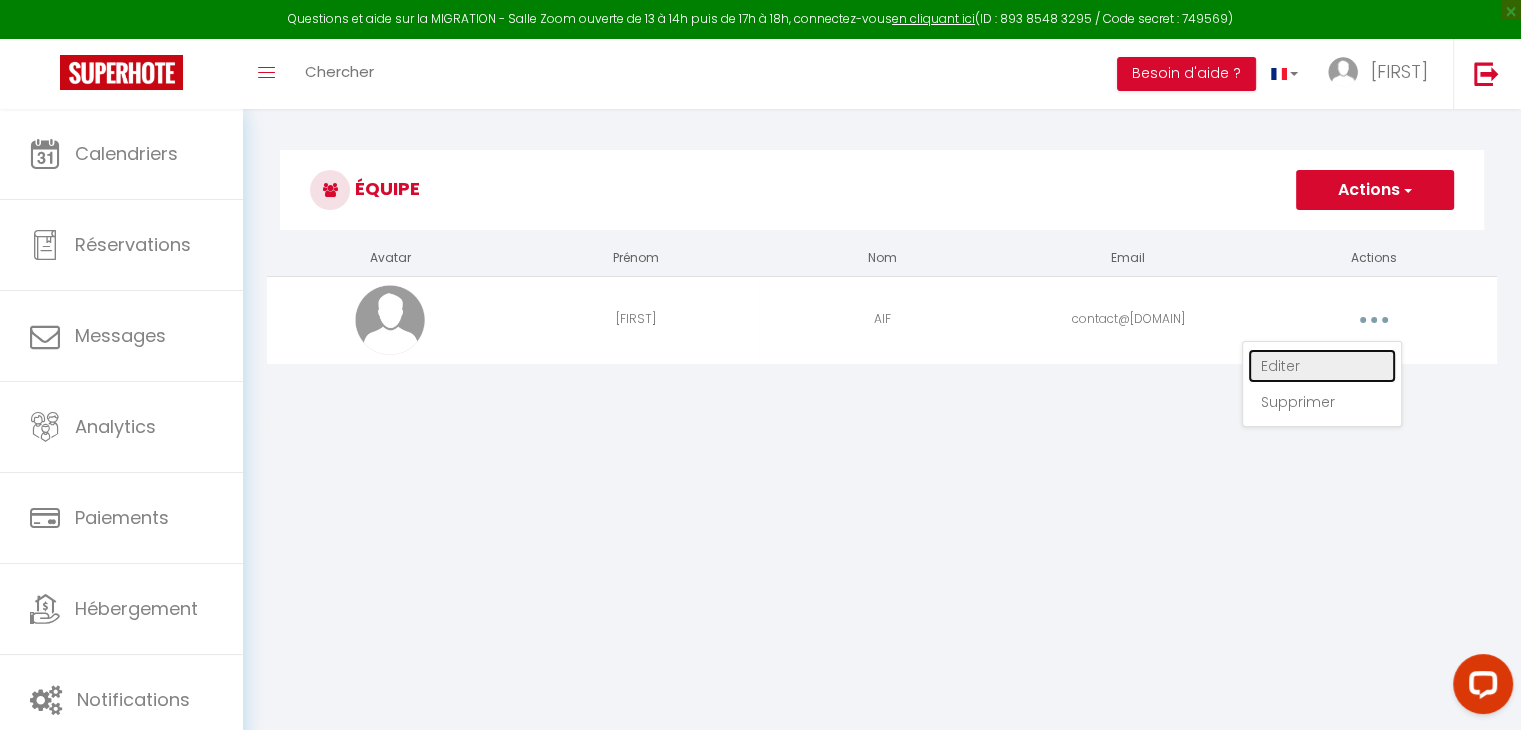 click on "Editer" at bounding box center (1322, 366) 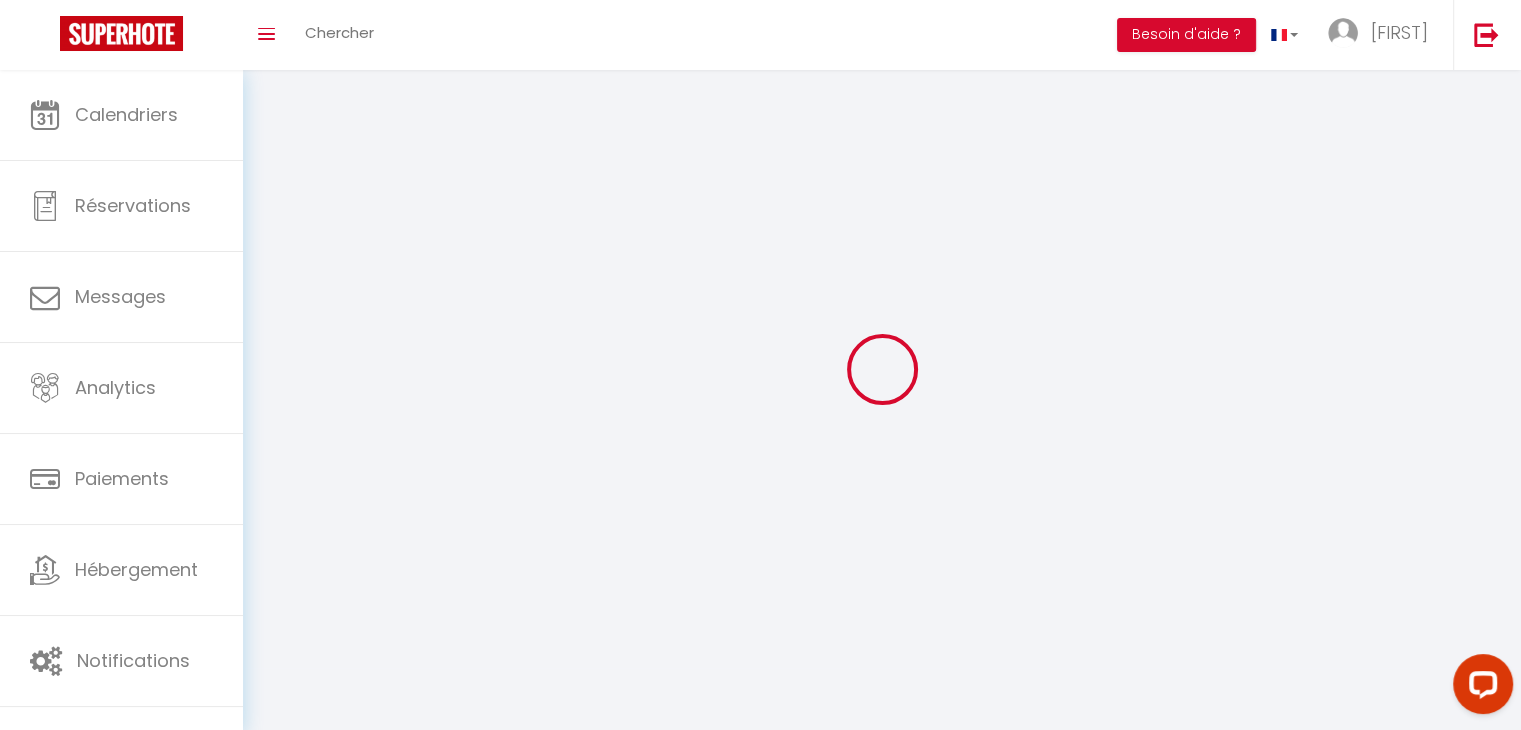 scroll, scrollTop: 70, scrollLeft: 0, axis: vertical 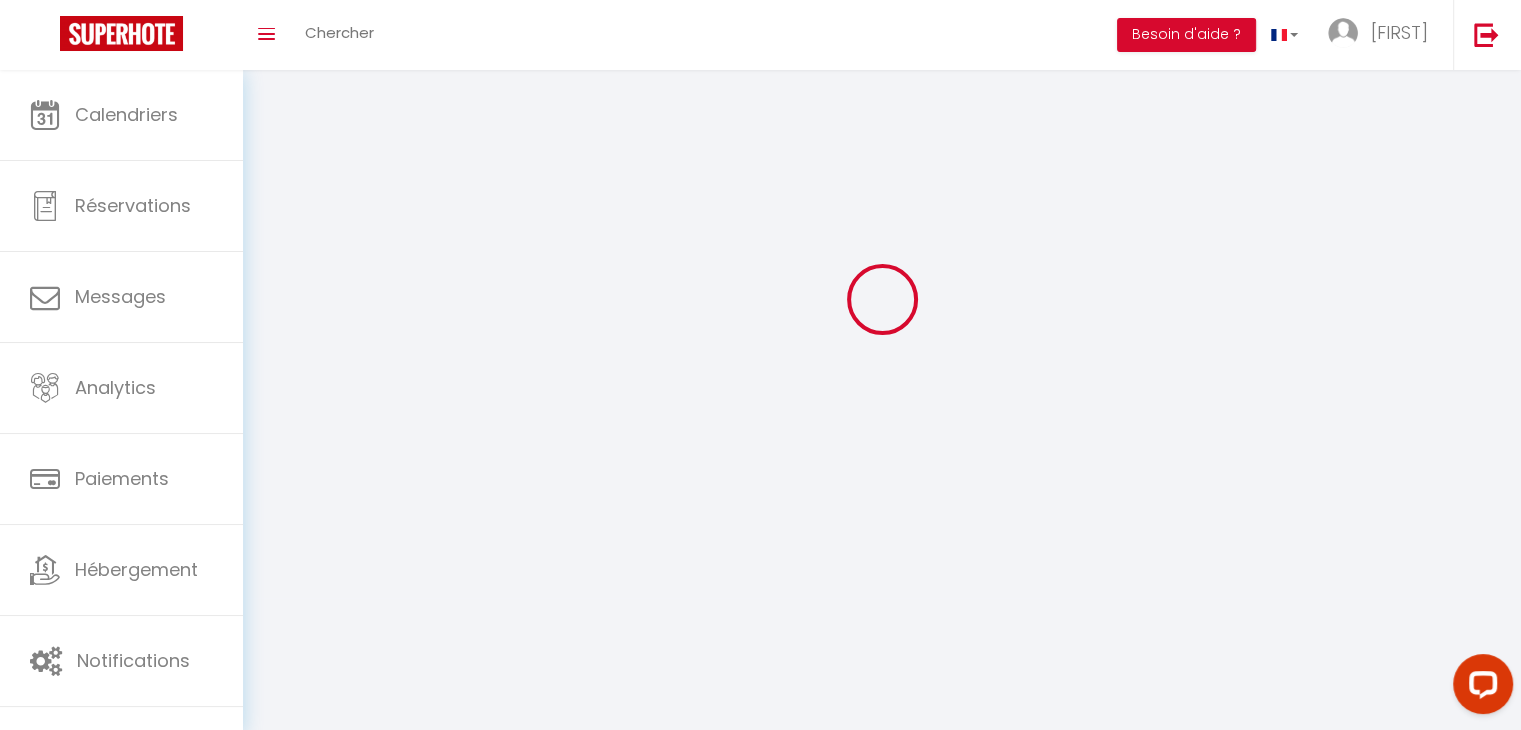 type on "[FIRST]" 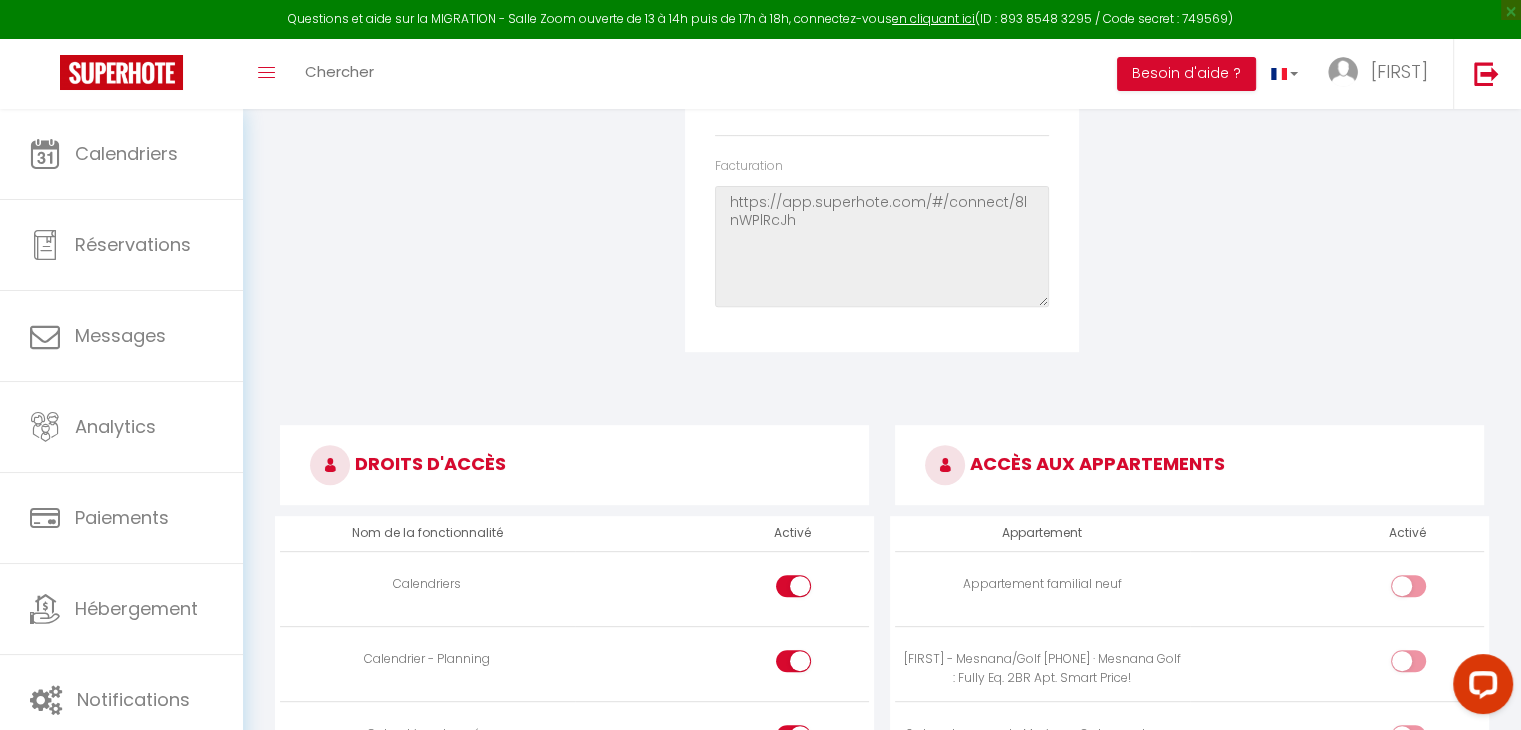 scroll, scrollTop: 648, scrollLeft: 0, axis: vertical 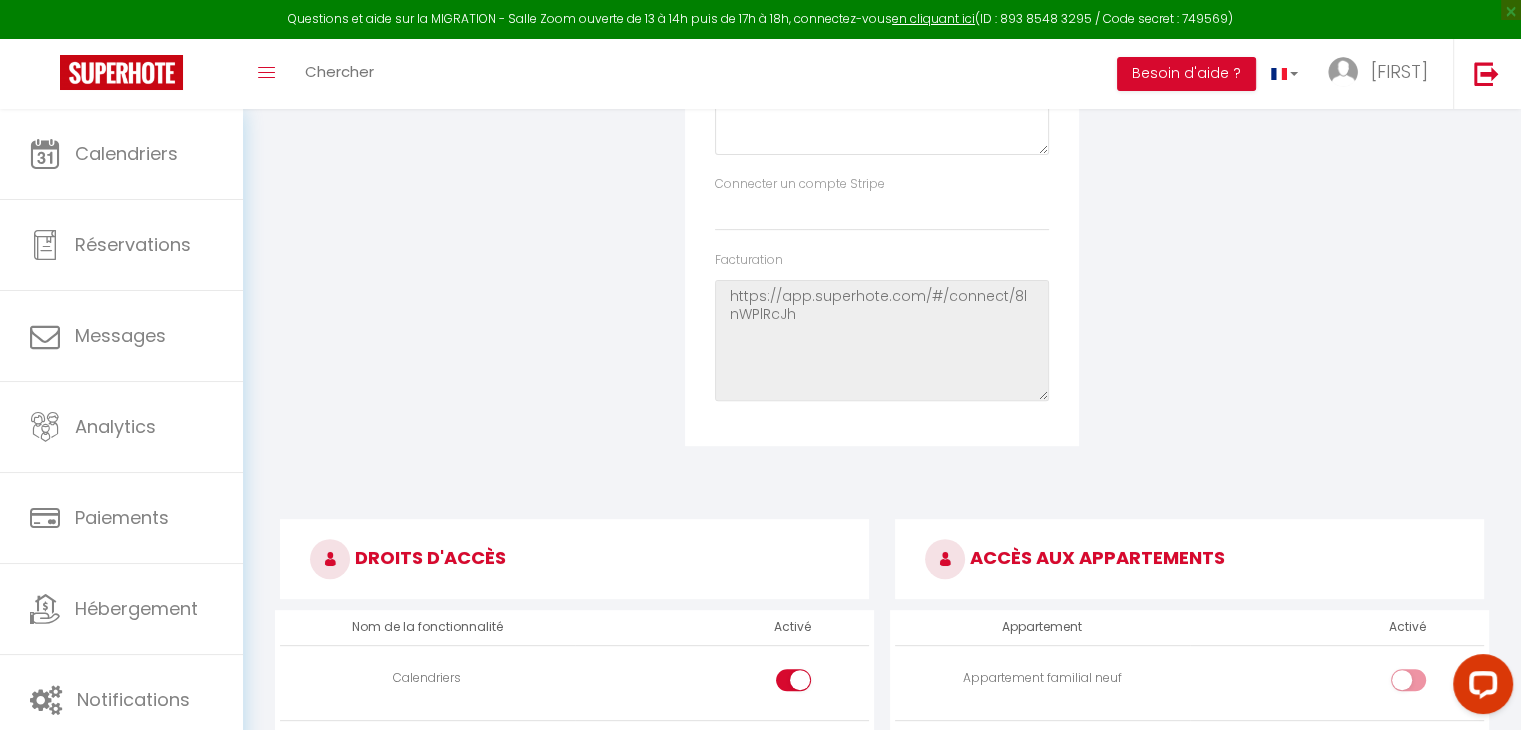 click on "Droit d'accès    Nom de la fonctionnalité   Activé
Actions de réservation
Prix
Propriétaire (client d'une conciergerie)" at bounding box center [1286, 37] 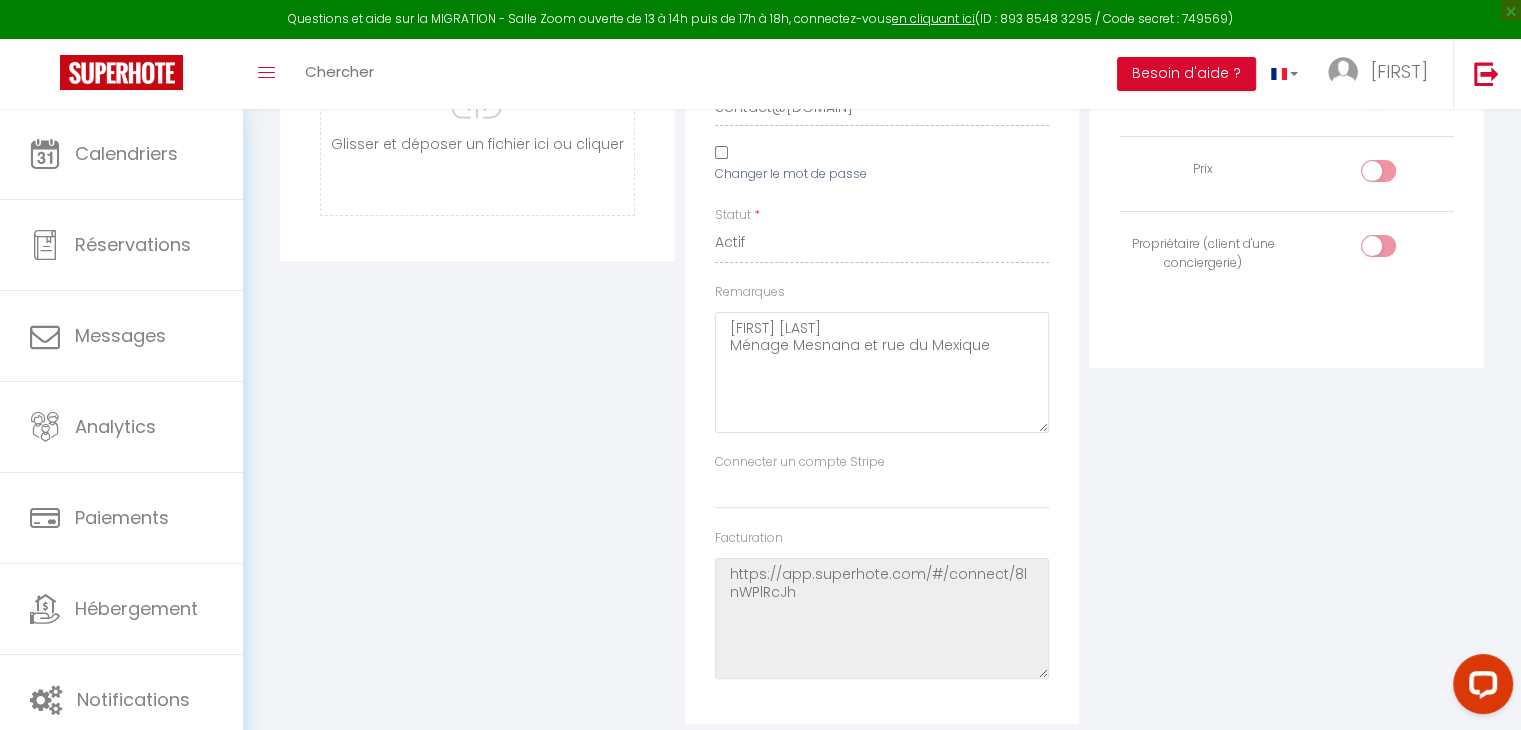 scroll, scrollTop: 123, scrollLeft: 0, axis: vertical 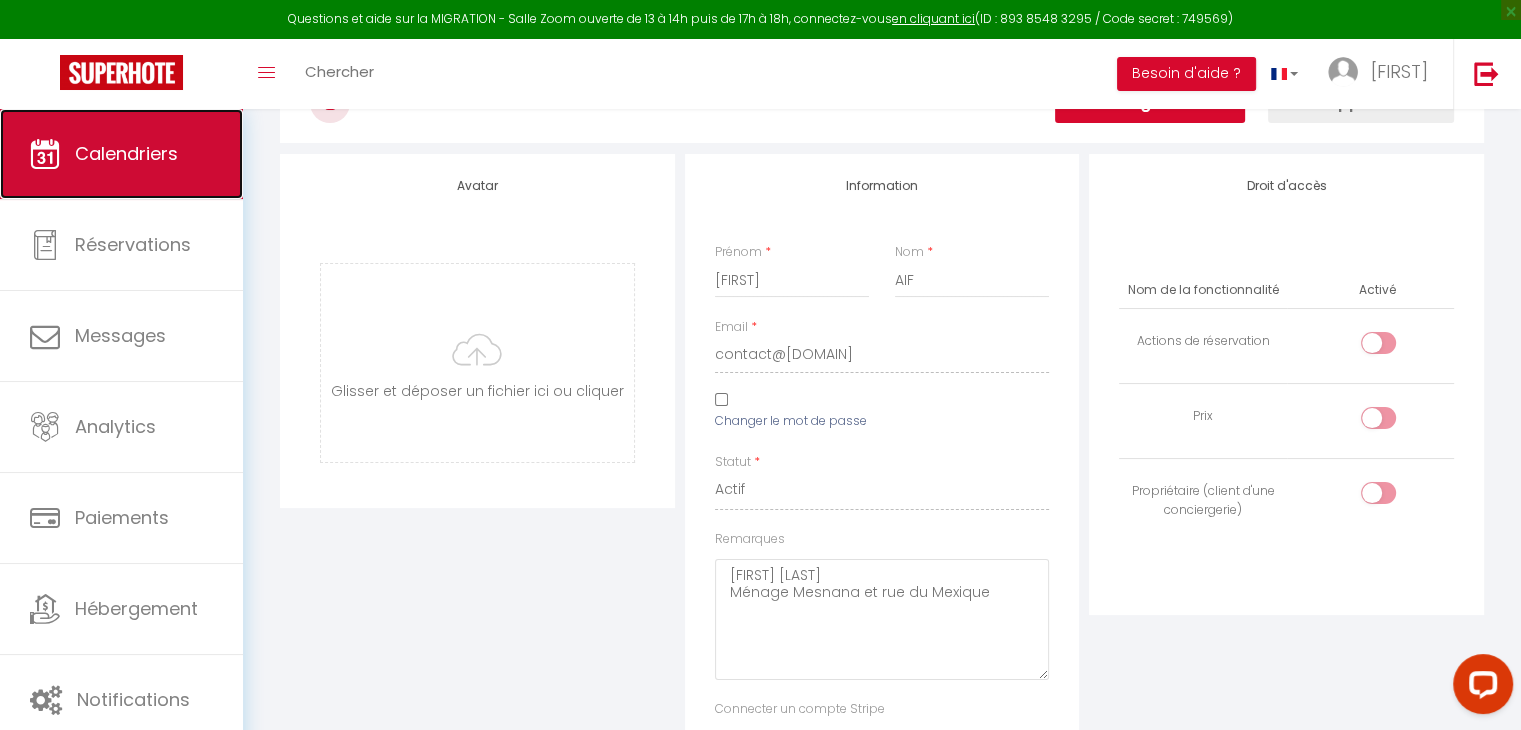click on "Calendriers" at bounding box center [121, 154] 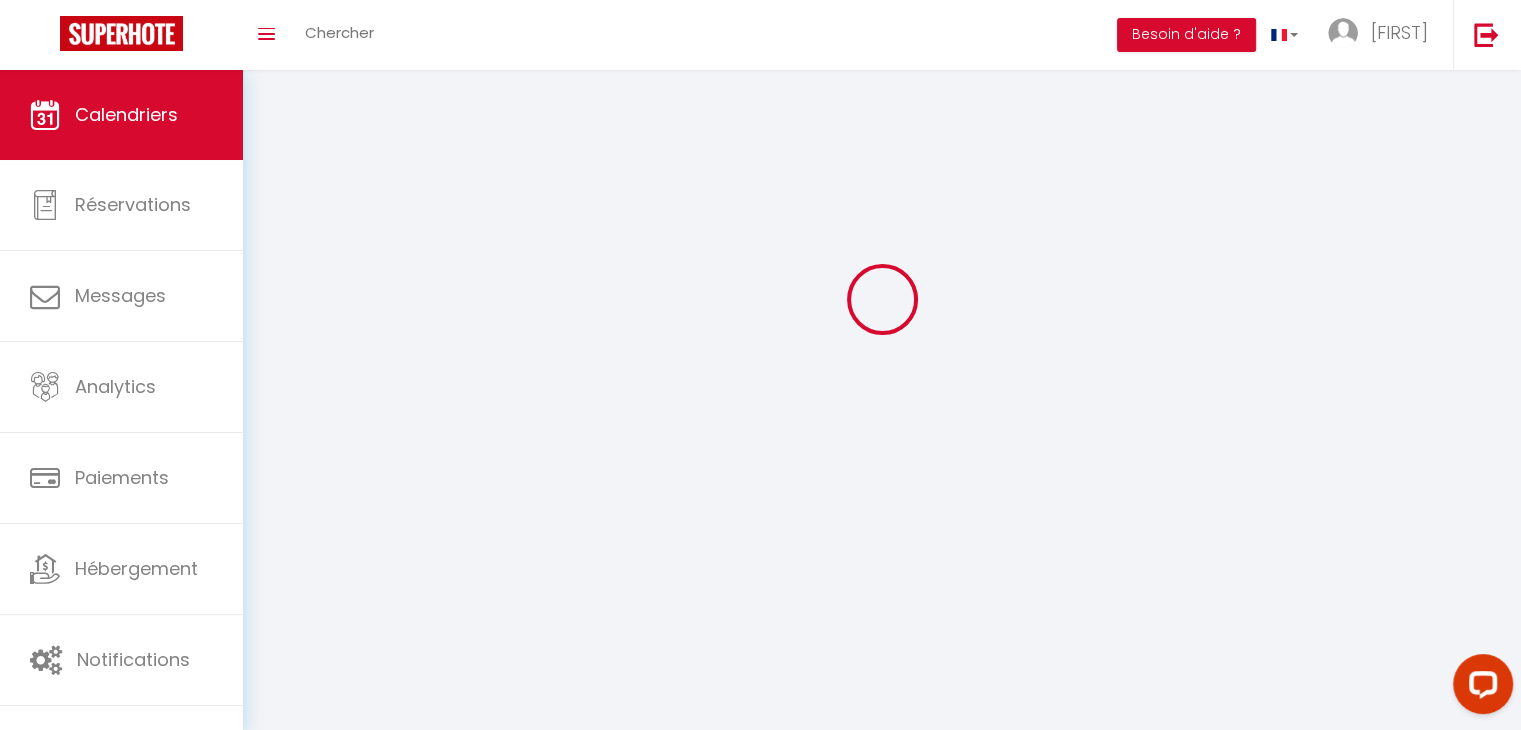 scroll, scrollTop: 0, scrollLeft: 0, axis: both 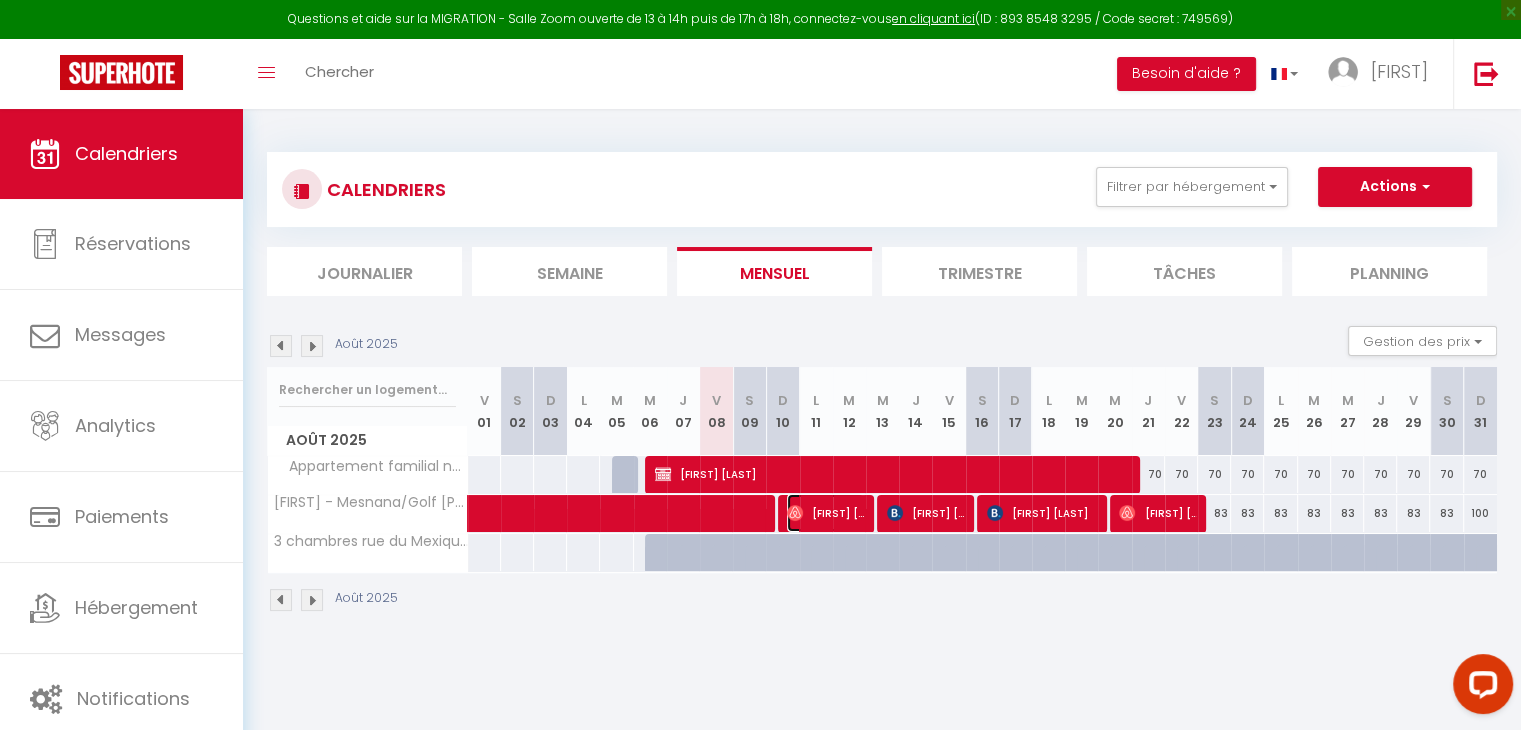 click on "[FIRST] [LAST]" at bounding box center (825, 513) 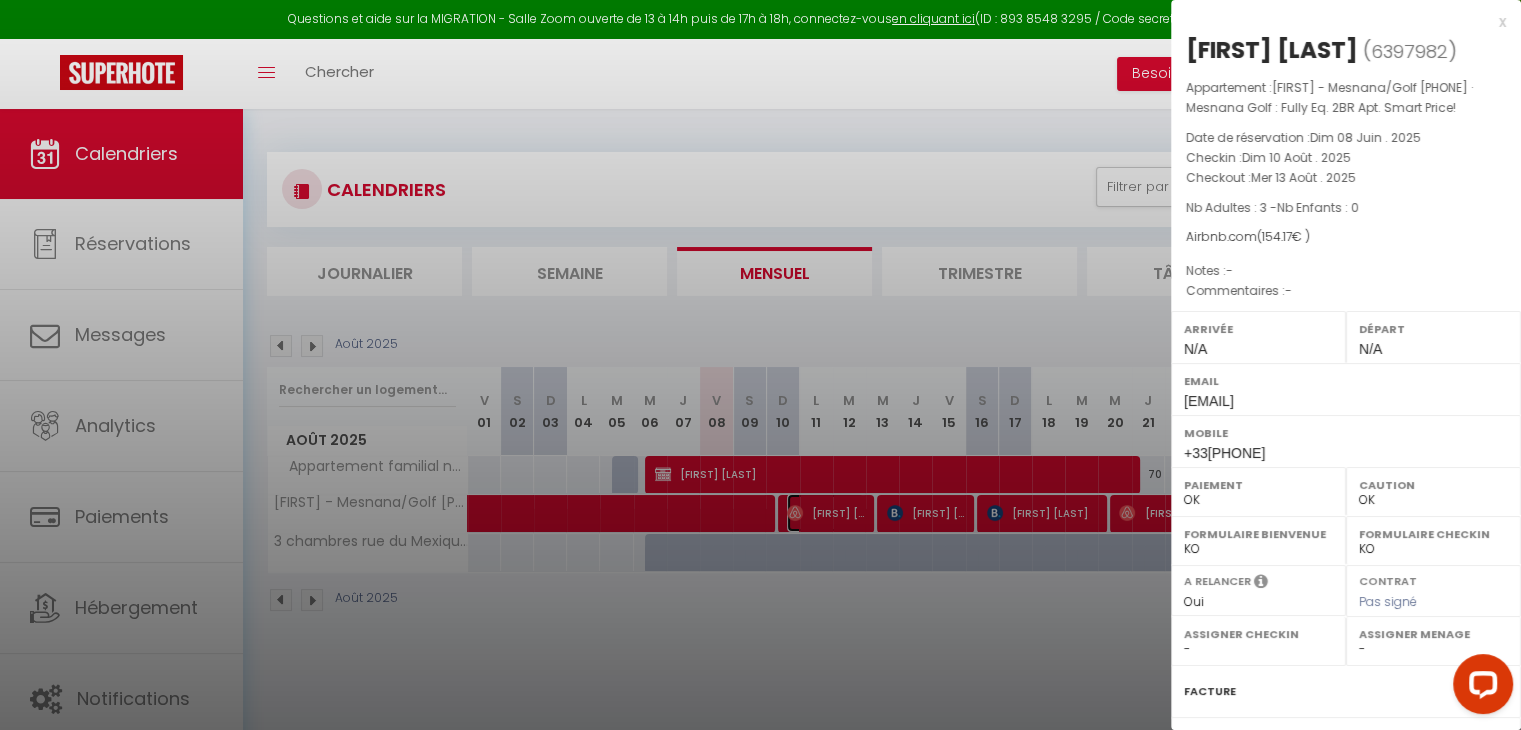 scroll, scrollTop: 239, scrollLeft: 0, axis: vertical 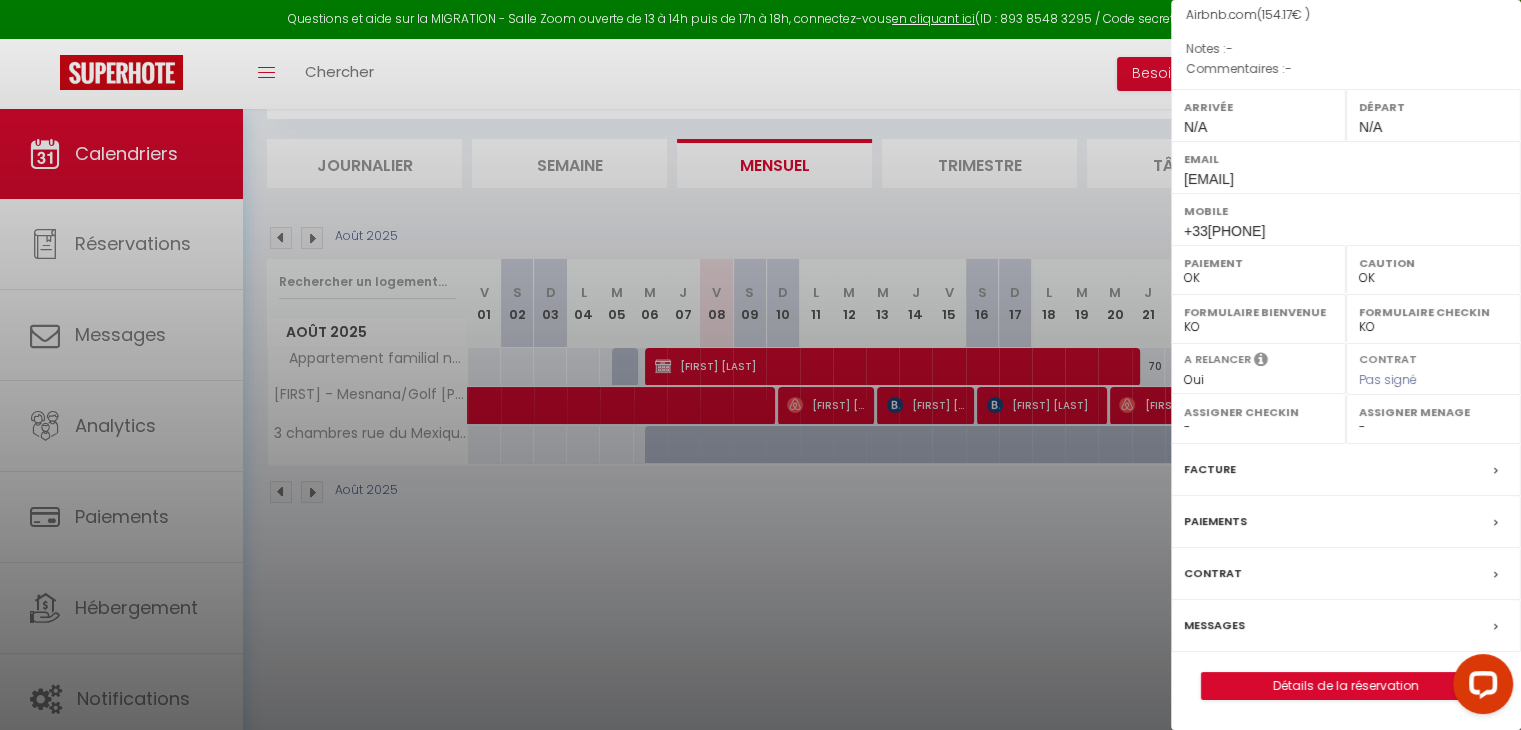 click at bounding box center [760, 365] 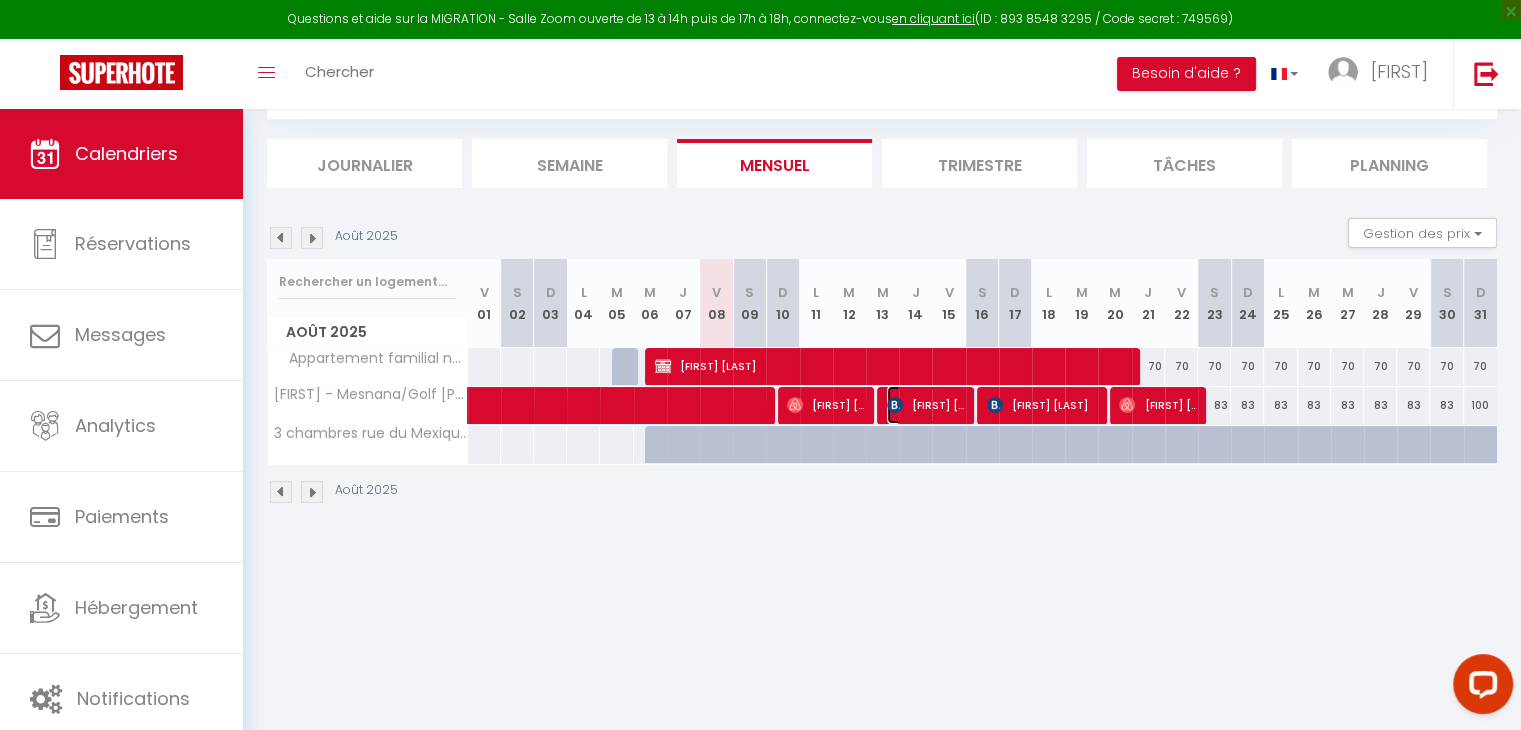 click on "[FIRST] [LAST]" at bounding box center [925, 405] 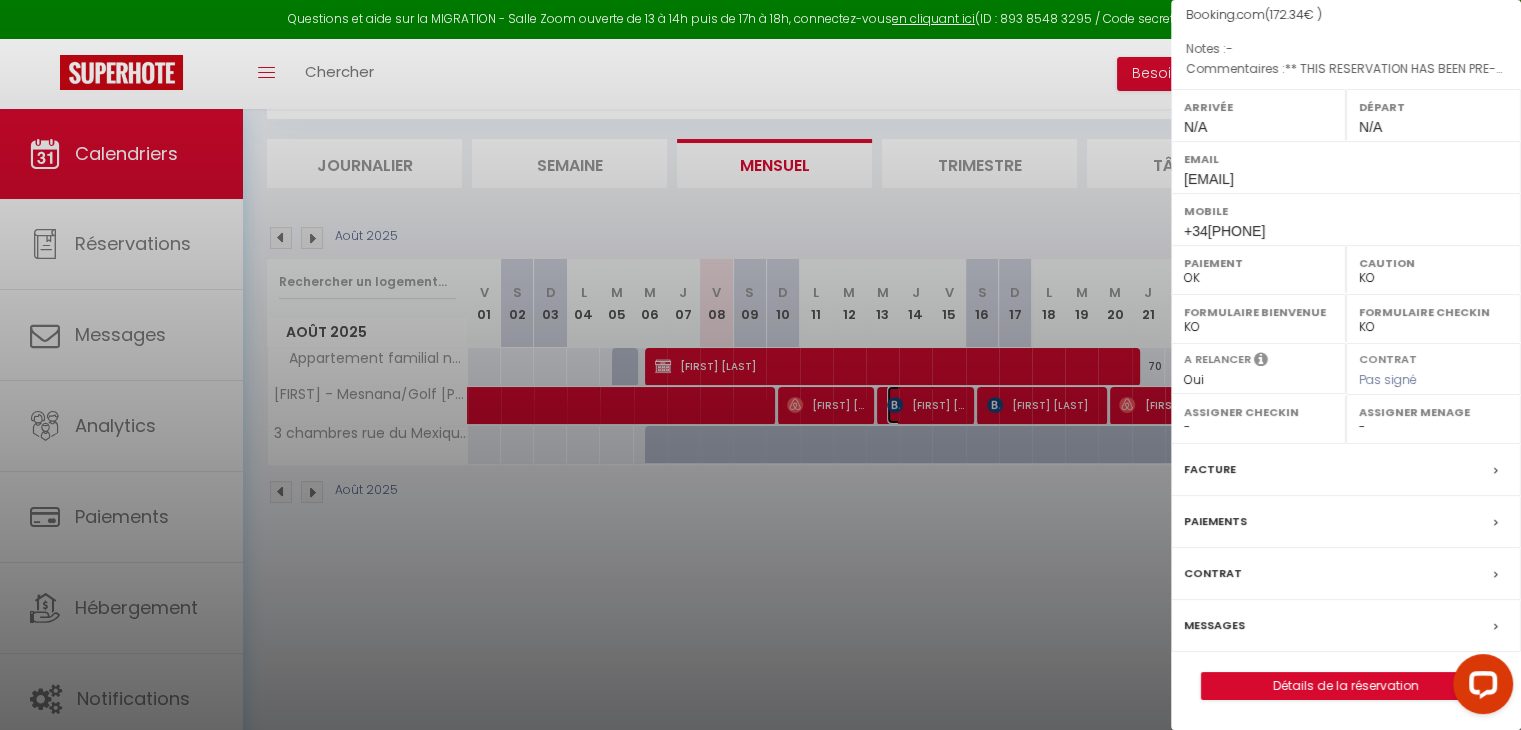 scroll, scrollTop: 56, scrollLeft: 0, axis: vertical 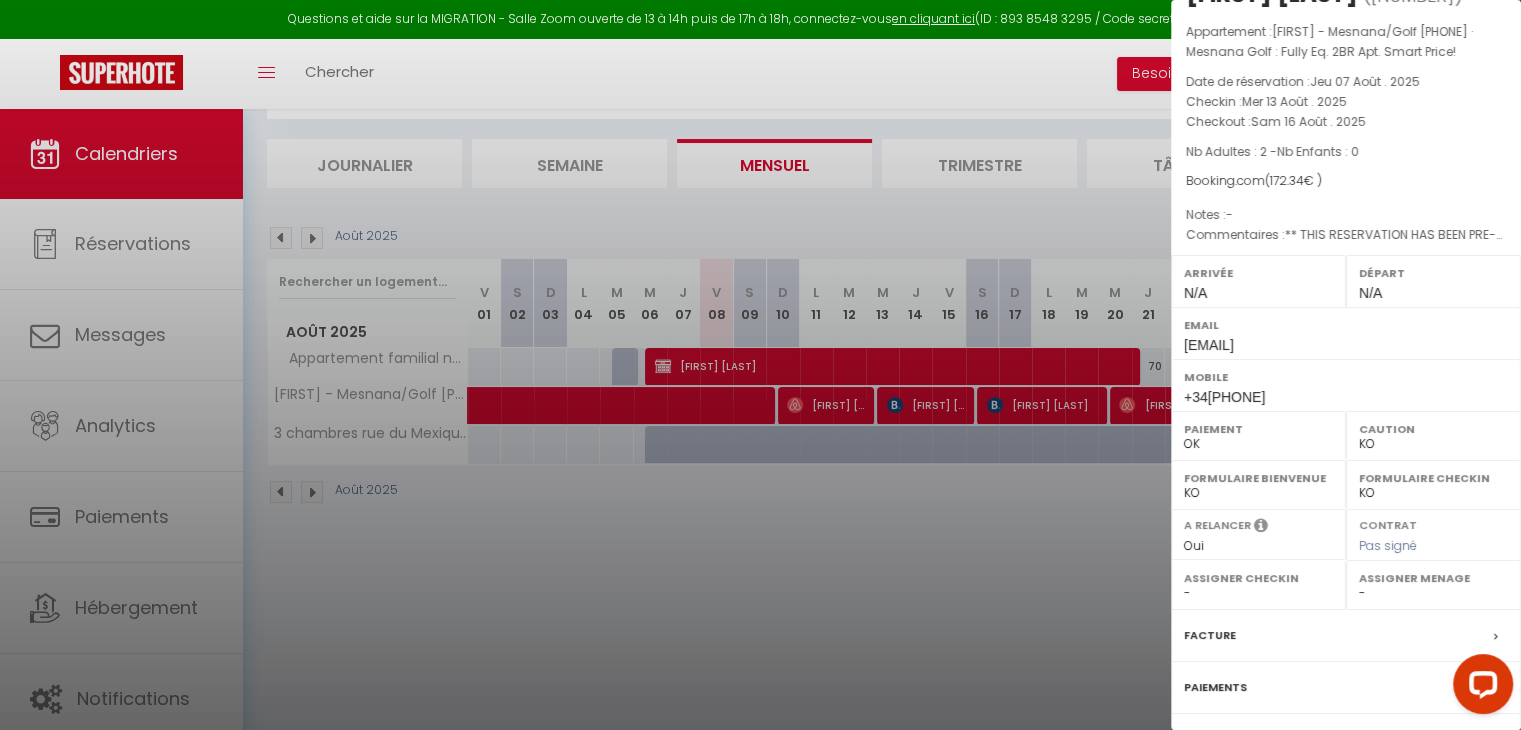 click at bounding box center [760, 365] 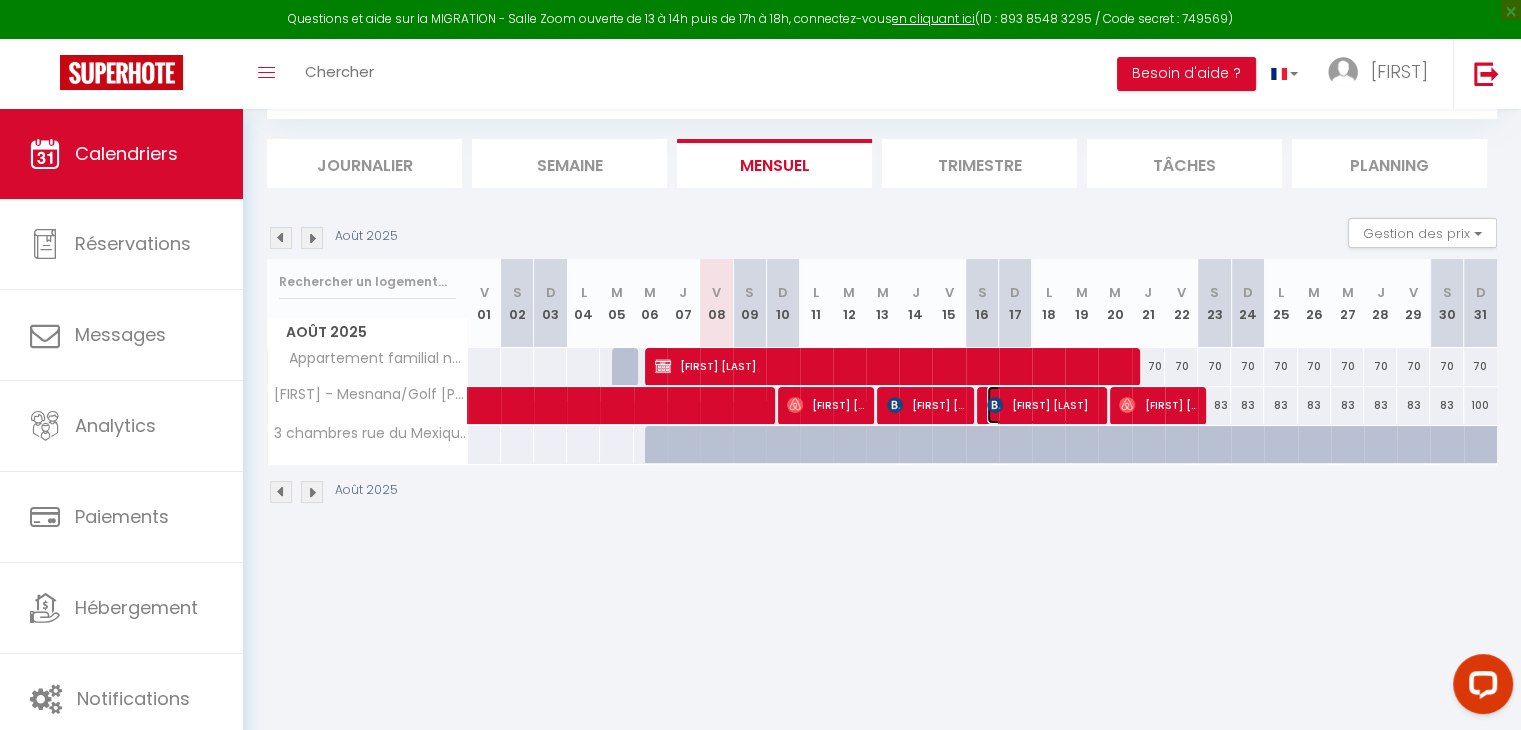 click on "[FIRST] [LAST]" at bounding box center [1042, 405] 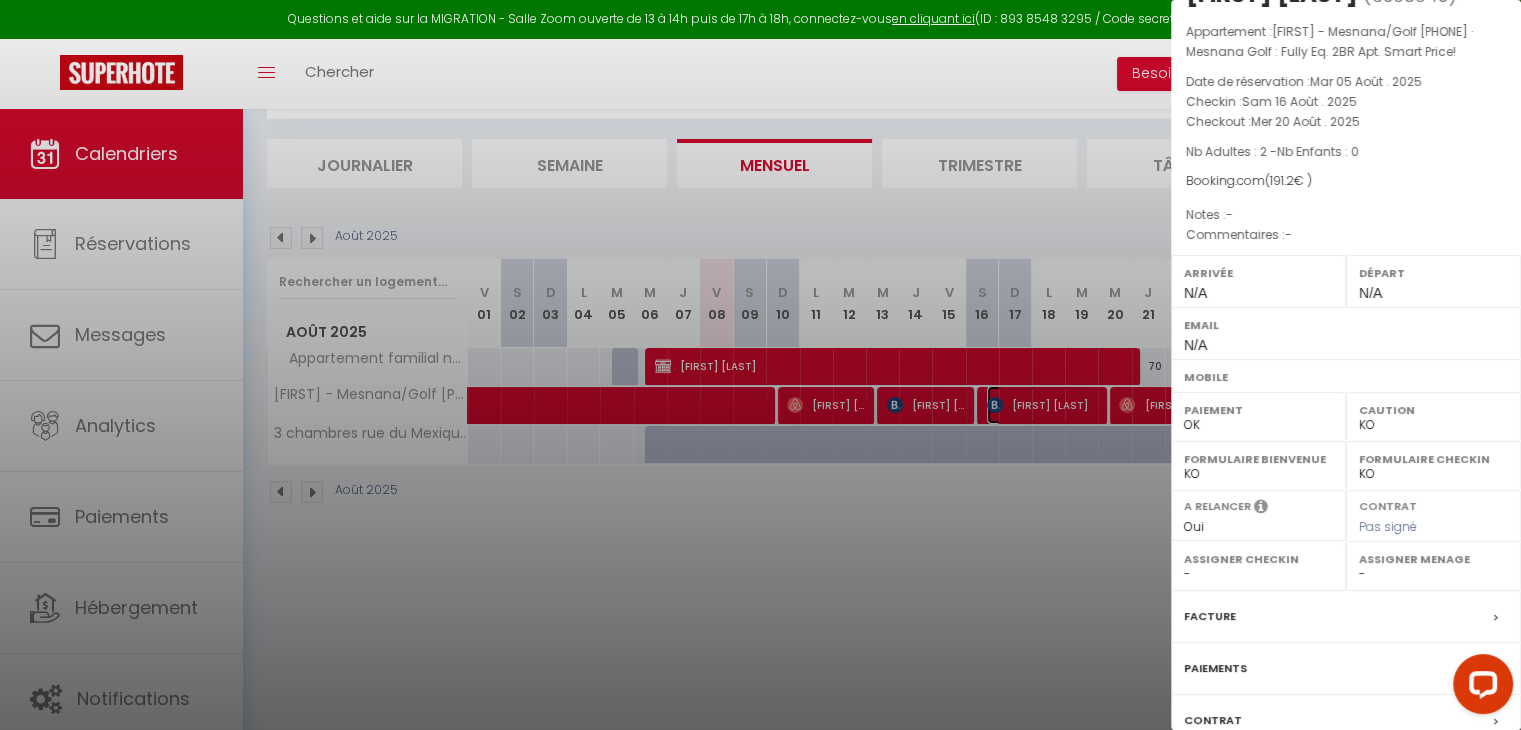 scroll, scrollTop: 0, scrollLeft: 0, axis: both 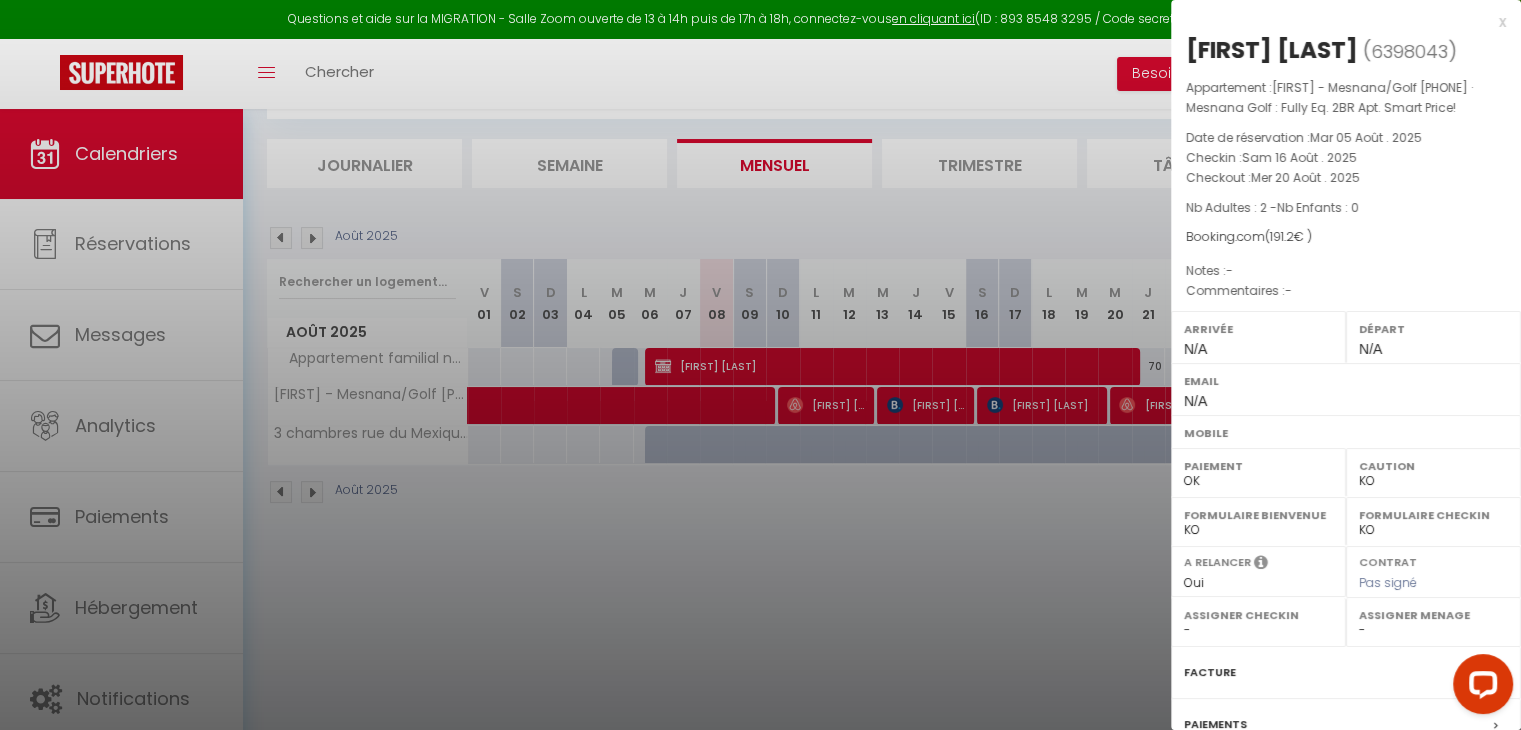 click at bounding box center [760, 365] 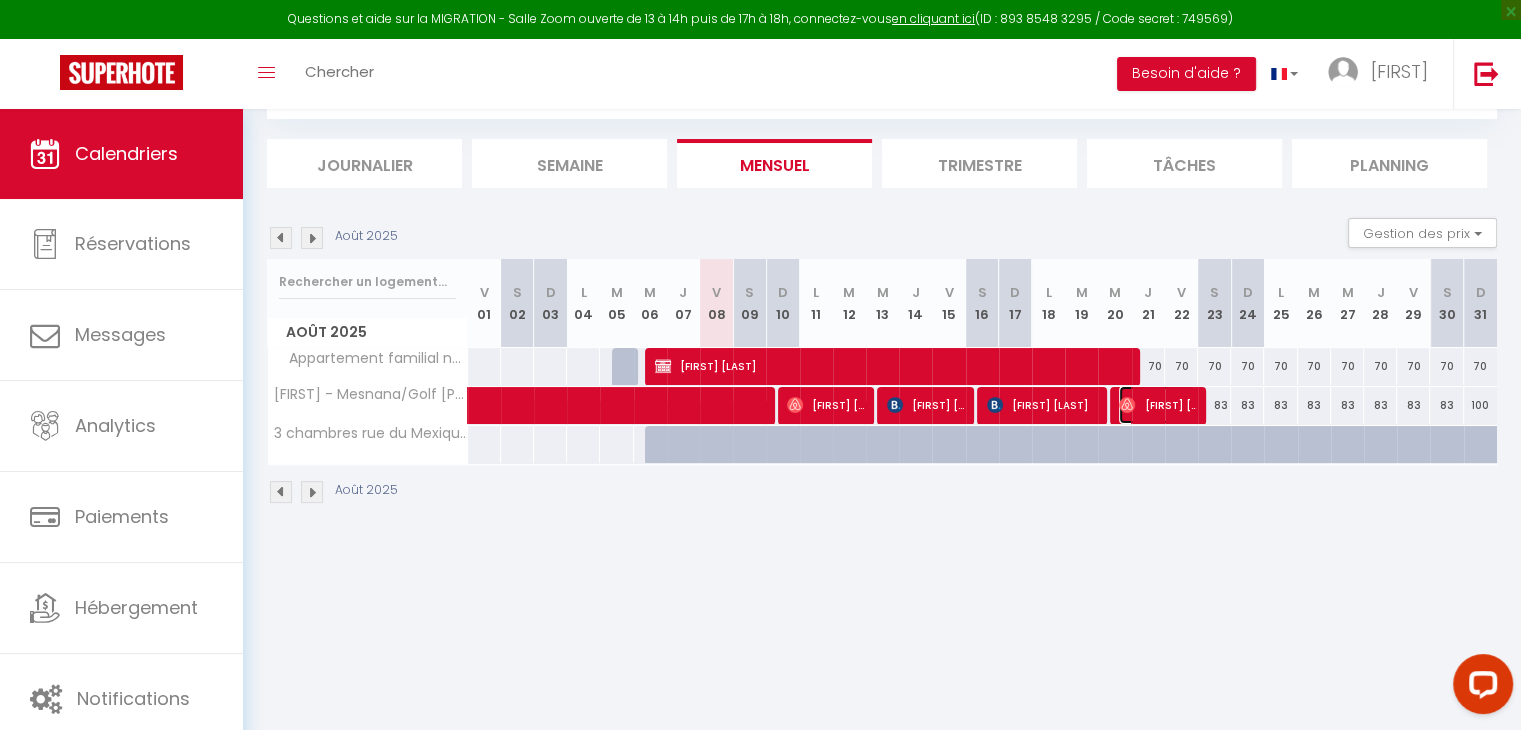 click on "[FIRST] [LAST]" at bounding box center (1157, 405) 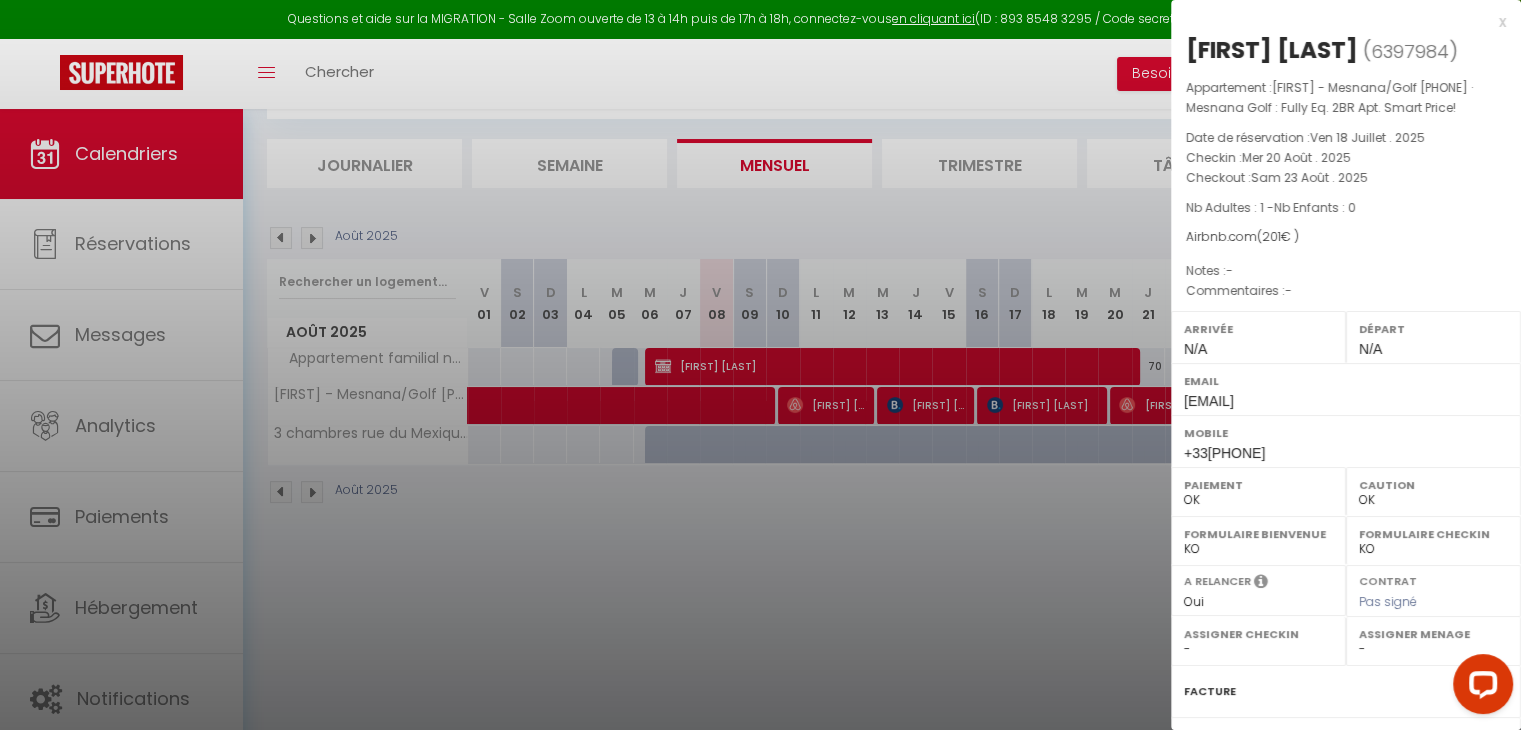 click at bounding box center (760, 365) 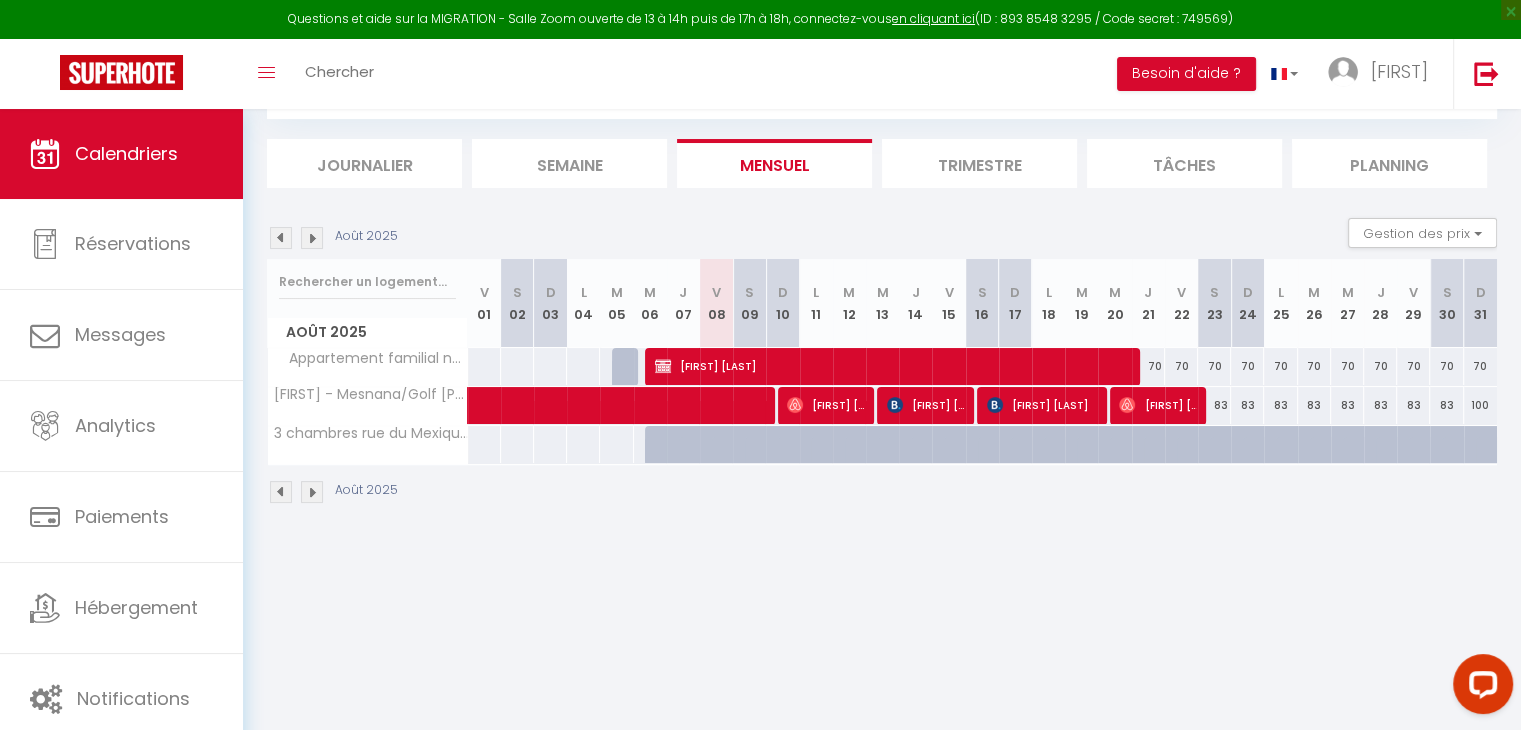 click on "83" at bounding box center (1214, 405) 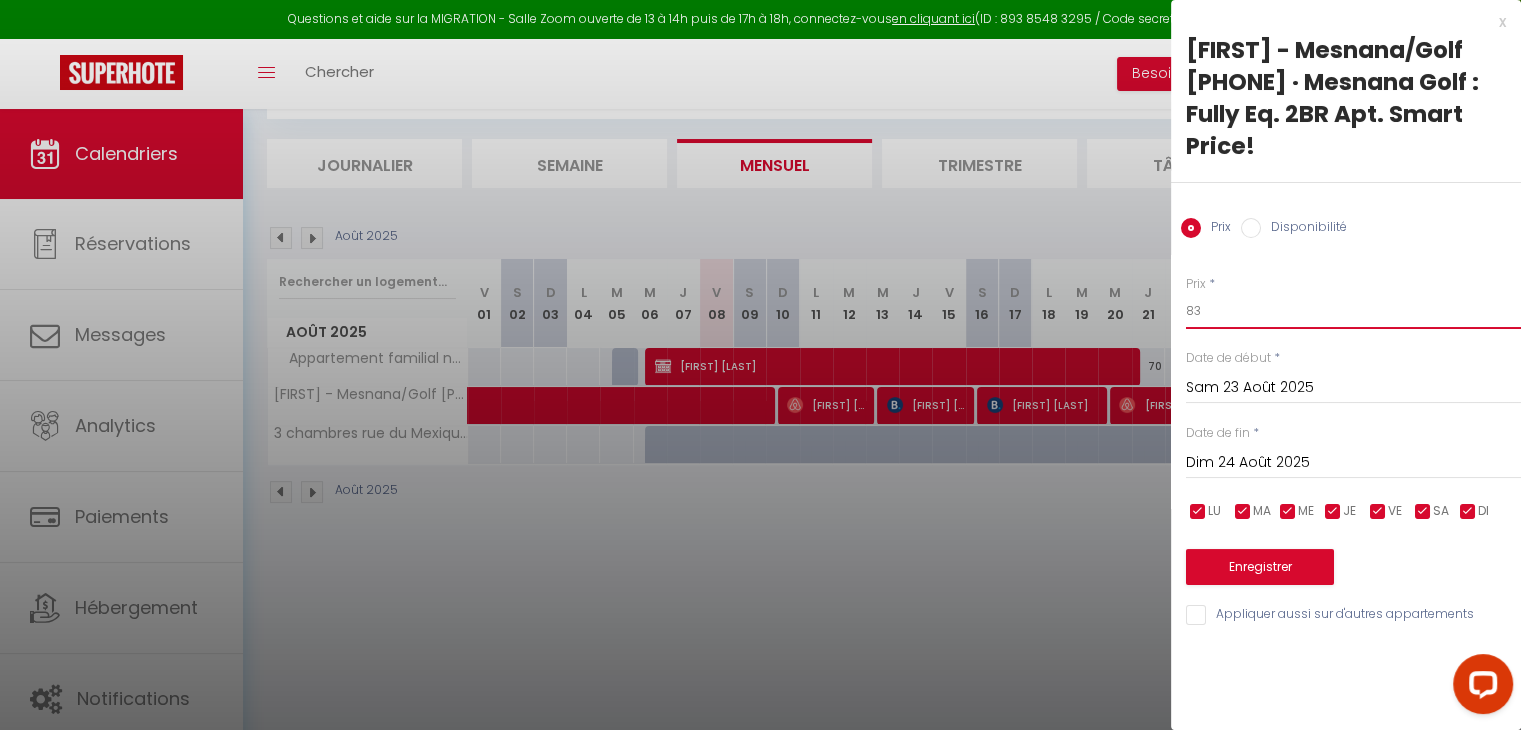 click on "83" at bounding box center [1353, 311] 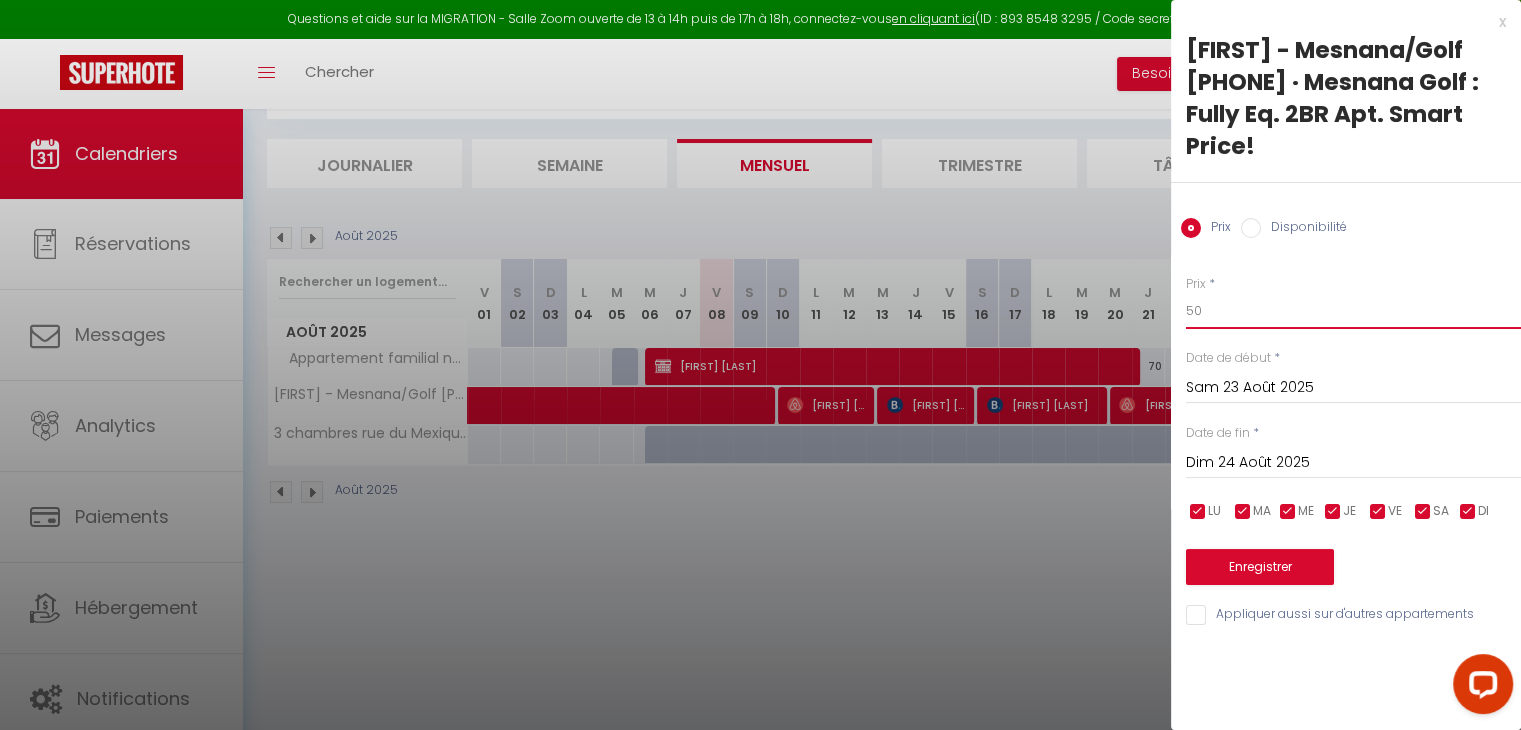 type on "50" 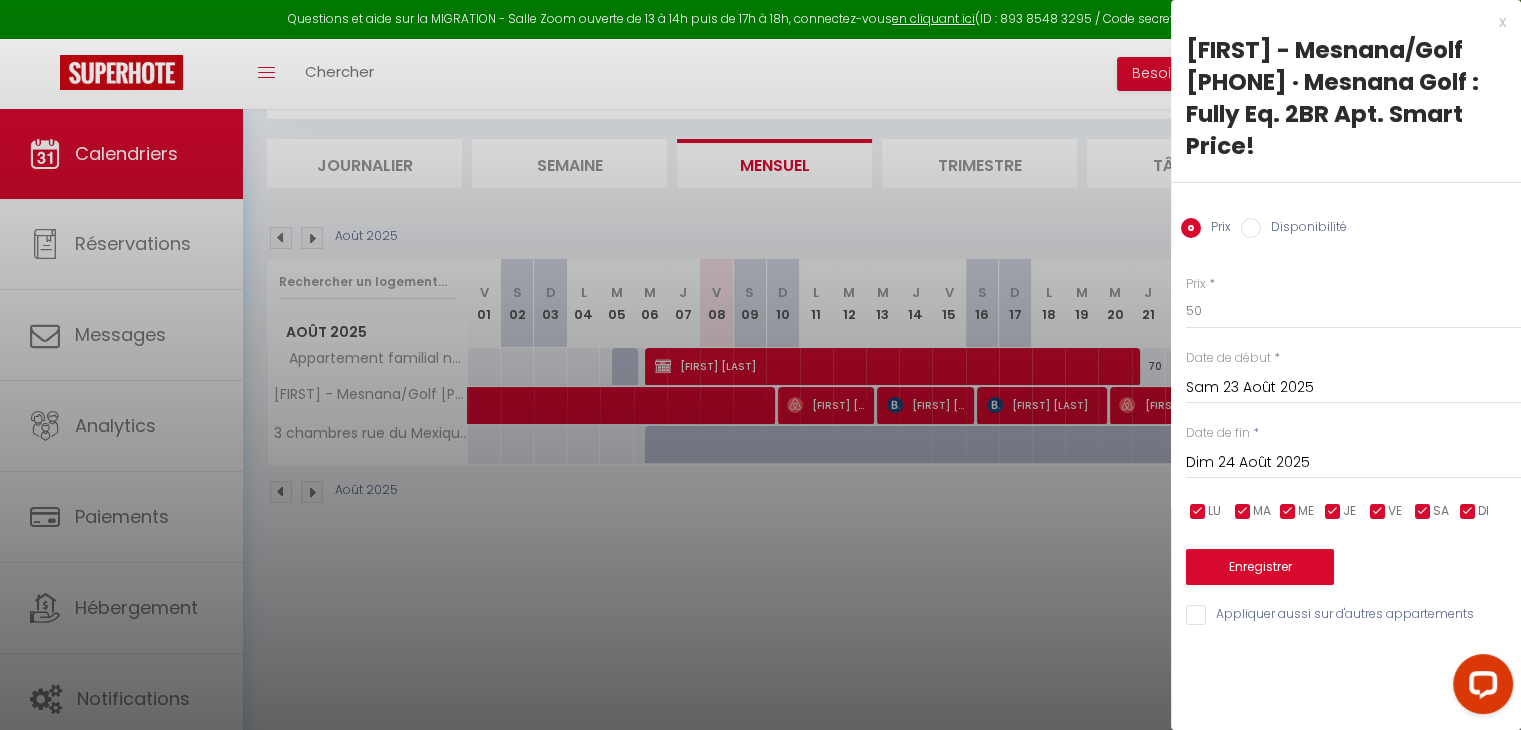 click on "Dim 24 Août 2025" at bounding box center (1353, 463) 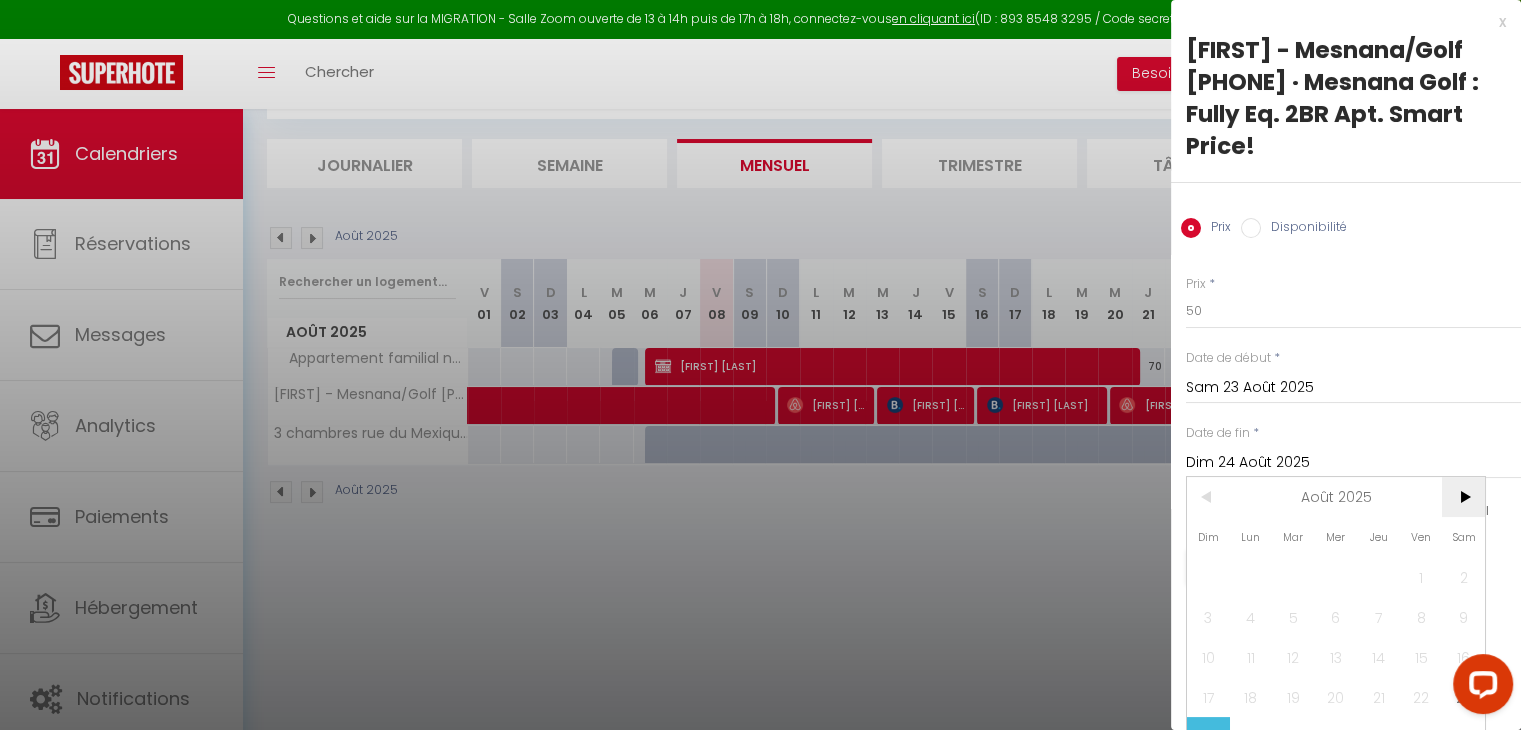 click on ">" at bounding box center [1463, 497] 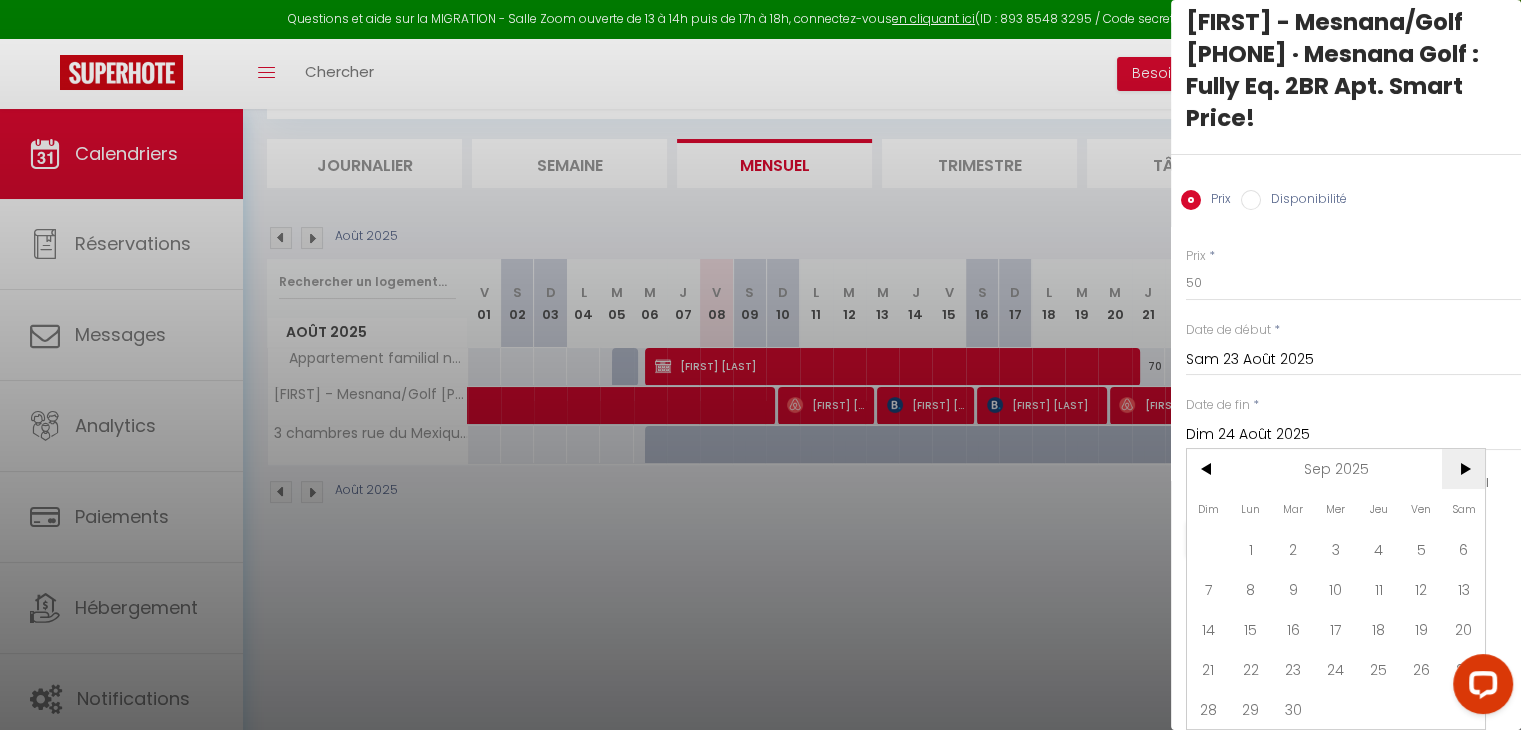 scroll, scrollTop: 42, scrollLeft: 0, axis: vertical 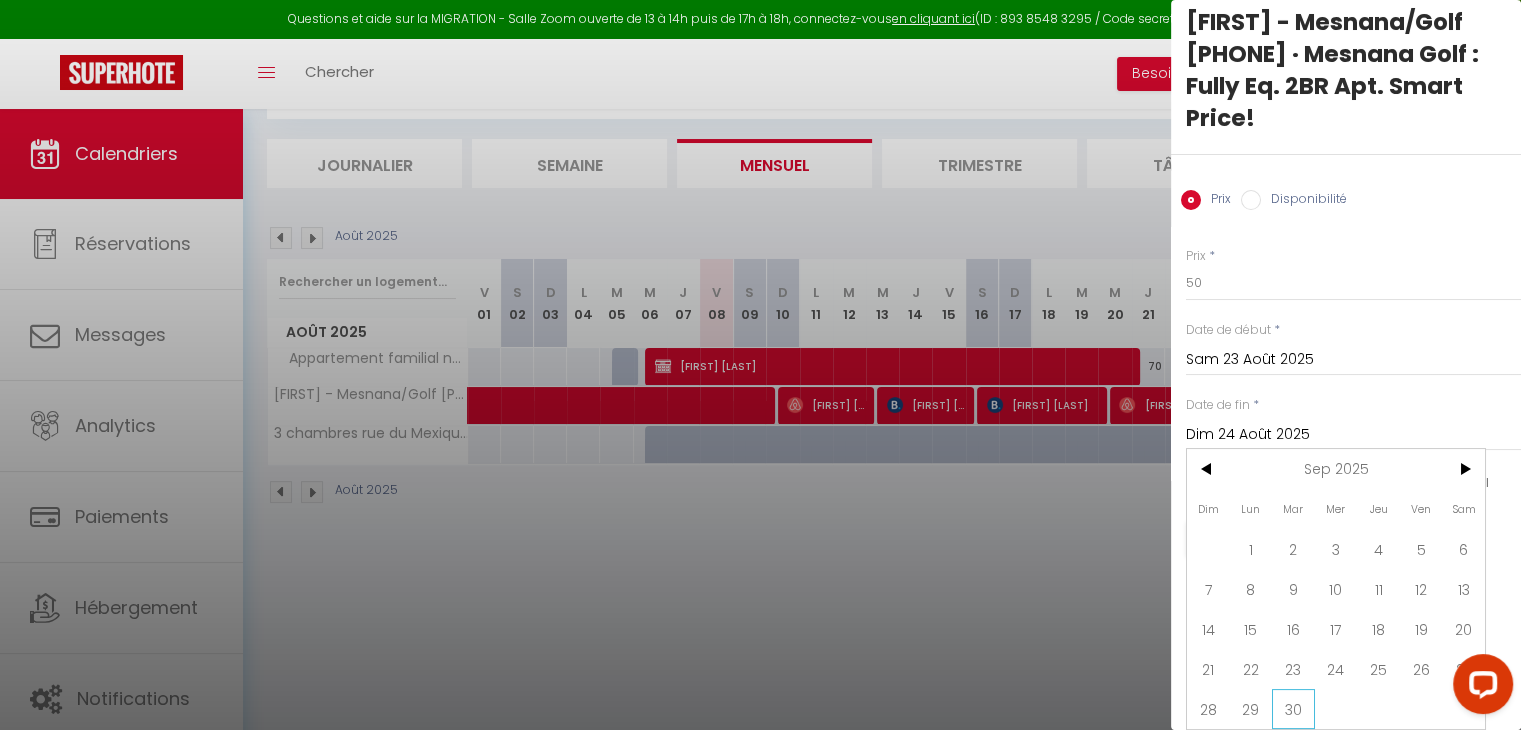 click on "30" at bounding box center (1293, 709) 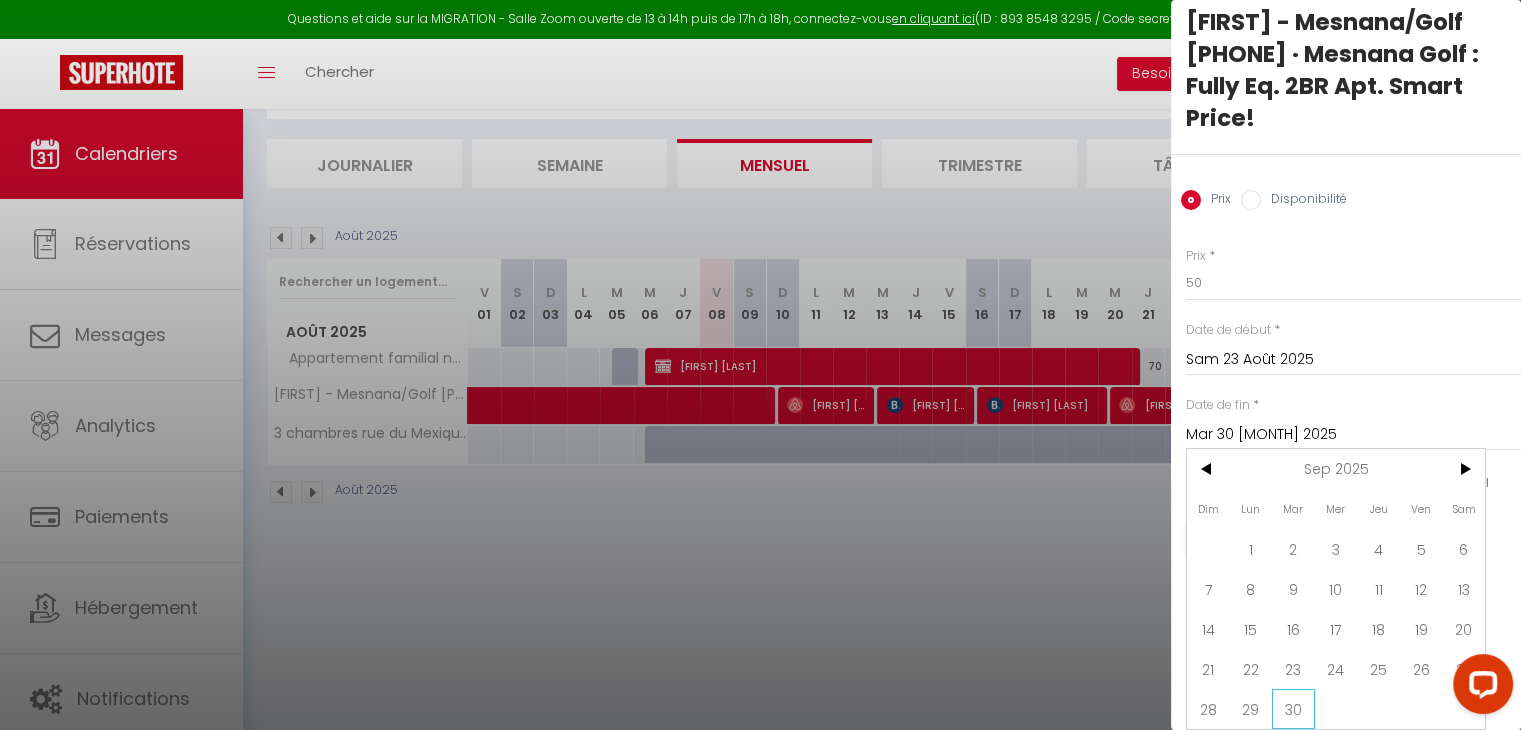 scroll, scrollTop: 0, scrollLeft: 0, axis: both 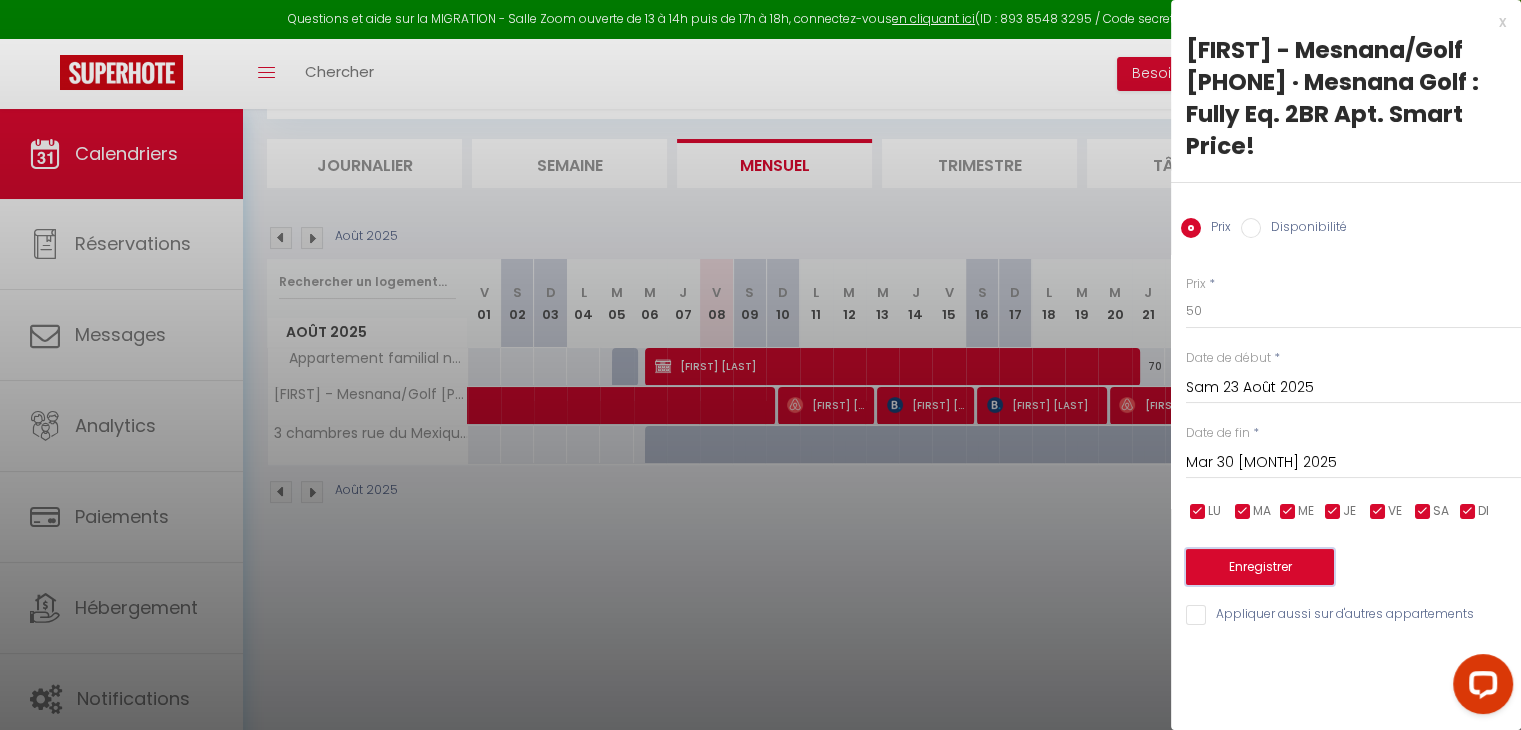 click on "Enregistrer" at bounding box center (1260, 567) 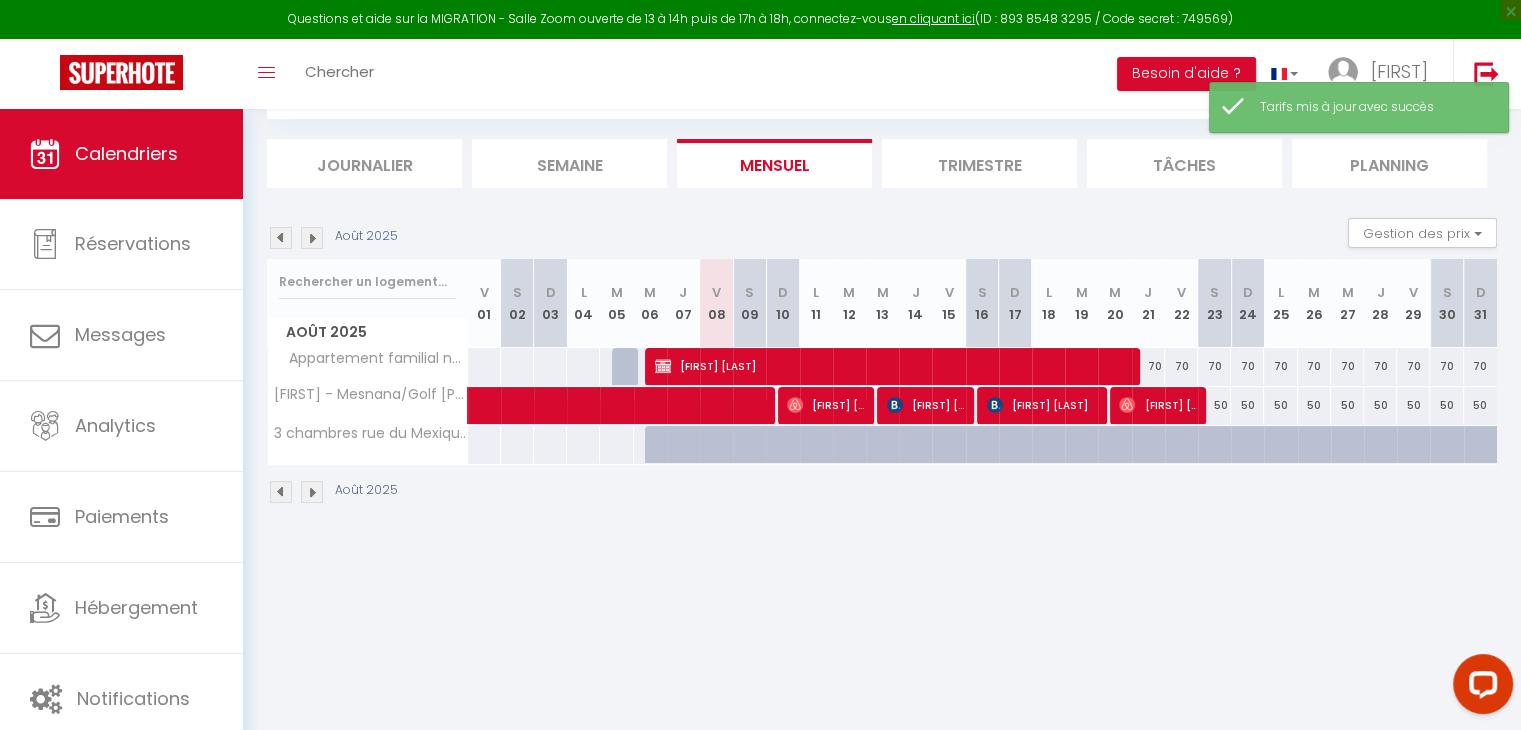 click at bounding box center [312, 238] 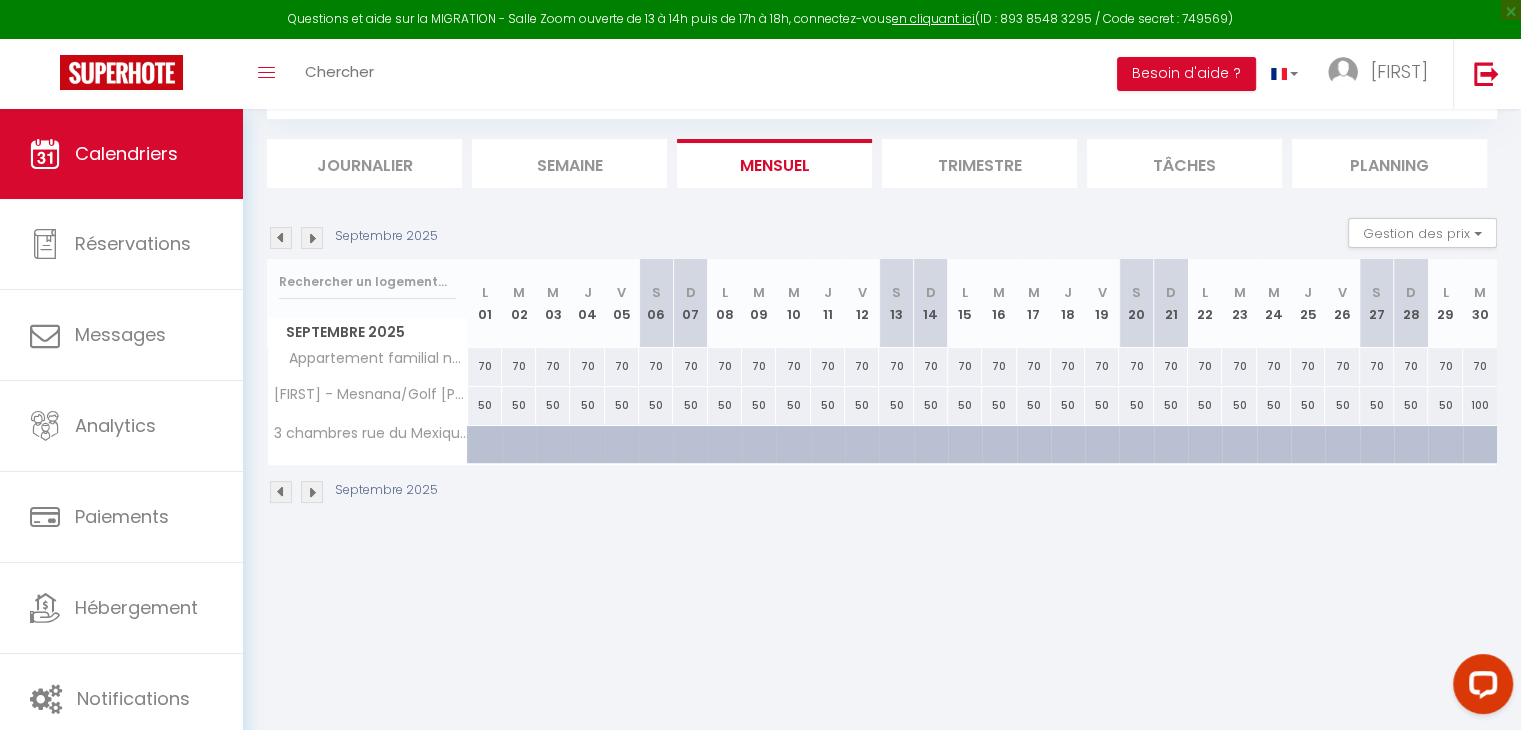 click at bounding box center (312, 238) 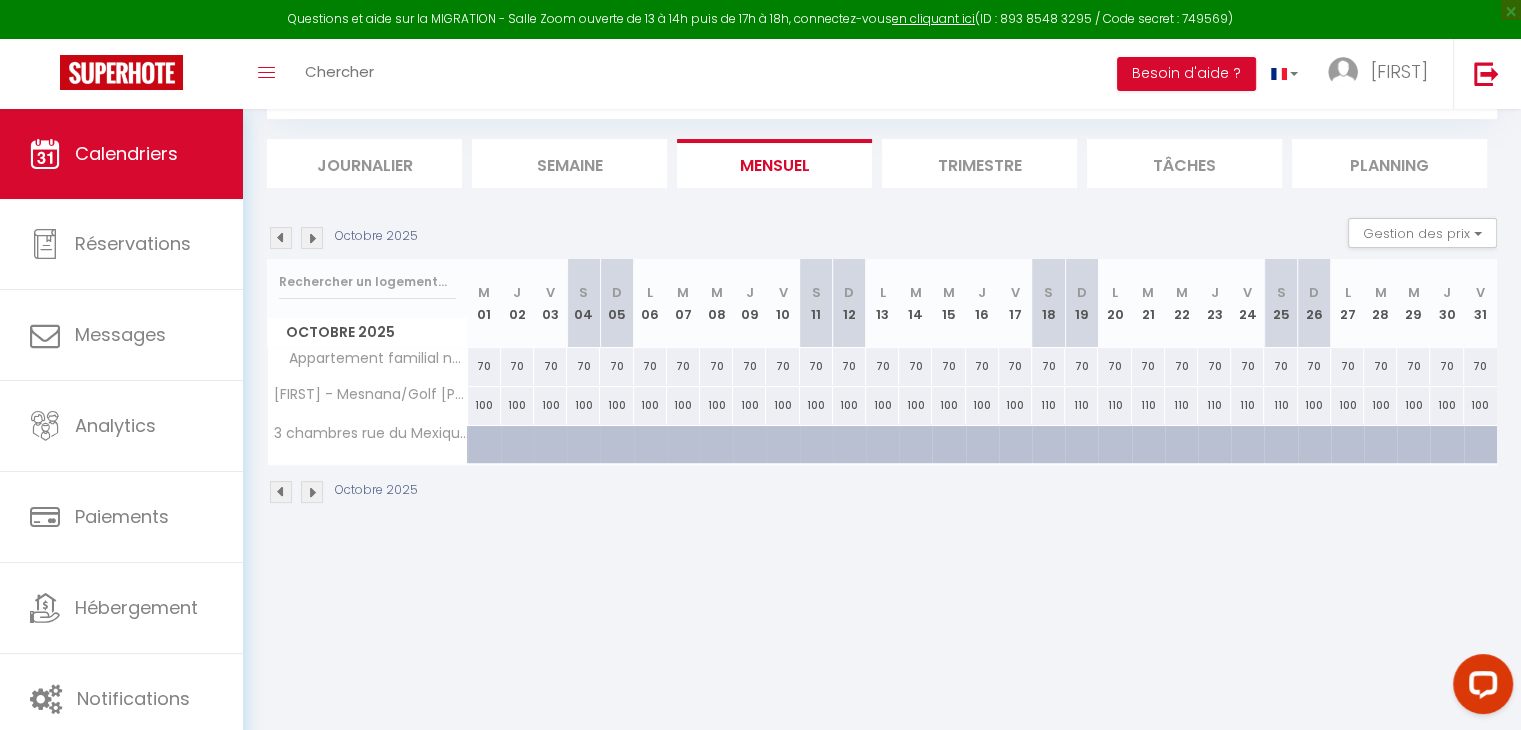 click at bounding box center [312, 238] 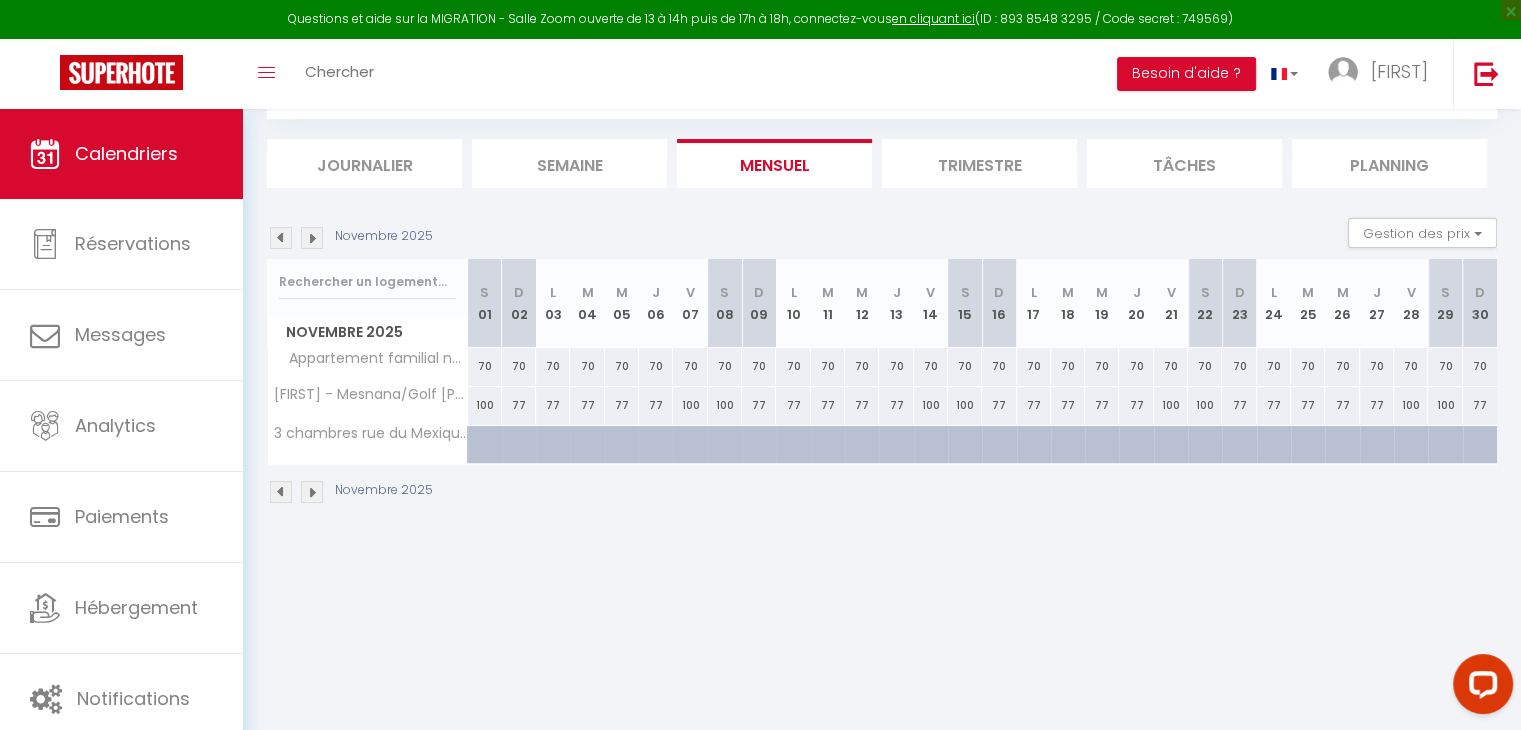 click at bounding box center (312, 238) 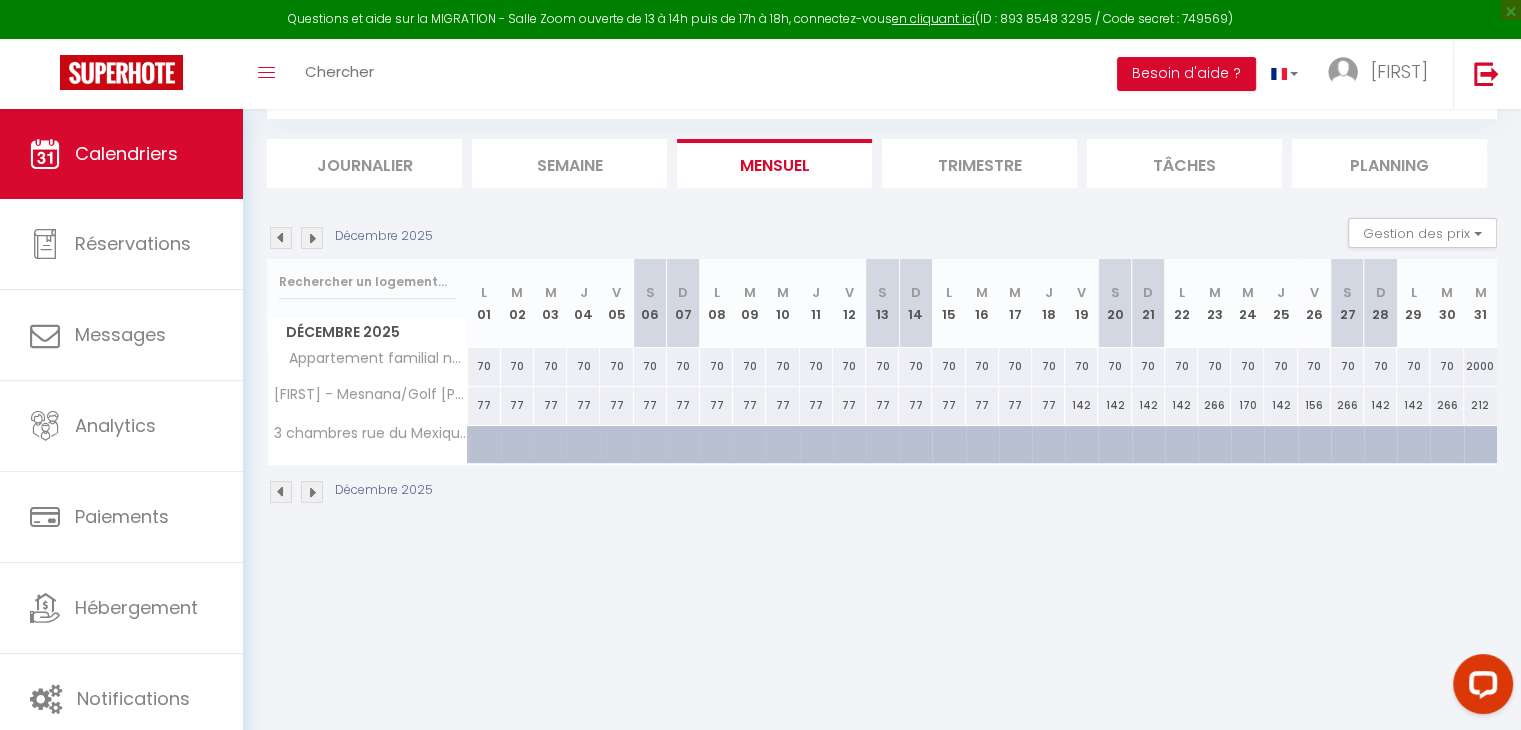 click at bounding box center [281, 238] 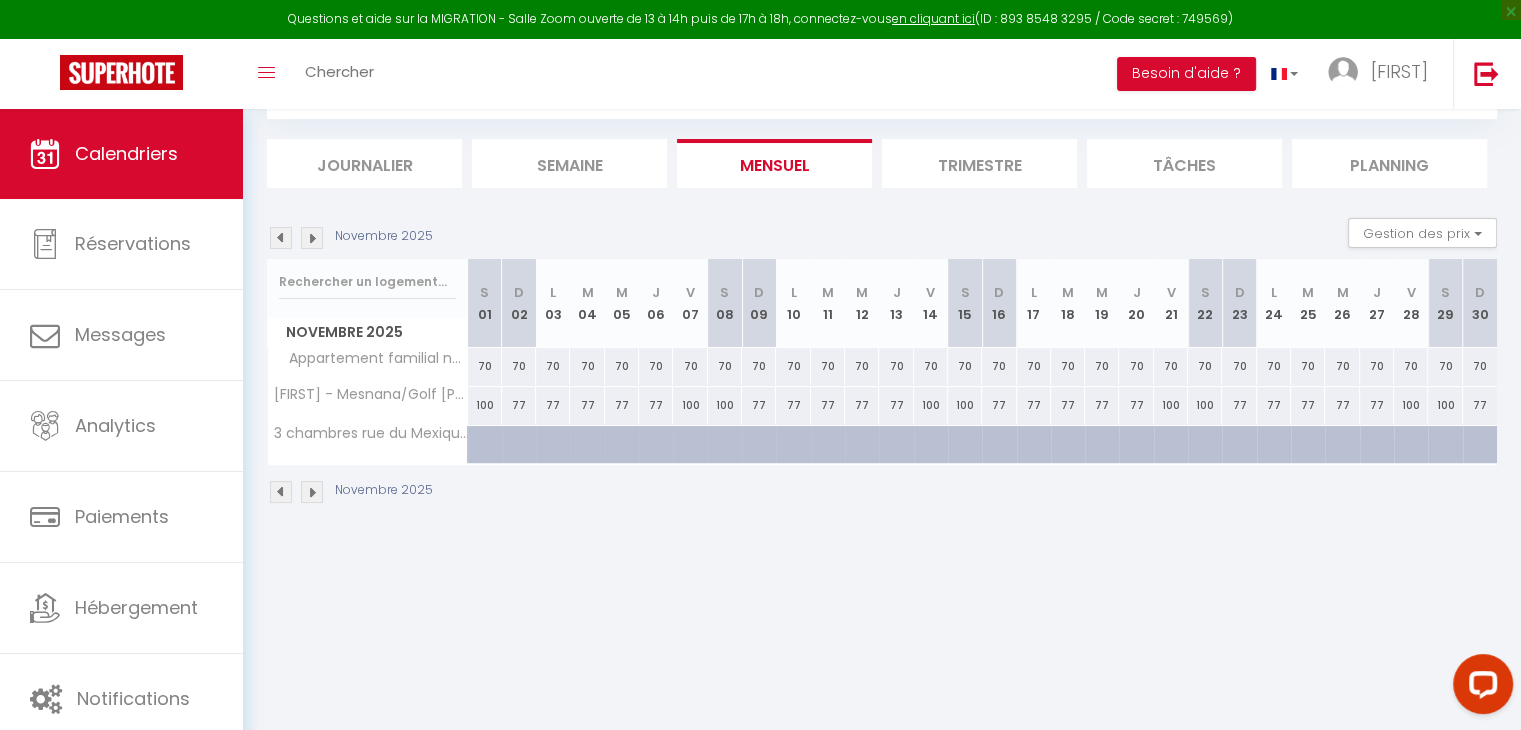 click at bounding box center [281, 238] 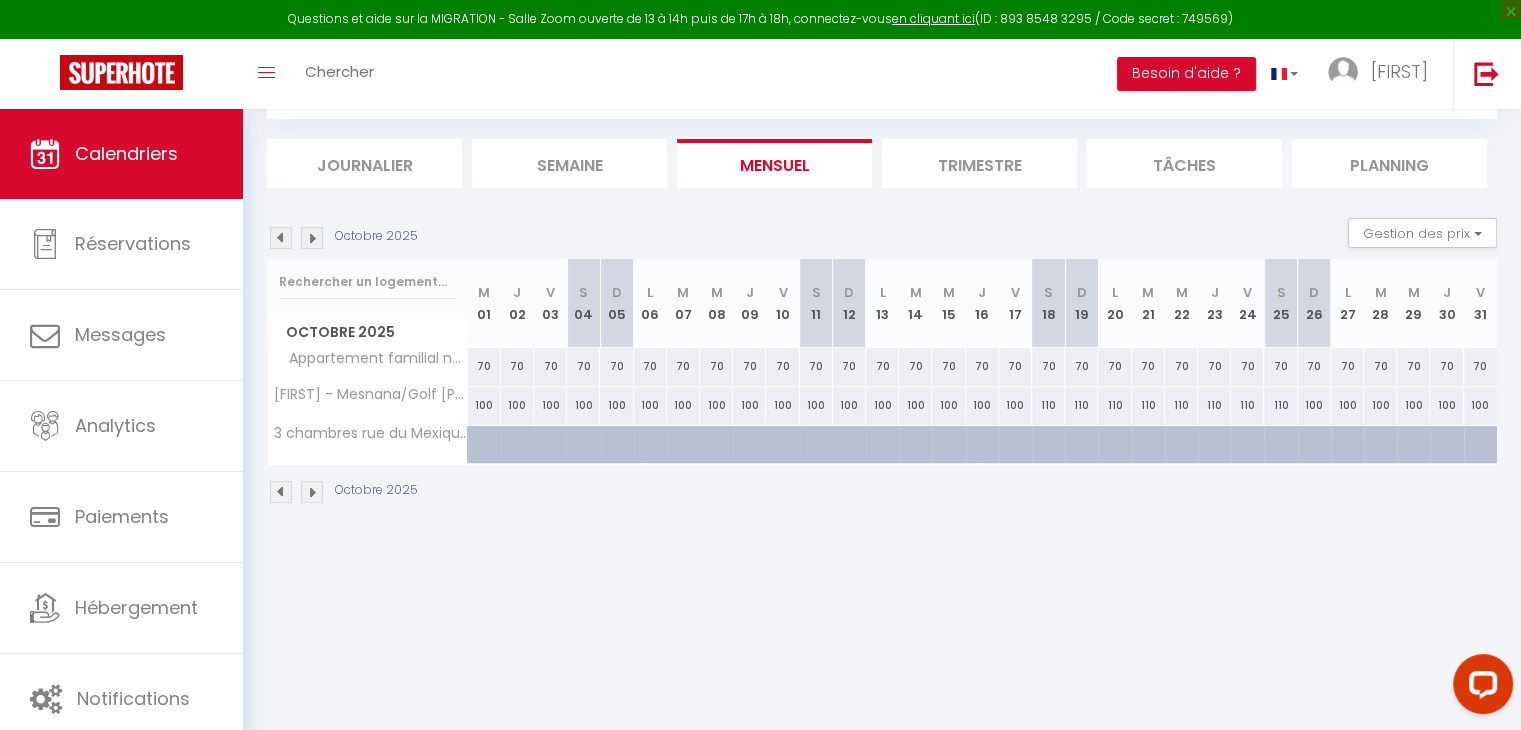 click at bounding box center [281, 238] 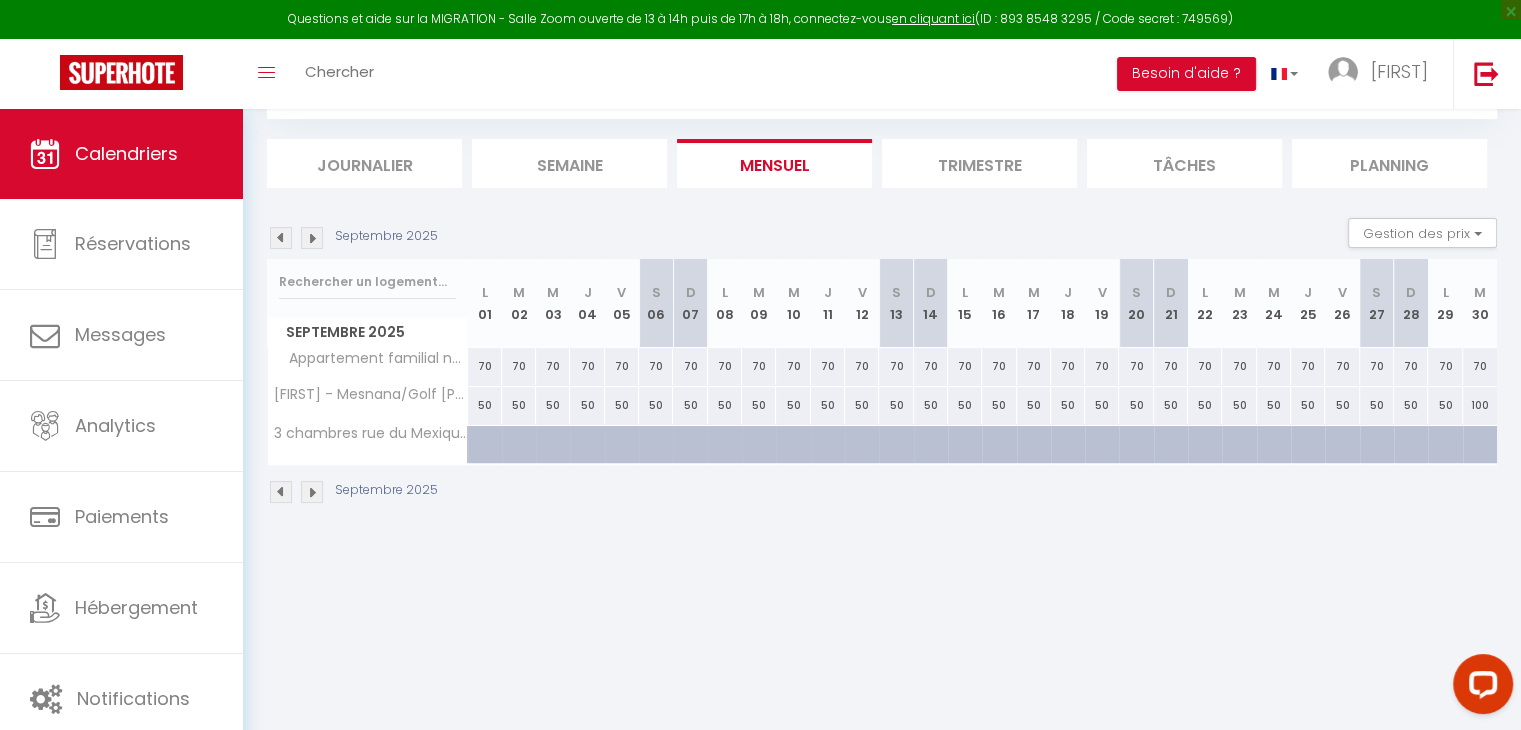 click at bounding box center (281, 238) 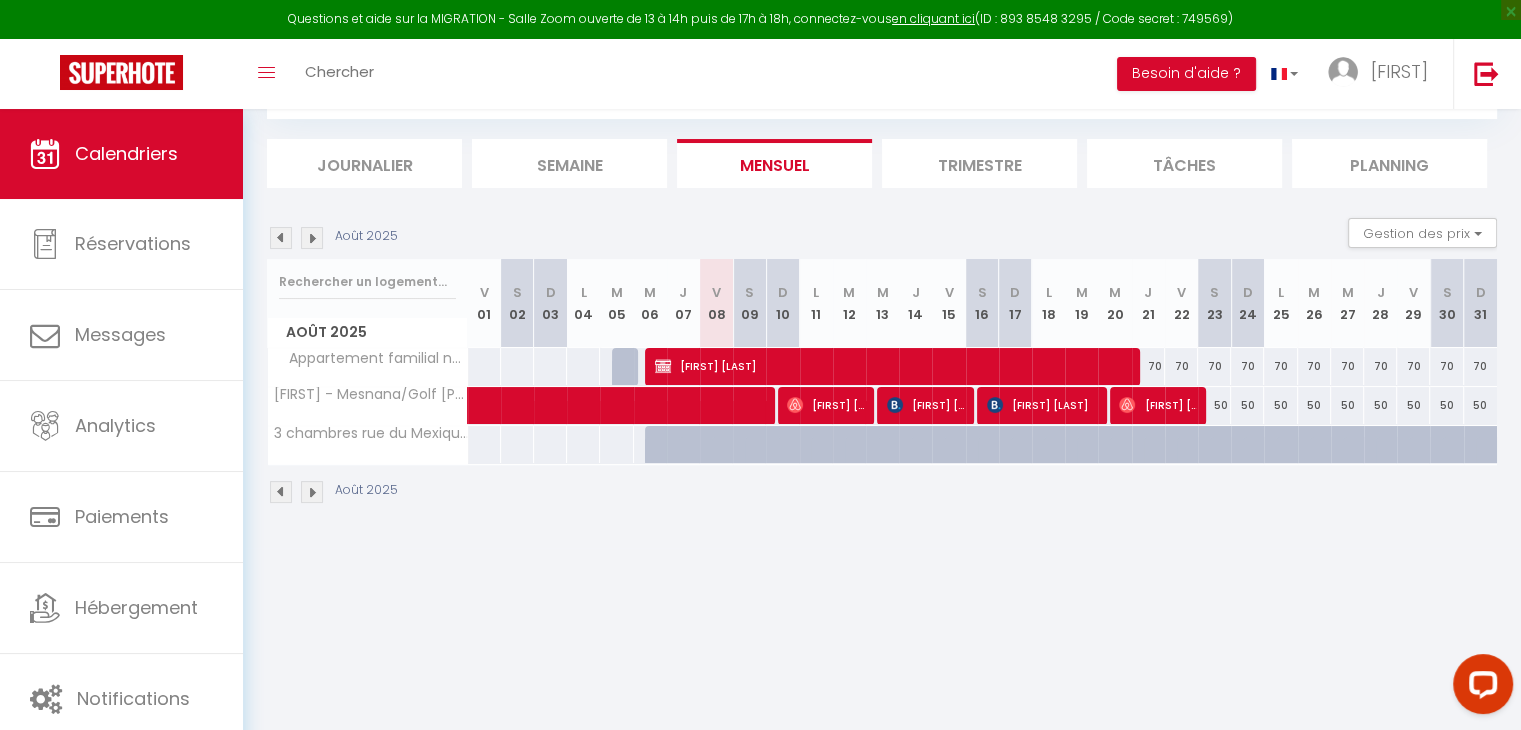 click at bounding box center (661, 456) 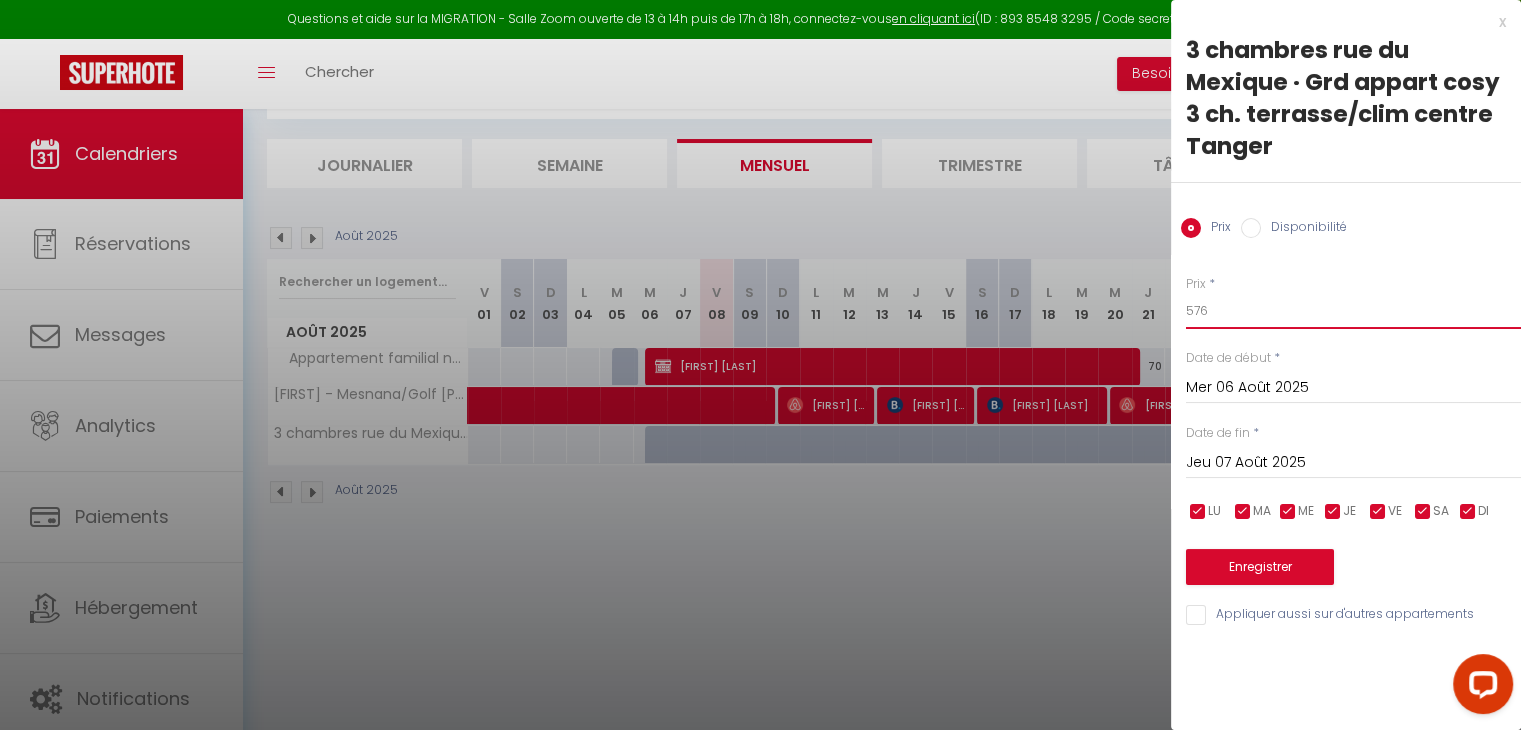 click on "576" at bounding box center [1353, 311] 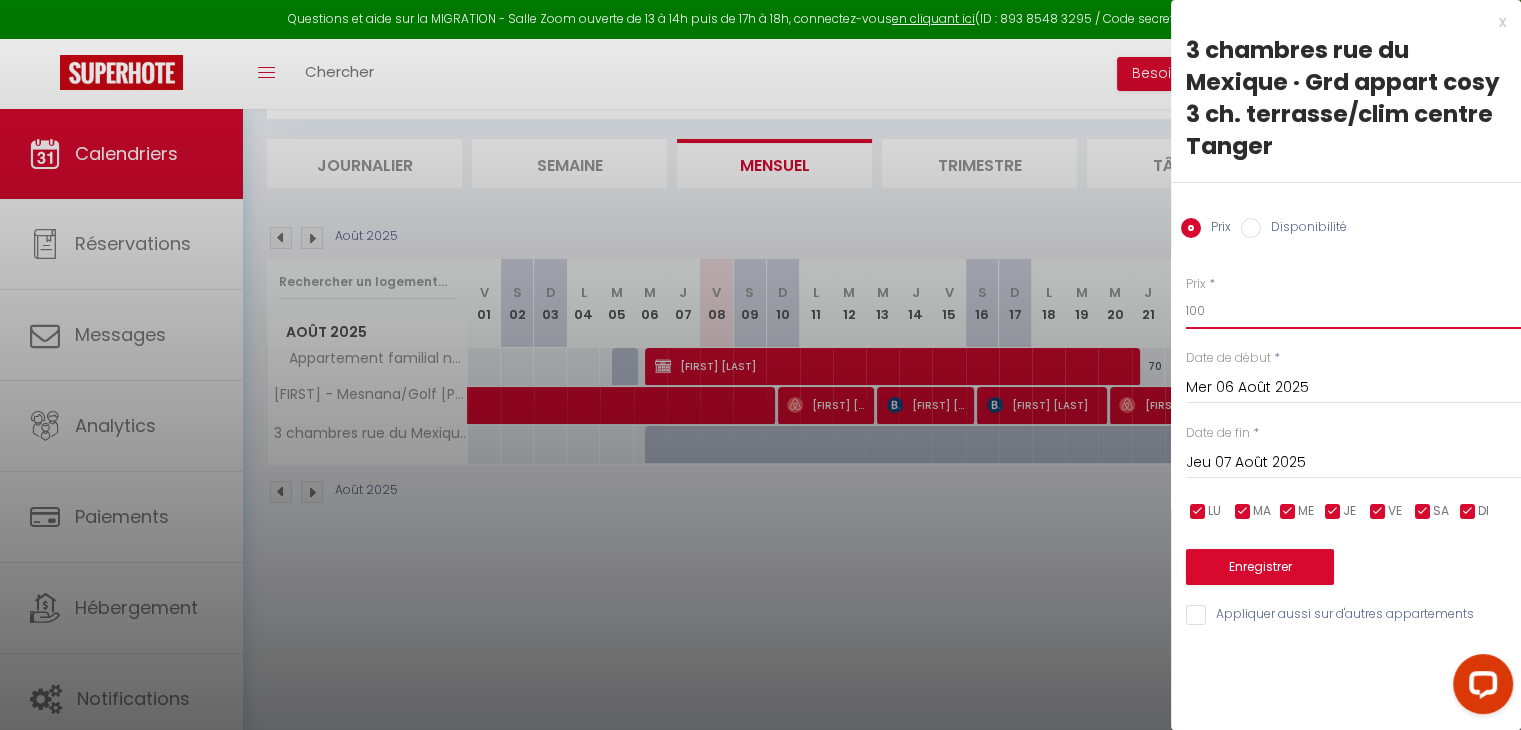 type on "100" 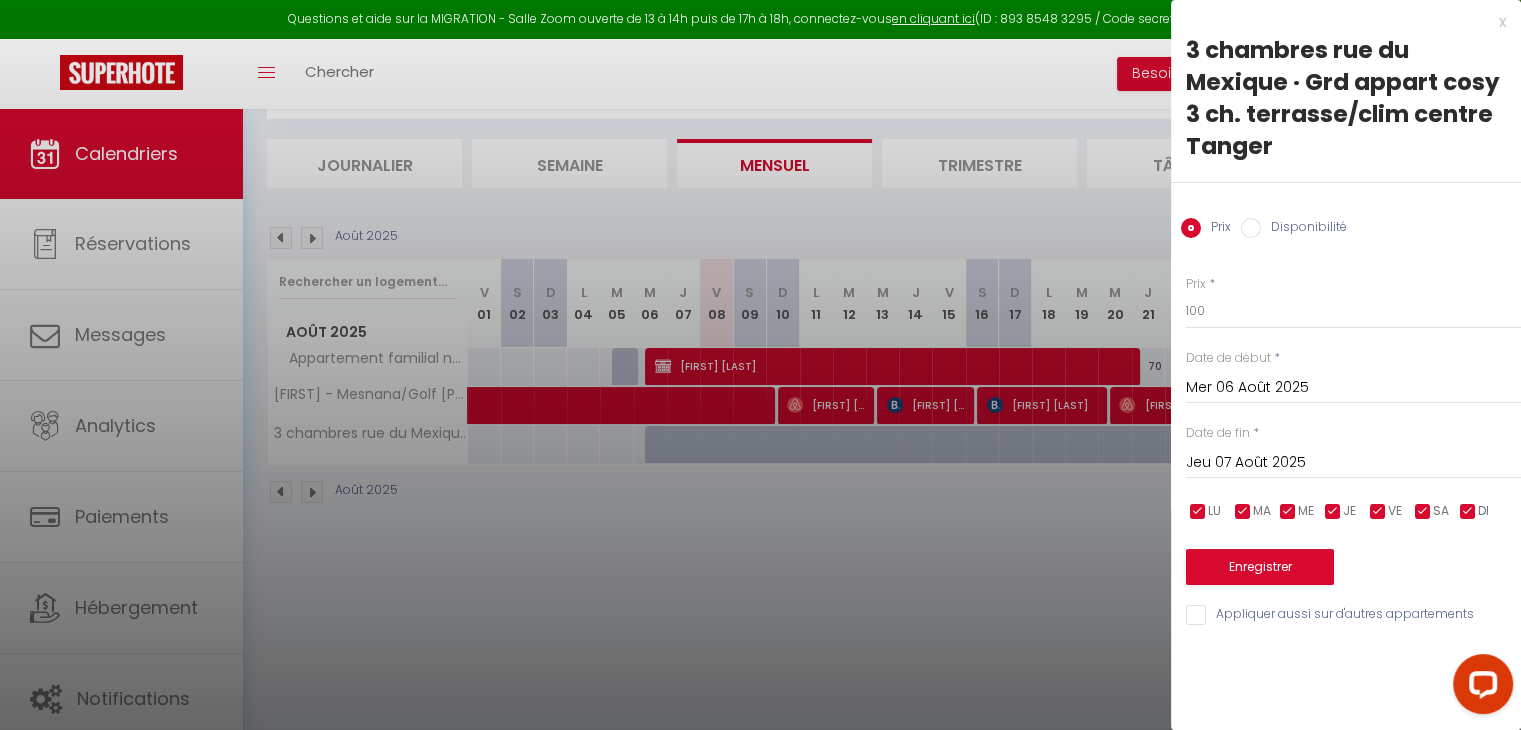 click on "Jeu 07 Août 2025" at bounding box center [1353, 463] 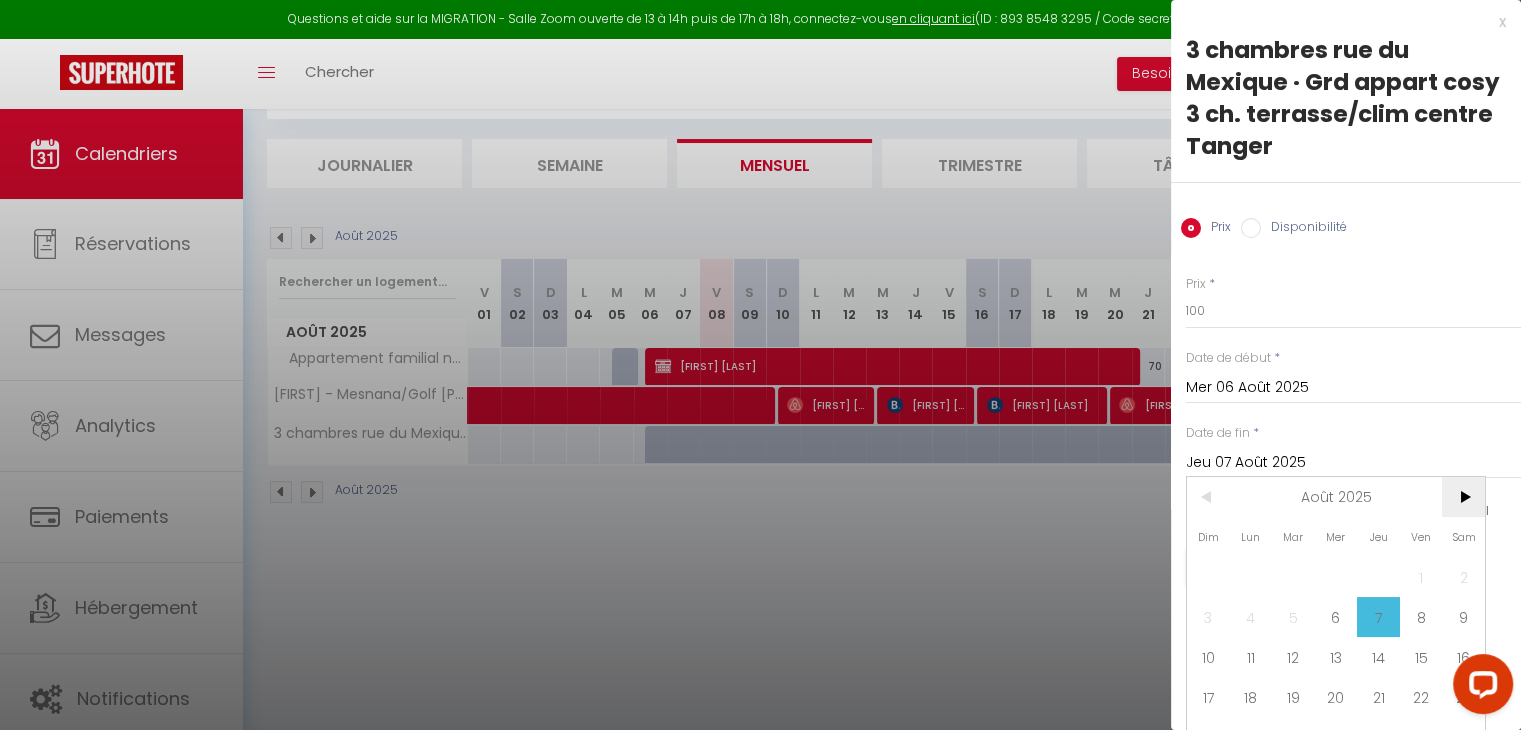 click on ">" at bounding box center [1463, 497] 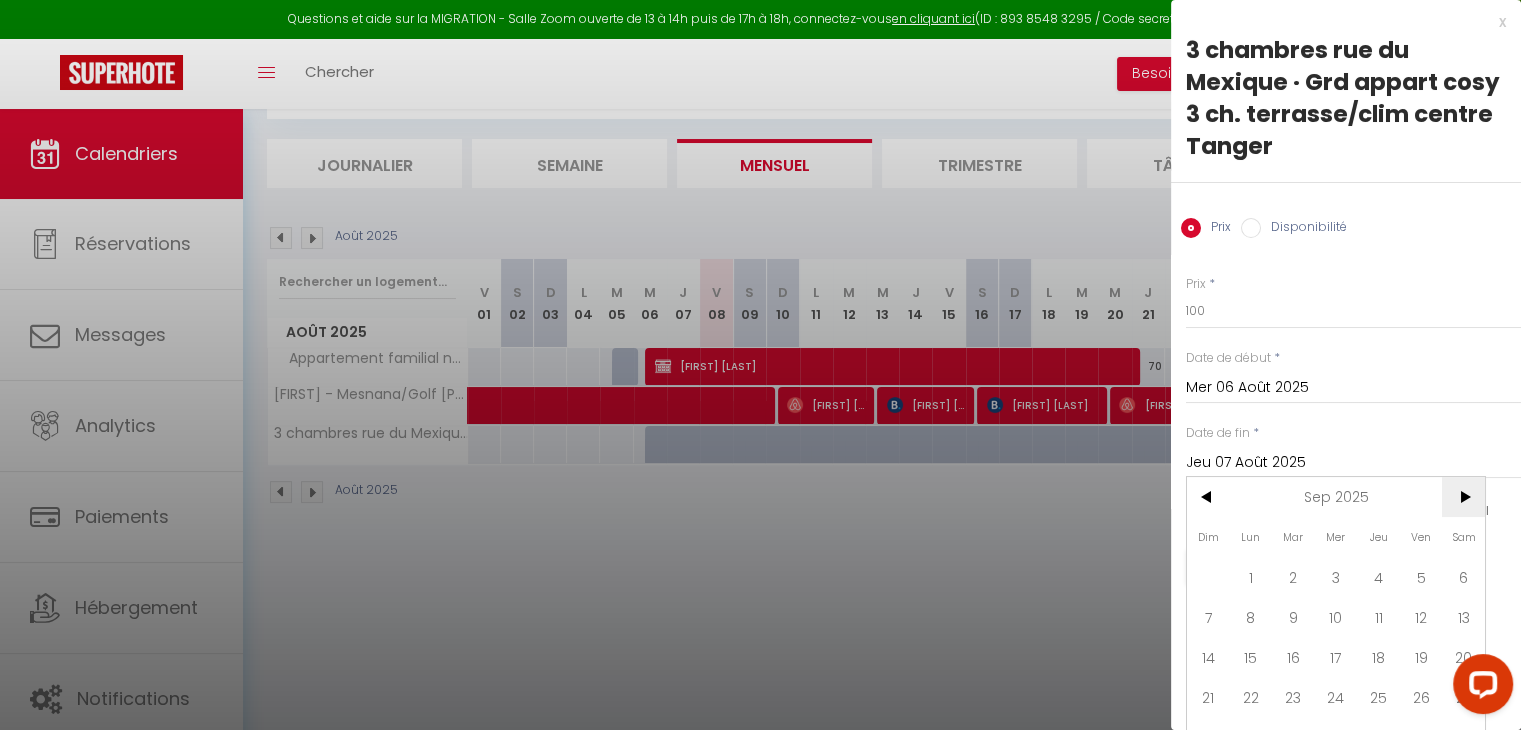 click on ">" at bounding box center (1463, 497) 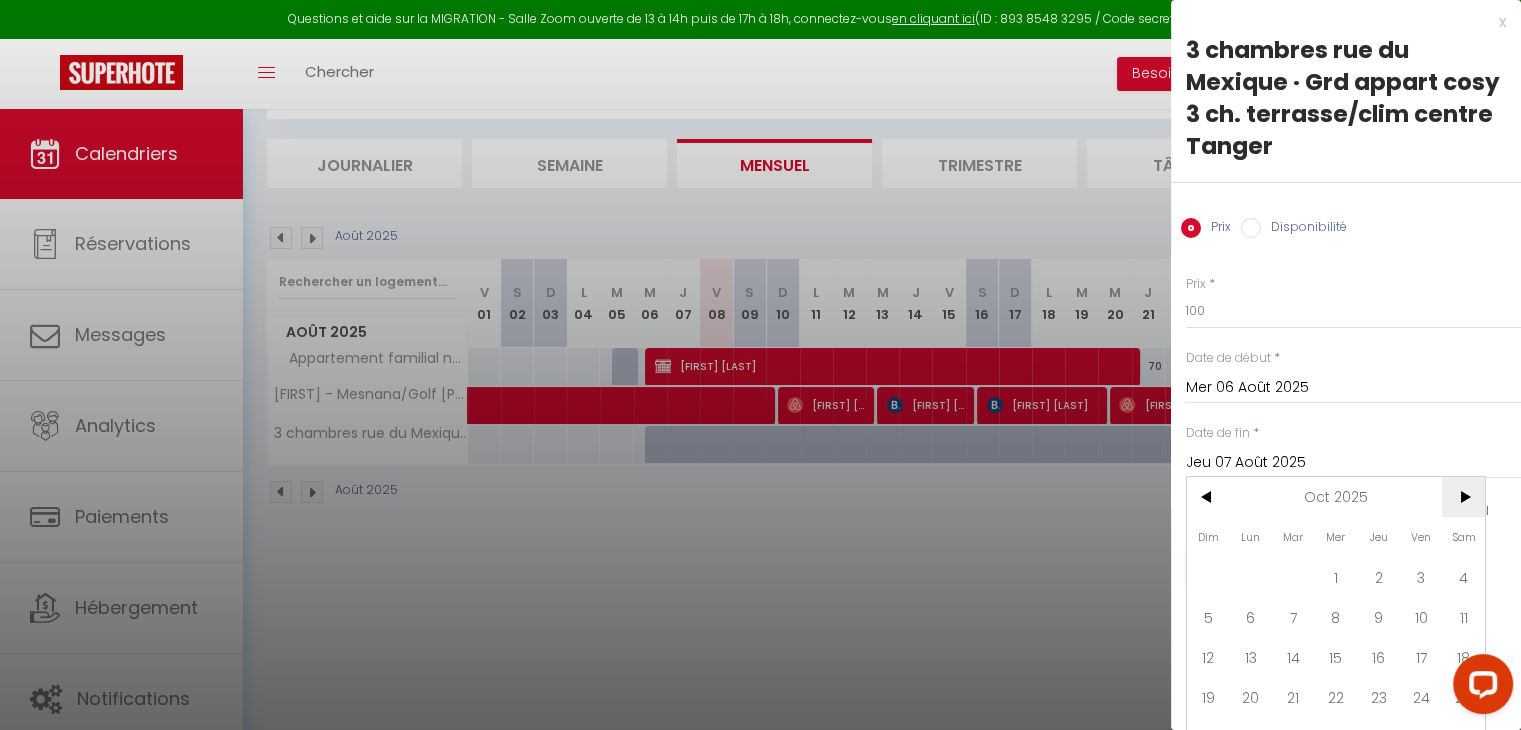 click on ">" at bounding box center [1463, 497] 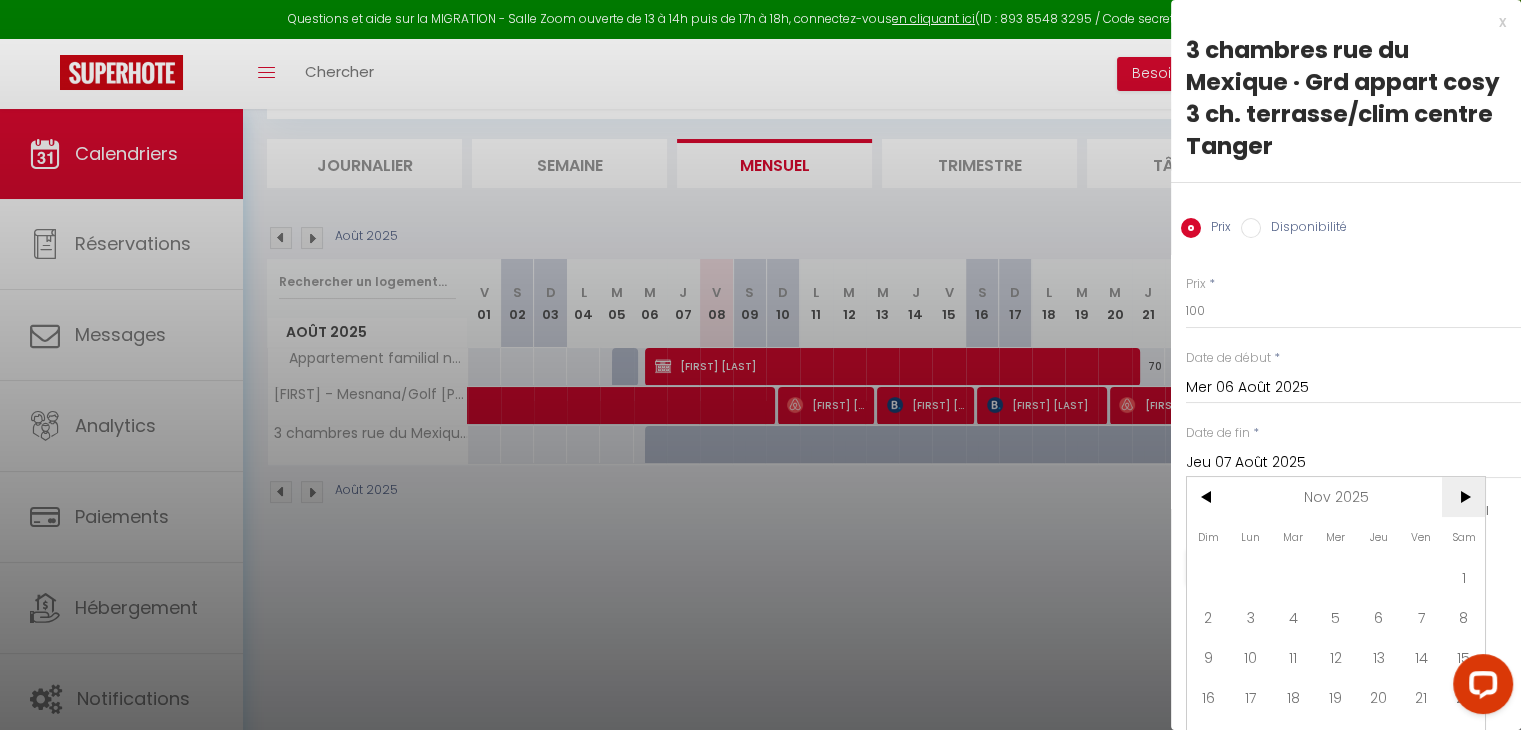 click on ">" at bounding box center [1463, 497] 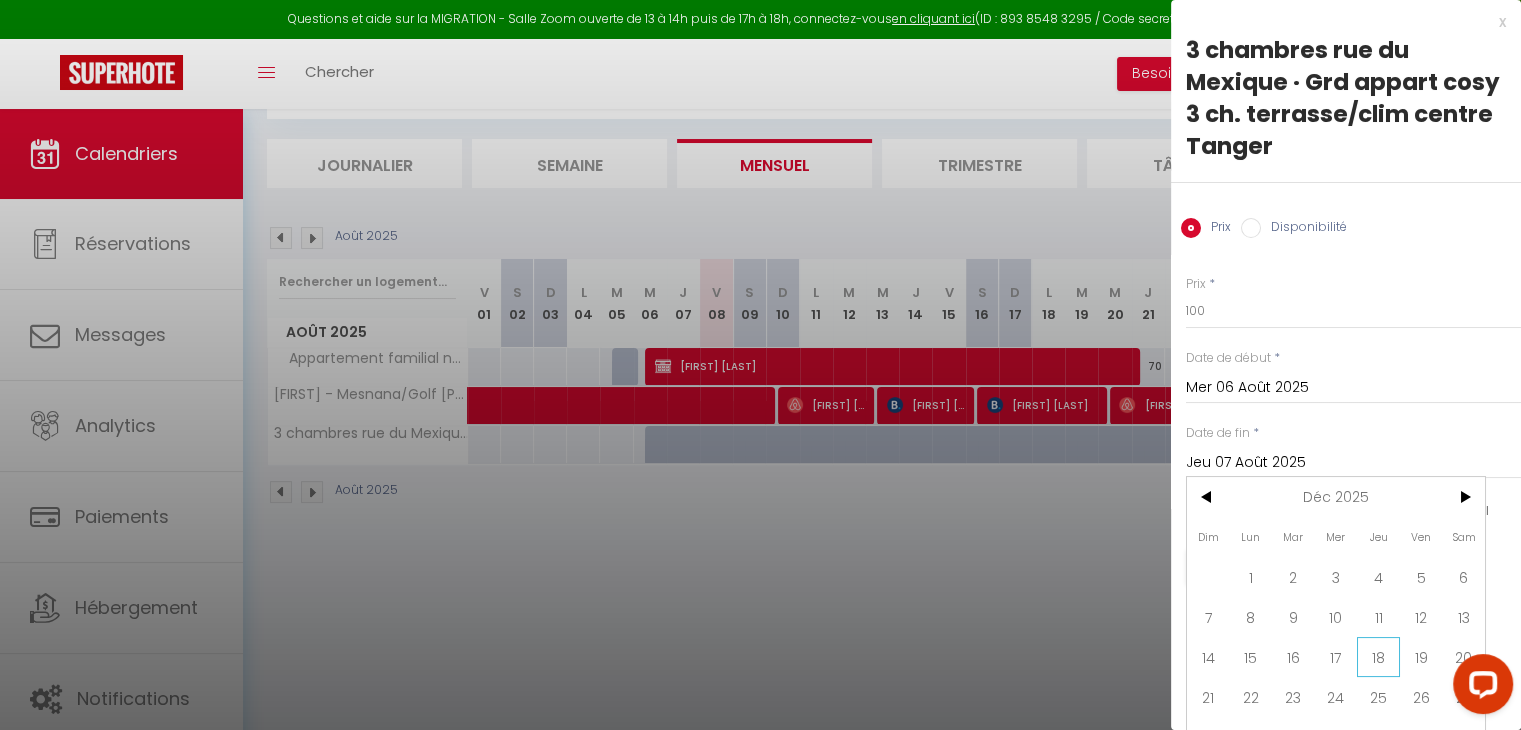 scroll, scrollTop: 42, scrollLeft: 0, axis: vertical 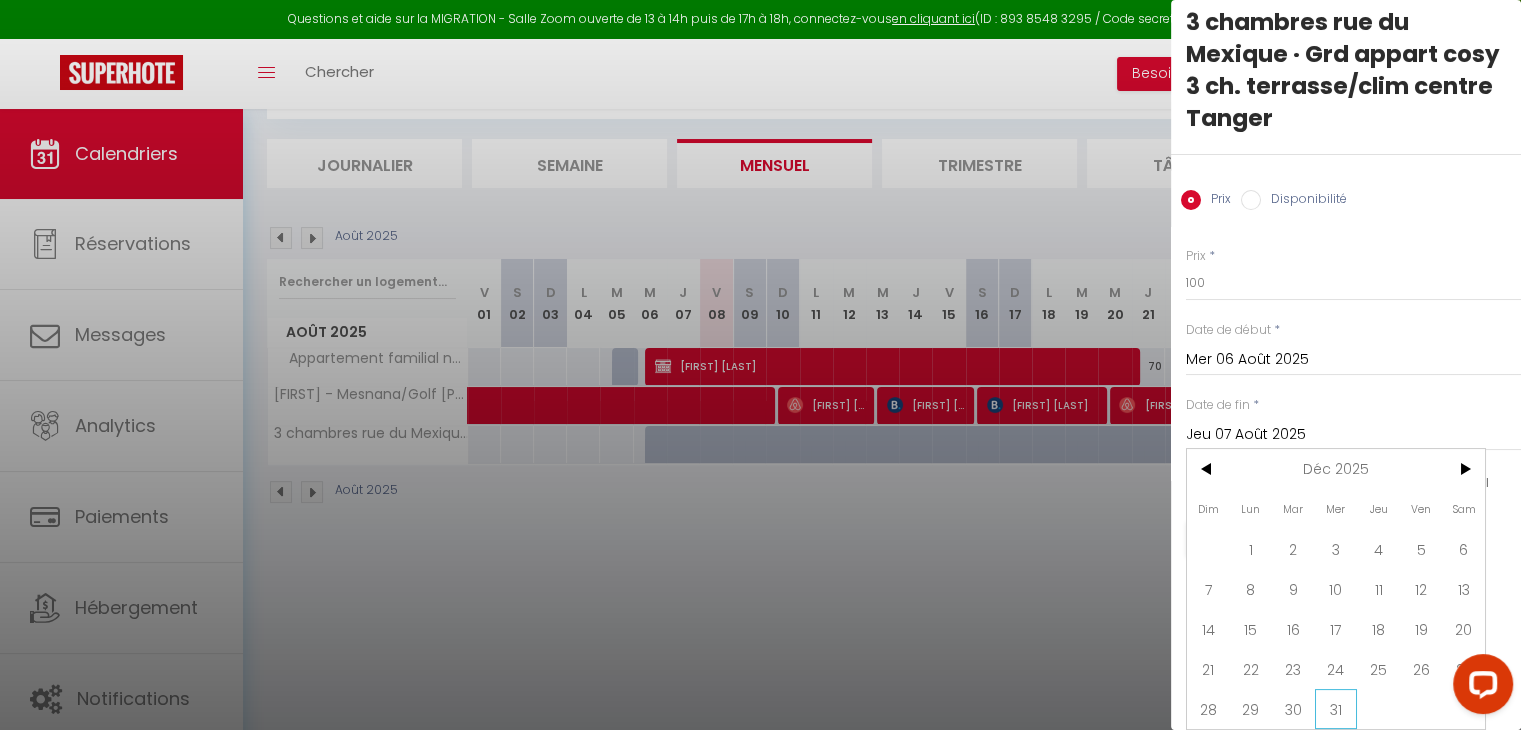 click on "31" at bounding box center [1336, 709] 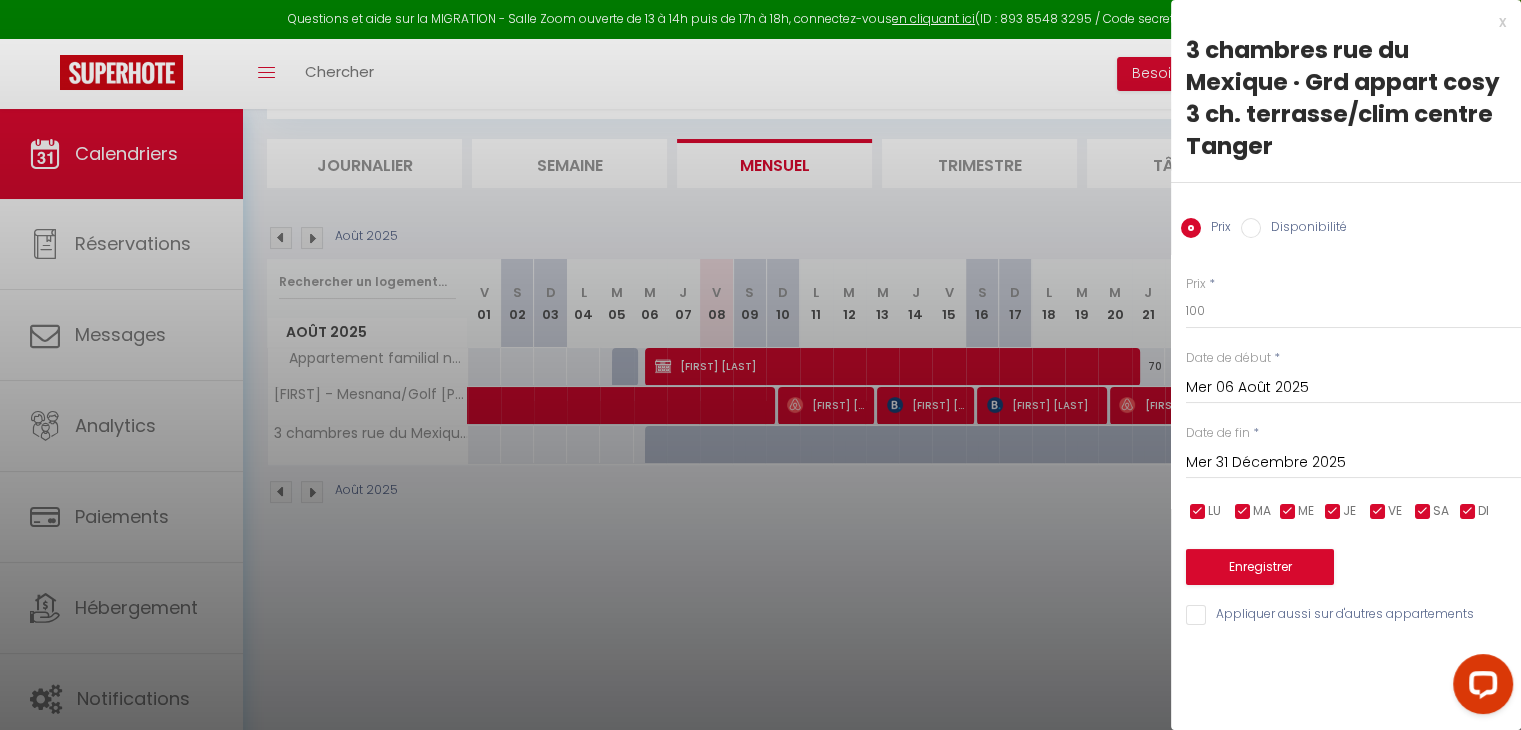 scroll, scrollTop: 0, scrollLeft: 0, axis: both 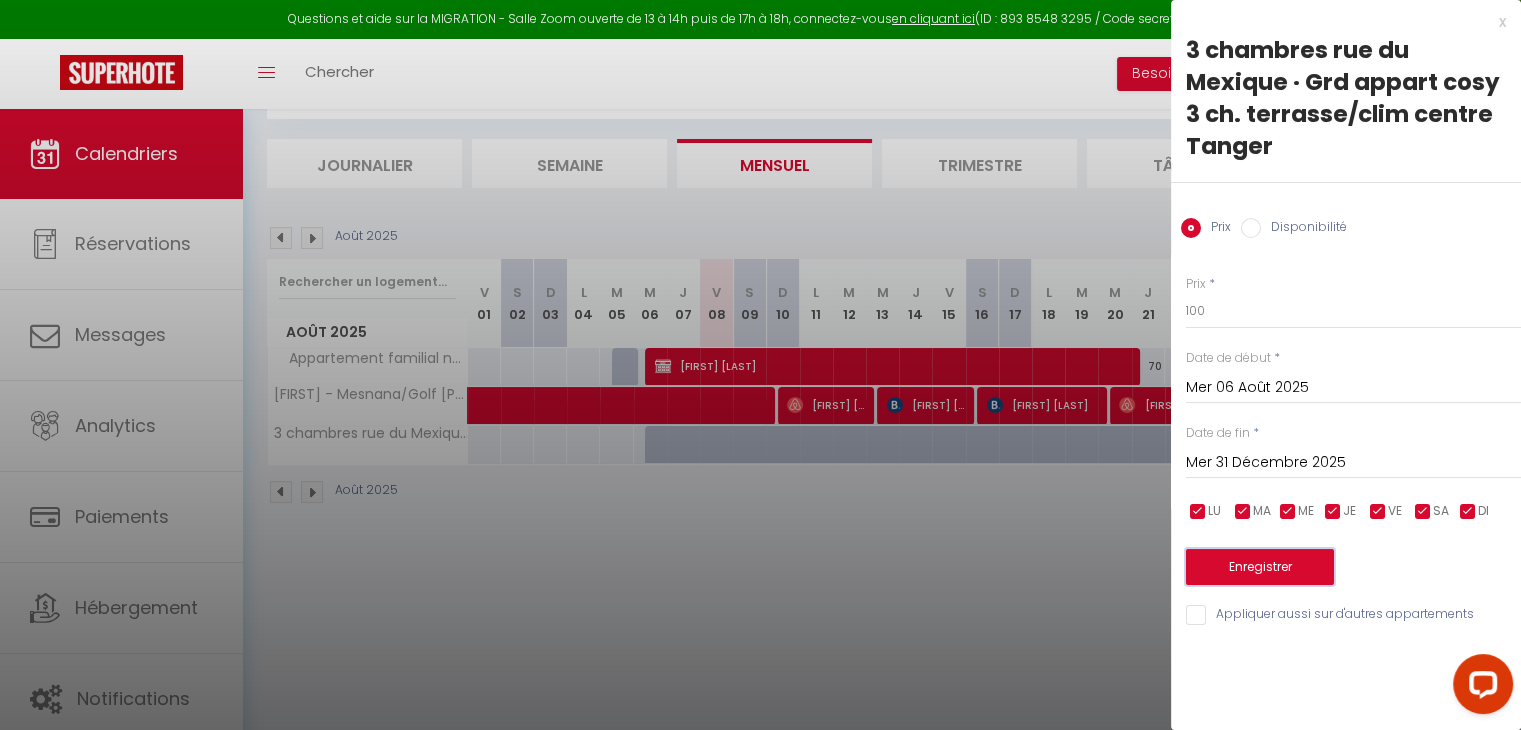 click on "Enregistrer" at bounding box center (1260, 567) 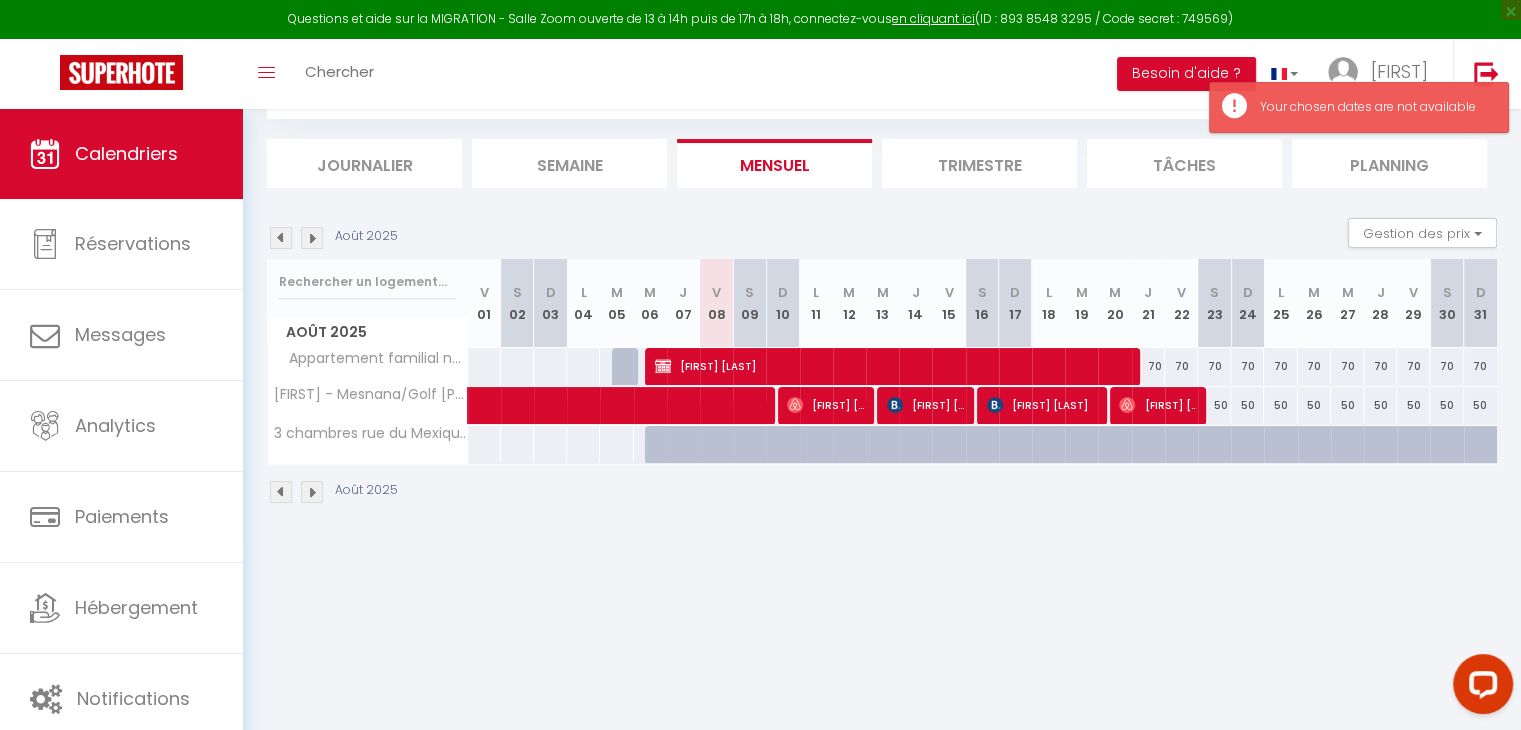 click at bounding box center (312, 238) 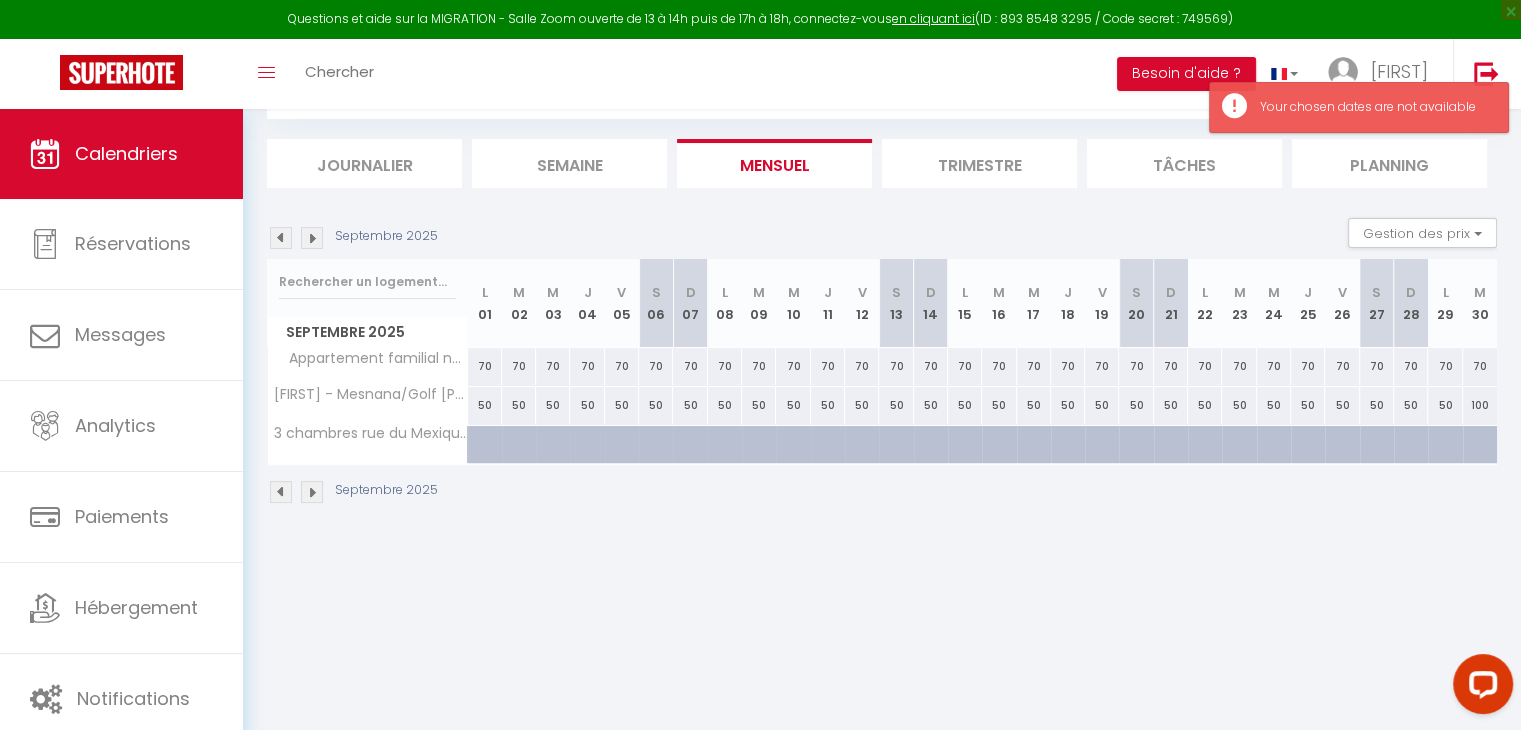 click at bounding box center [312, 238] 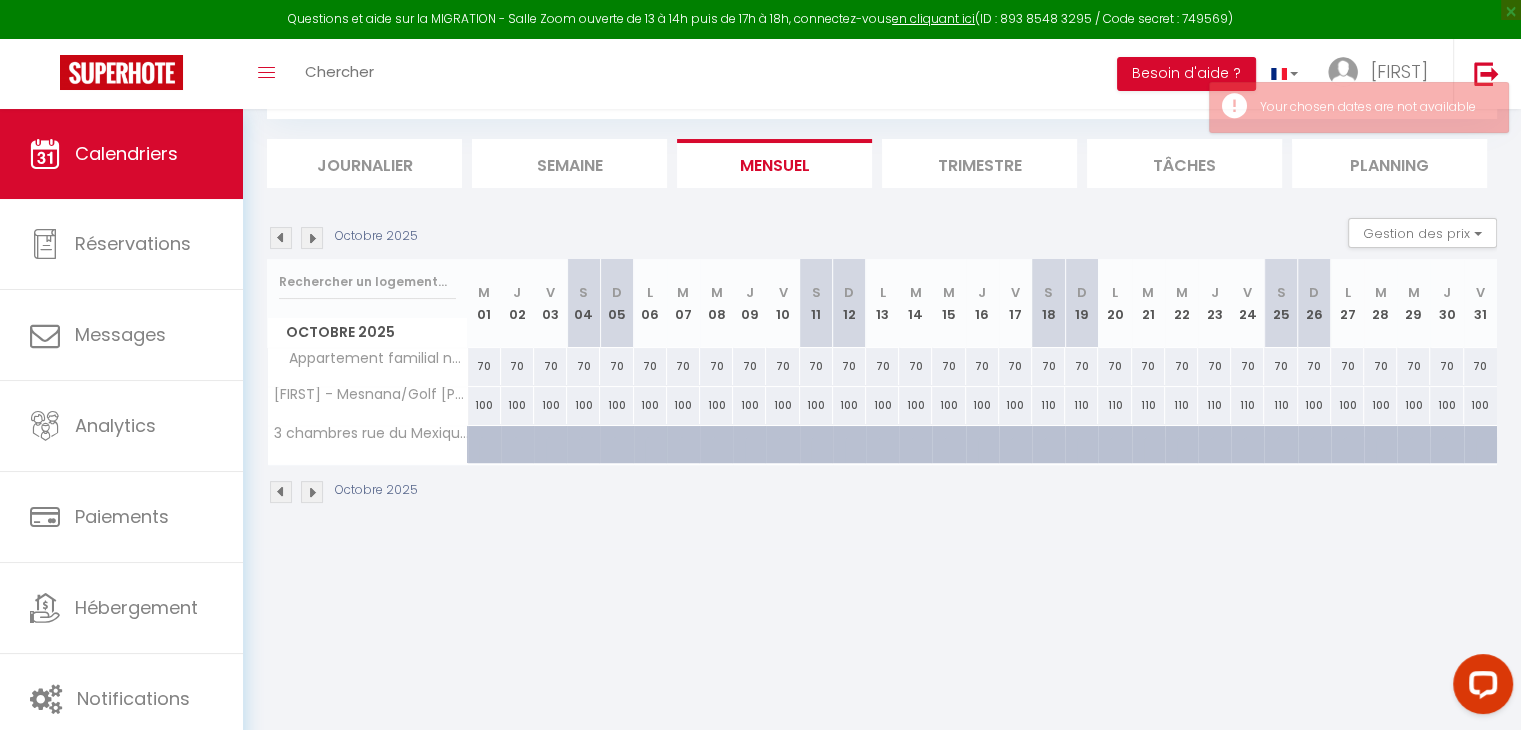 click at bounding box center (312, 238) 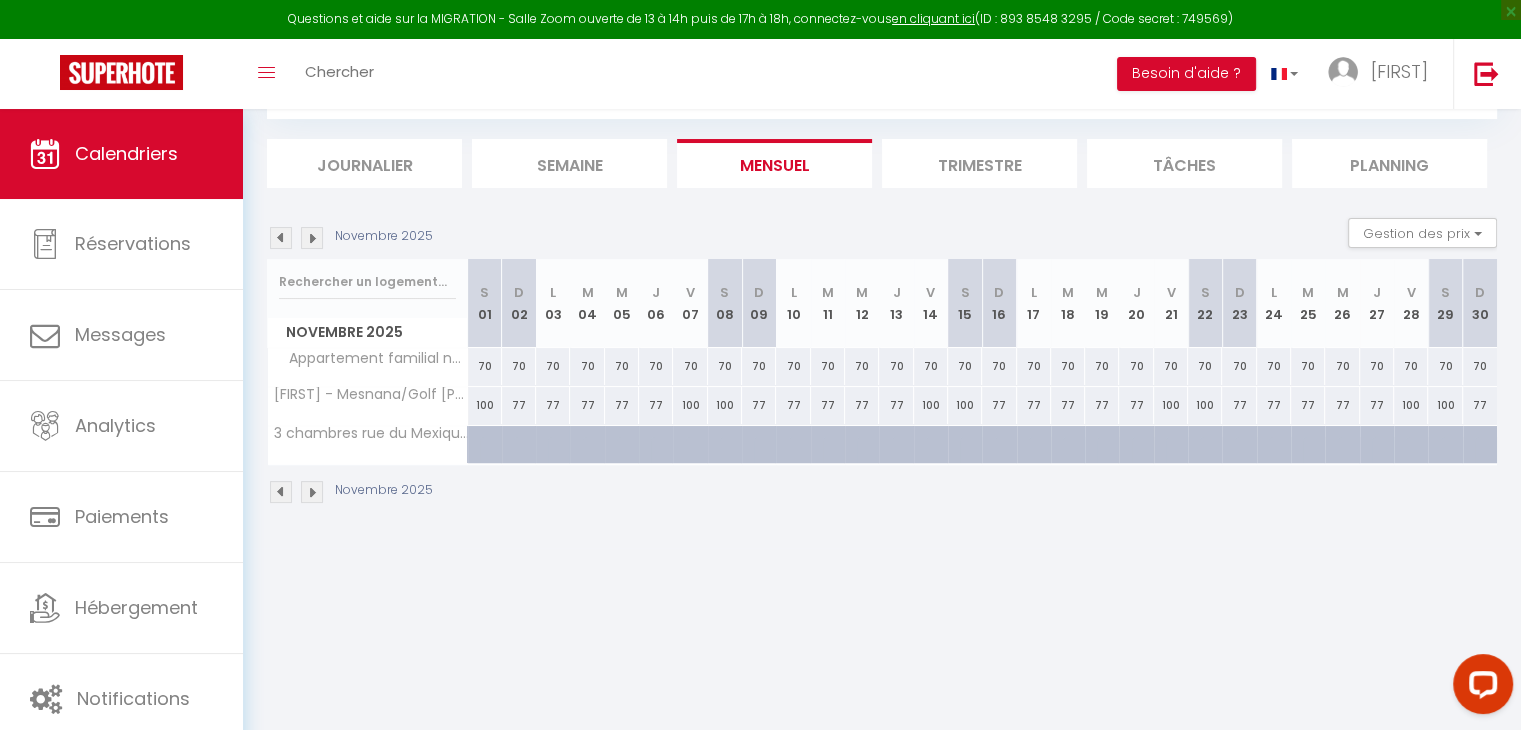 click at bounding box center (281, 238) 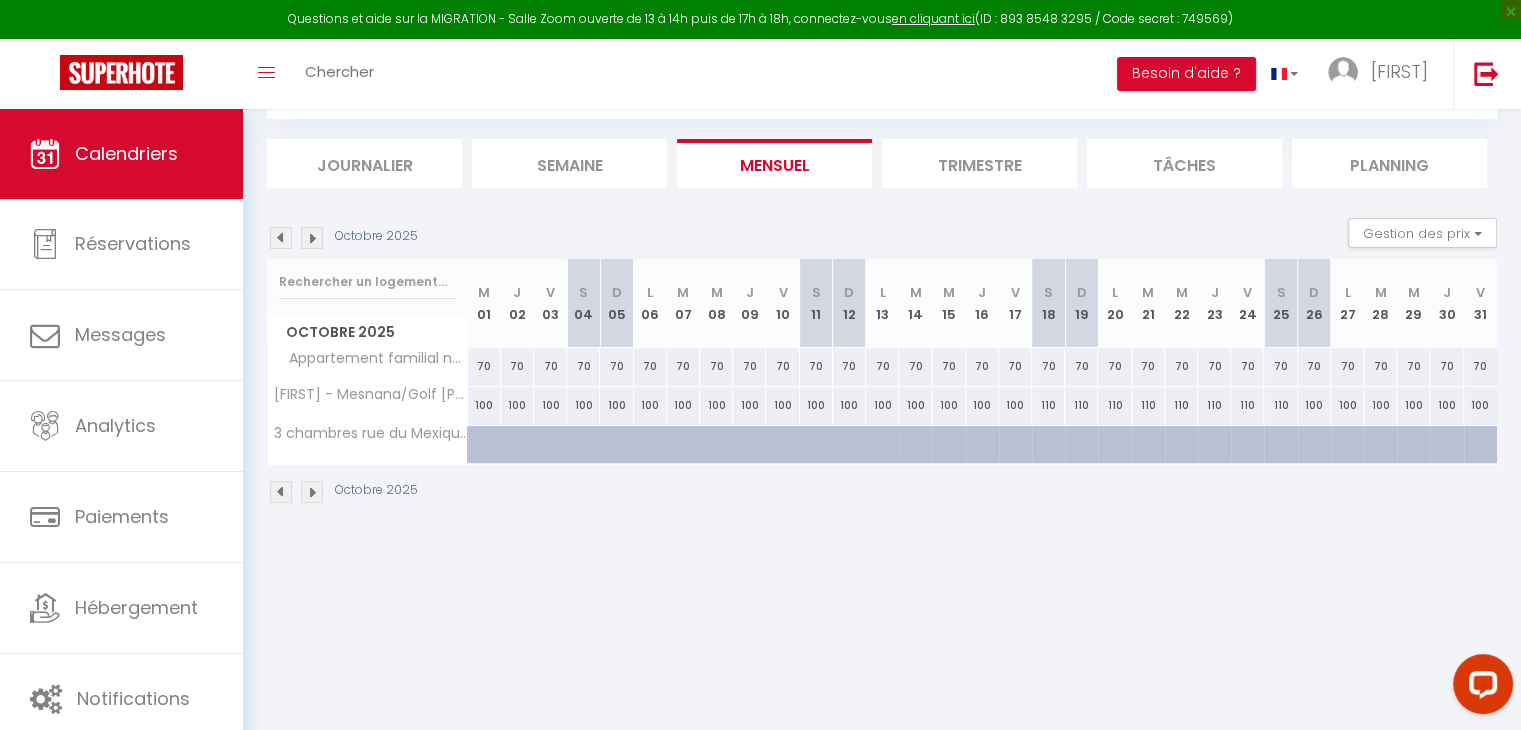 click at bounding box center [281, 238] 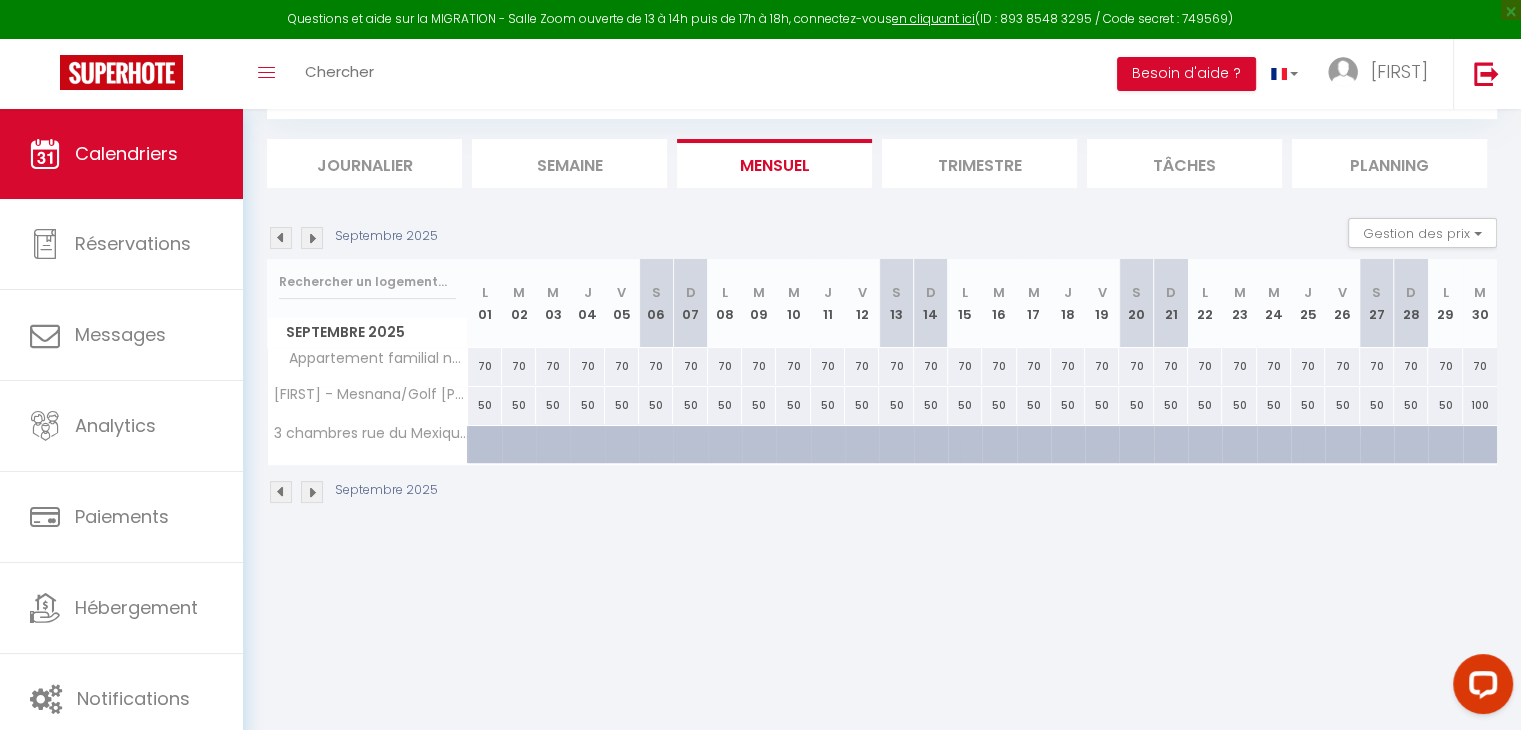 click at bounding box center (281, 238) 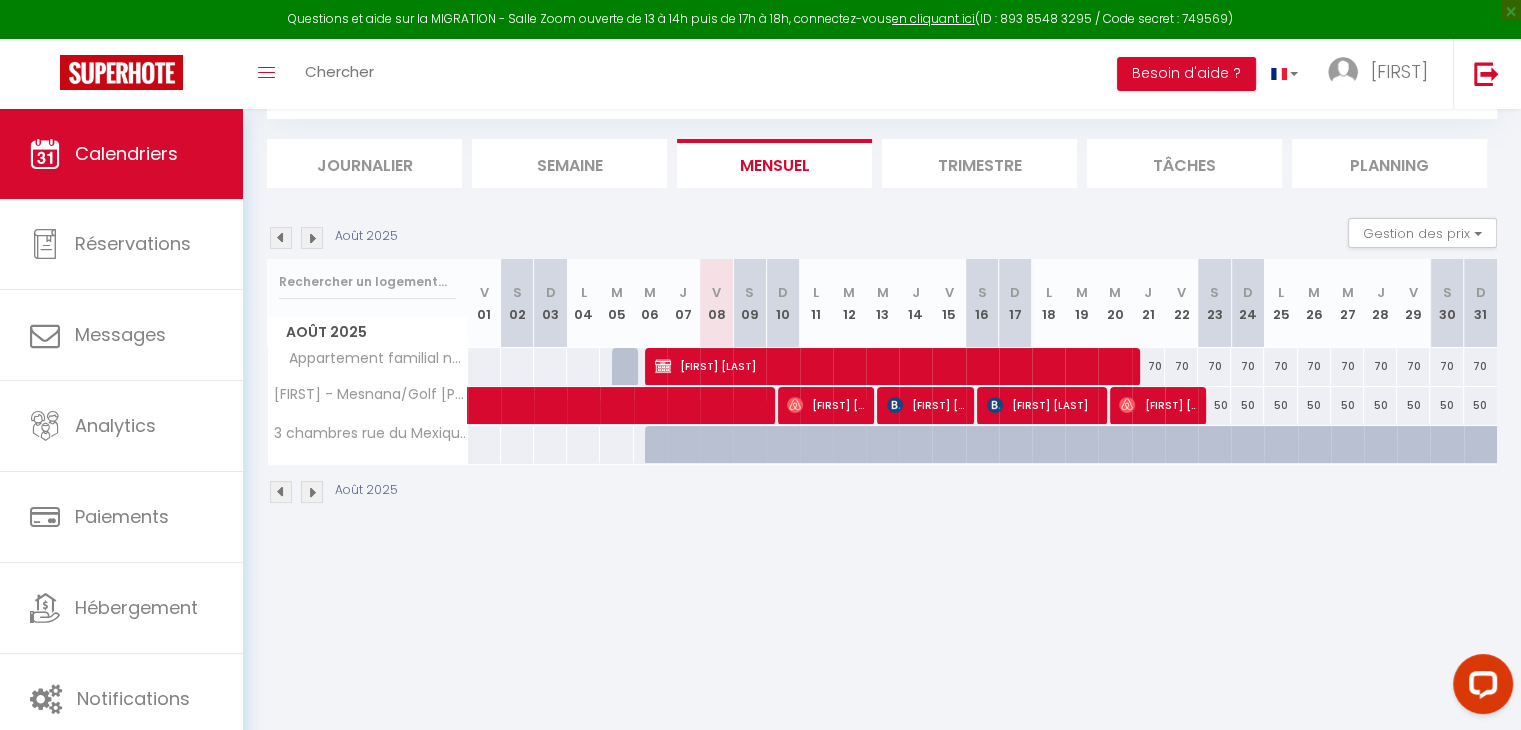 scroll, scrollTop: 0, scrollLeft: 0, axis: both 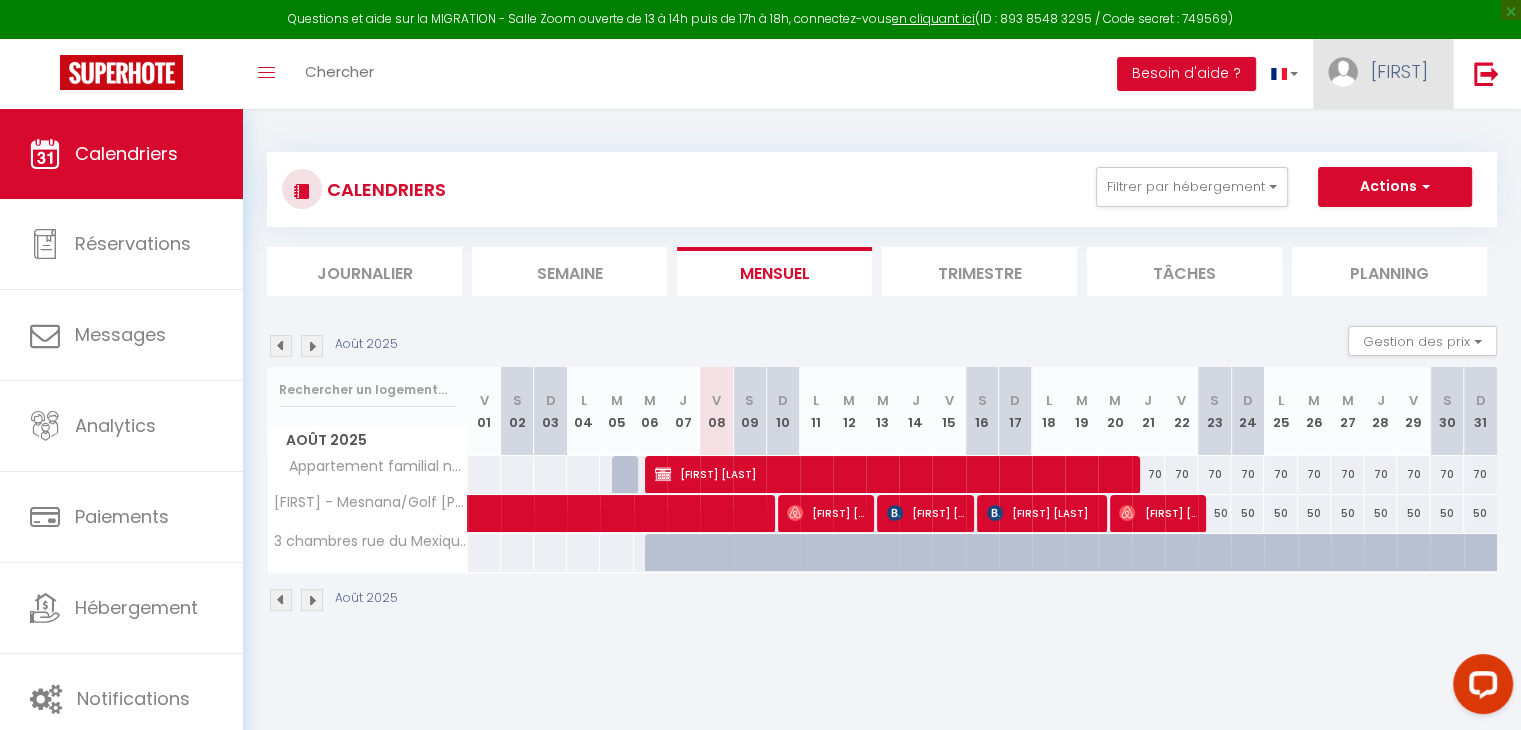 click on "[FIRST]" at bounding box center (1399, 71) 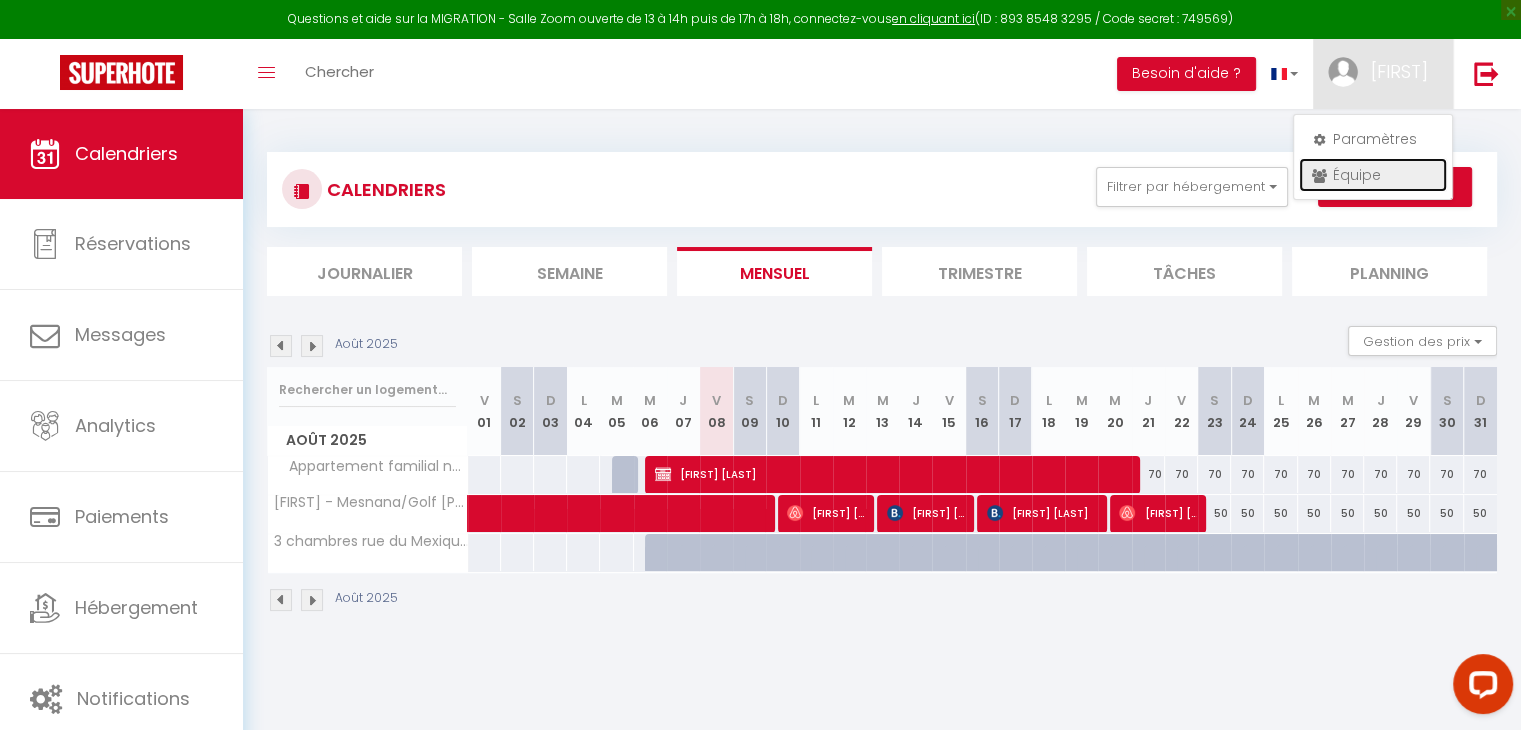 click on "Équipe" at bounding box center [1373, 175] 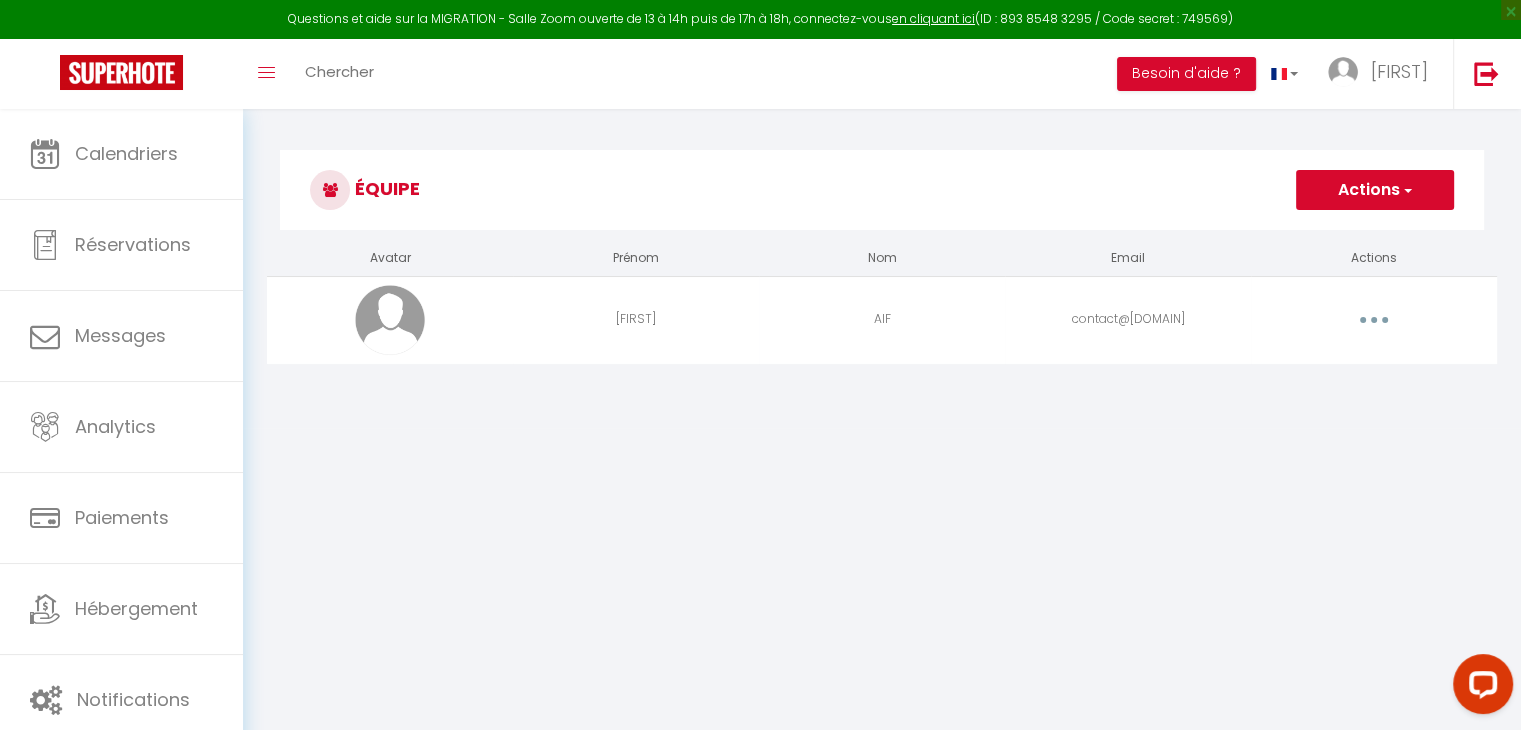 click at bounding box center [1374, 320] 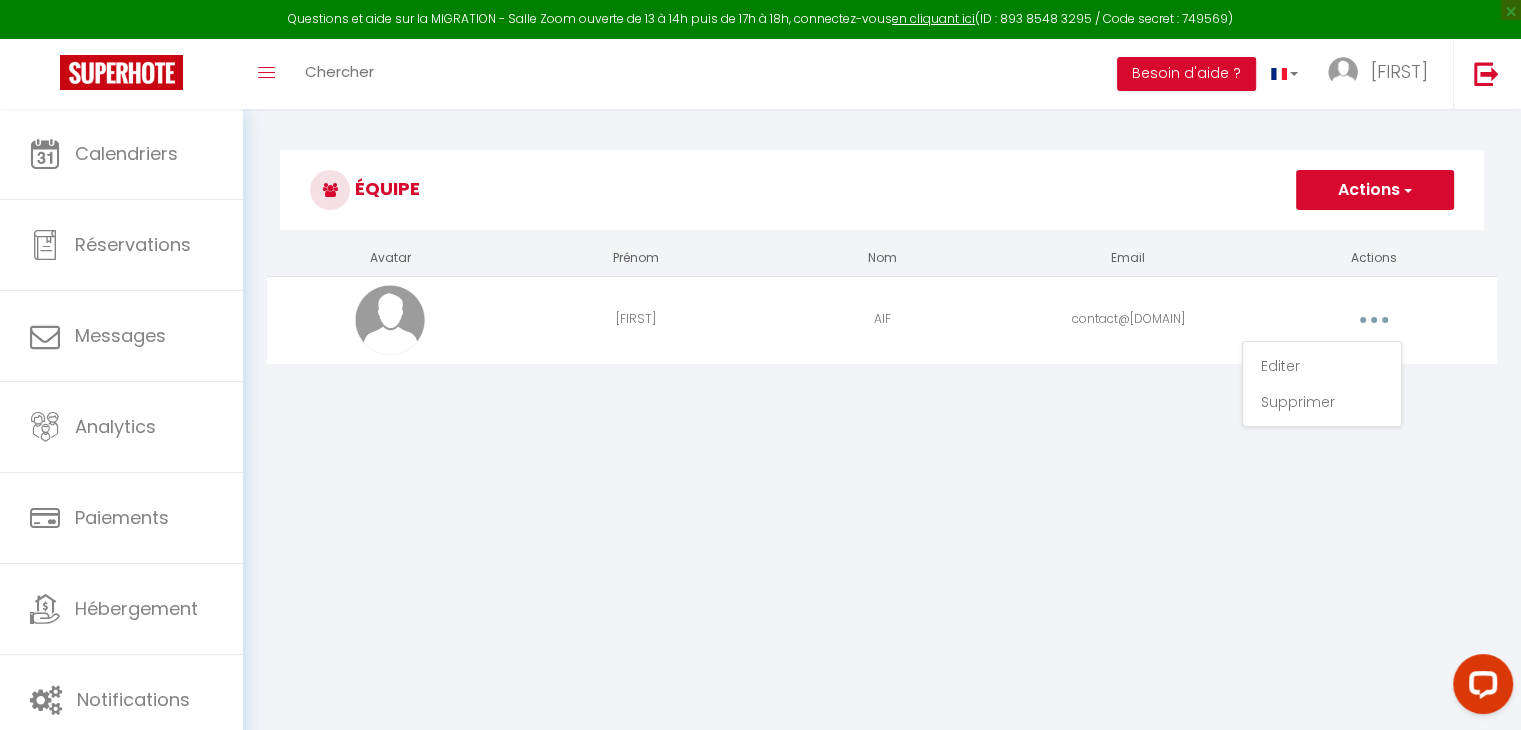 click at bounding box center (1374, 320) 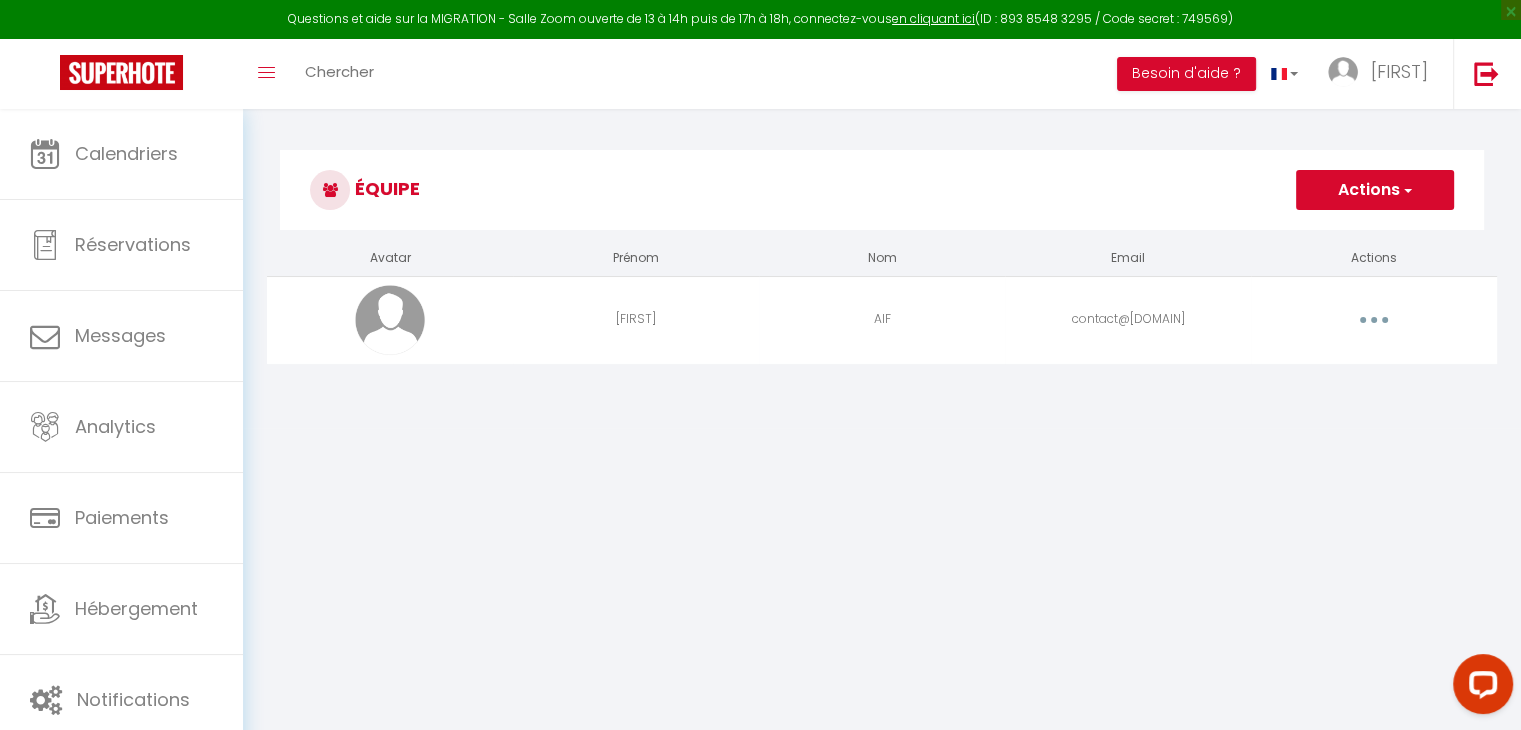 click at bounding box center [1374, 320] 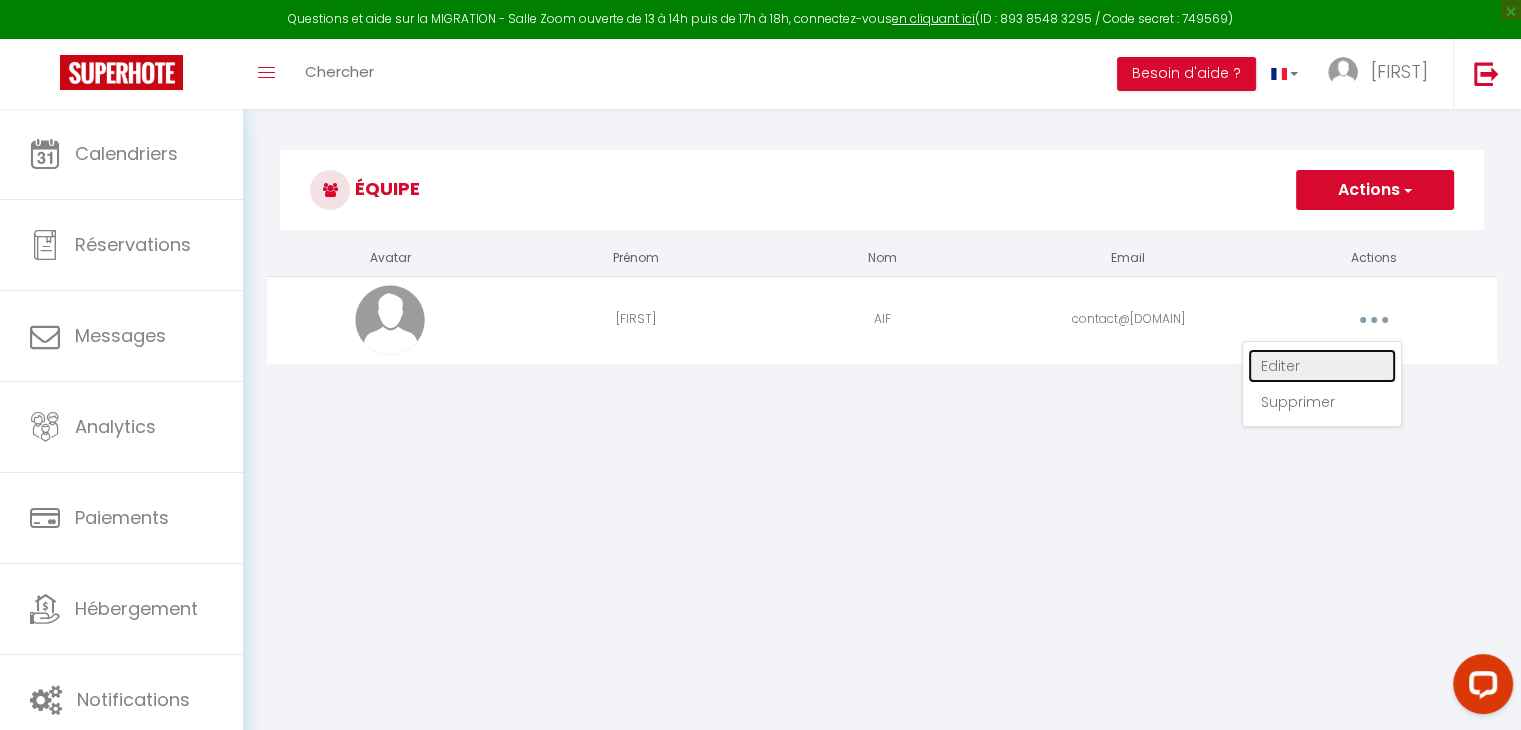 click on "Editer" at bounding box center [1322, 366] 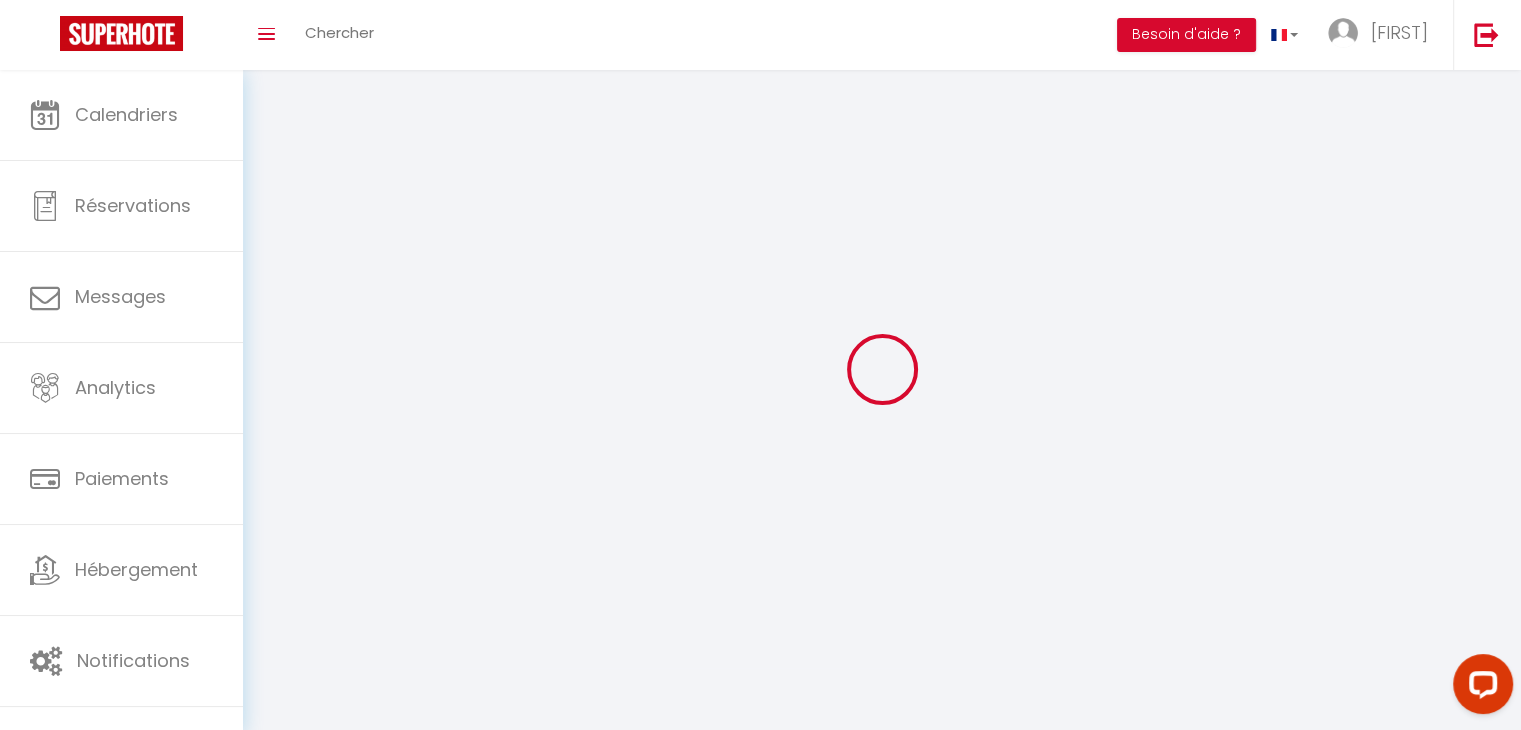 type on "[FIRST]" 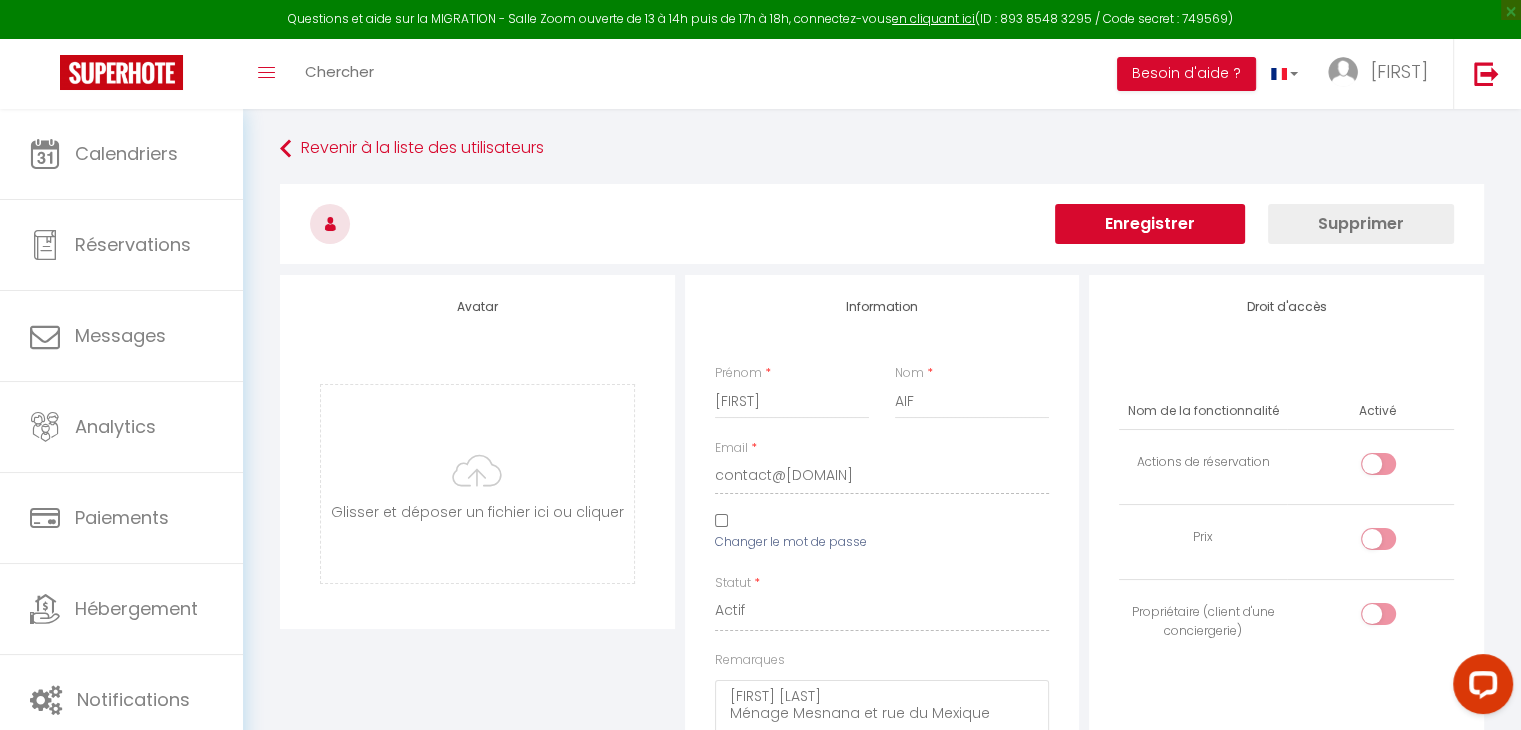 scroll, scrollTop: 0, scrollLeft: 0, axis: both 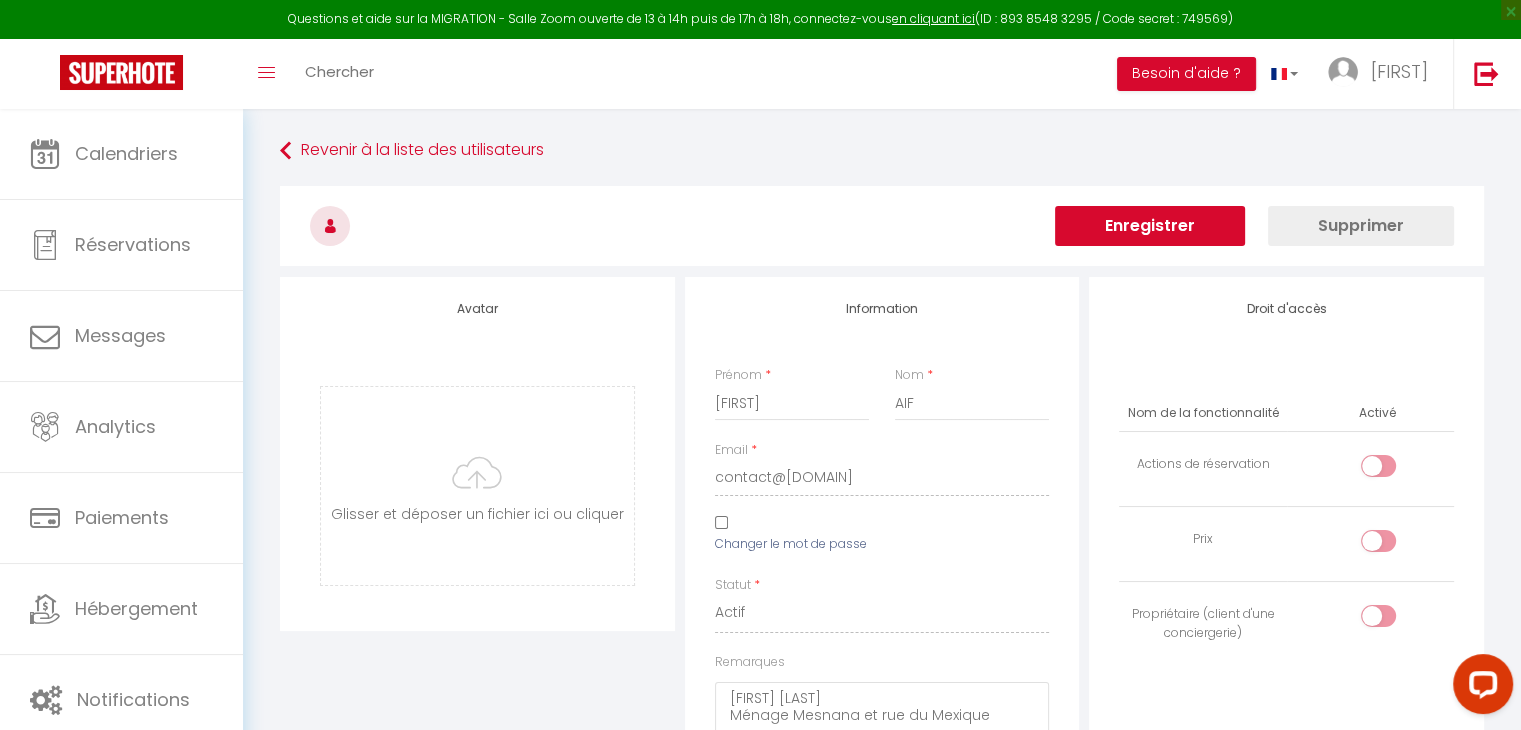 click on "Enregistrer" at bounding box center [1150, 226] 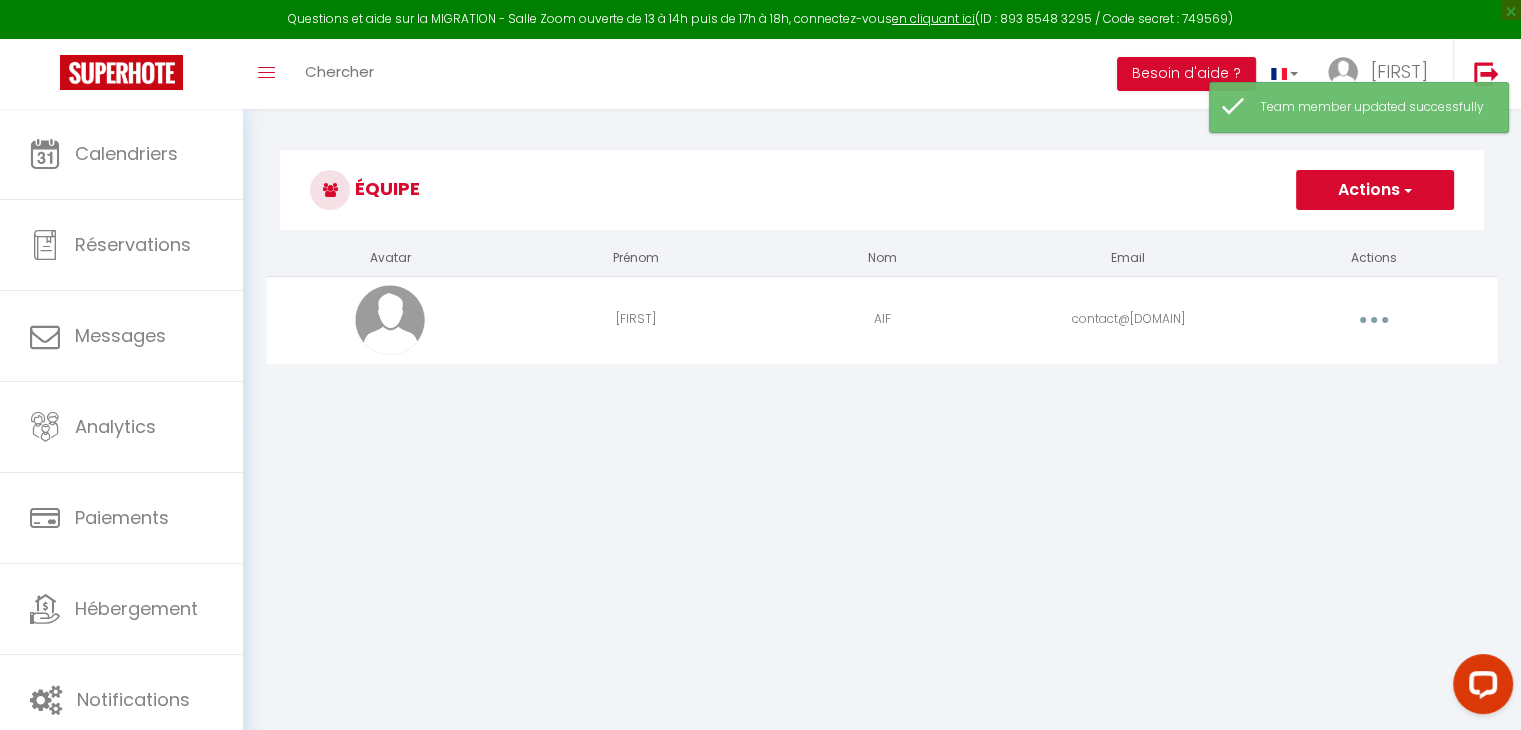 click at bounding box center [1374, 320] 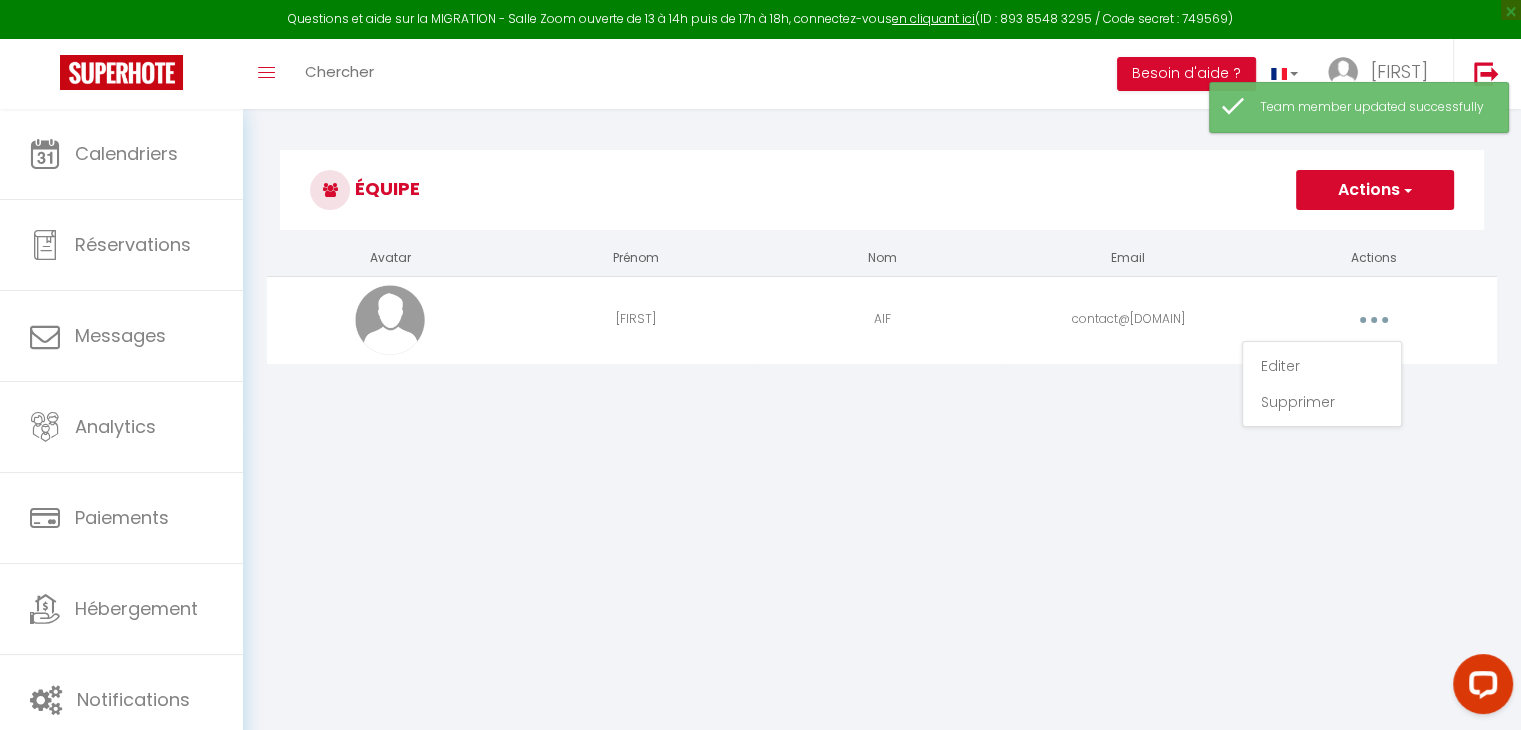 click at bounding box center [1374, 320] 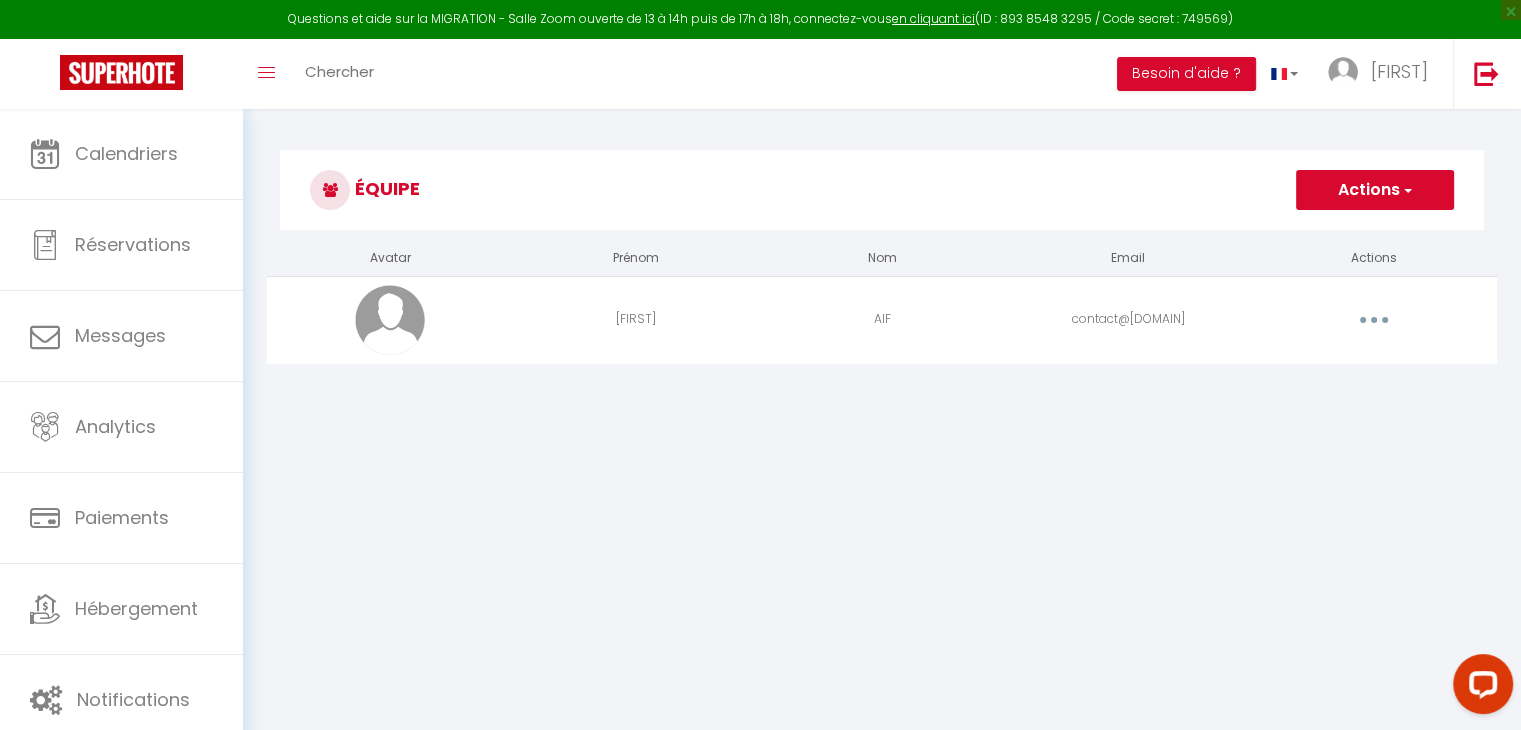 click at bounding box center (390, 320) 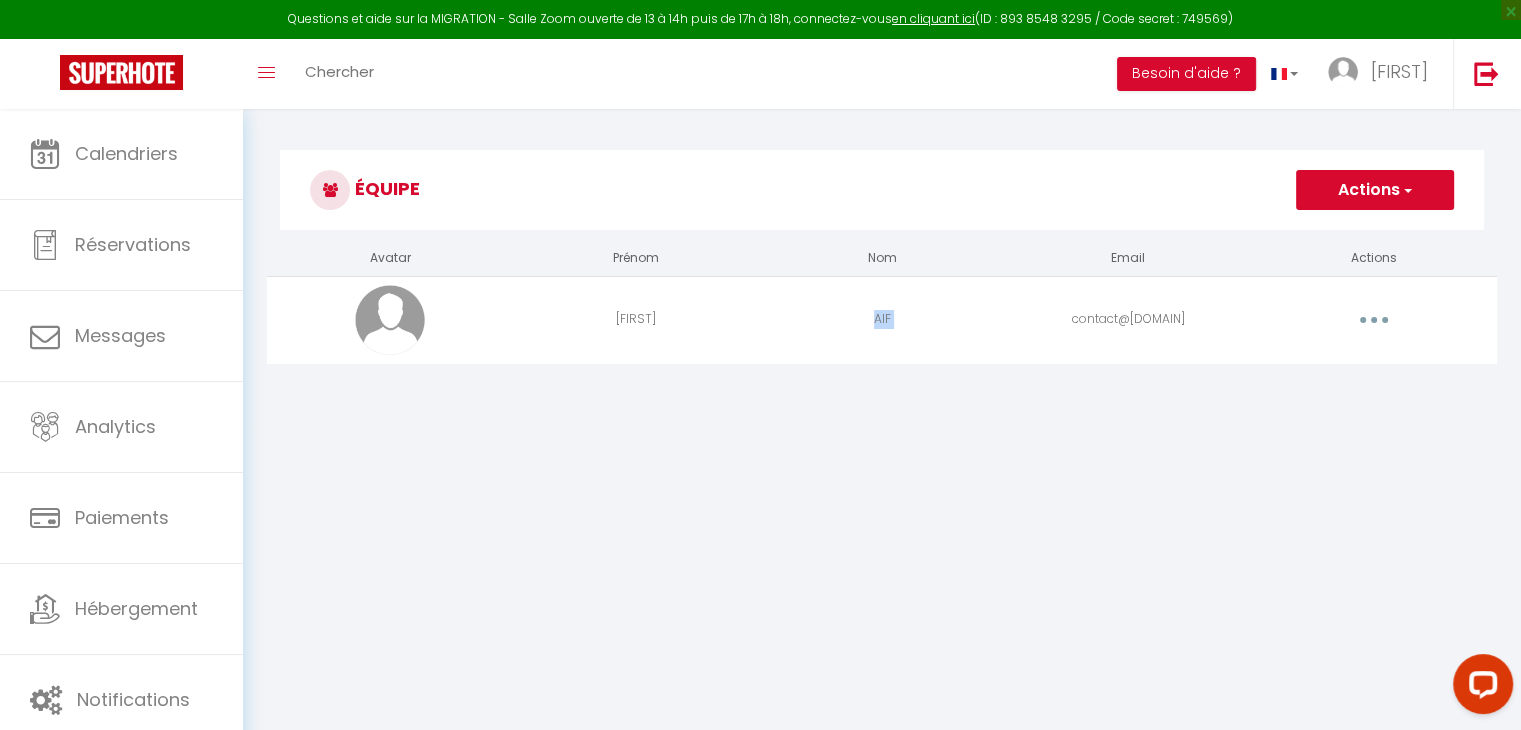 click on "AIF" at bounding box center [882, 319] 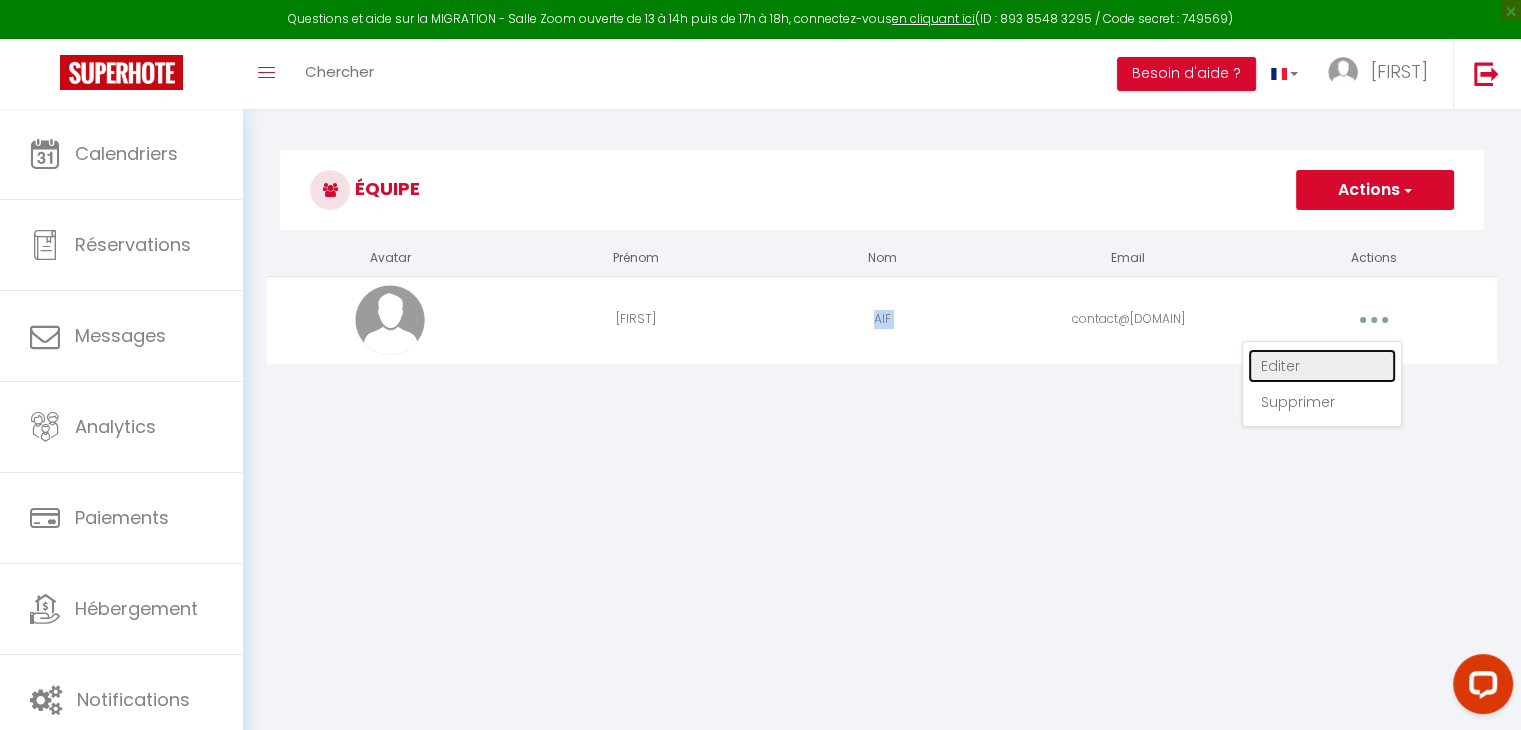 click on "Editer" at bounding box center [1322, 366] 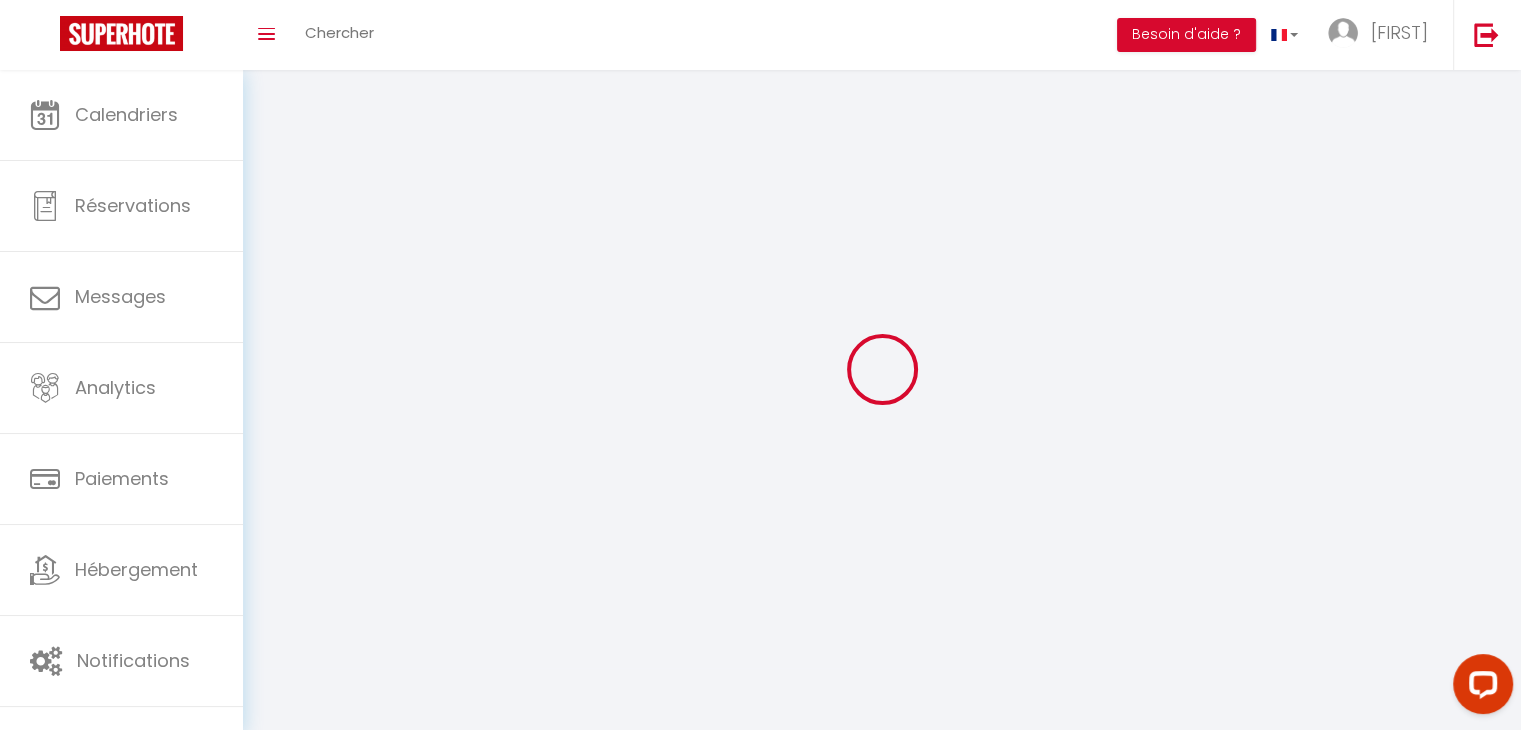 type on "[FIRST]" 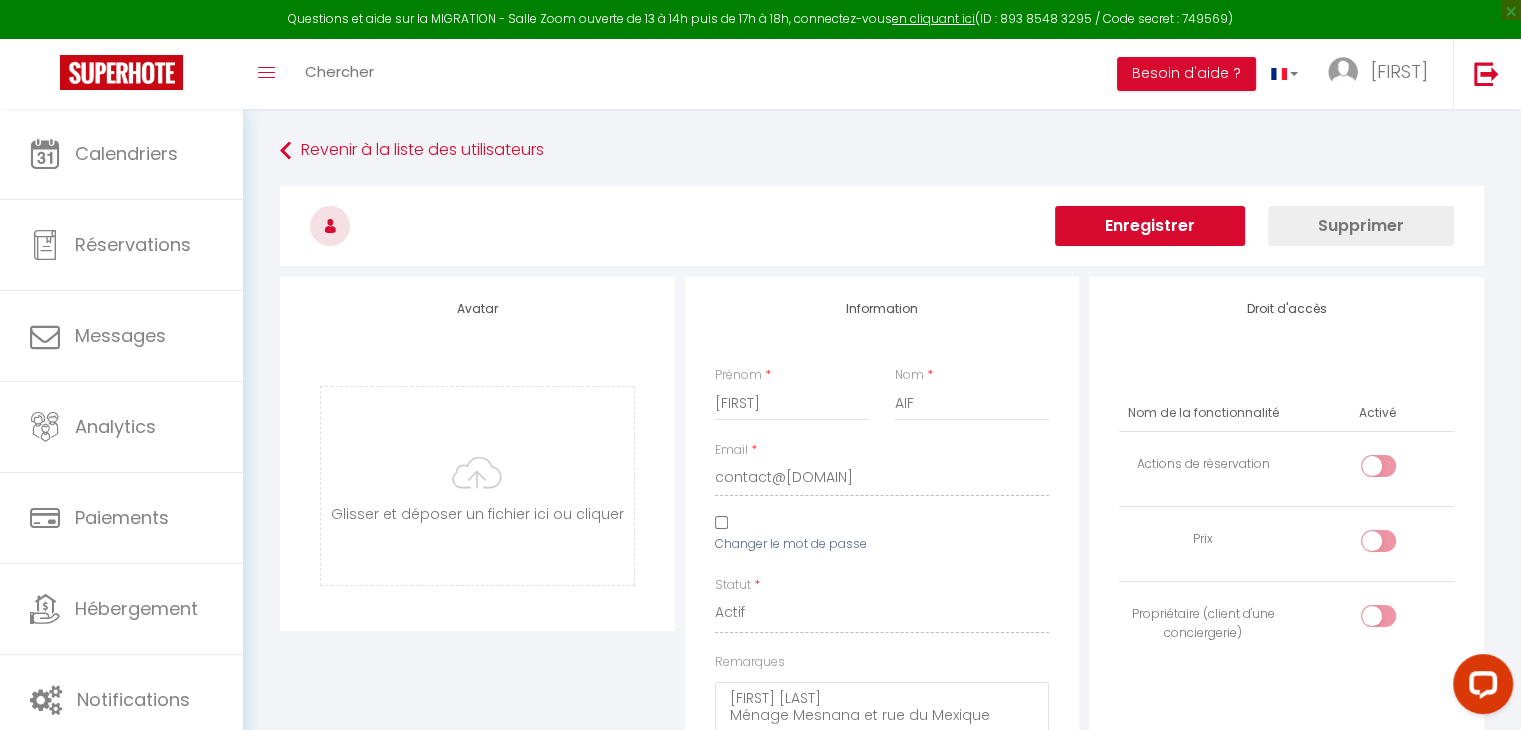click on "Droit d'accès" at bounding box center (1286, 309) 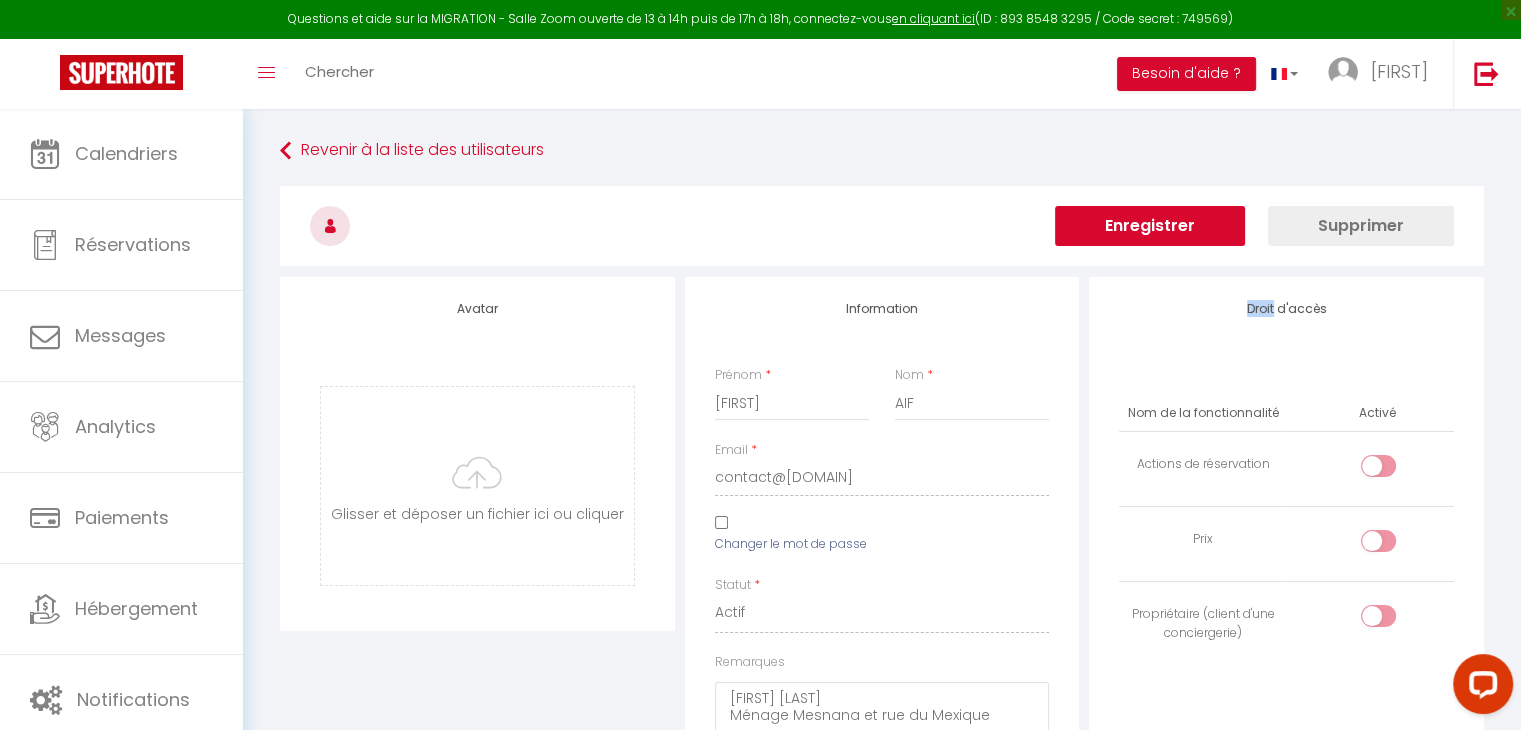 click on "Droit d'accès" at bounding box center (1286, 309) 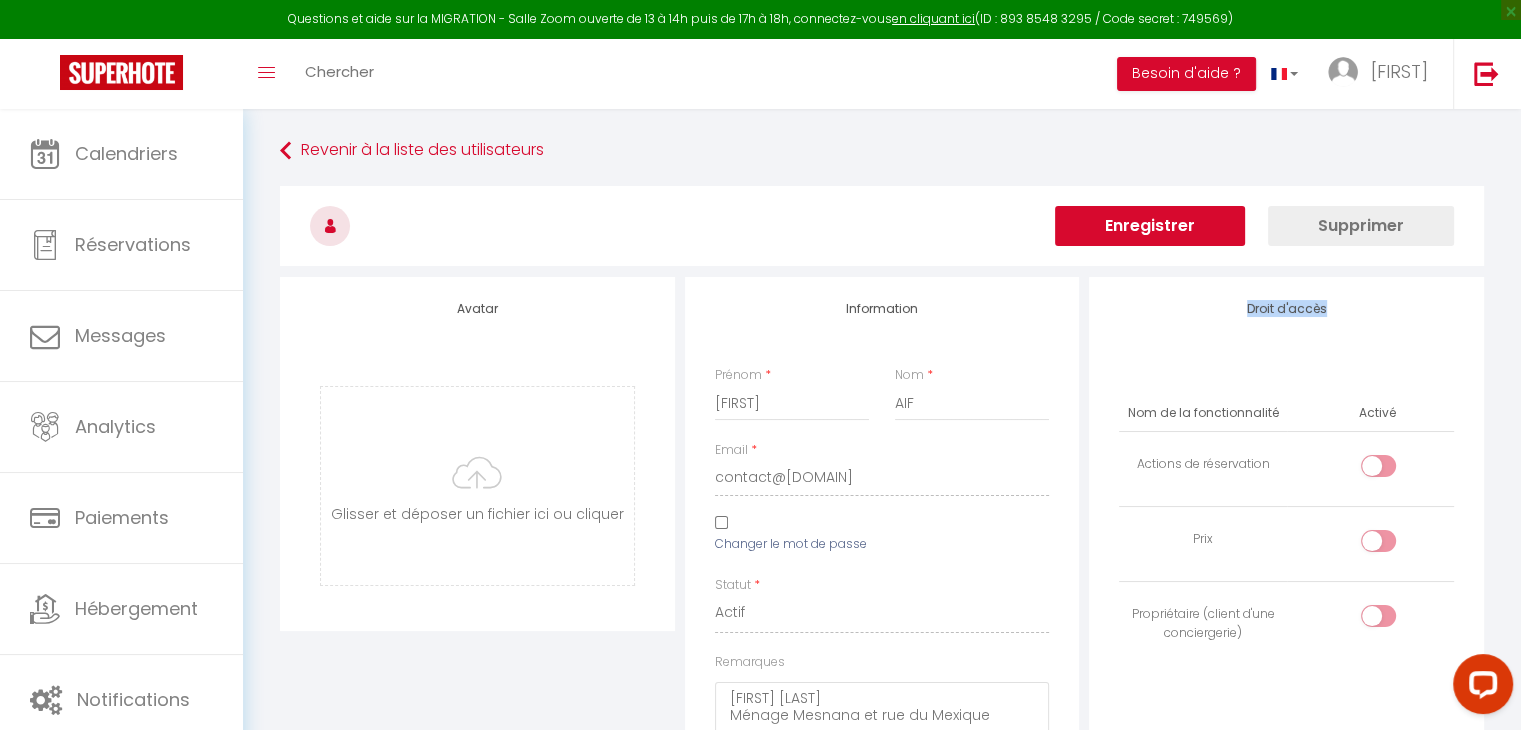 click on "Droit d'accès" at bounding box center [1286, 309] 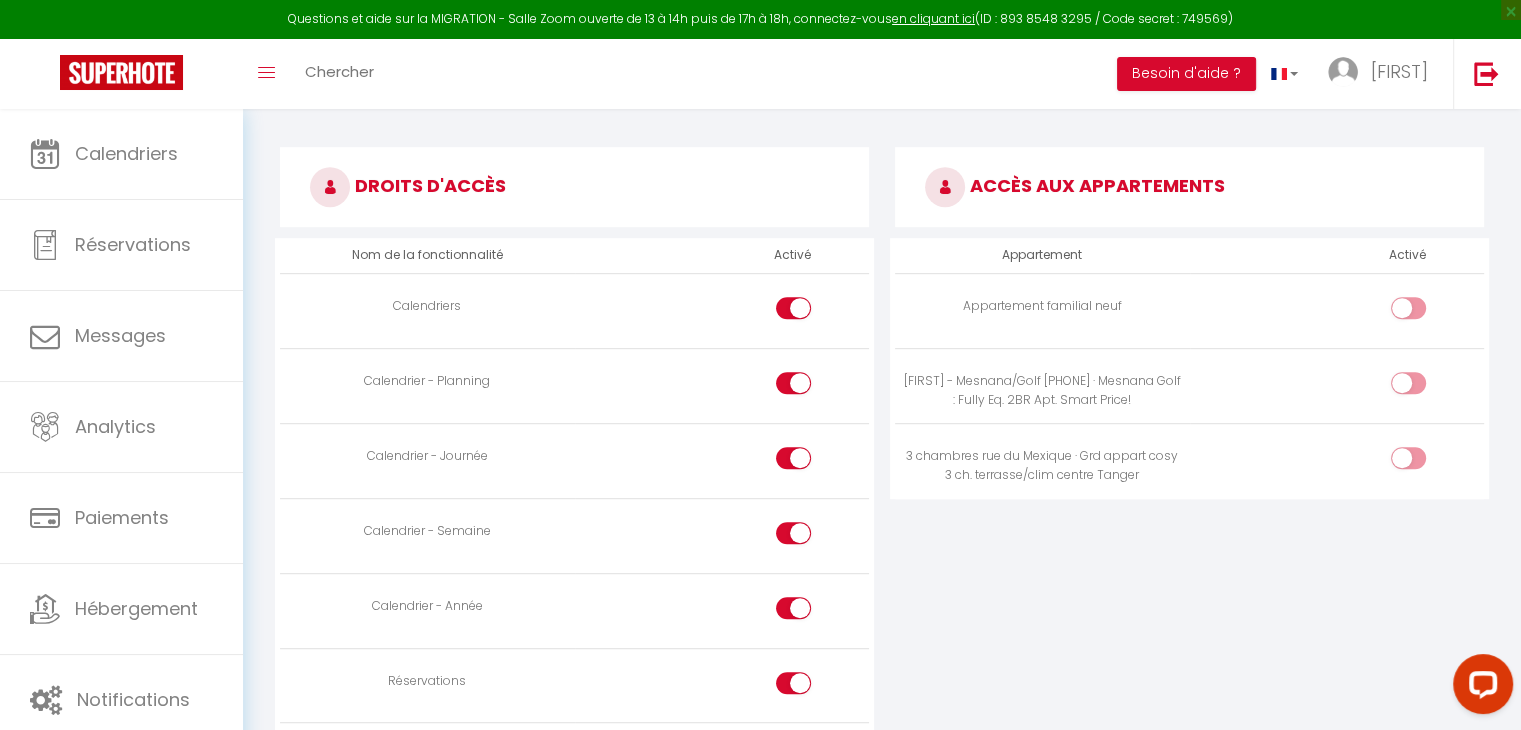 scroll, scrollTop: 1023, scrollLeft: 0, axis: vertical 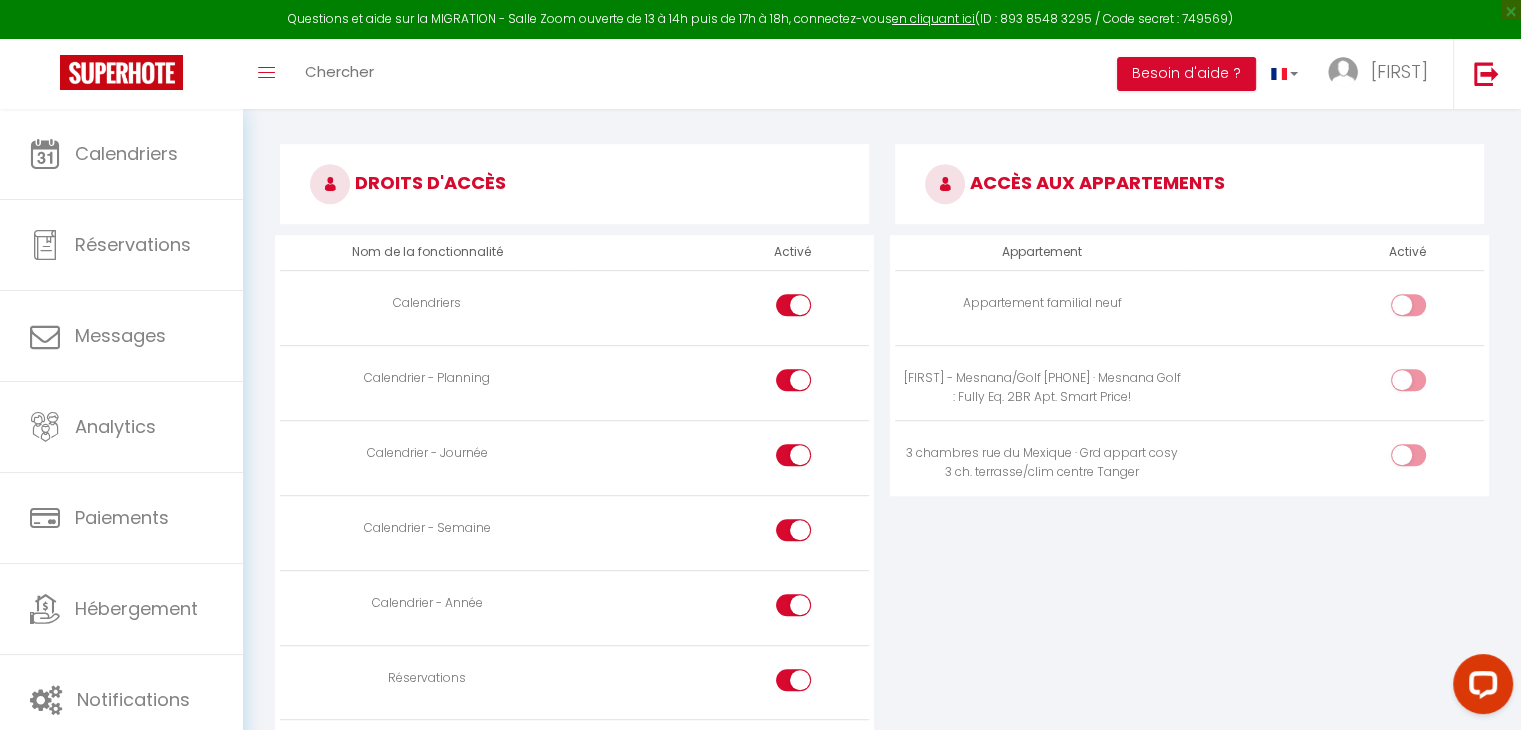 click at bounding box center [1425, 309] 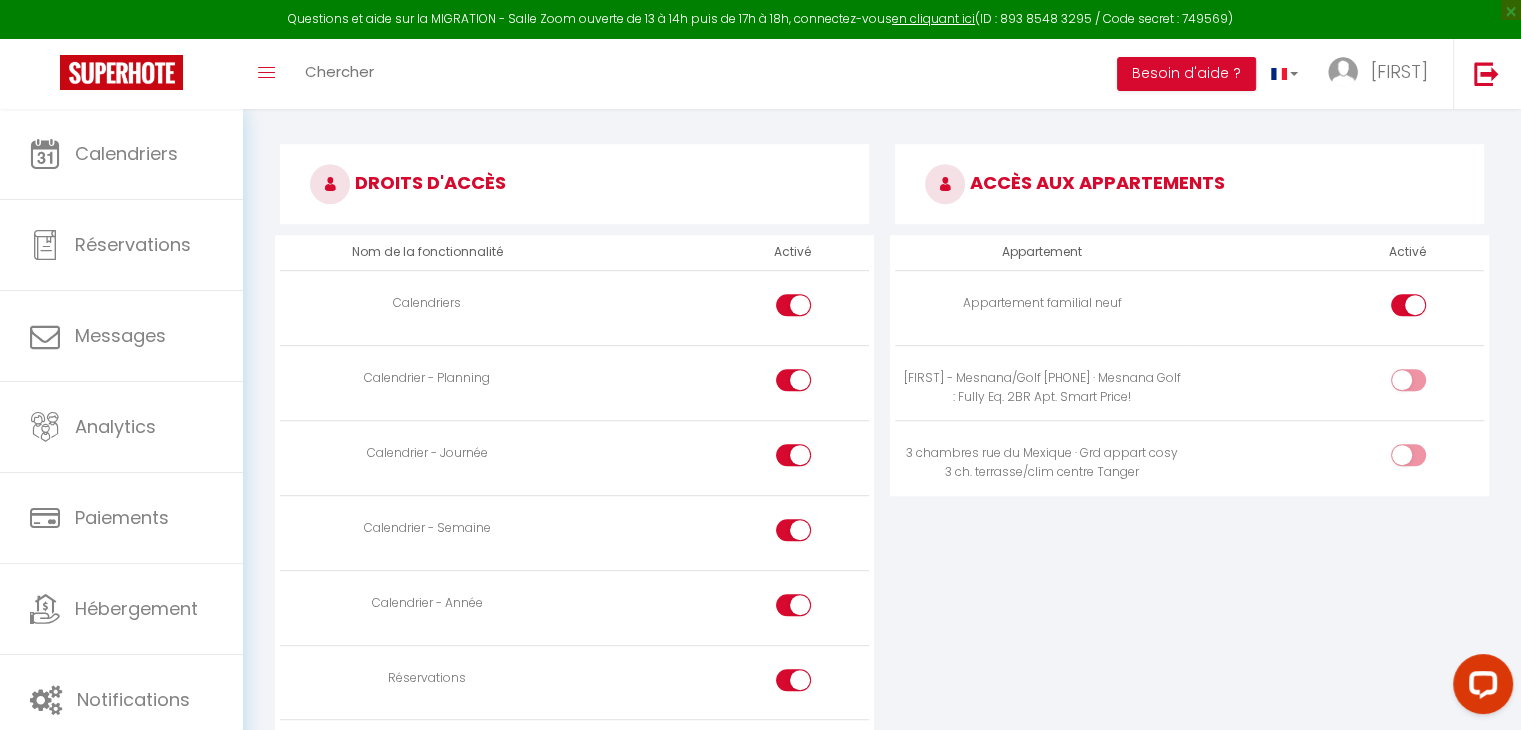 click at bounding box center (1408, 380) 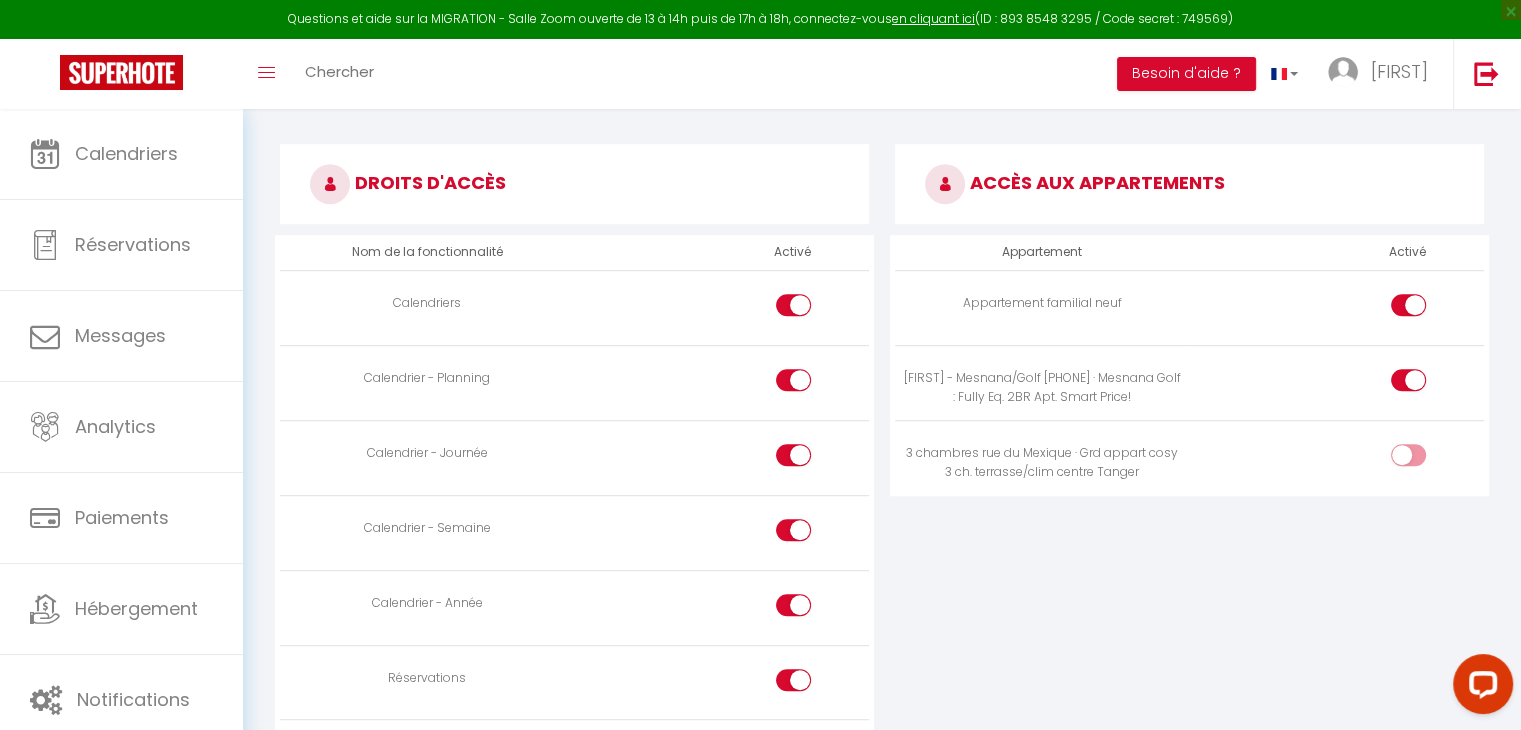 click at bounding box center [1425, 459] 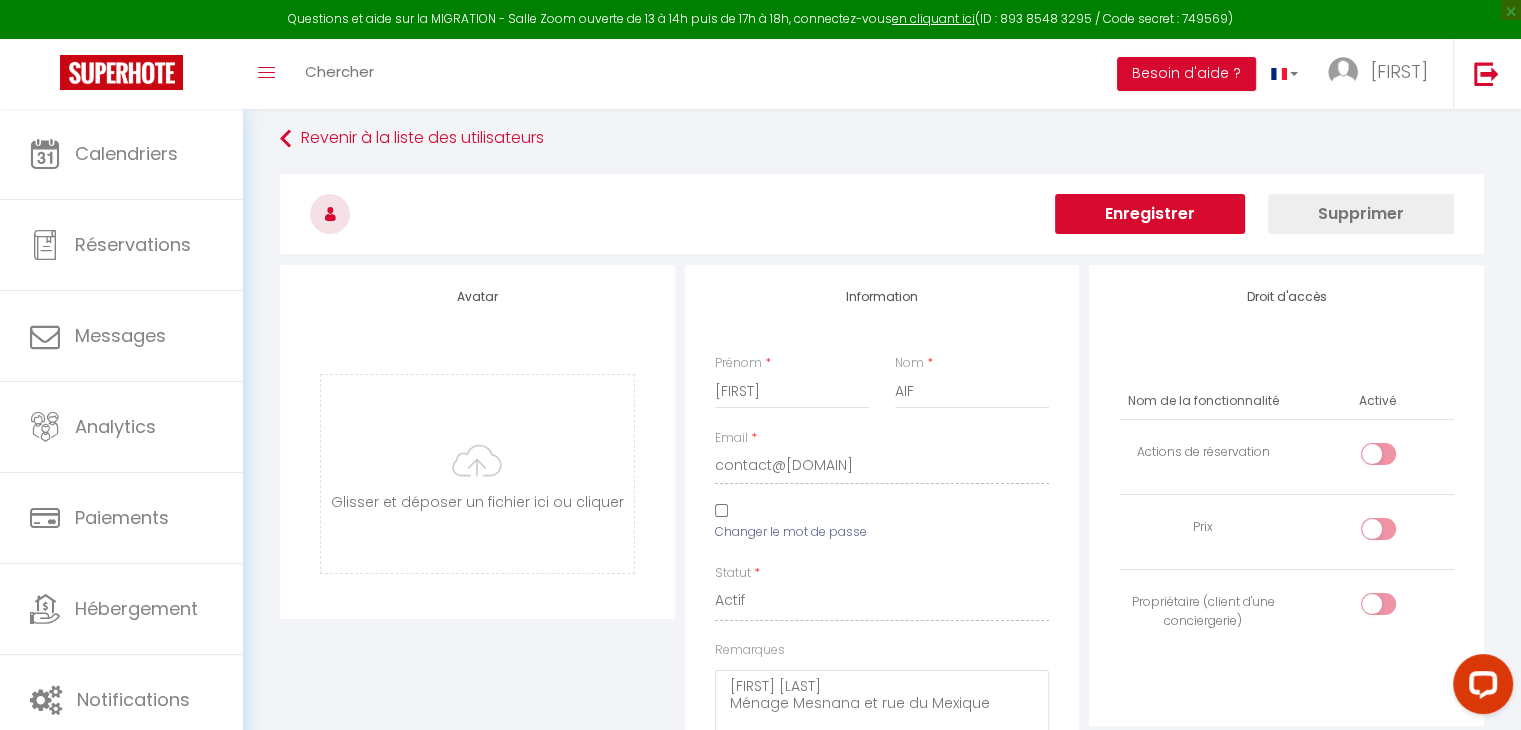 scroll, scrollTop: 0, scrollLeft: 0, axis: both 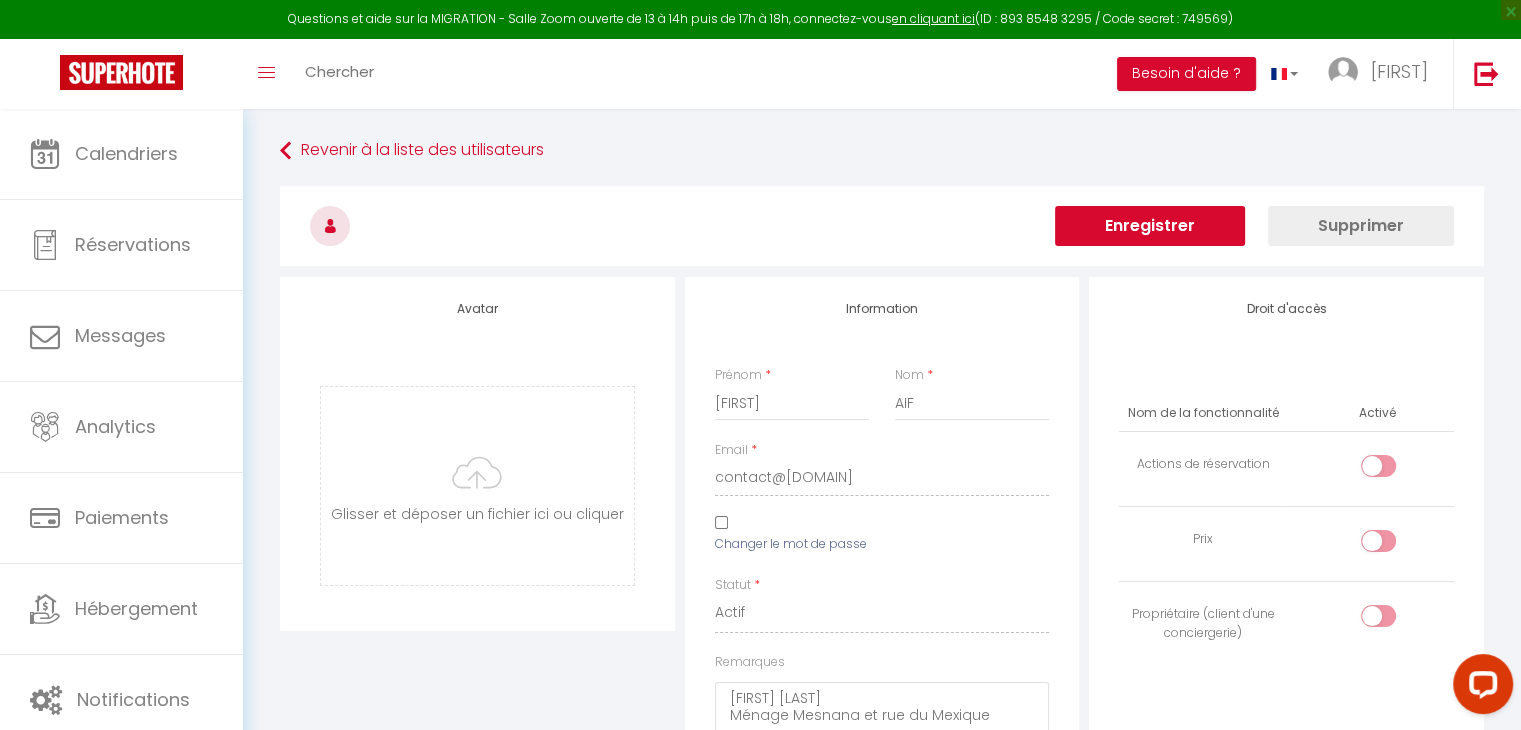 click on "Enregistrer" at bounding box center (1150, 226) 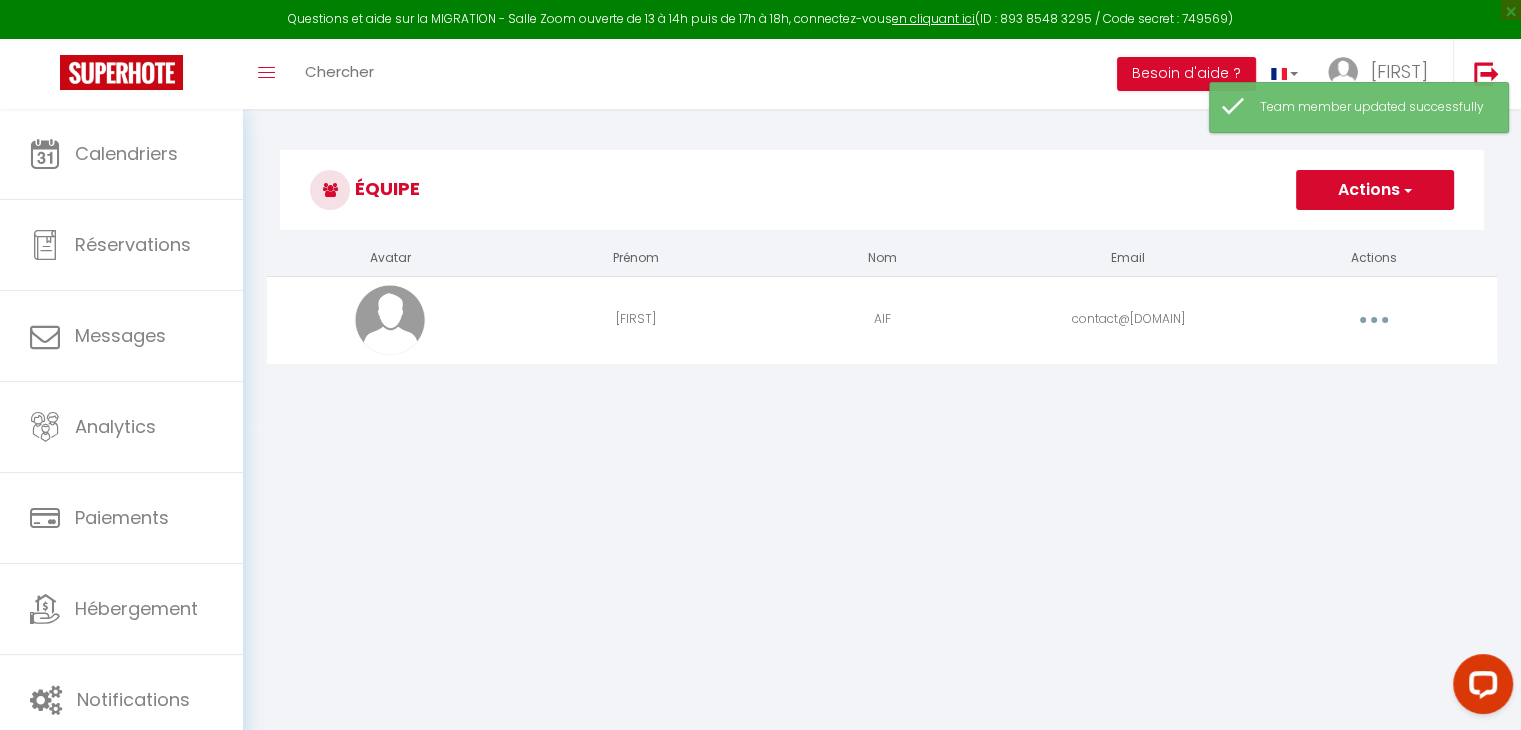 click at bounding box center (1374, 320) 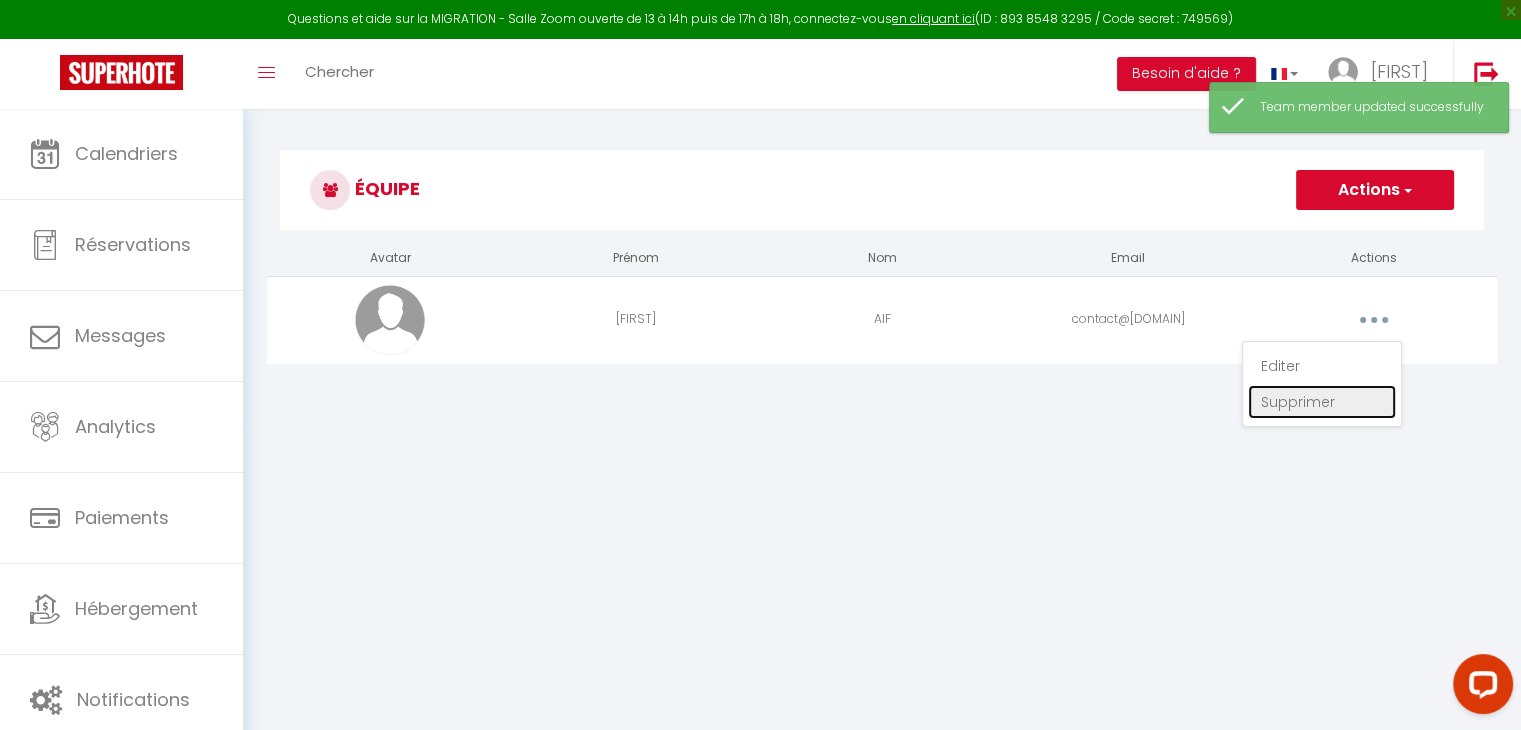 click on "Supprimer" at bounding box center (1322, 402) 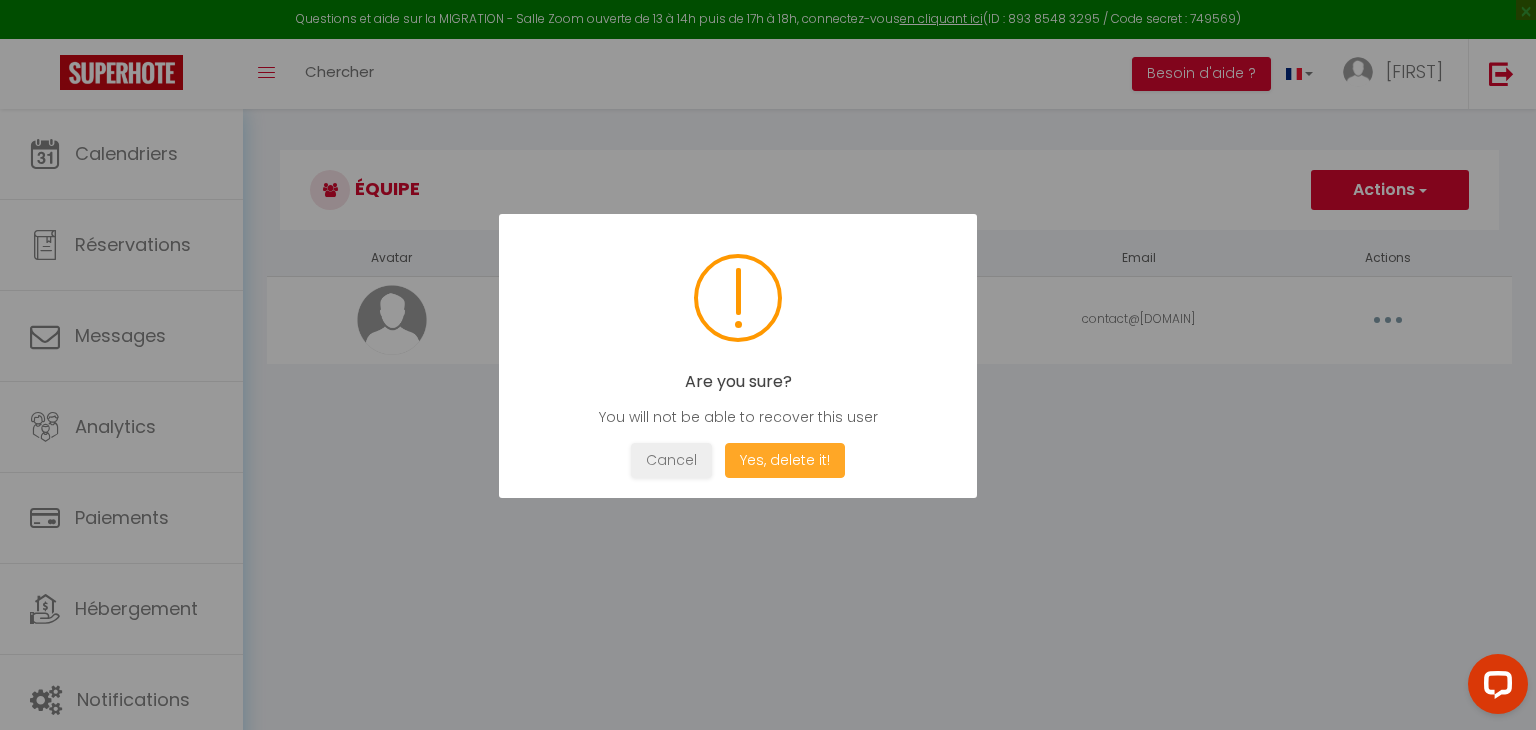 click on "Yes, delete it!" at bounding box center [785, 460] 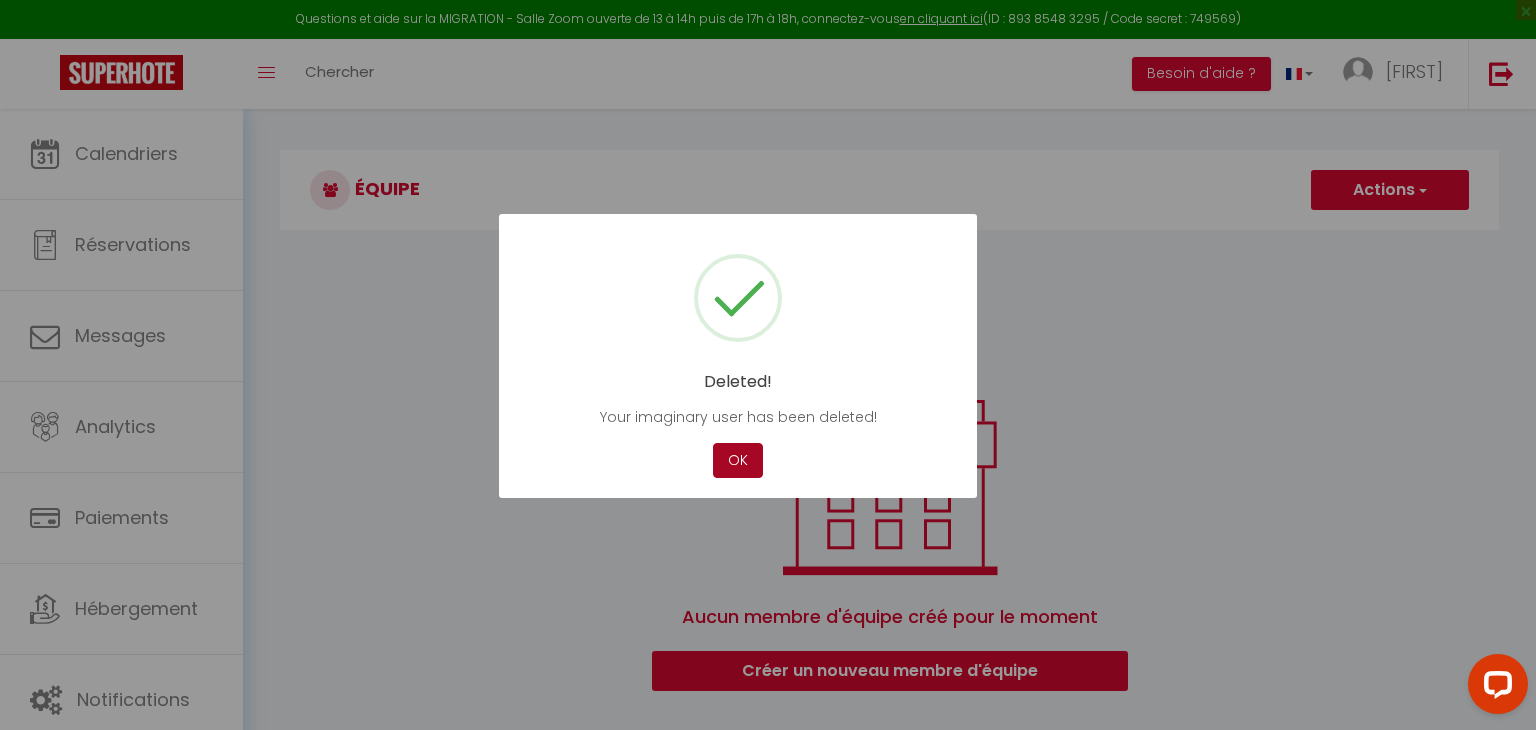 click on "OK" at bounding box center [738, 460] 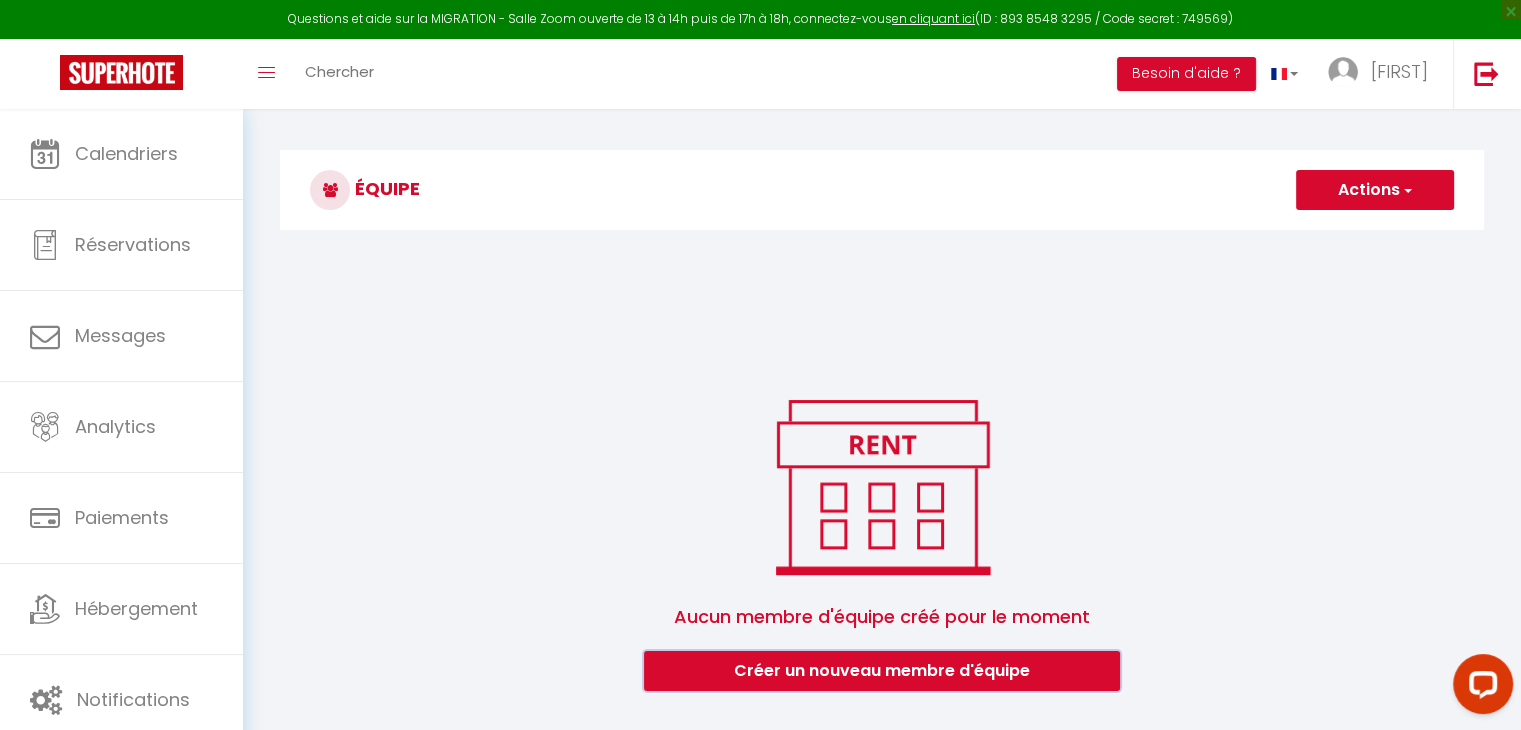 click on "Créer un nouveau membre d'équipe" at bounding box center (882, 671) 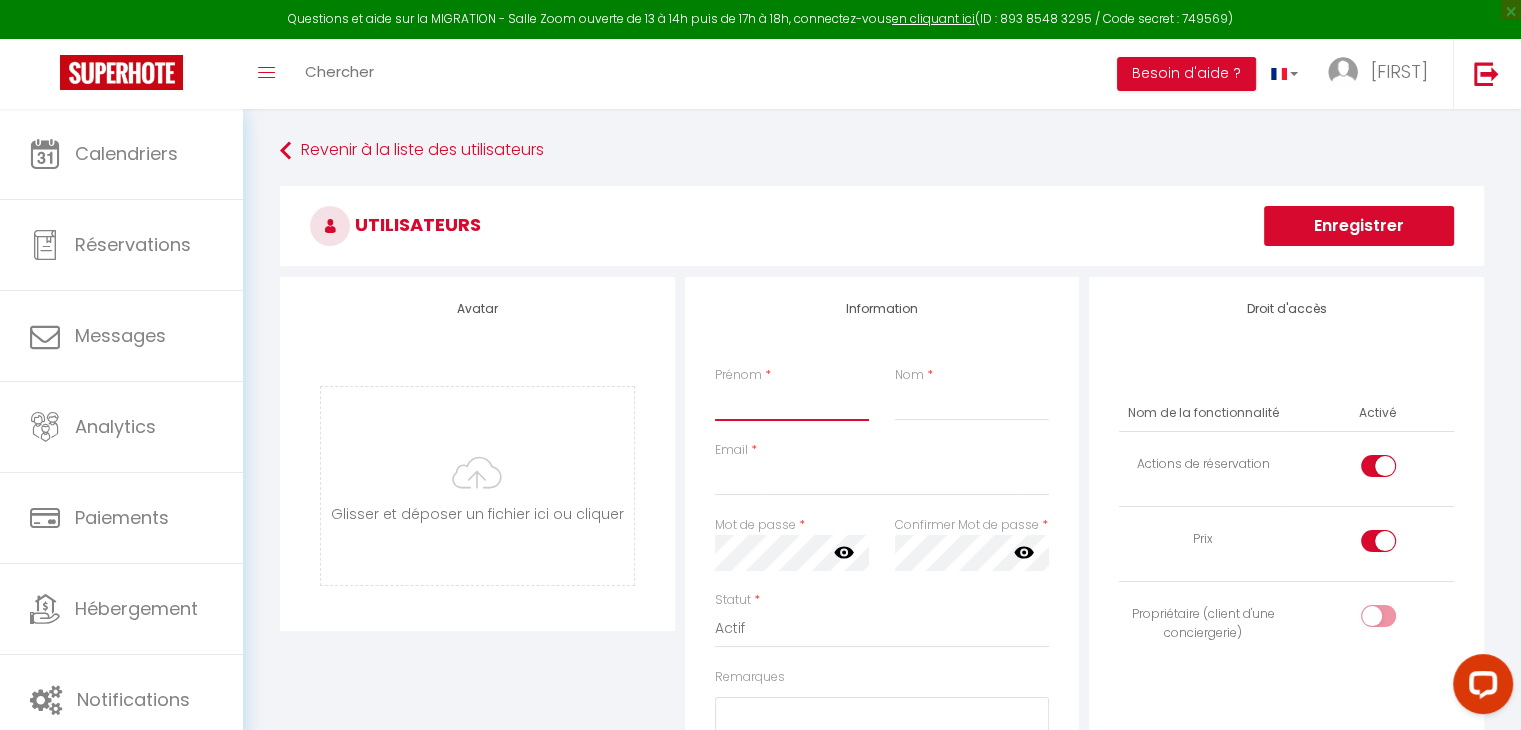 click on "Prénom" at bounding box center (792, 403) 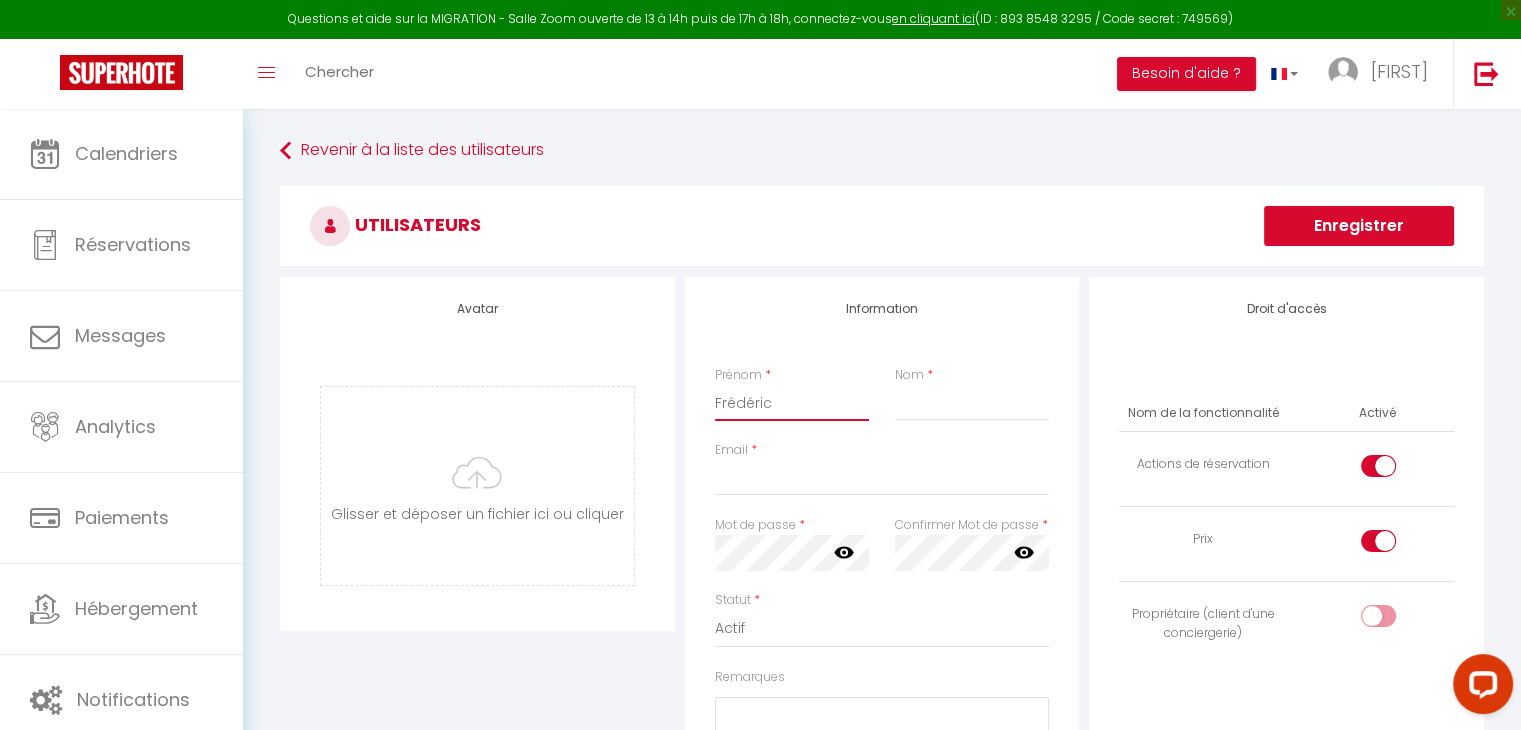 type on "Frédéric" 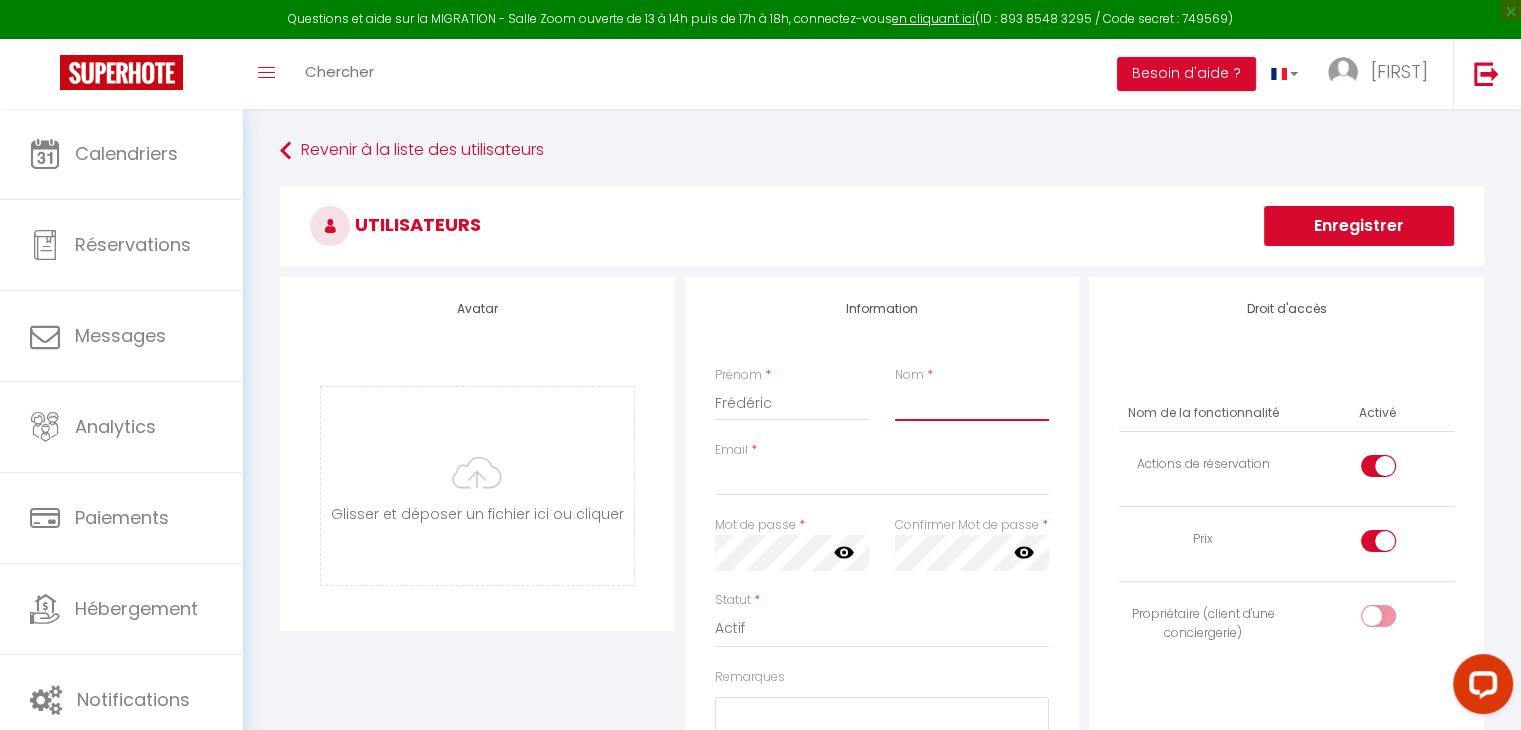 click on "Nom" at bounding box center [972, 403] 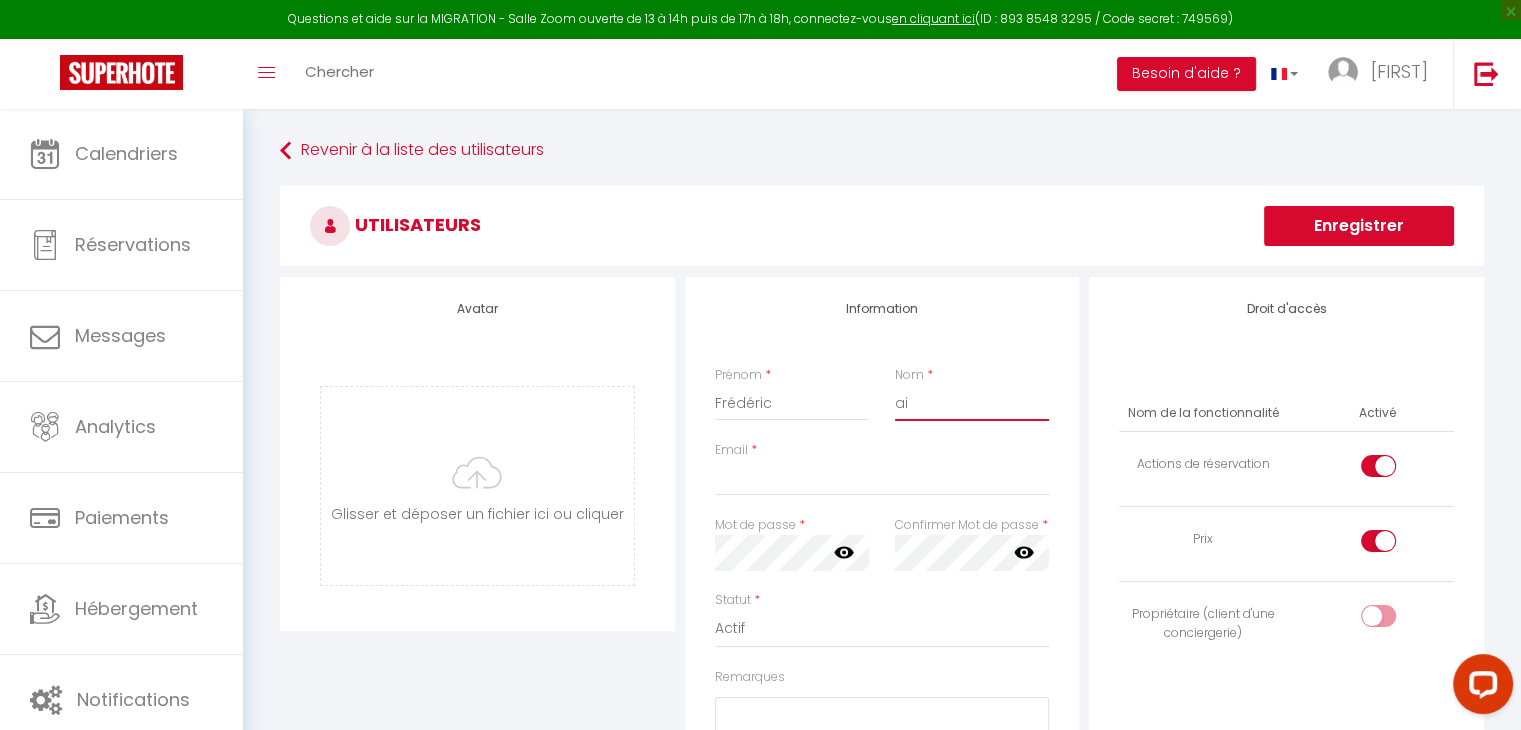 type on "a" 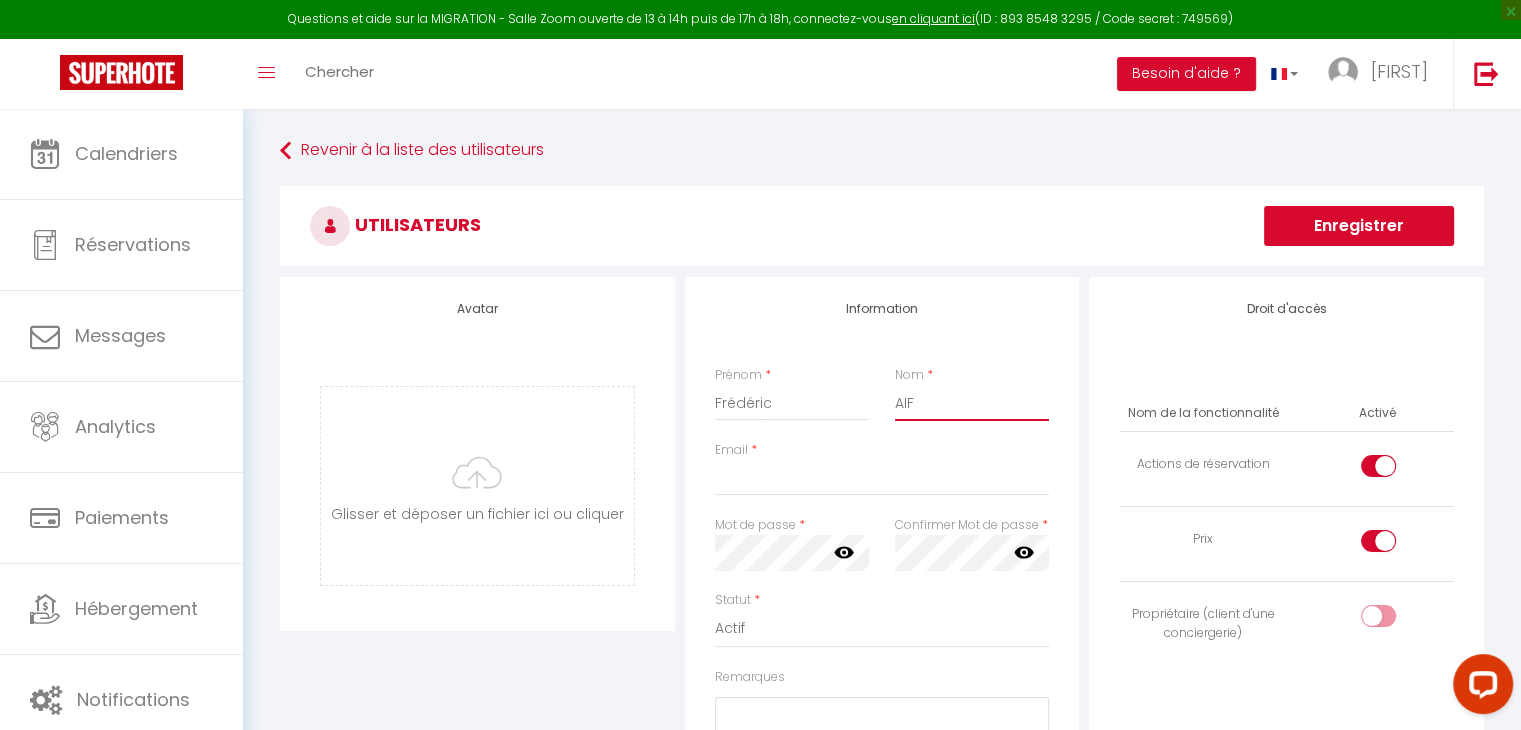 type on "AIF" 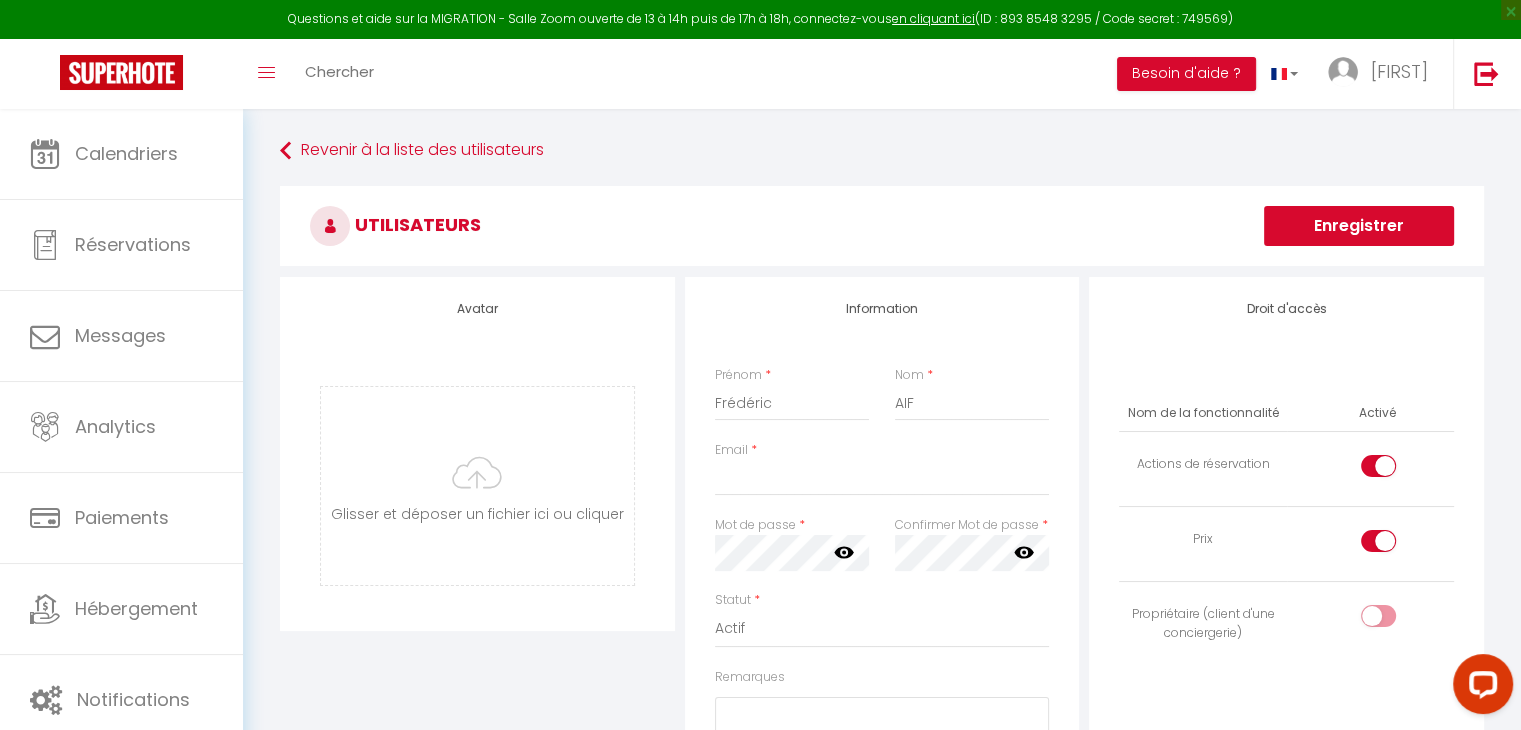 click on "Email   *" at bounding box center [882, 468] 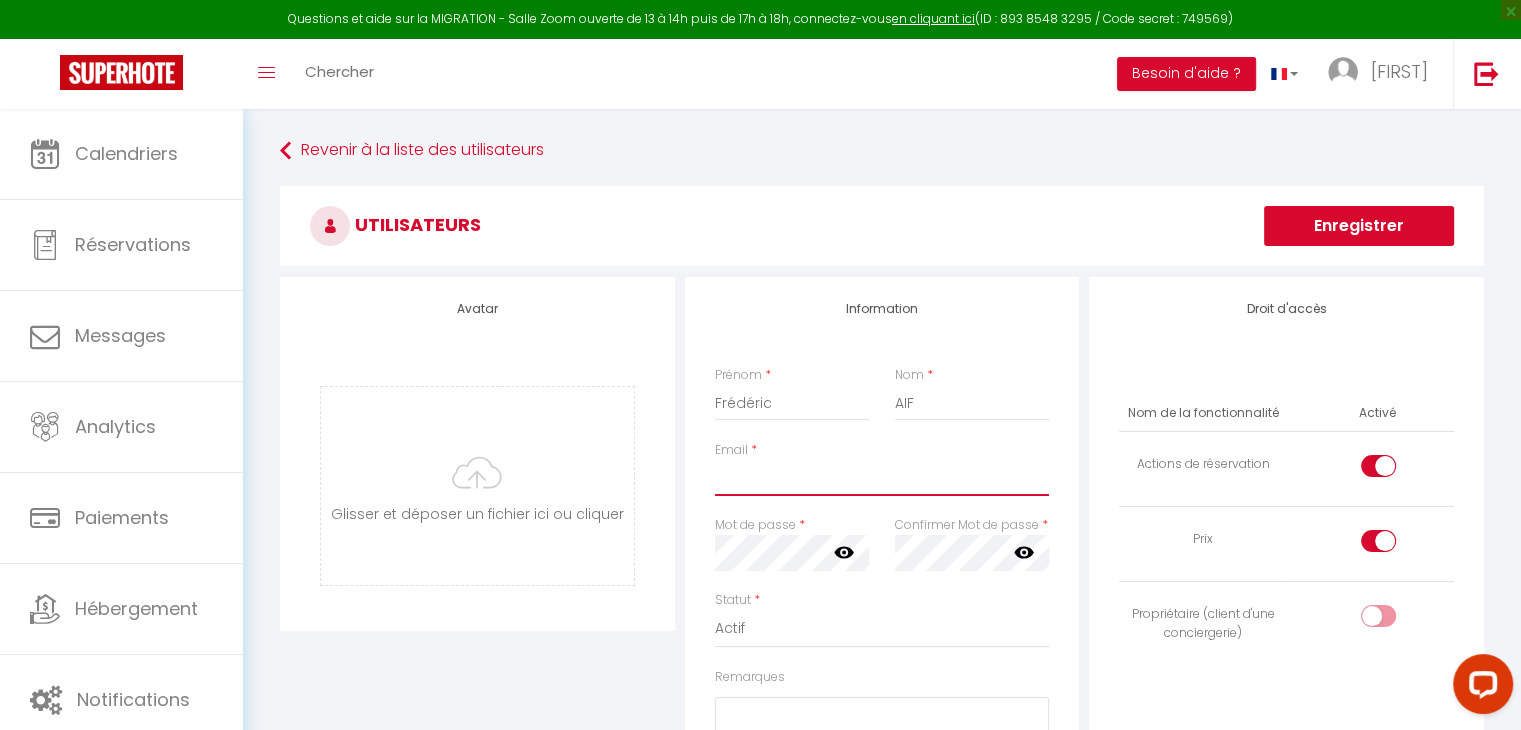 click on "Email" at bounding box center (882, 478) 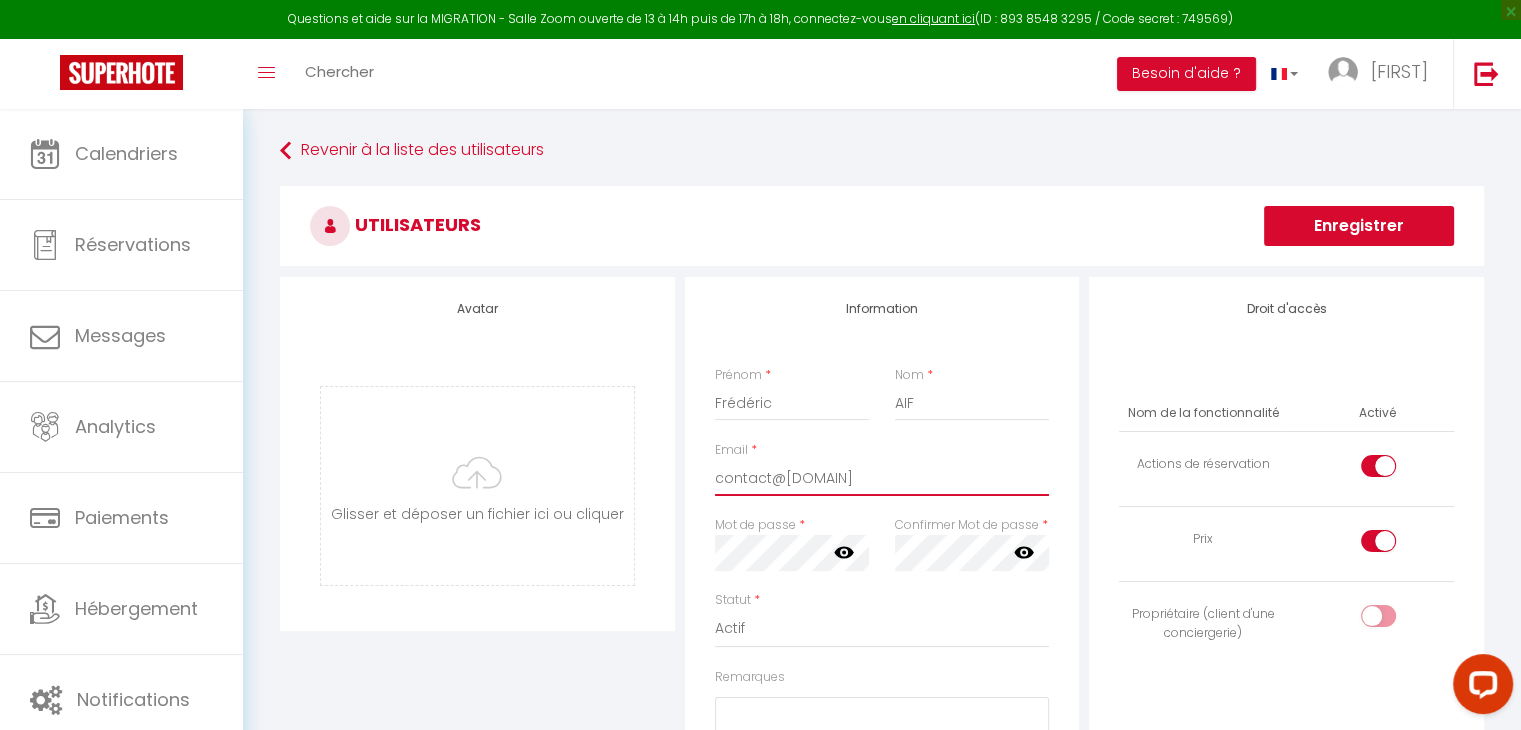 type on "contact@[DOMAIN]" 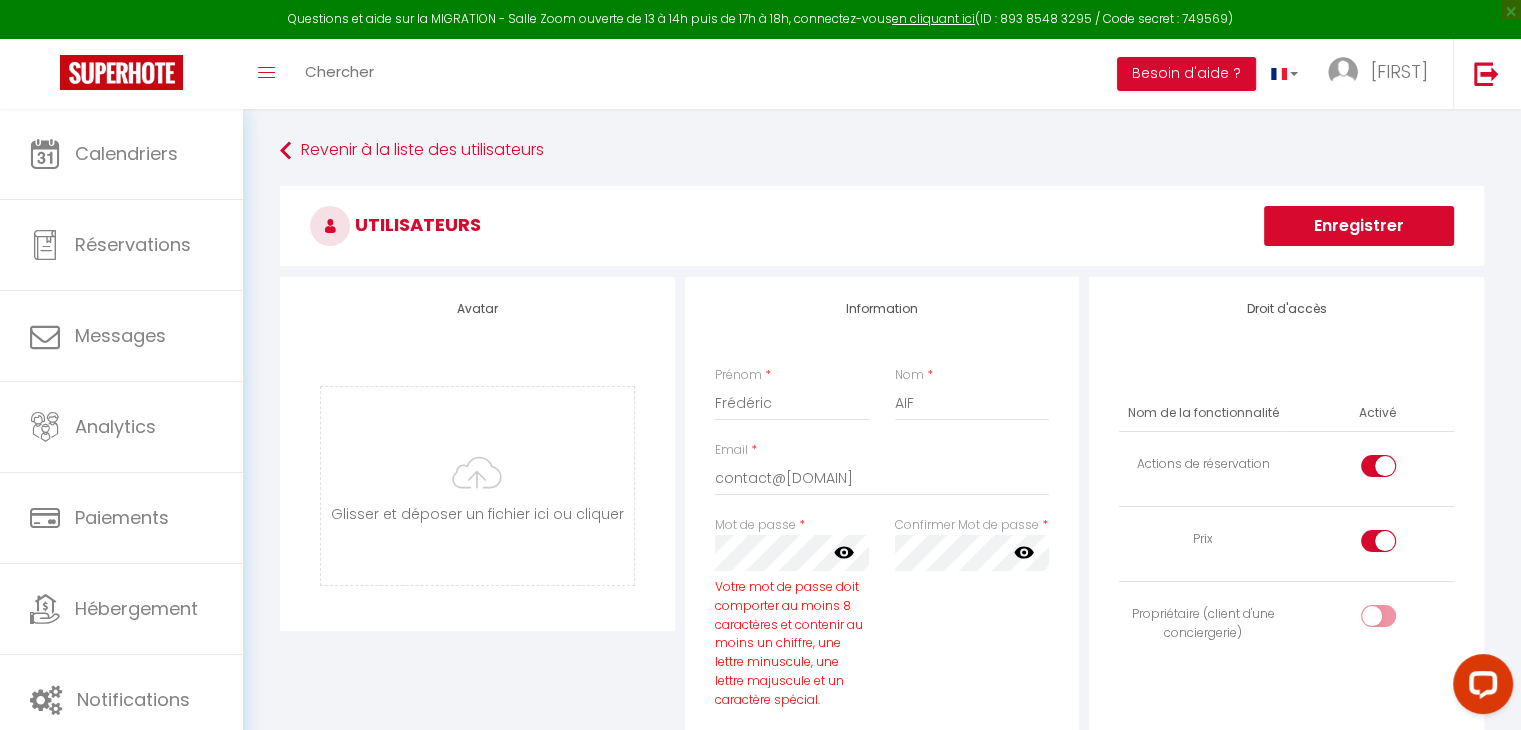 click 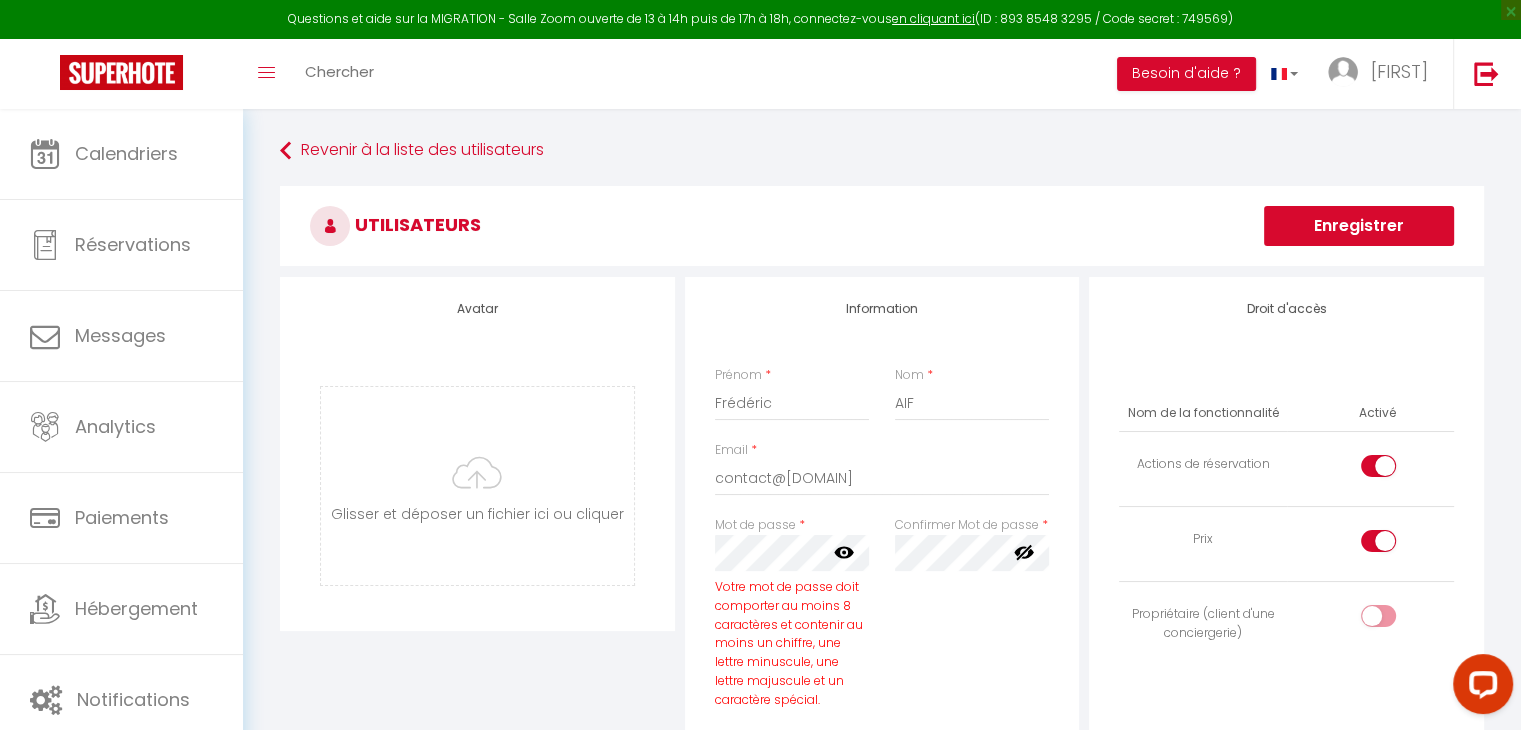 click 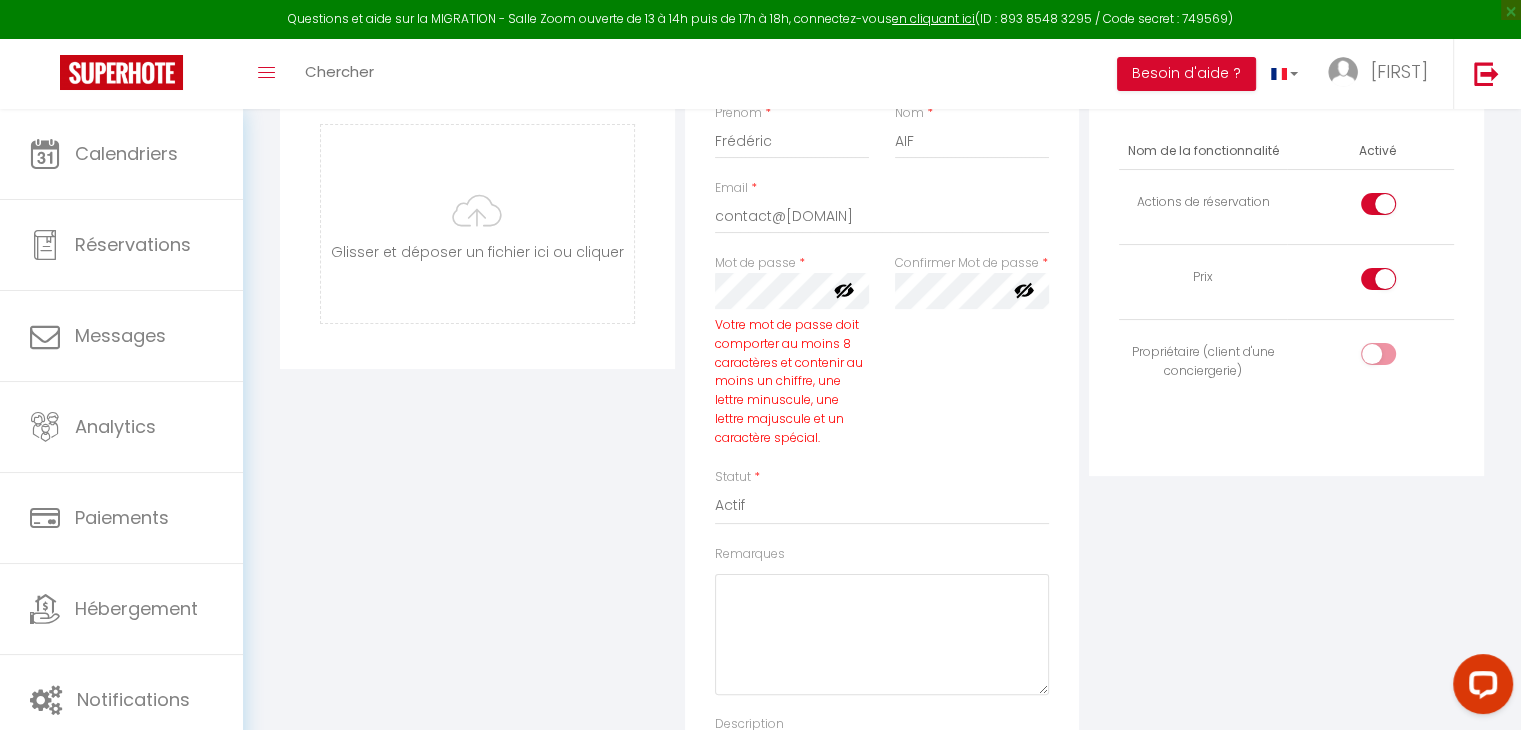 scroll, scrollTop: 302, scrollLeft: 0, axis: vertical 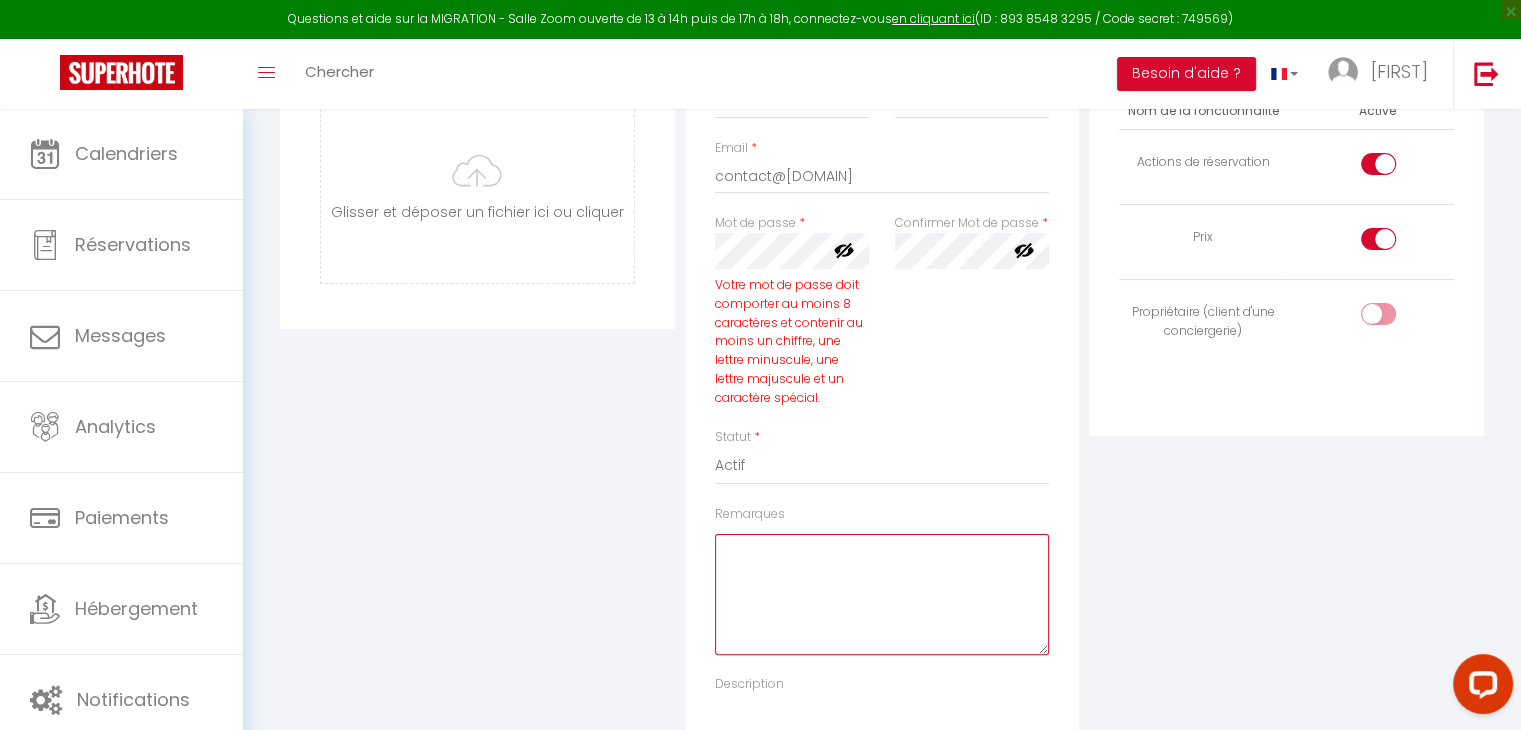 click on "Remarques" at bounding box center (882, 594) 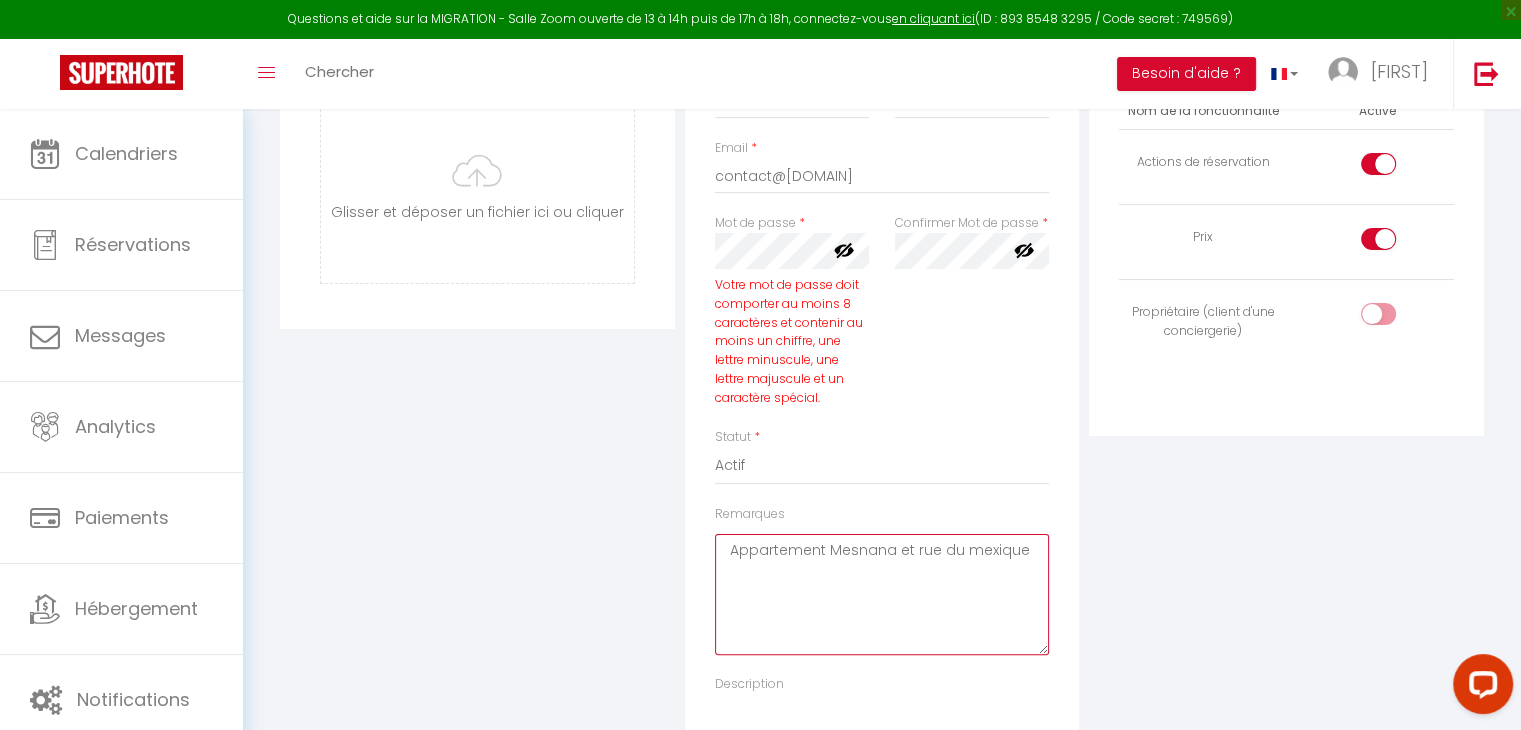click on "Appartement Mesnana et rue du mexique" at bounding box center [882, 594] 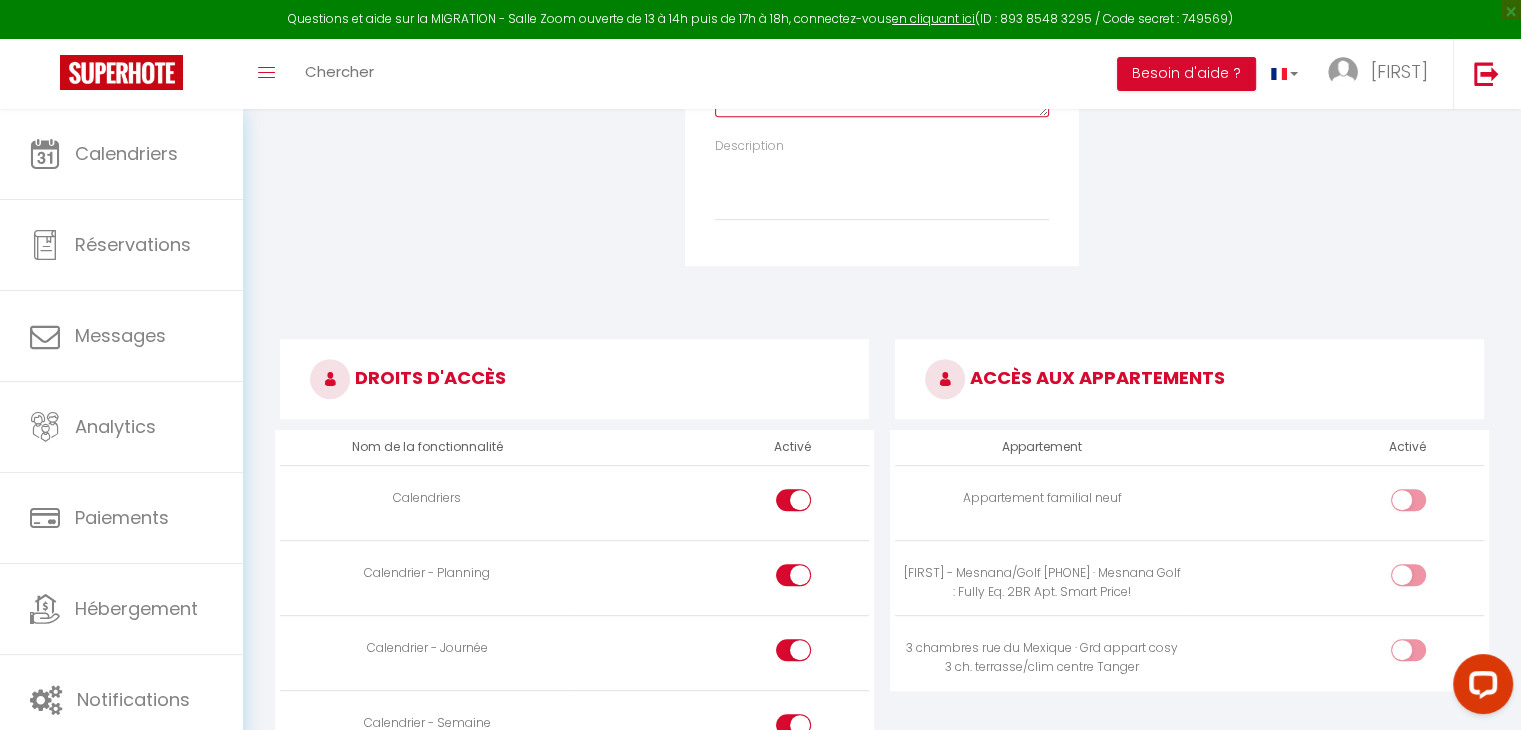 scroll, scrollTop: 860, scrollLeft: 0, axis: vertical 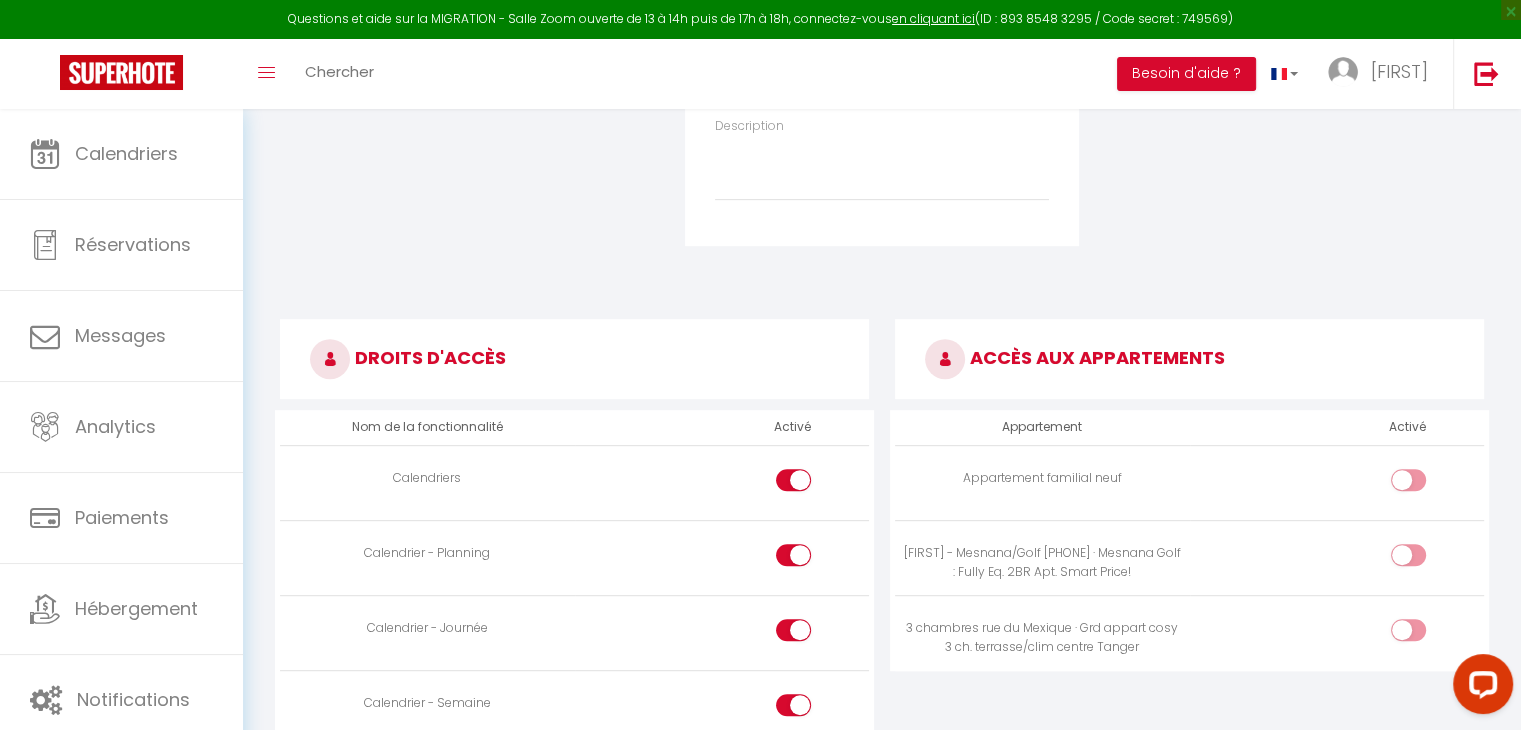 type on "Appartements Mesnana et rue du mexique" 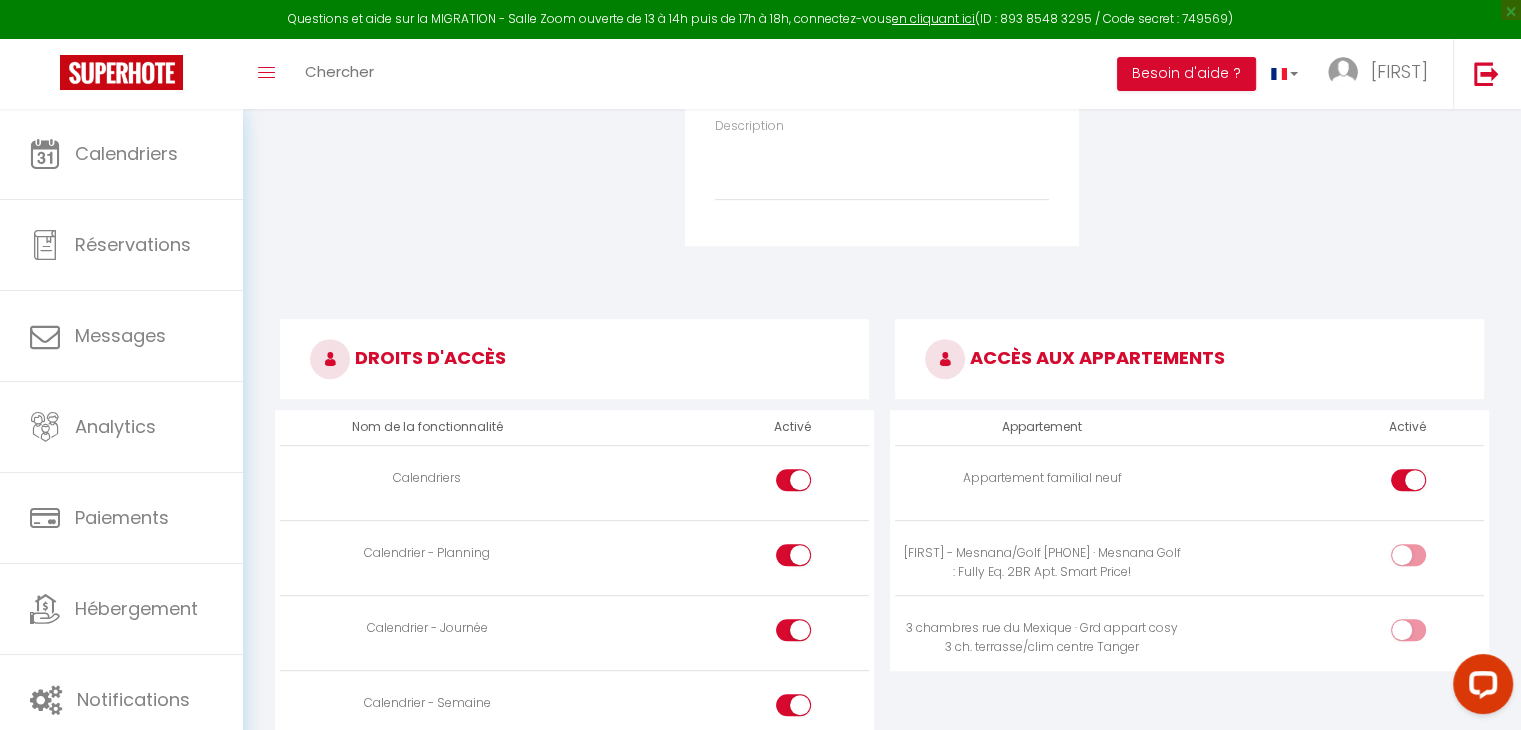 click at bounding box center [1425, 559] 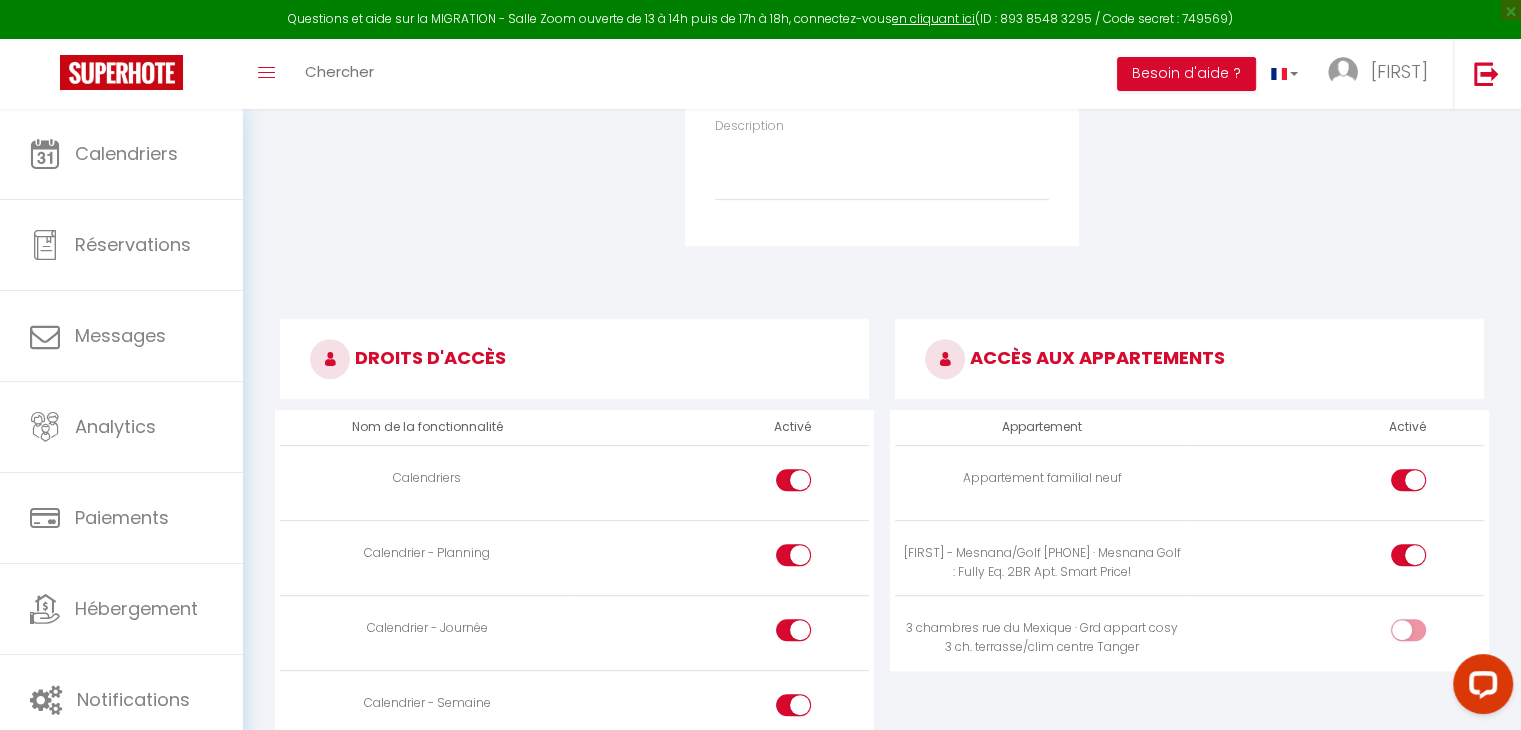 click at bounding box center [1425, 634] 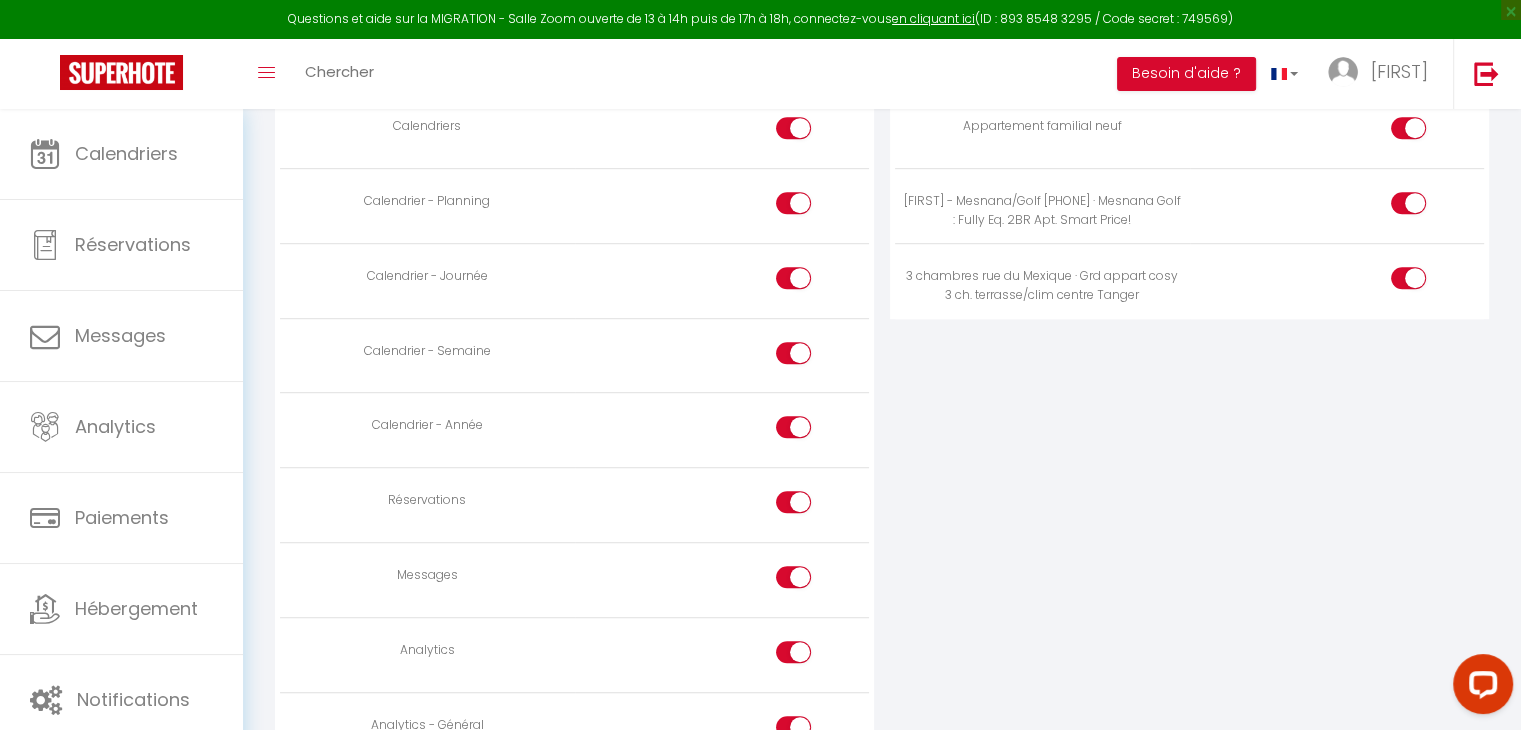 scroll, scrollTop: 1248, scrollLeft: 0, axis: vertical 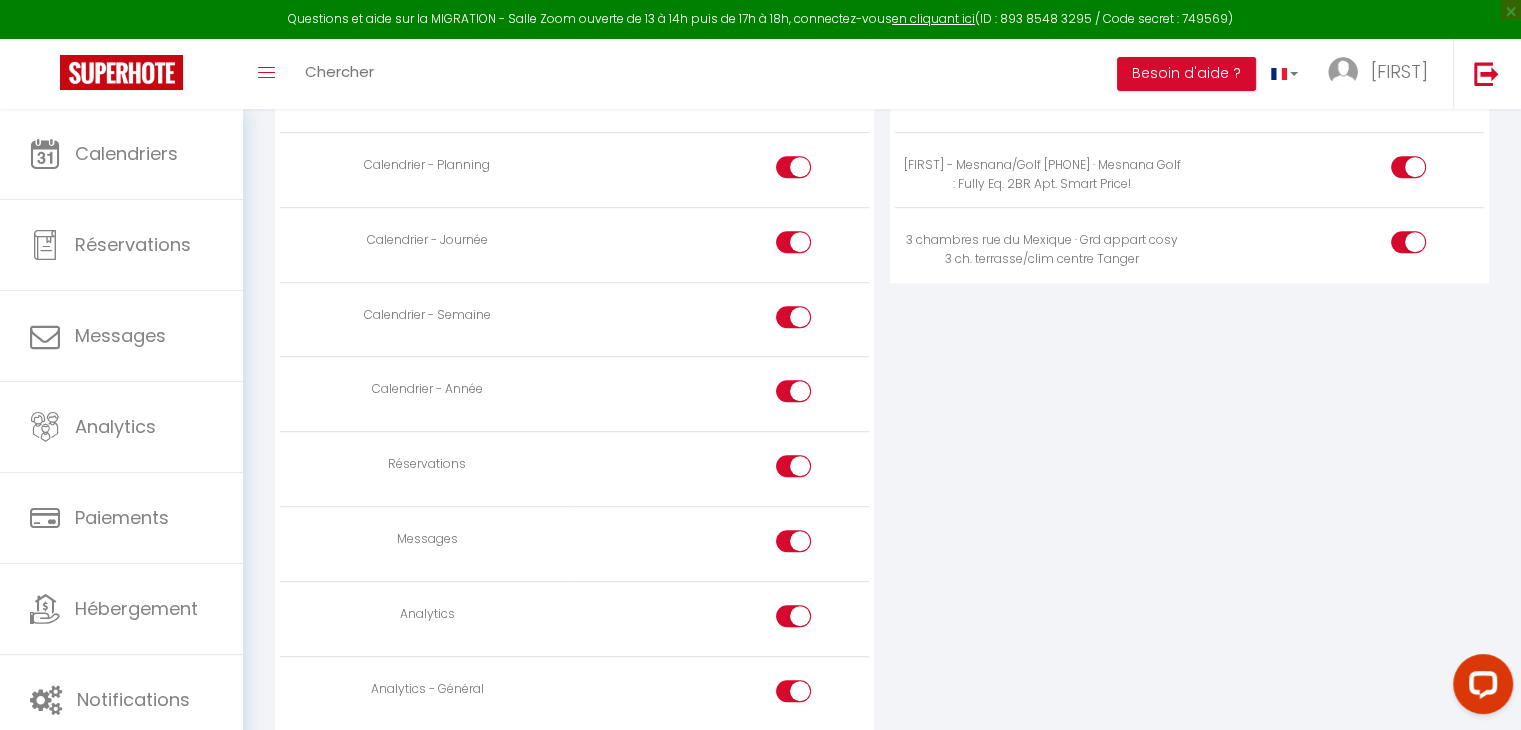 click at bounding box center (810, 545) 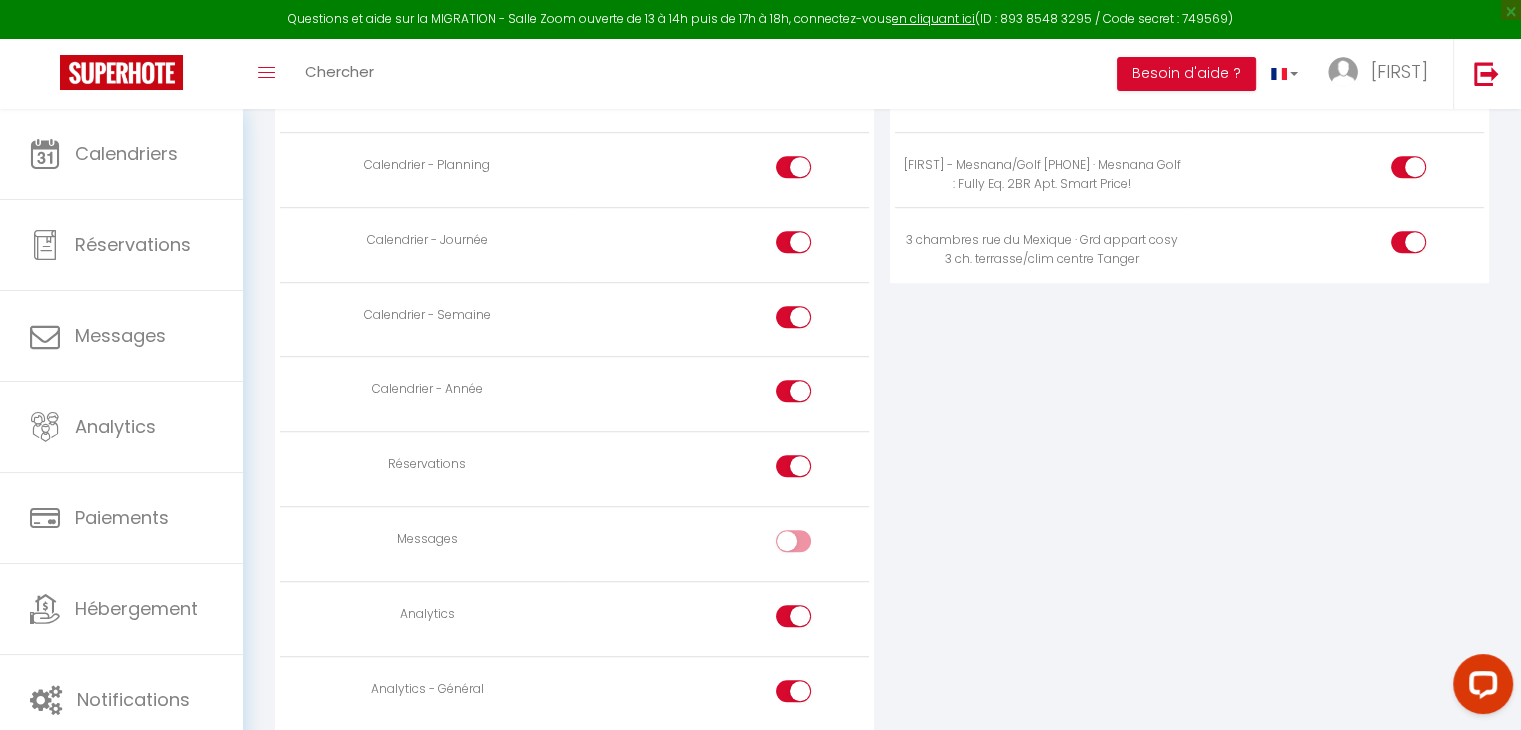 scroll, scrollTop: 1358, scrollLeft: 0, axis: vertical 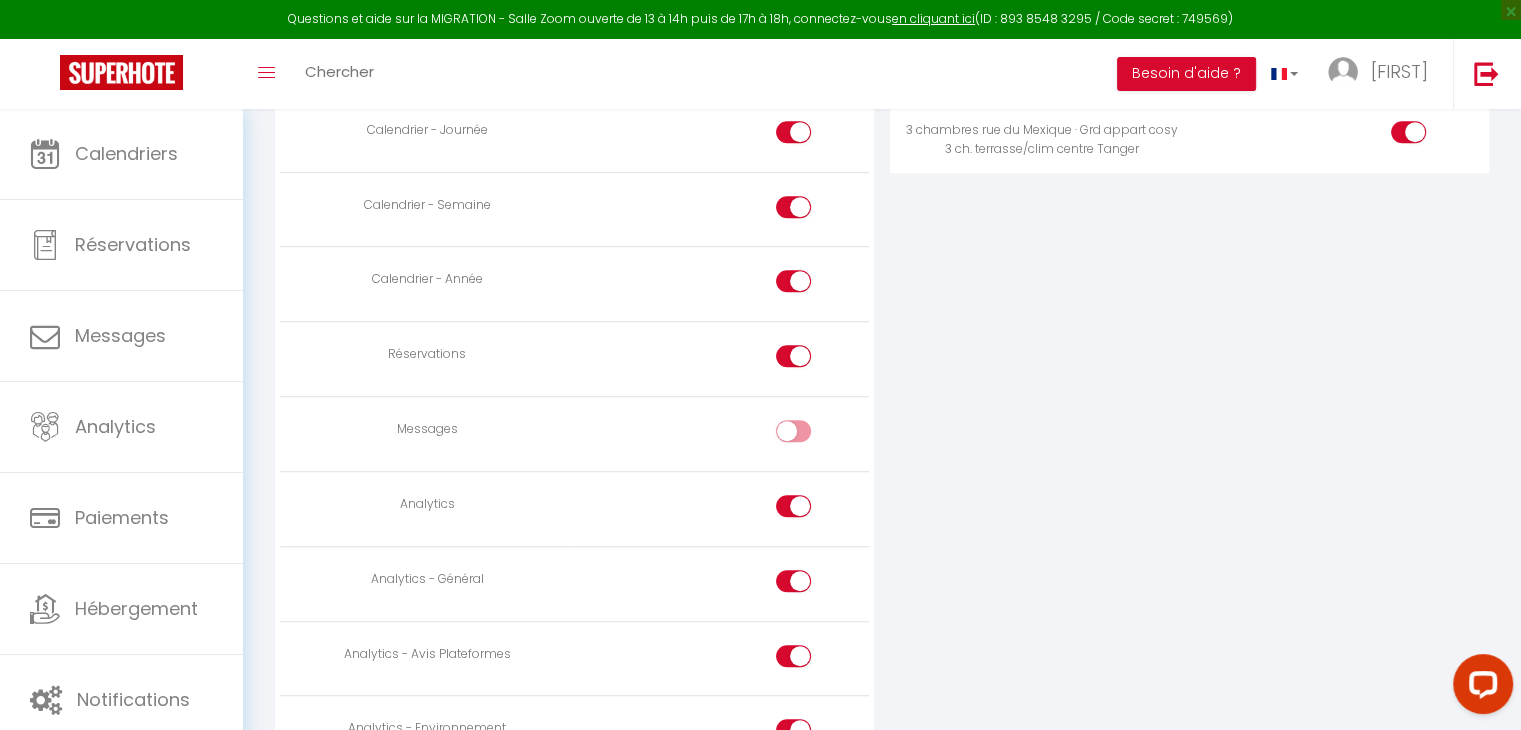 click at bounding box center [810, 510] 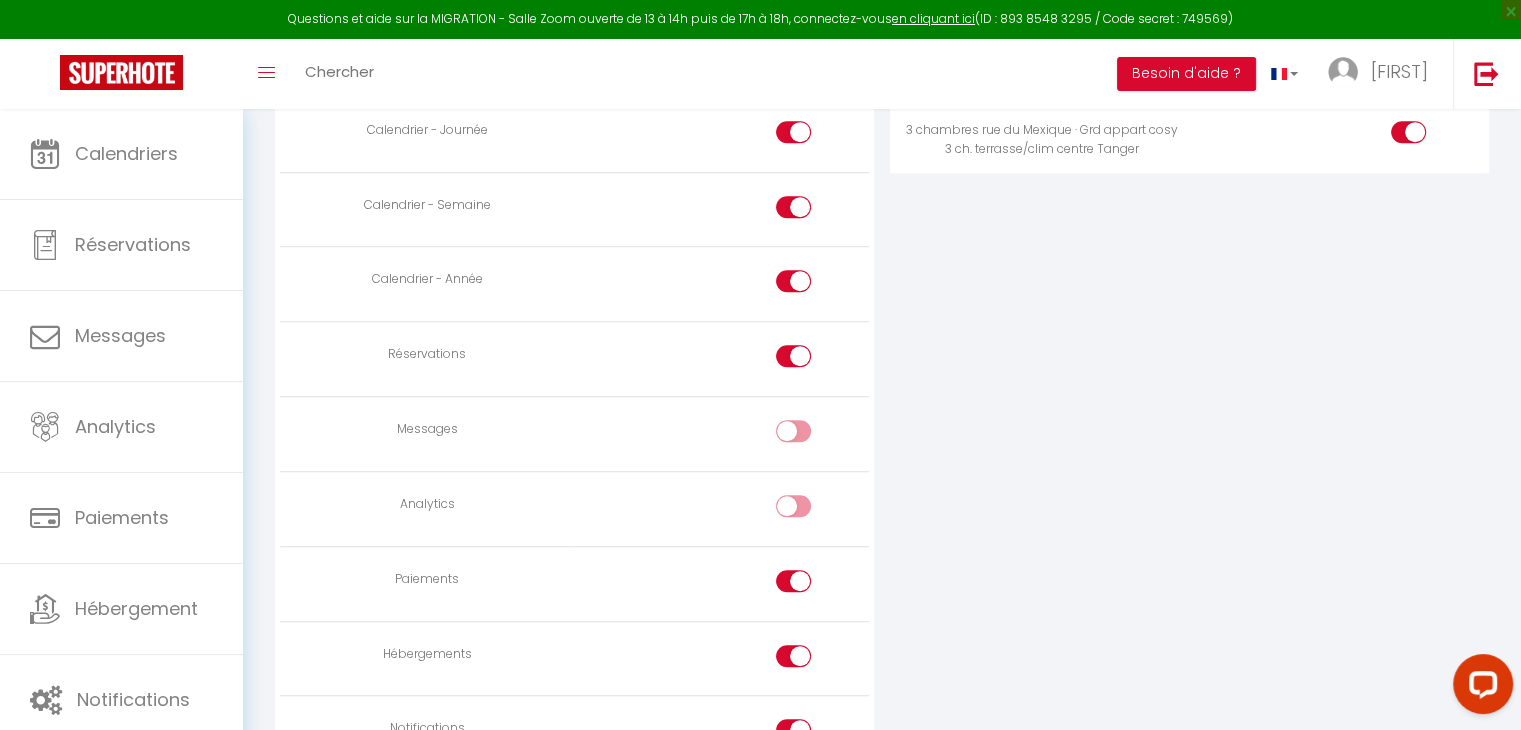 click at bounding box center [793, 581] 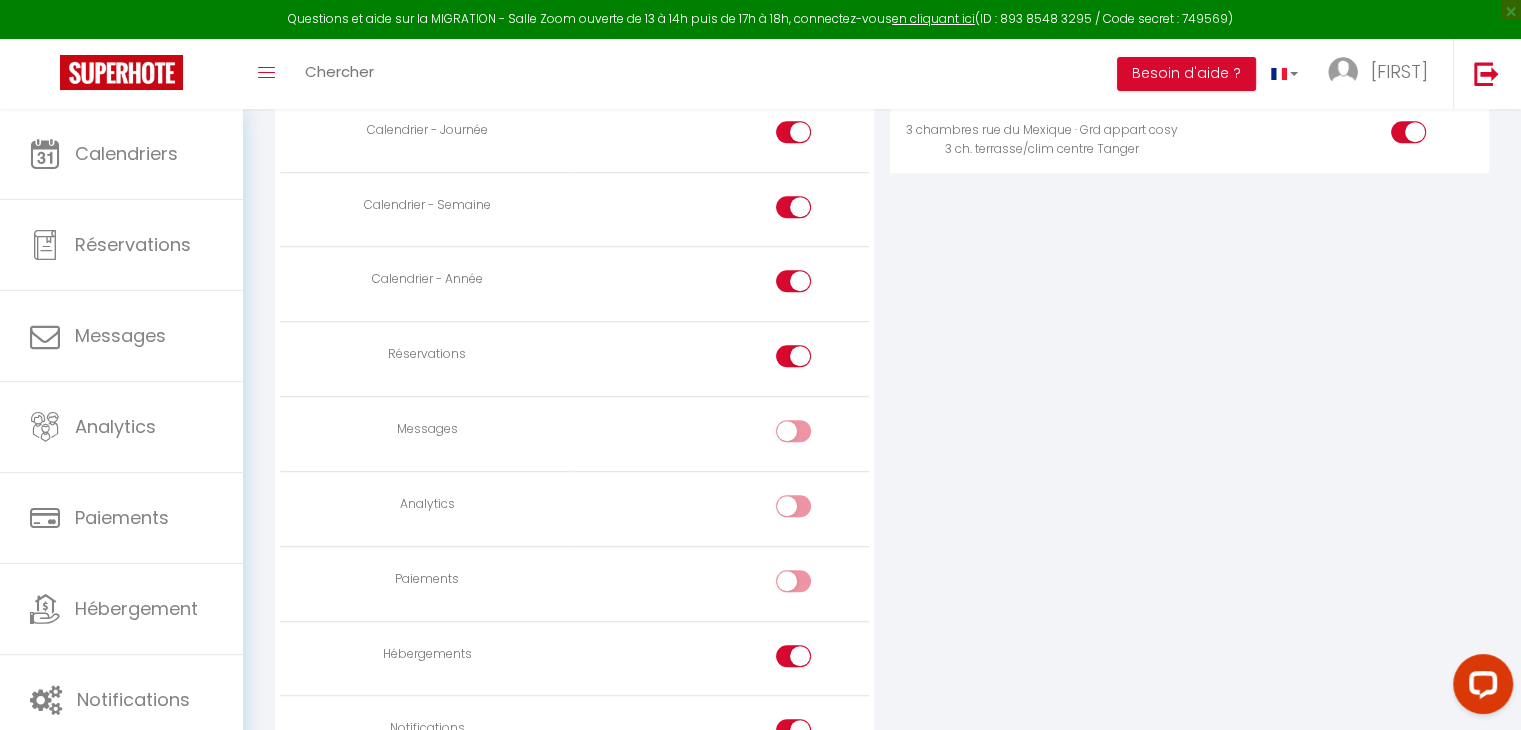 click at bounding box center [722, 658] 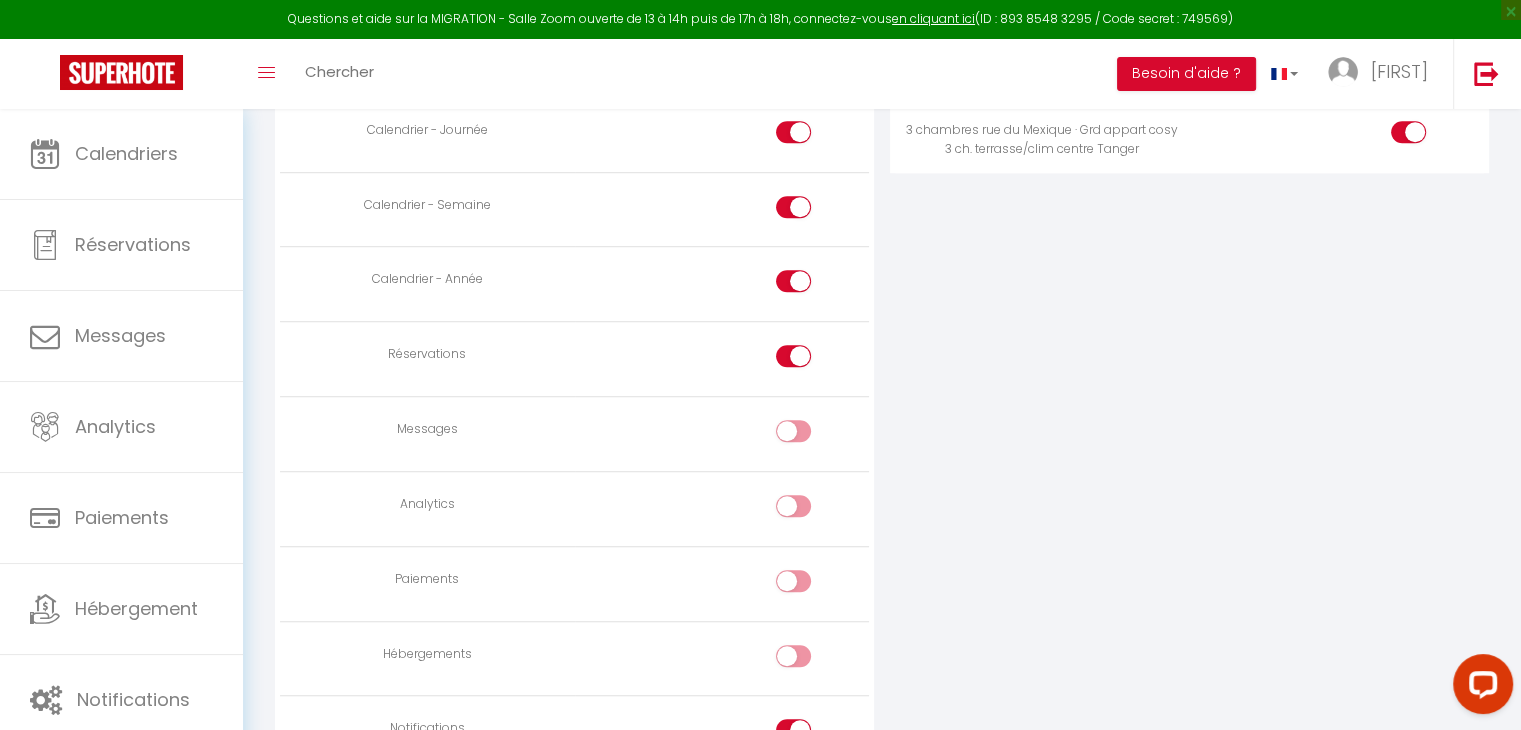 scroll, scrollTop: 1544, scrollLeft: 0, axis: vertical 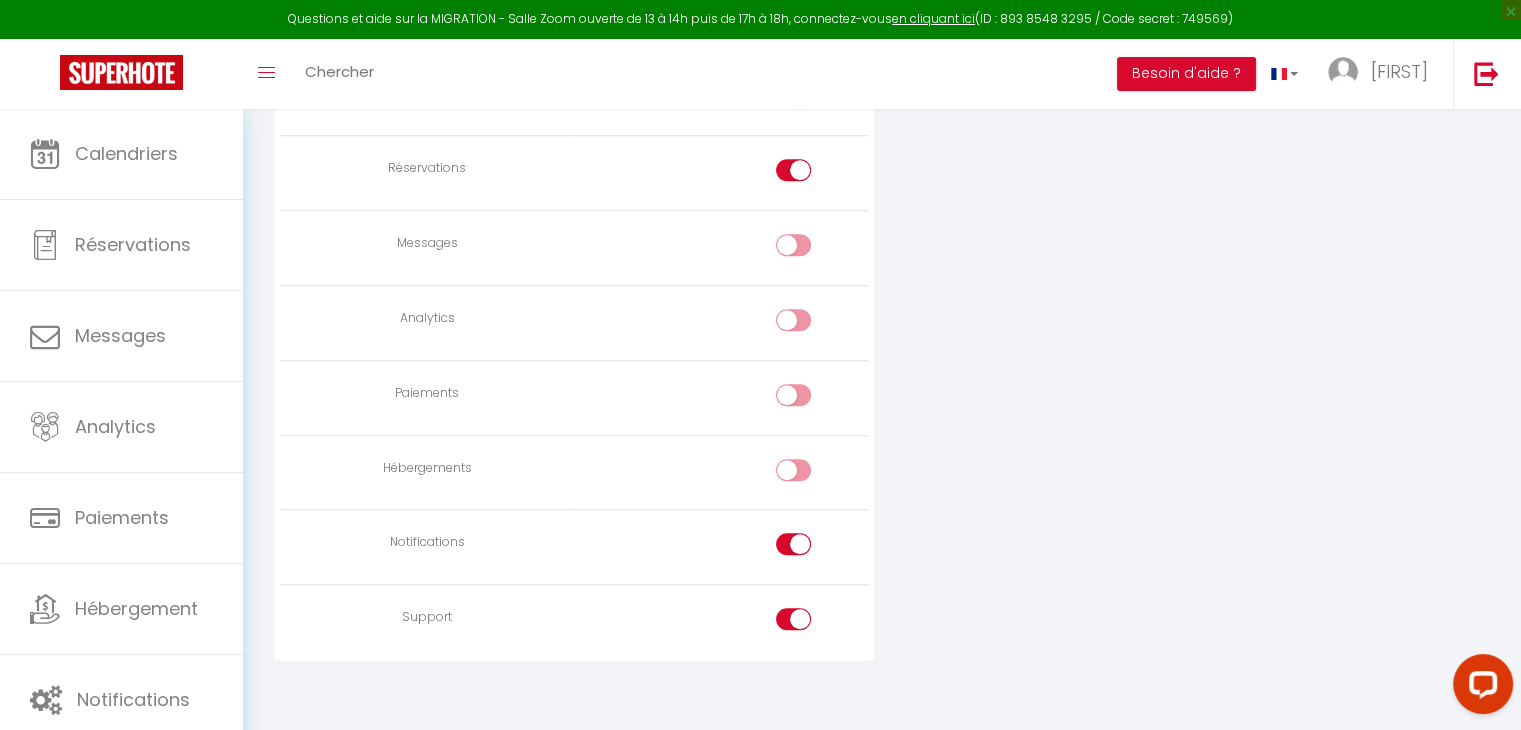 click at bounding box center [810, 623] 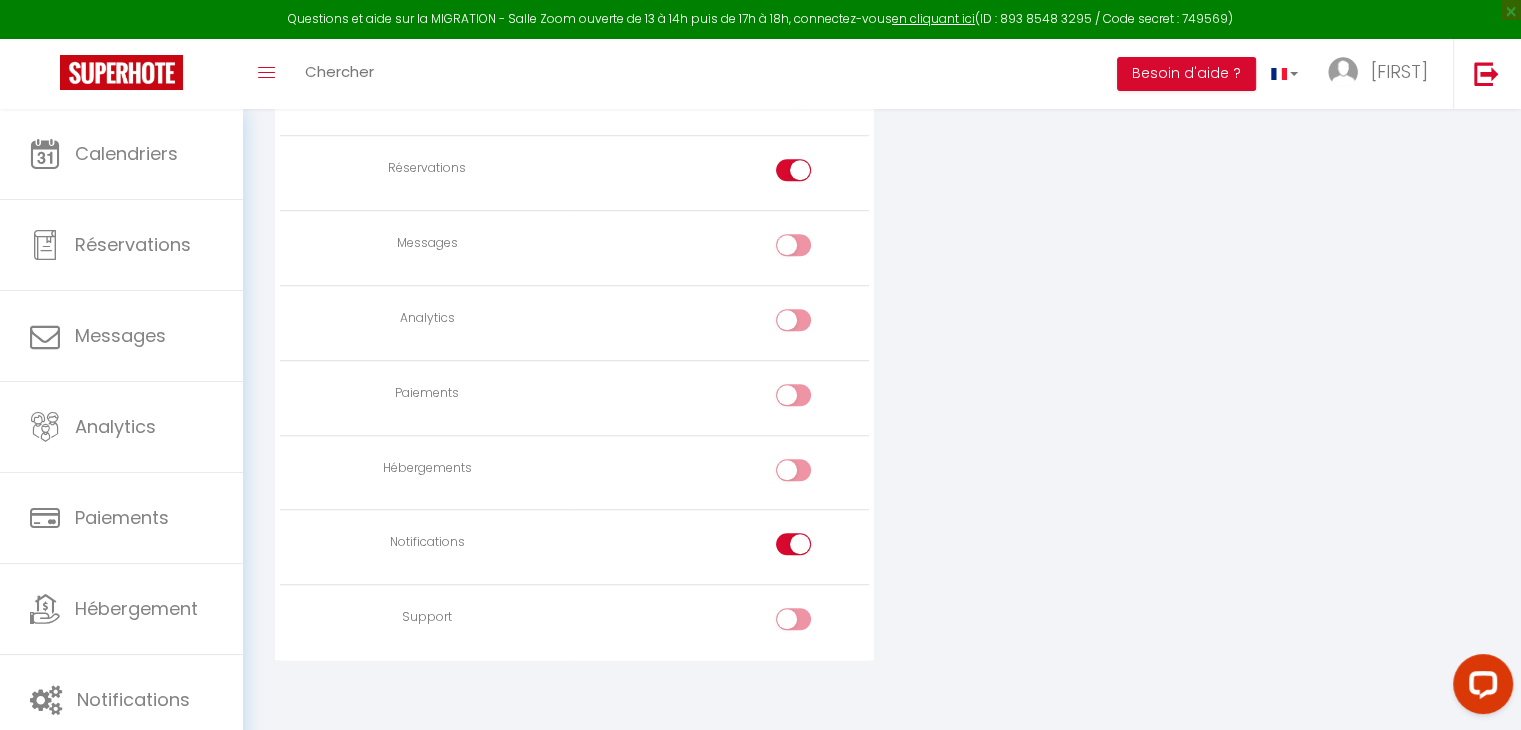 click at bounding box center [810, 548] 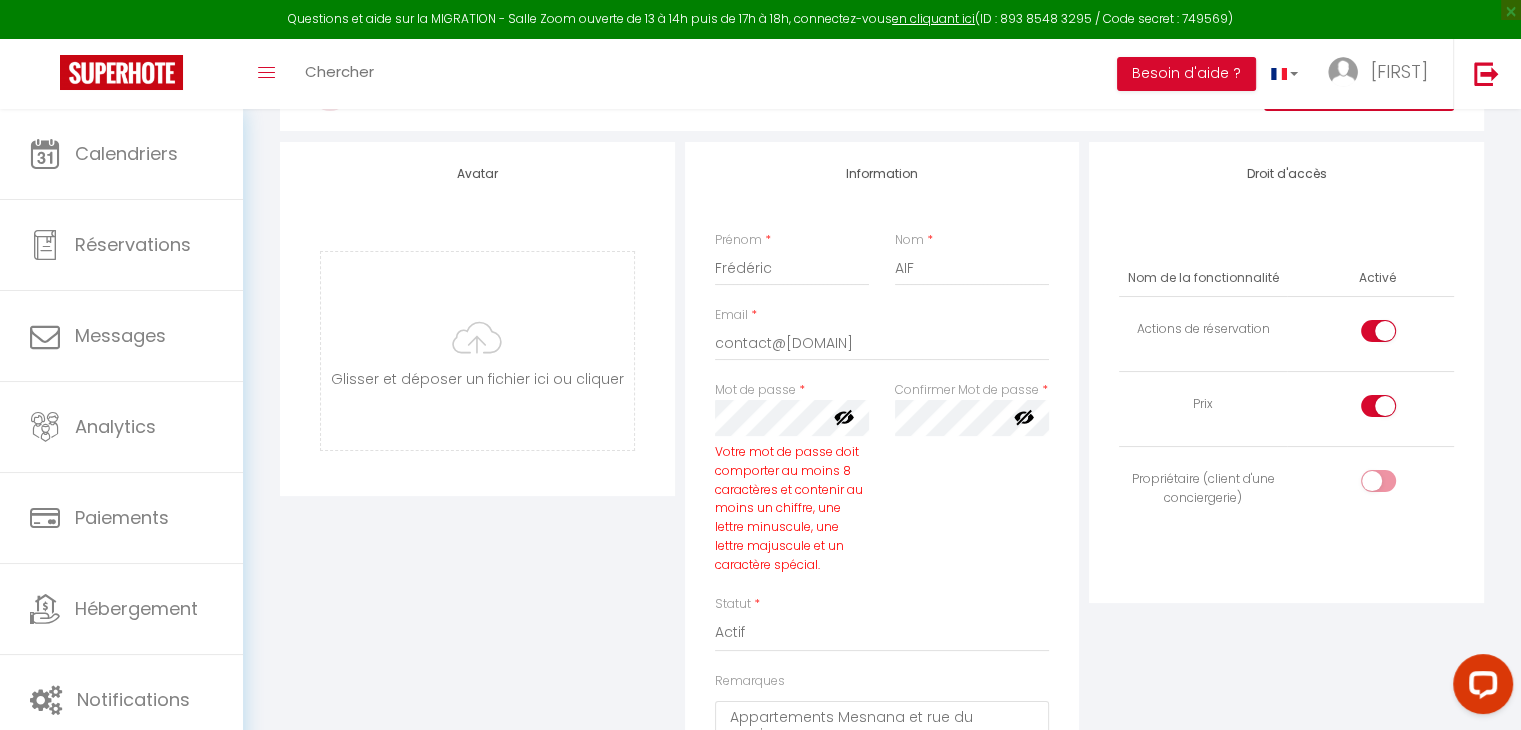 scroll, scrollTop: 134, scrollLeft: 0, axis: vertical 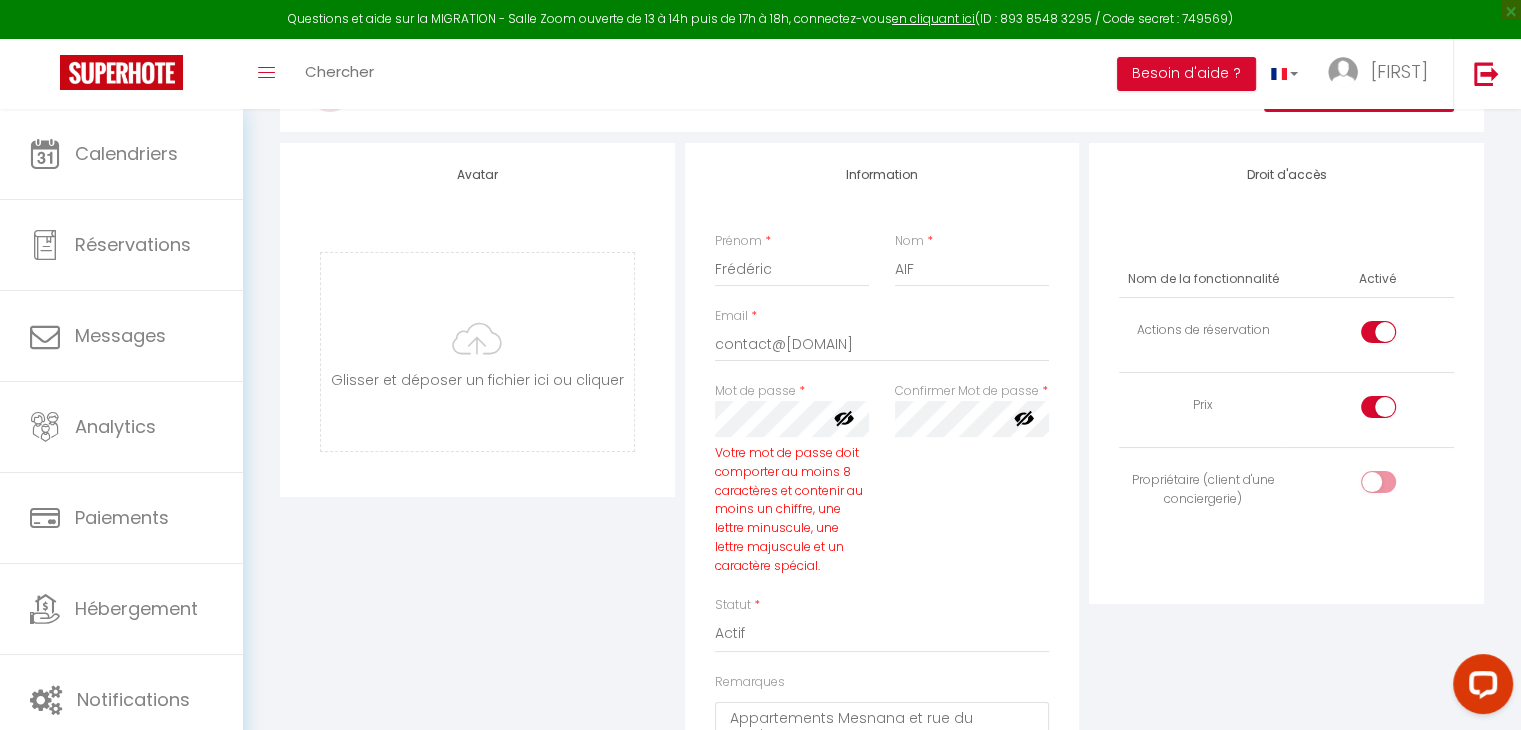 click at bounding box center (1395, 411) 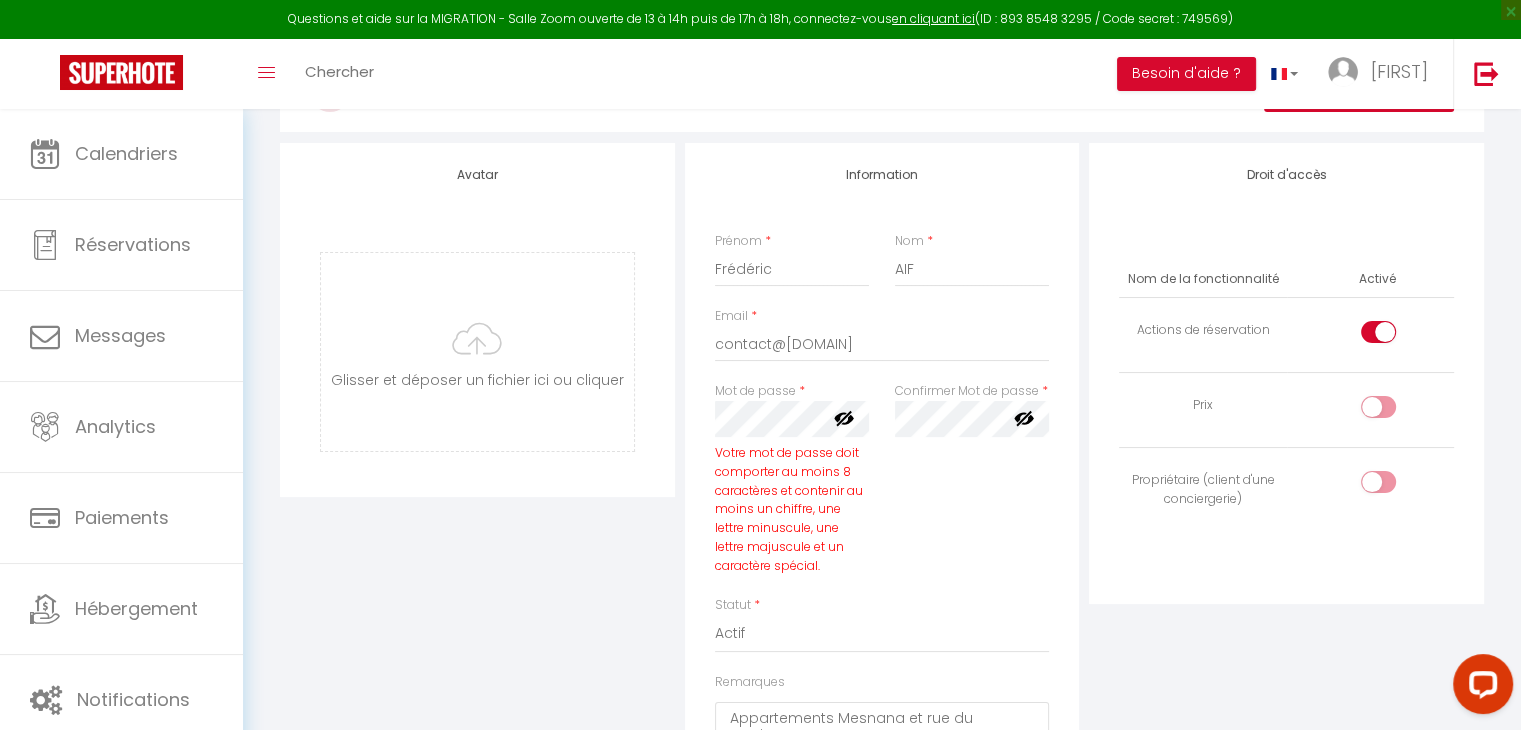 click at bounding box center [1395, 336] 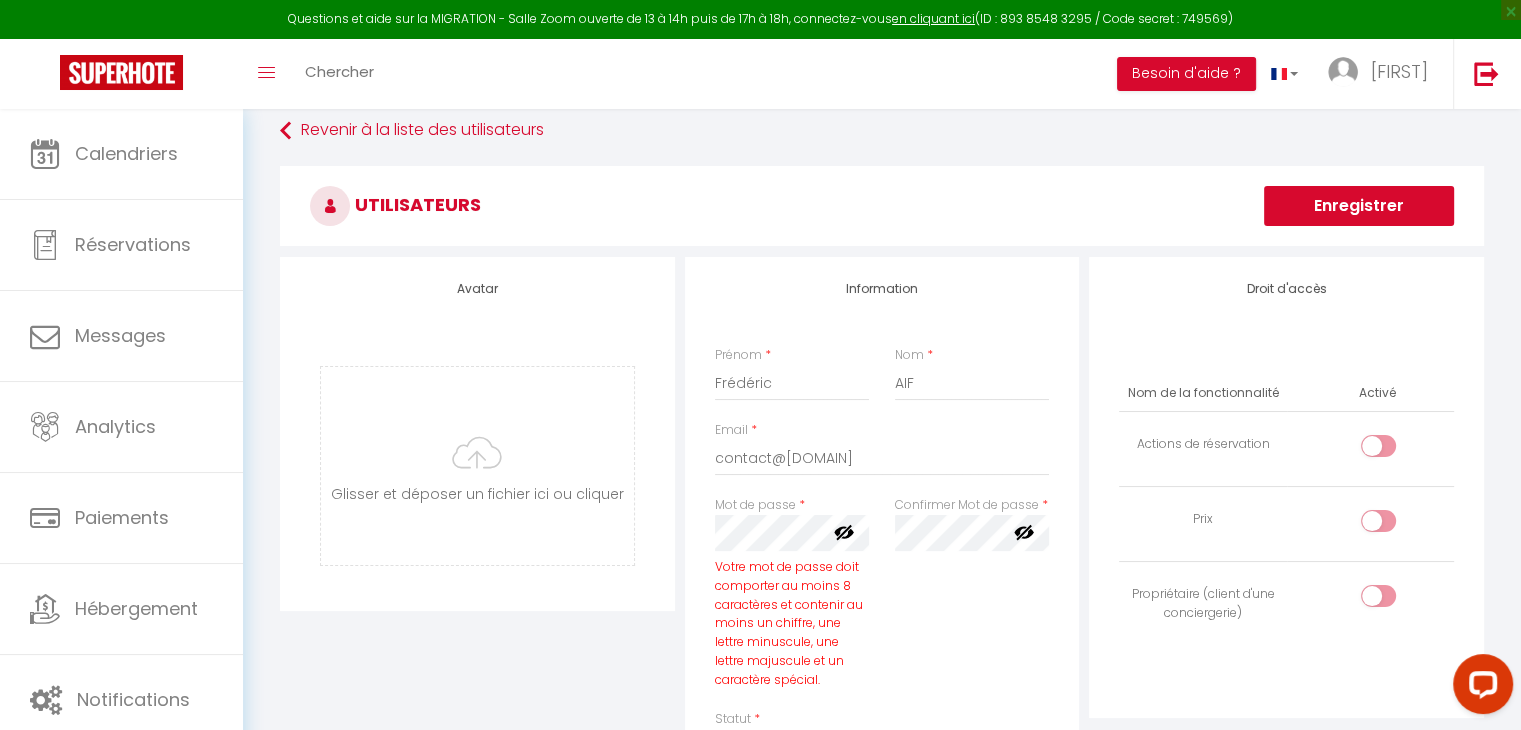 scroll, scrollTop: 0, scrollLeft: 0, axis: both 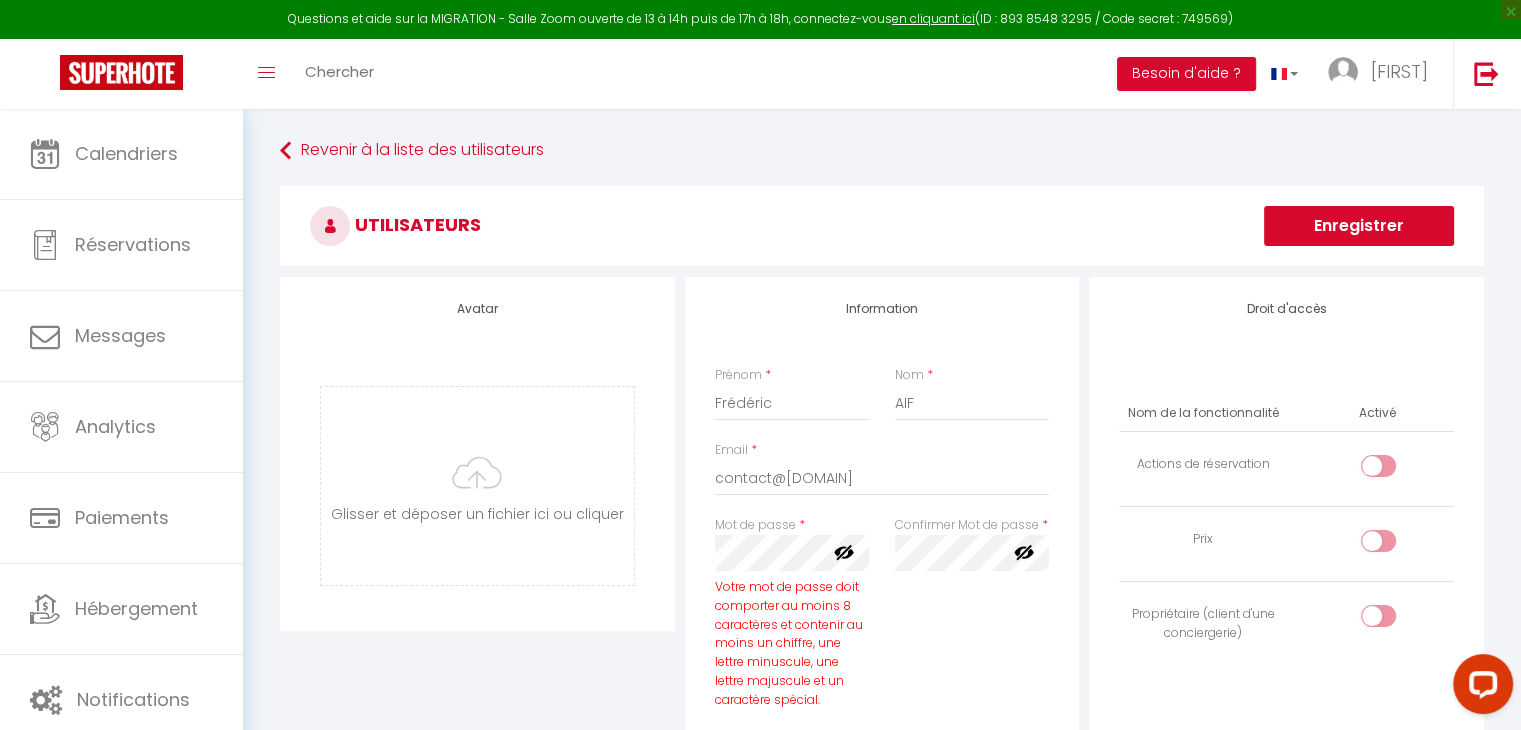click on "Enregistrer" at bounding box center (1359, 226) 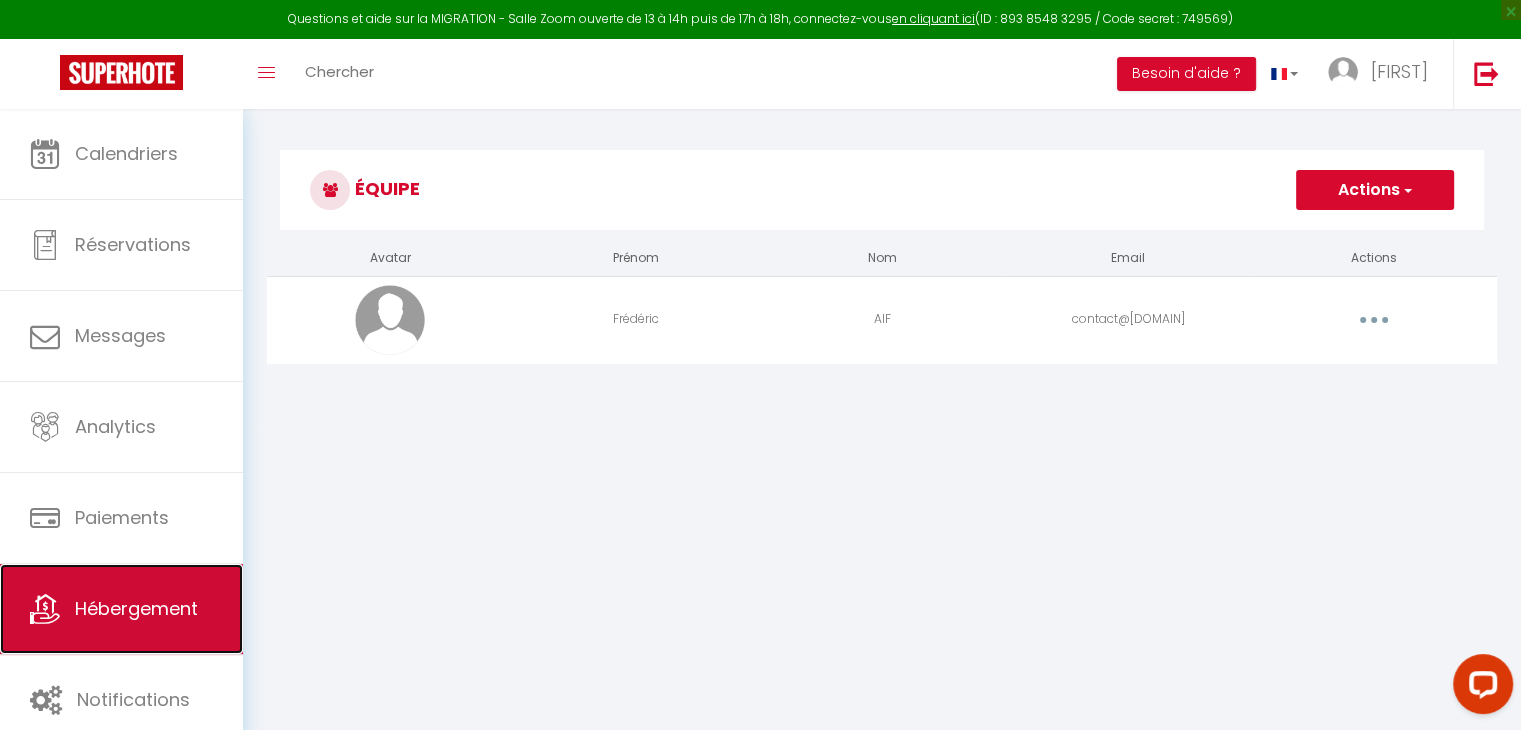 click on "Hébergement" at bounding box center (121, 609) 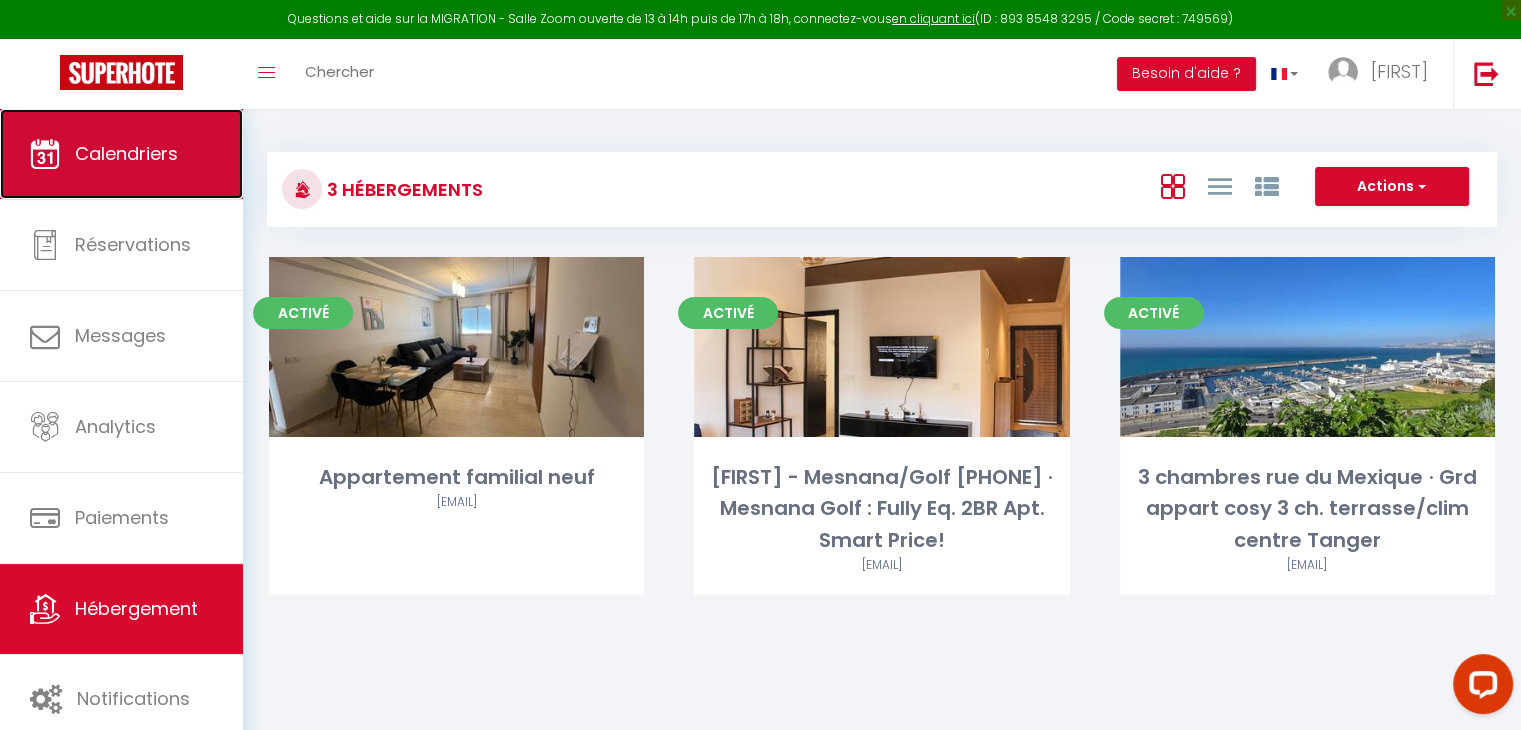 click on "Calendriers" at bounding box center (121, 154) 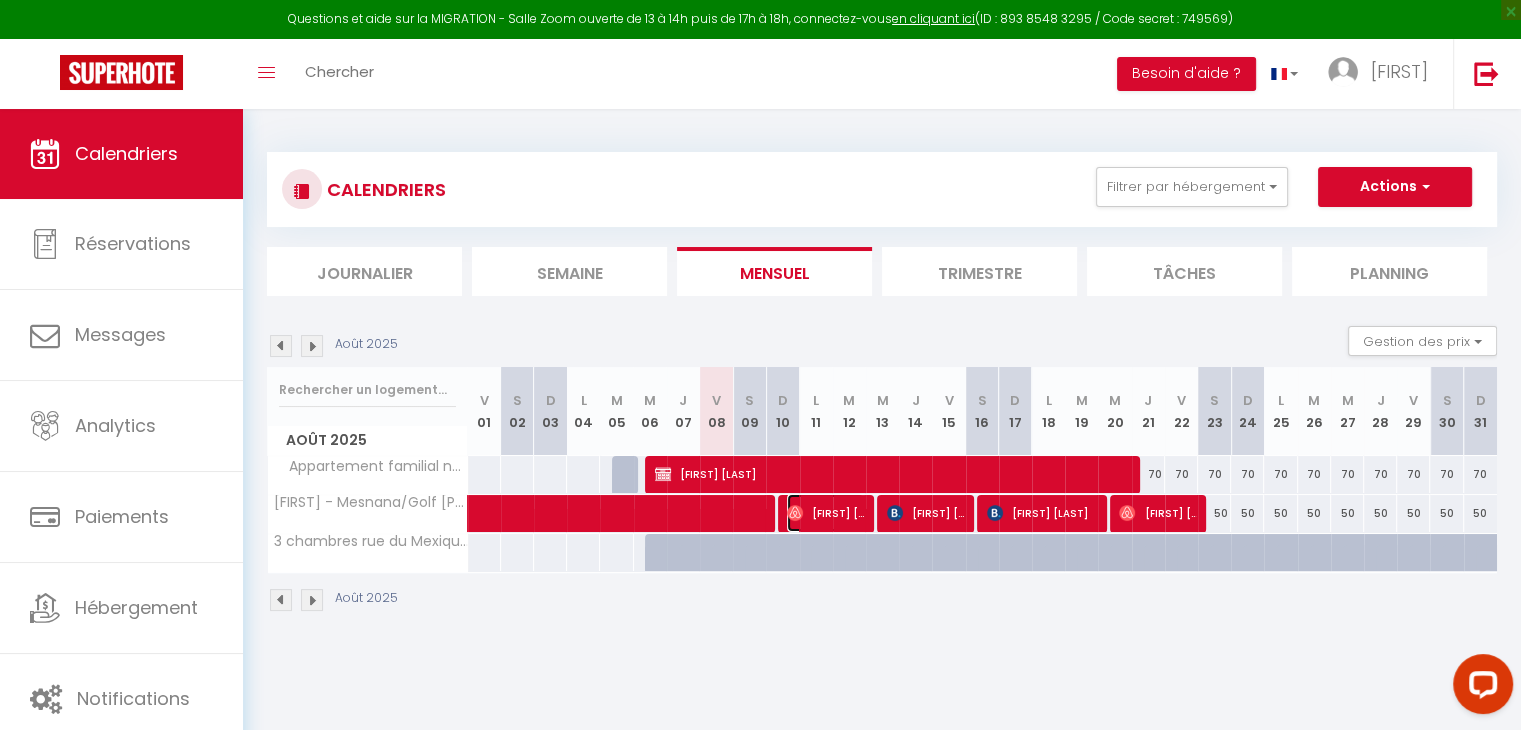 click on "[FIRST] [LAST]" at bounding box center [825, 513] 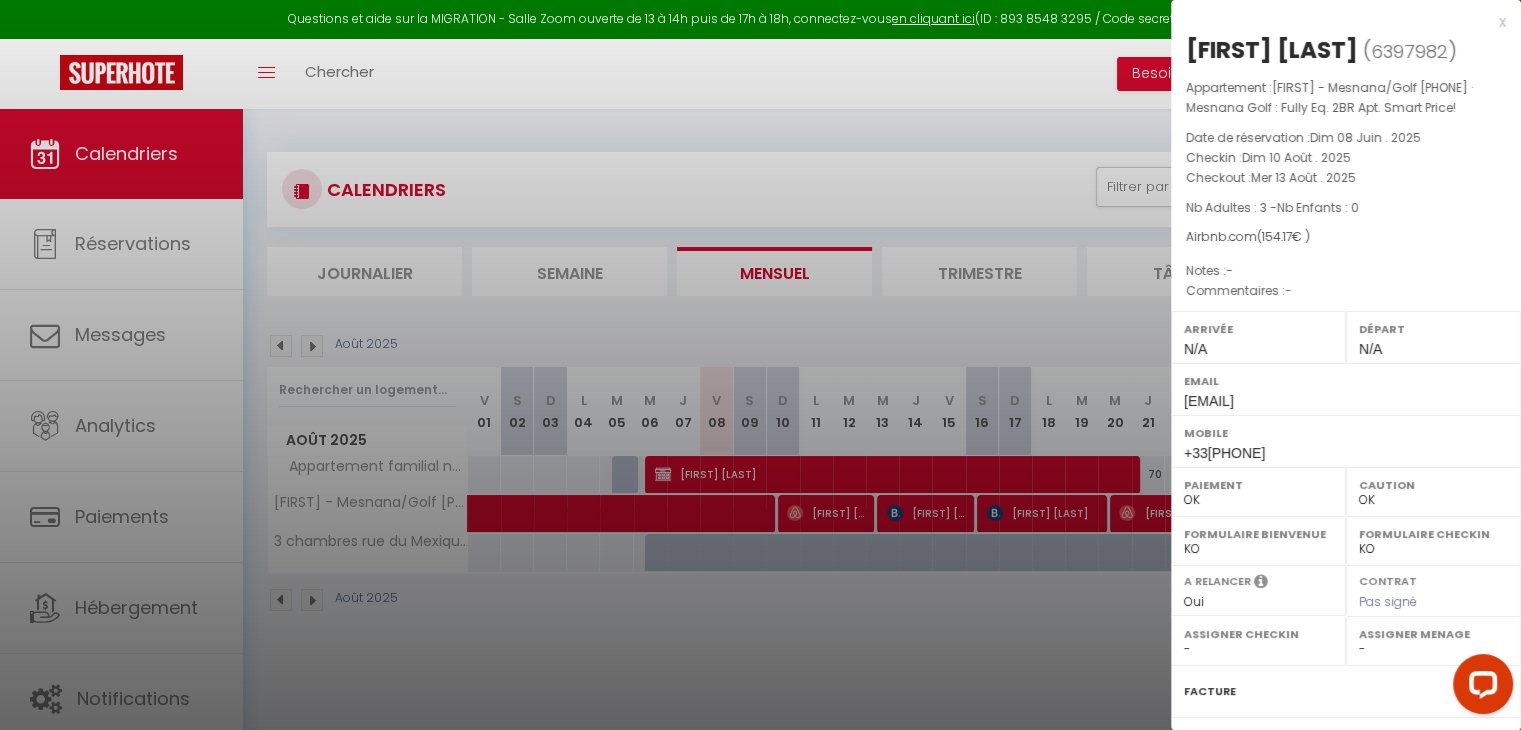 click at bounding box center [760, 365] 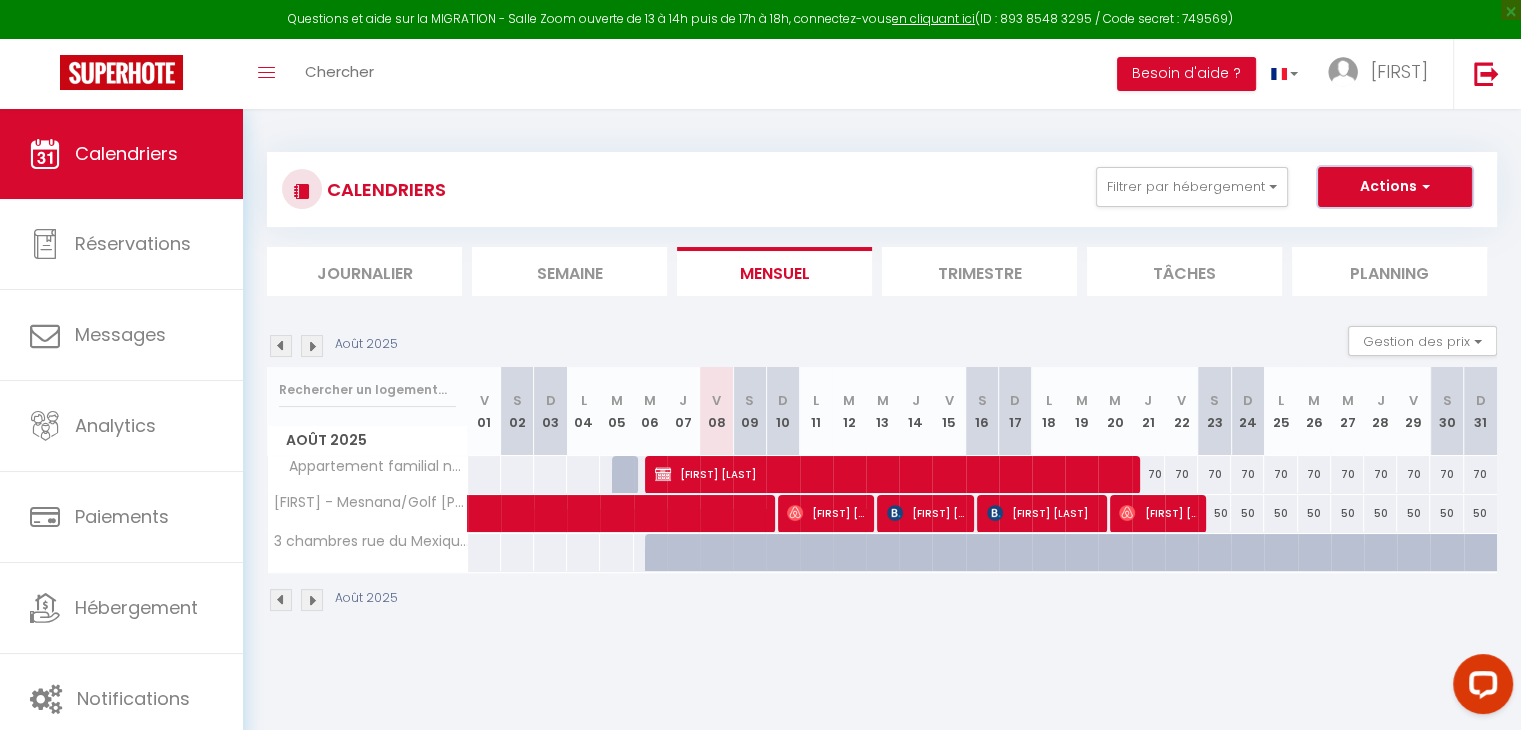 click on "Actions" at bounding box center (1395, 187) 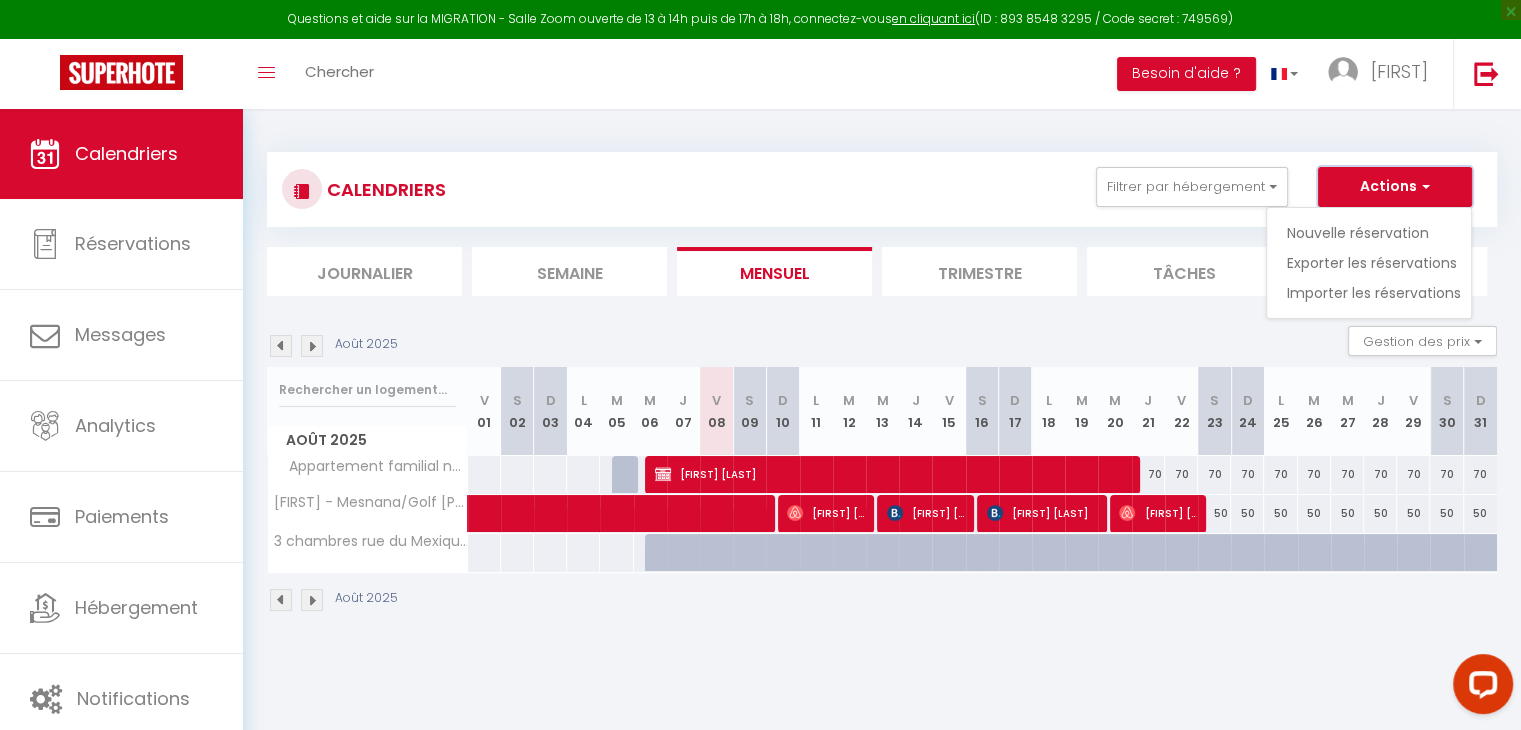 click on "Actions" at bounding box center (1395, 187) 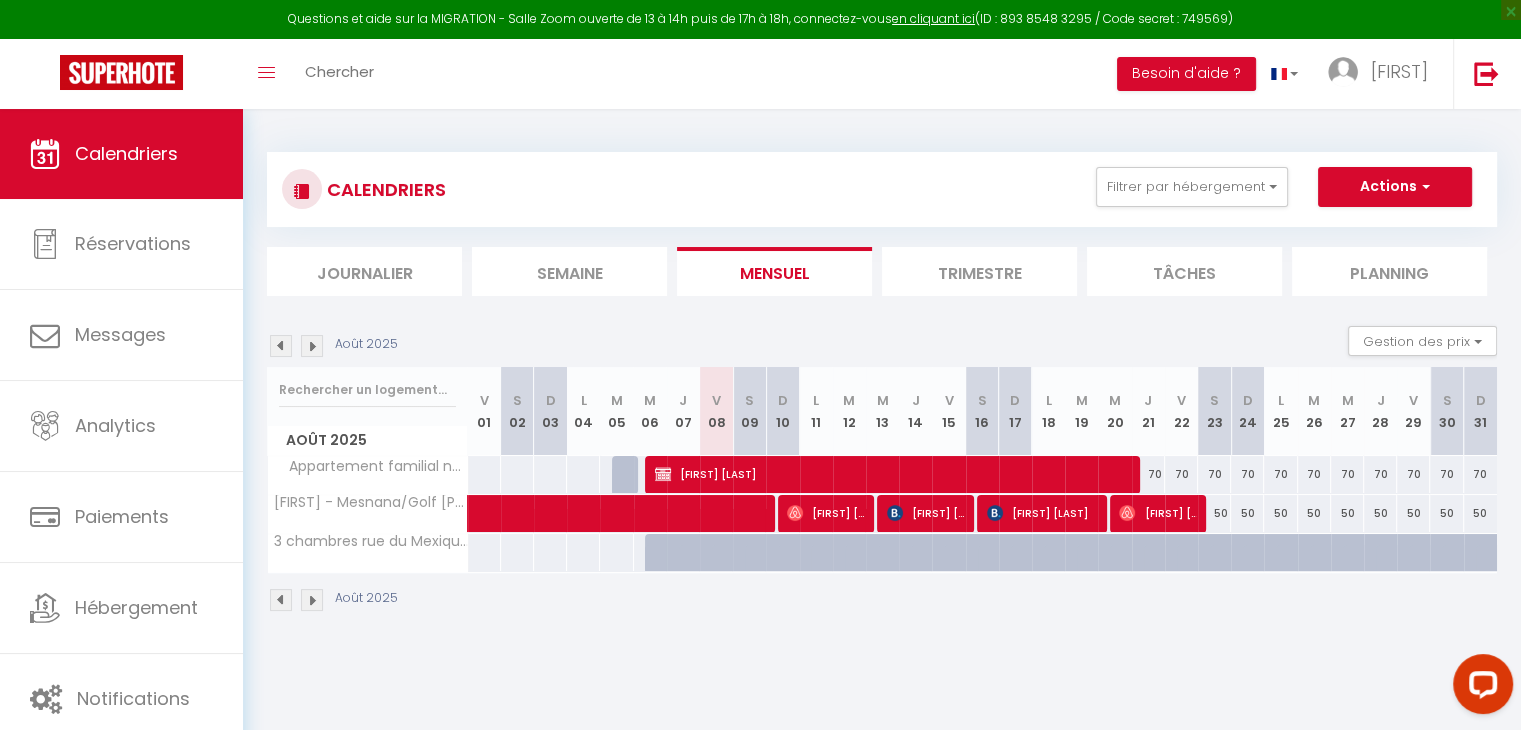 drag, startPoint x: 849, startPoint y: 509, endPoint x: 920, endPoint y: 618, distance: 130.0846 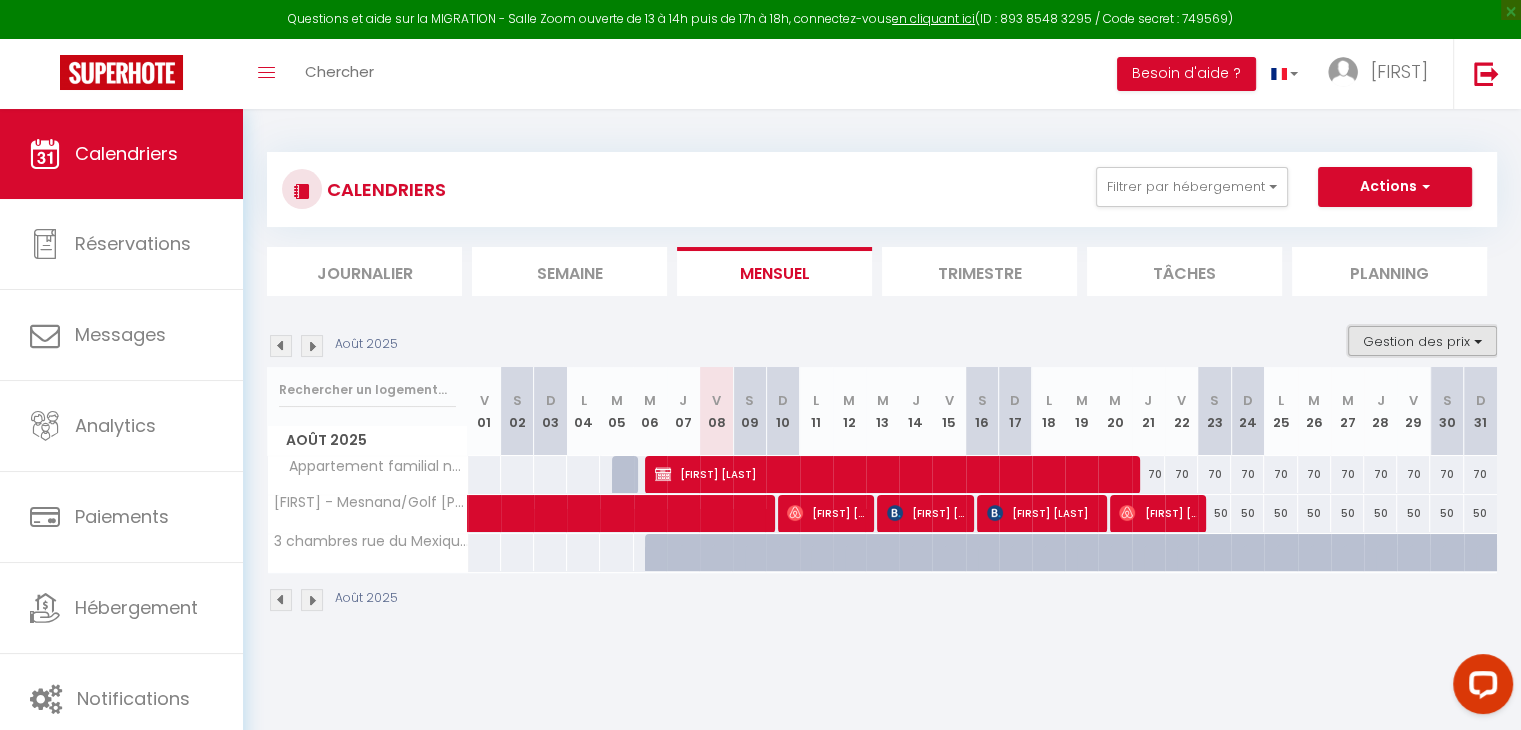 click on "Gestion des prix" at bounding box center (1422, 341) 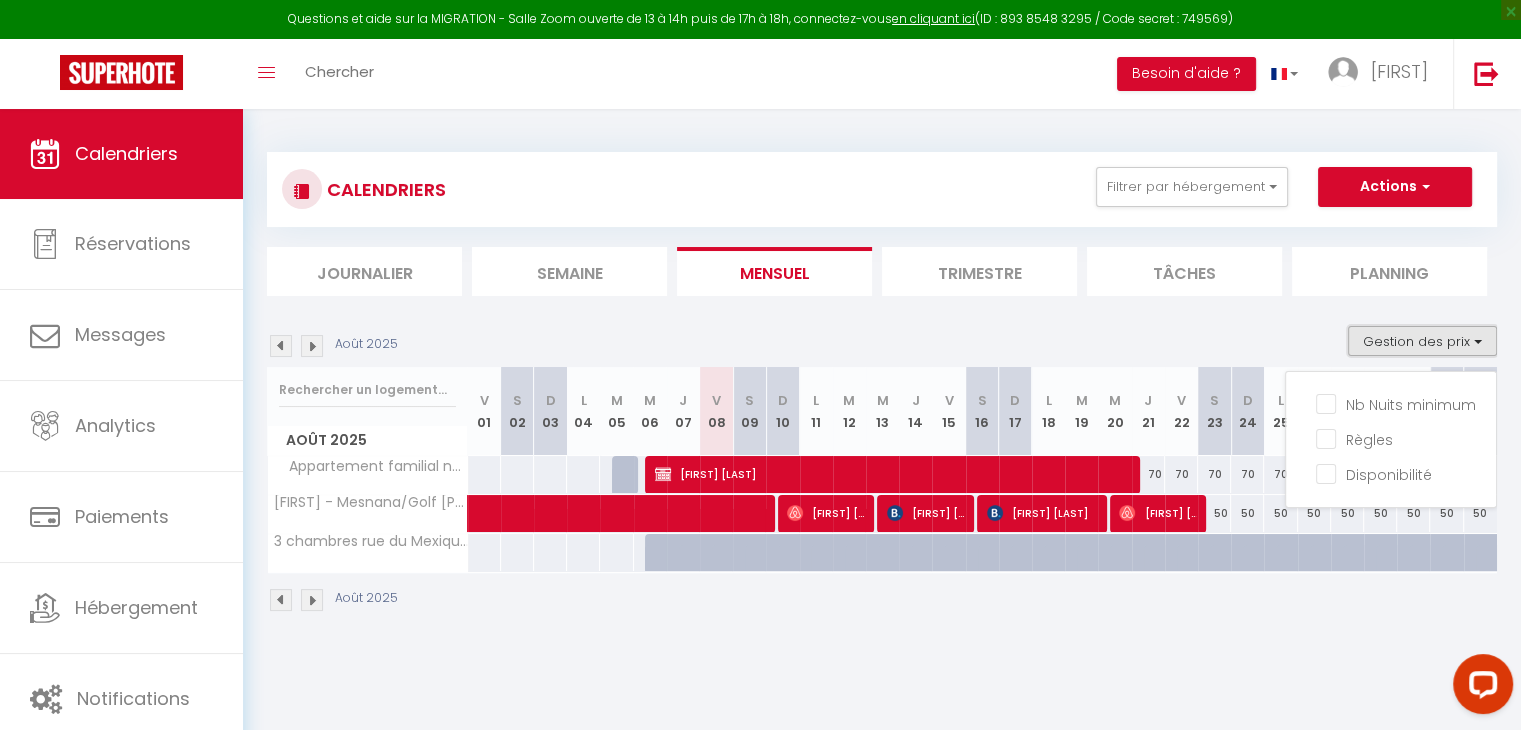 click on "Gestion des prix" at bounding box center (1422, 341) 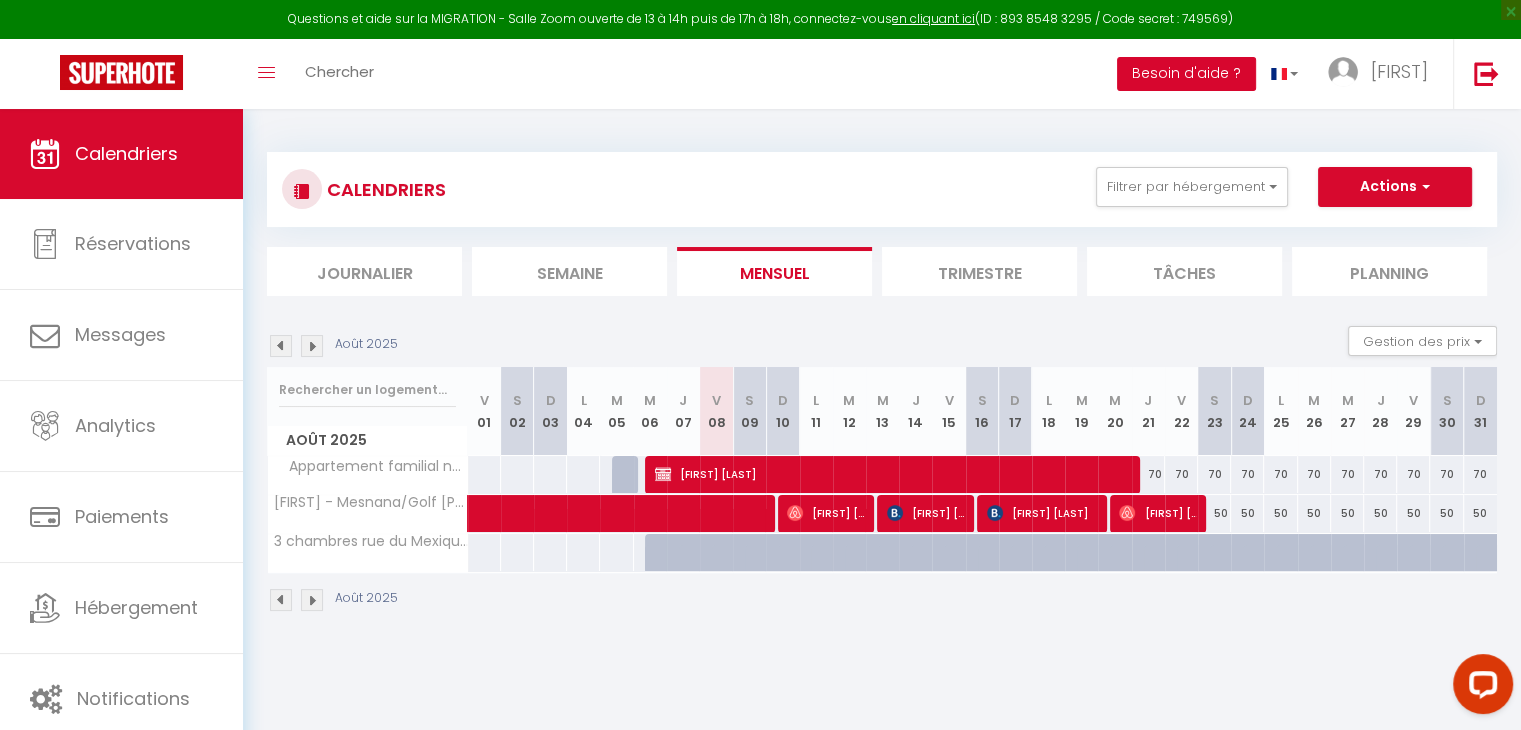 click on "Besoin d'aide ?" at bounding box center (1186, 74) 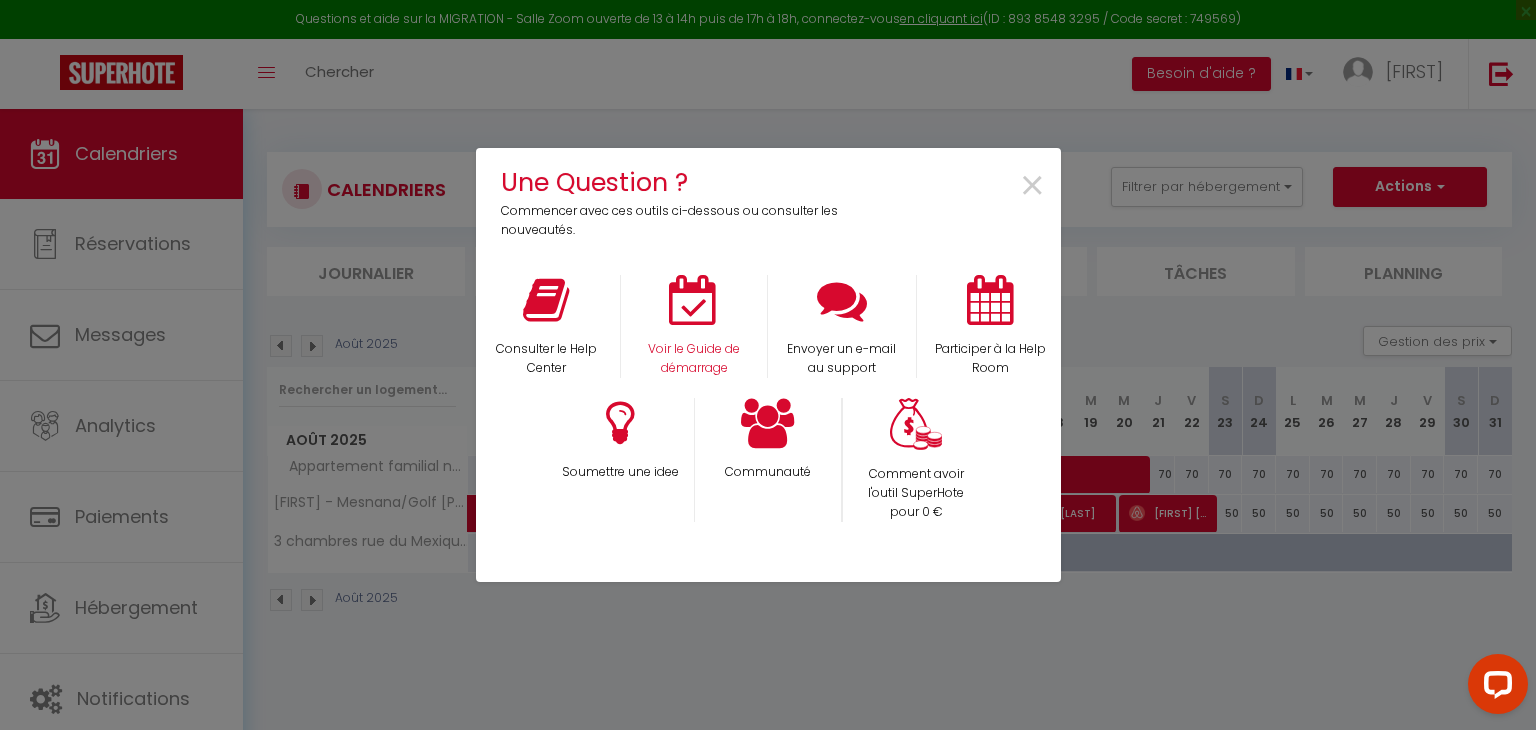 click on "Voir le Guide de démarrage" at bounding box center (694, 326) 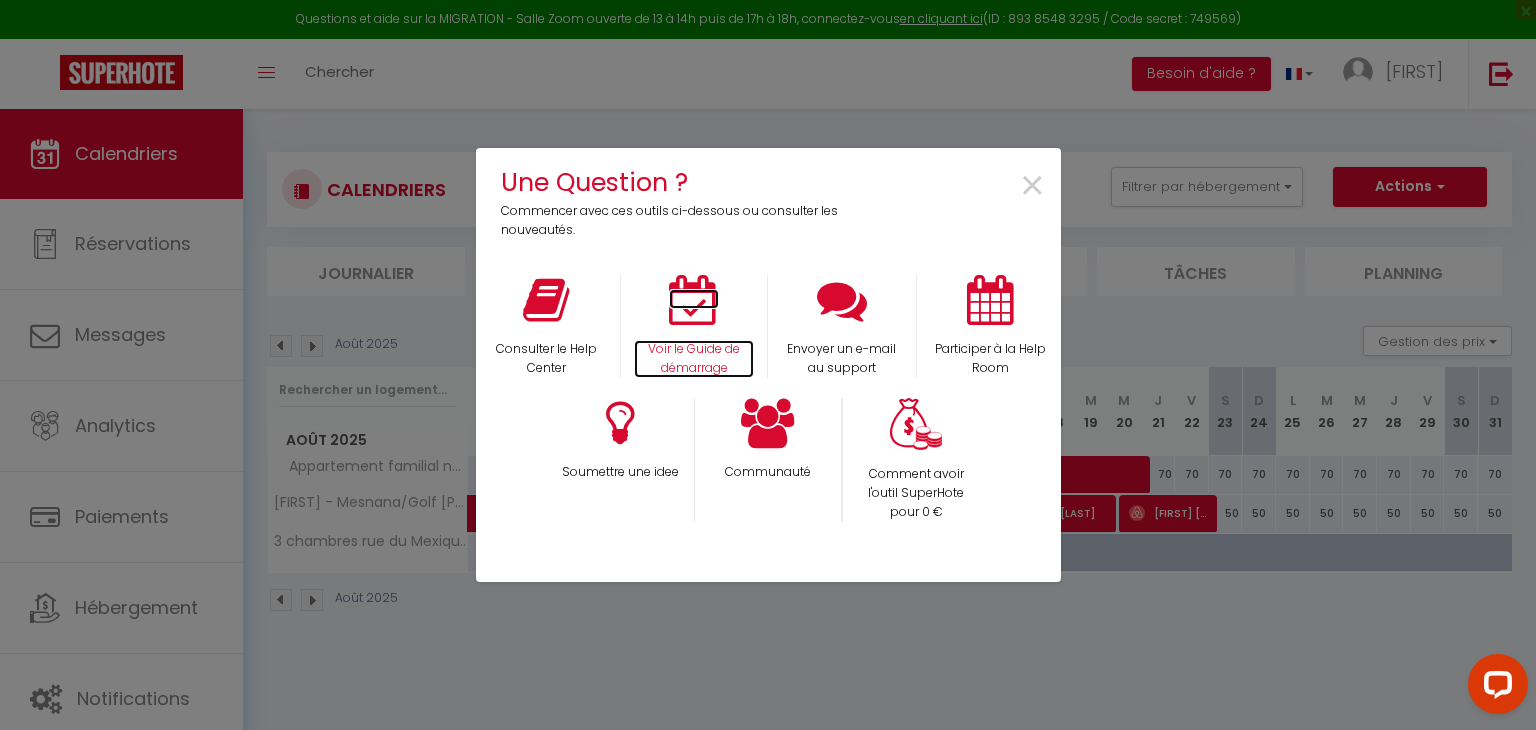 click at bounding box center [694, 300] 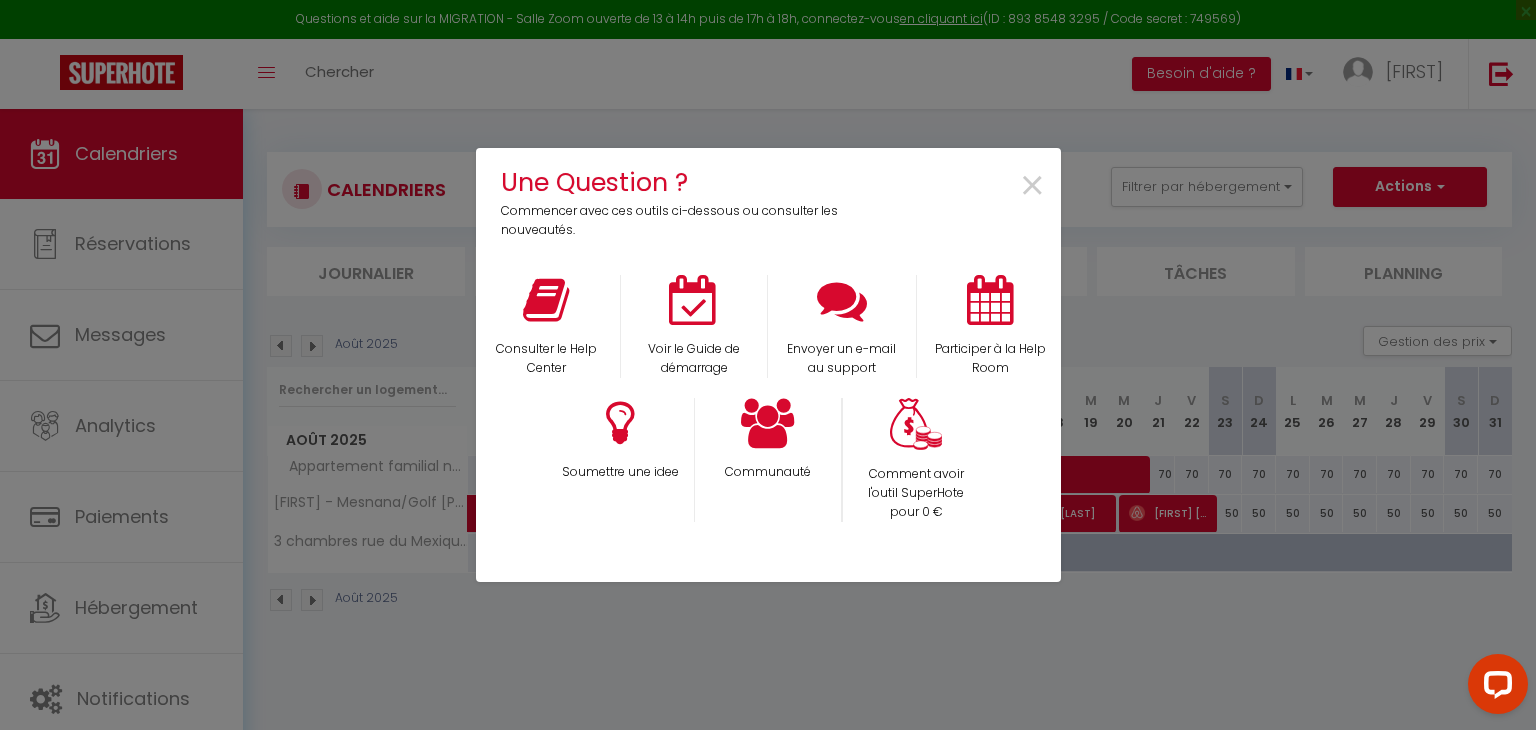 click on "Une Question ?   Commencer avec ces outils ci-dessous ou consulter les nouveautés.   ×     Consulter le Help Center     Voir le Guide de démarrage     Envoyer un e-mail au support     Participer à la Help Room     Soumettre une idee     Communauté     Comment avoir l'outil SuperHote pour 0 €" at bounding box center (768, 365) 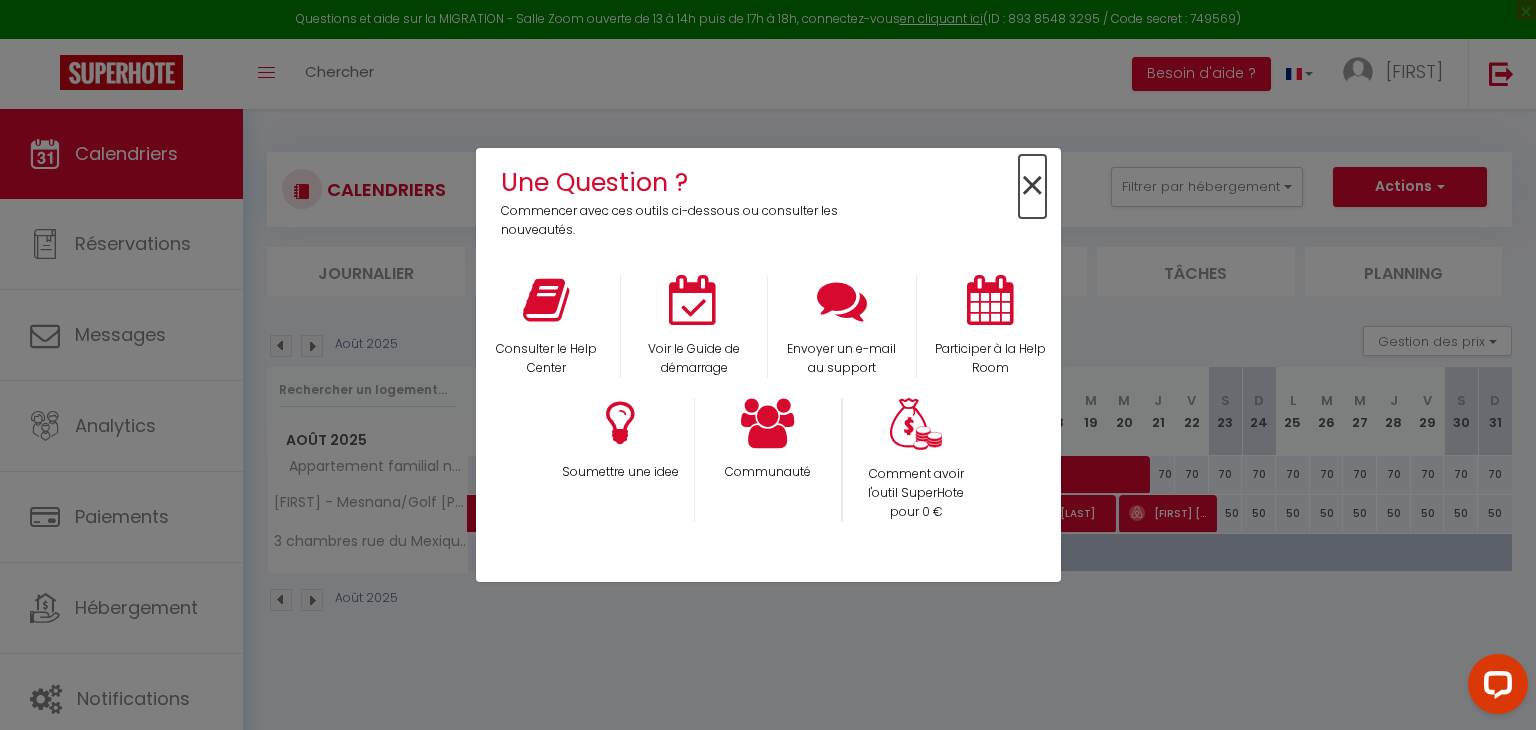 click on "×" at bounding box center (1032, 186) 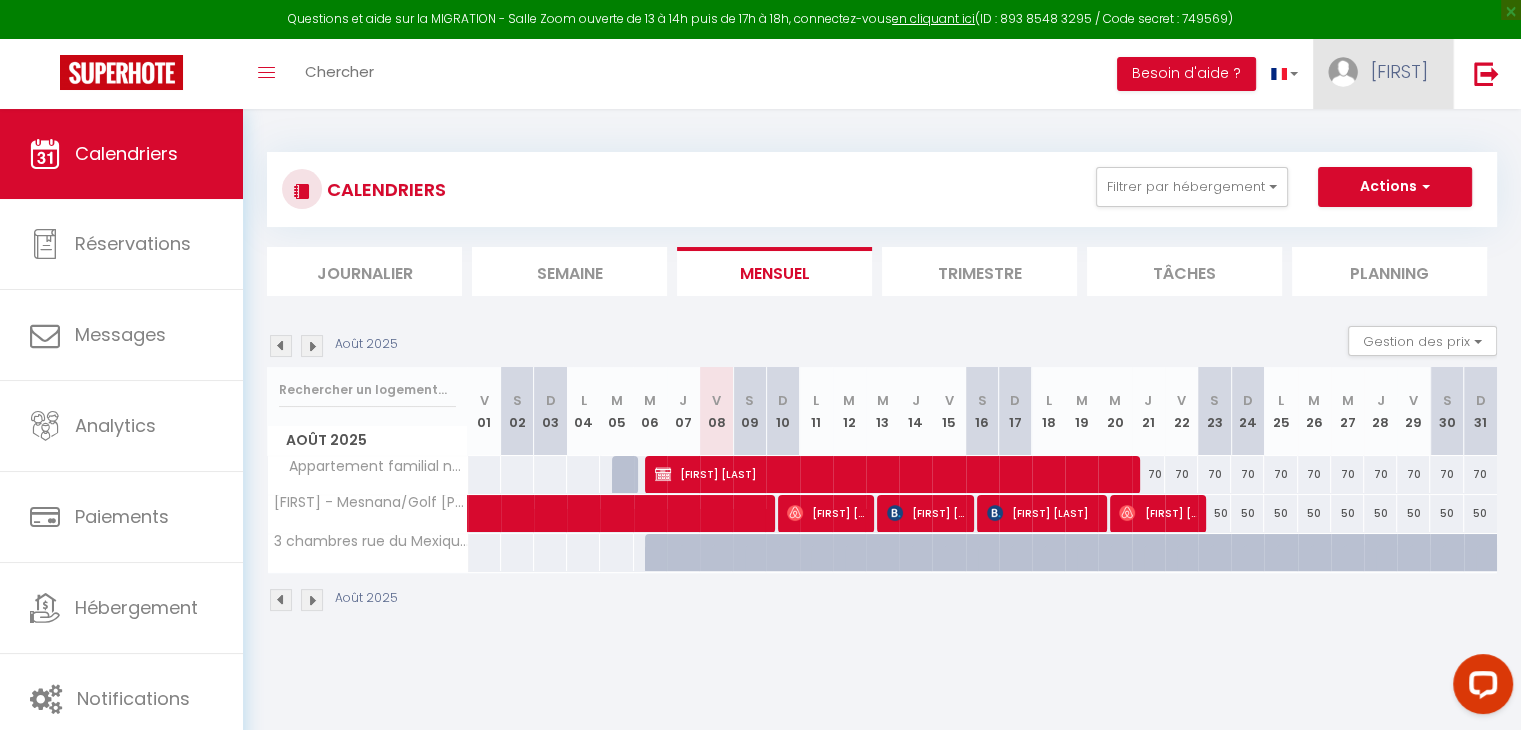 click on "[FIRST]" at bounding box center (1383, 74) 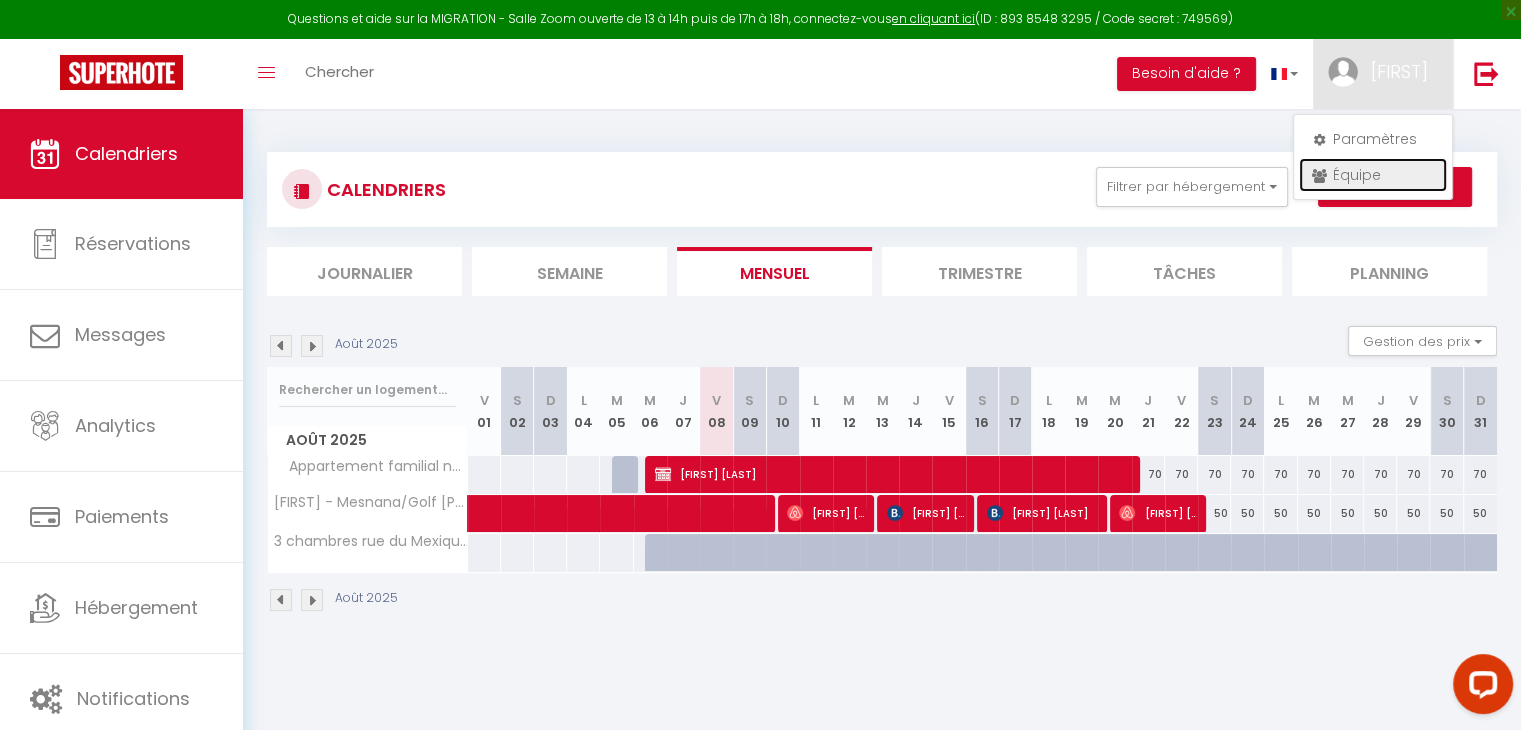 click on "Équipe" at bounding box center [1373, 175] 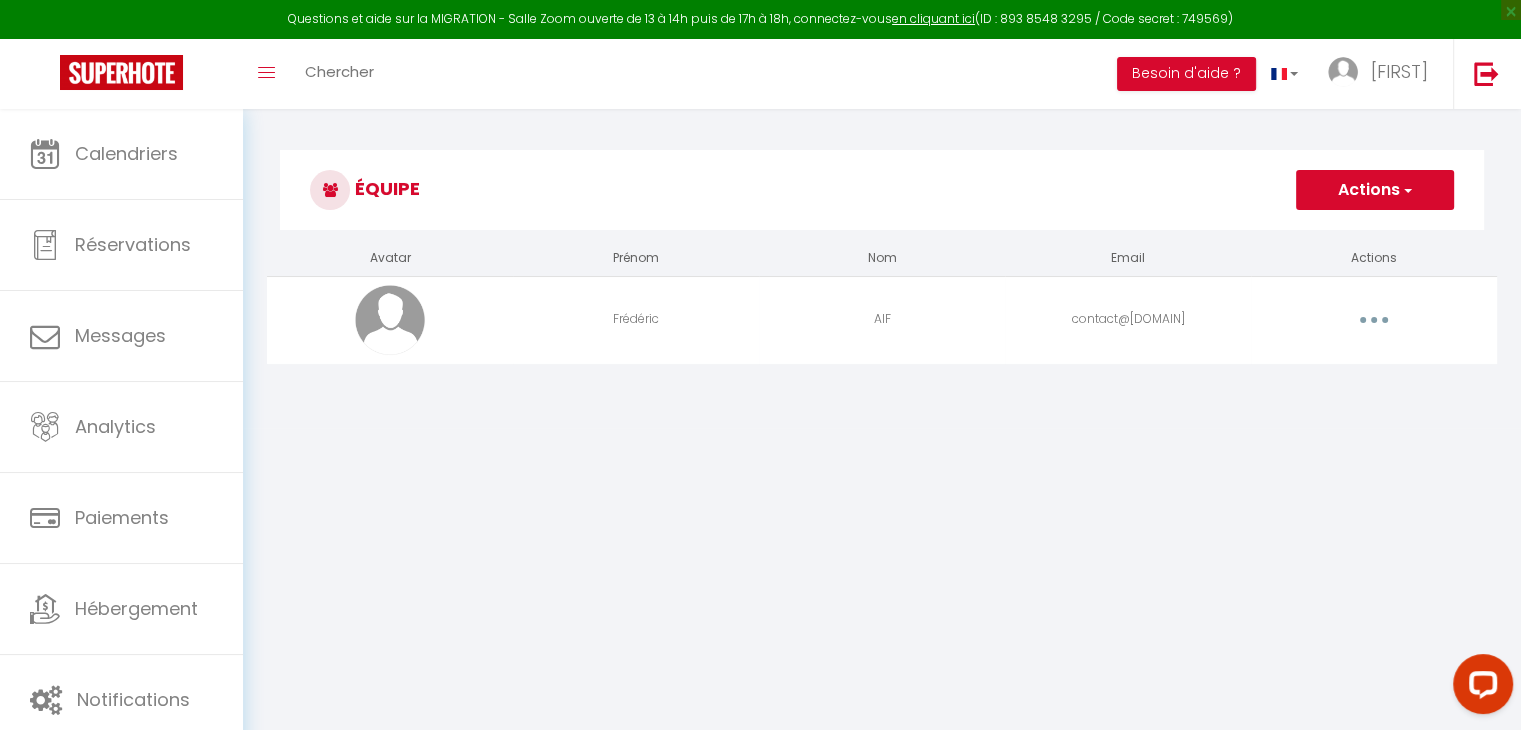 click at bounding box center (1374, 320) 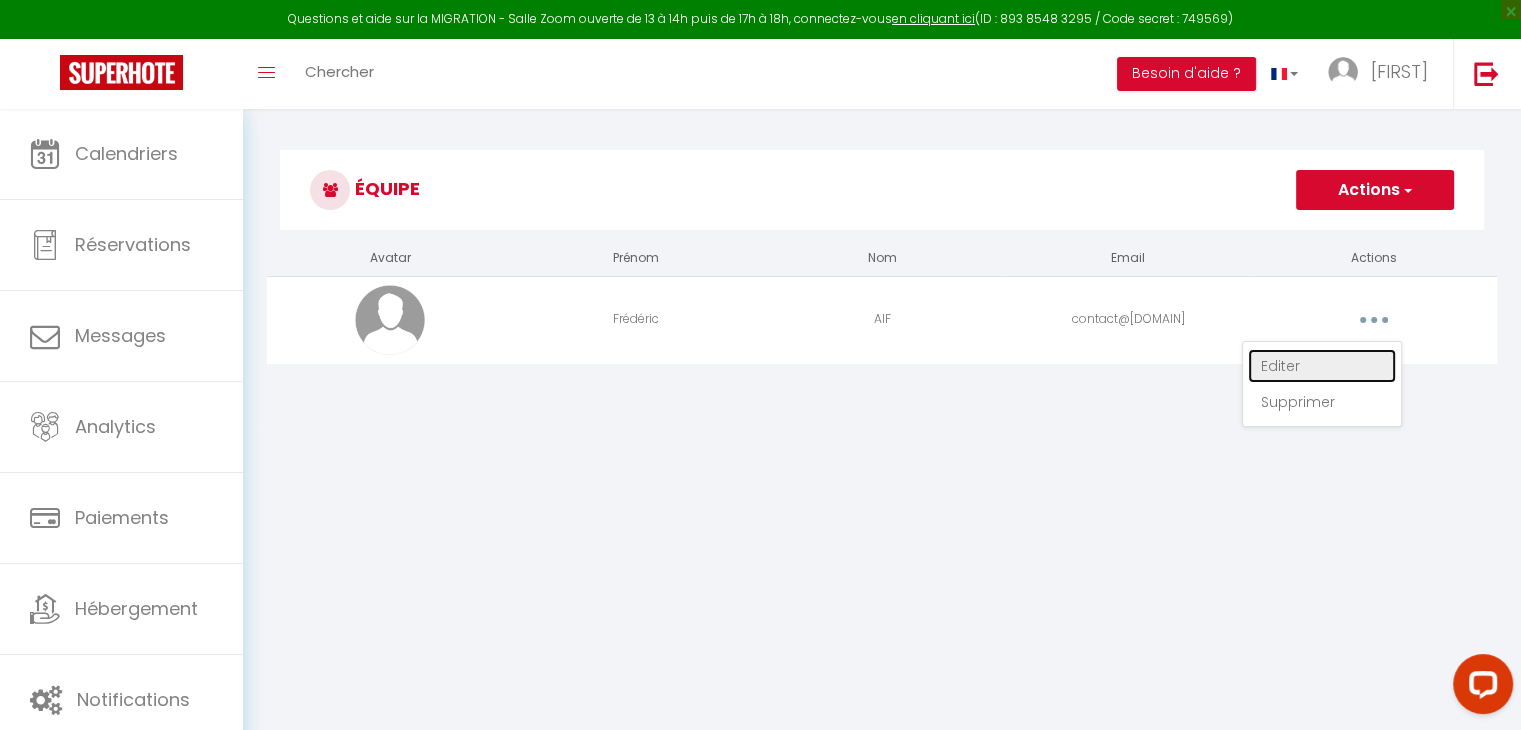 click on "Editer" at bounding box center [1322, 366] 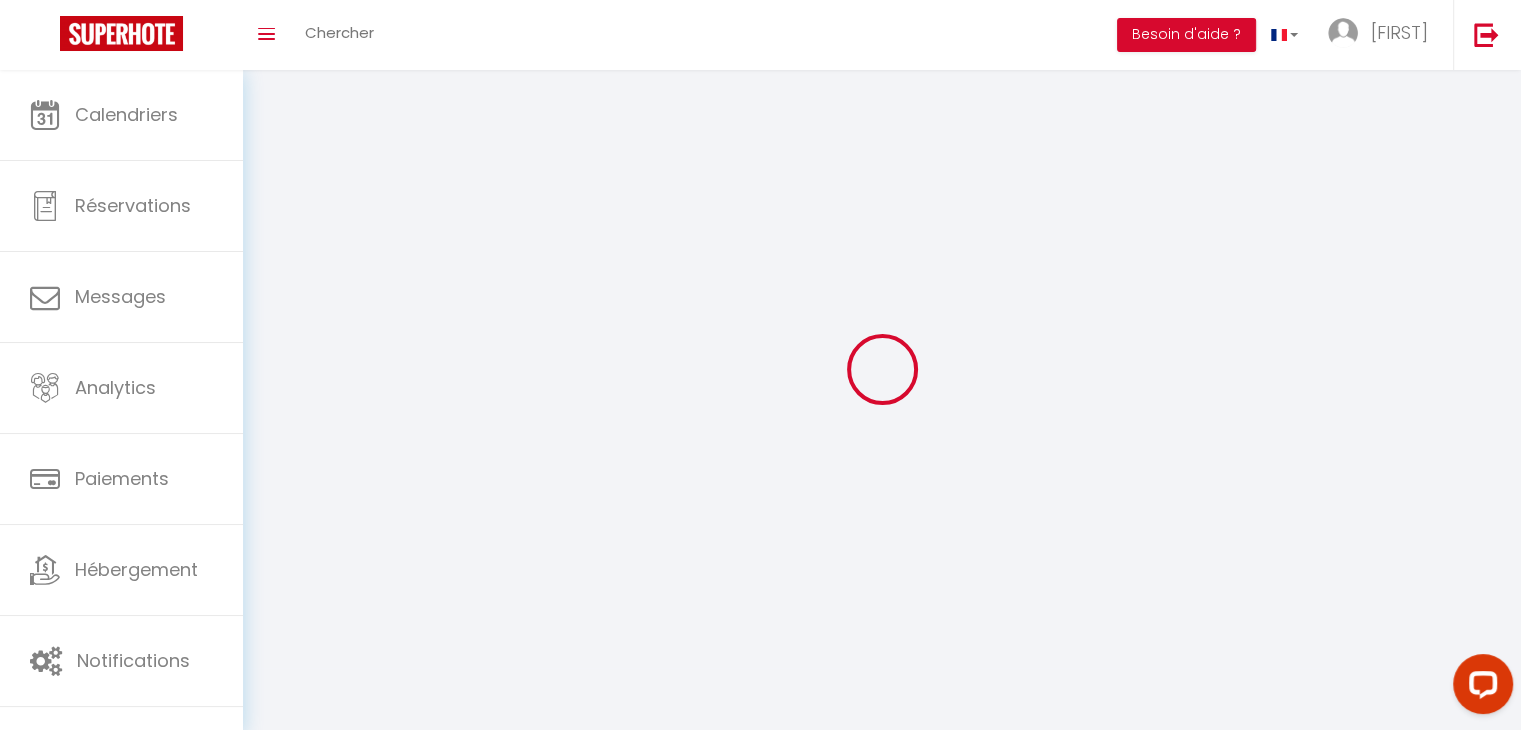 type on "Frédéric" 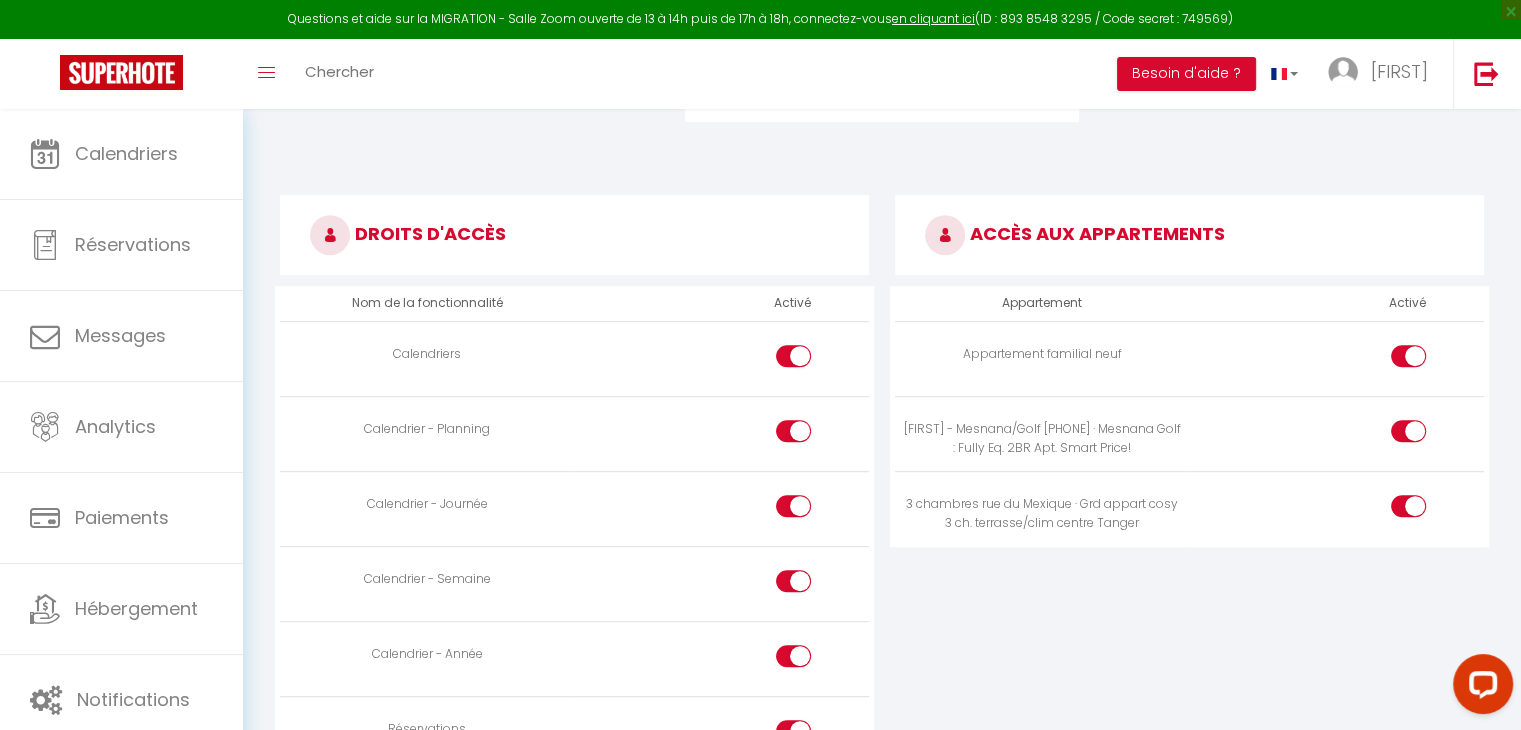 scroll, scrollTop: 972, scrollLeft: 0, axis: vertical 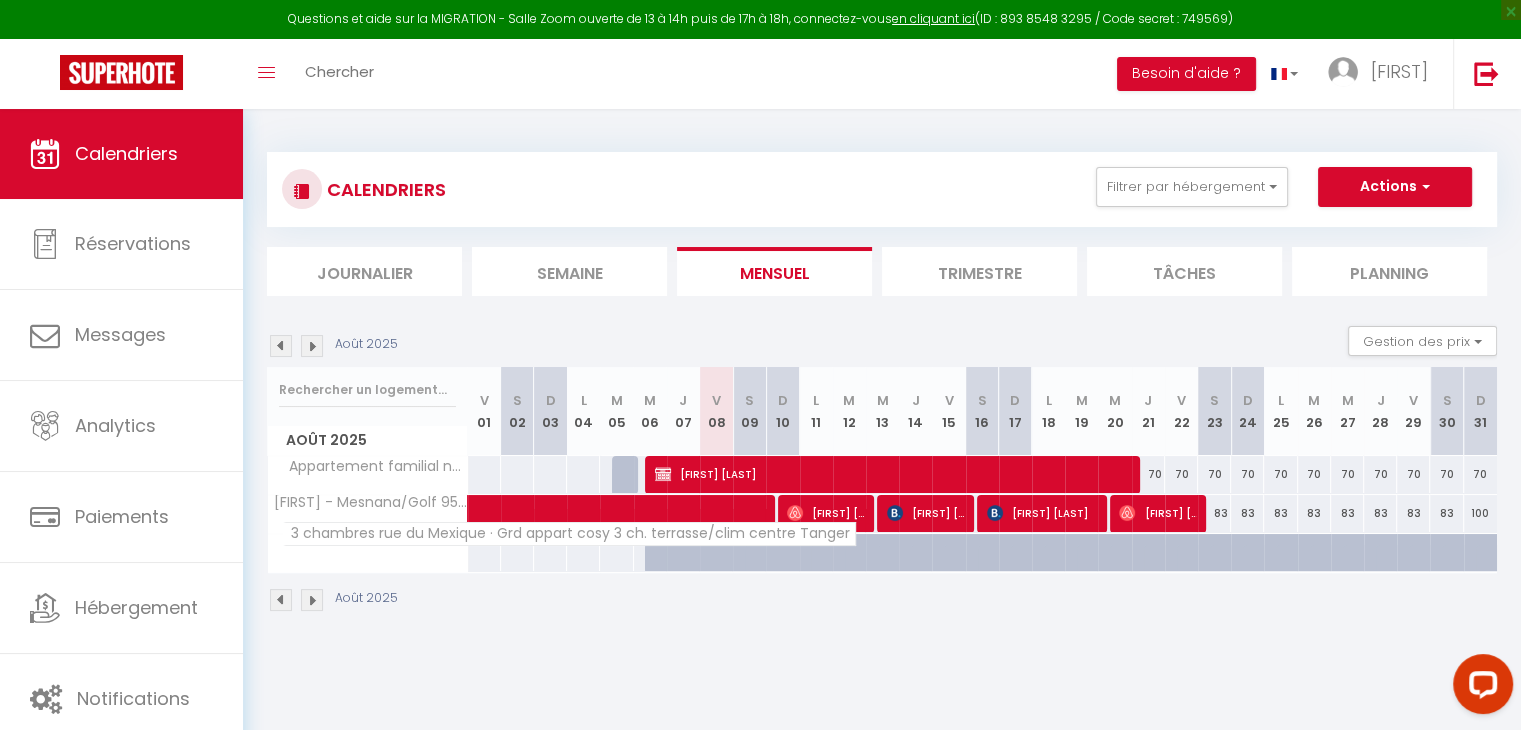 click on "3 chambres rue du Mexique · Grd appart cosy 3 ch. terrasse/clim centre Tanger" at bounding box center [569, 534] 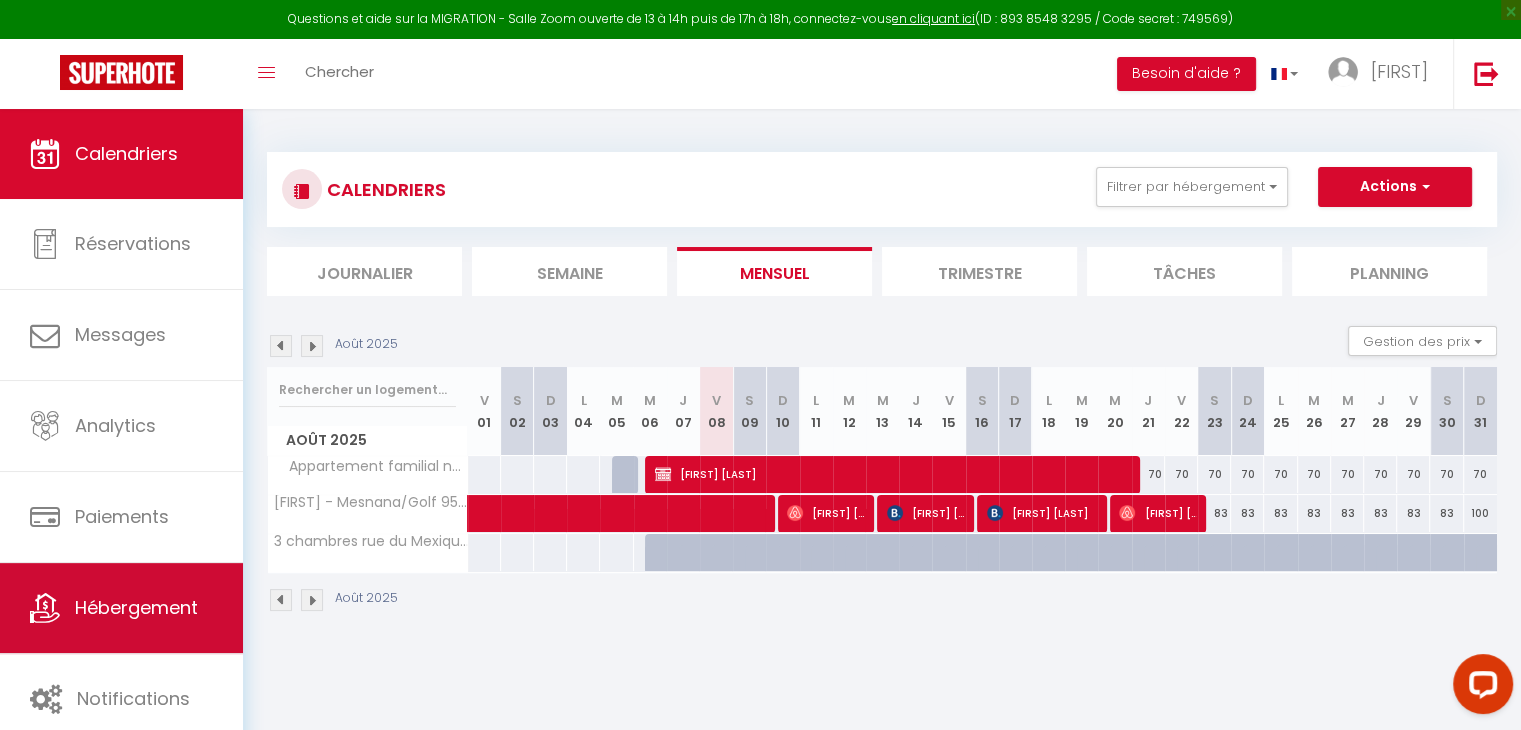 click on "Hébergement" at bounding box center [136, 607] 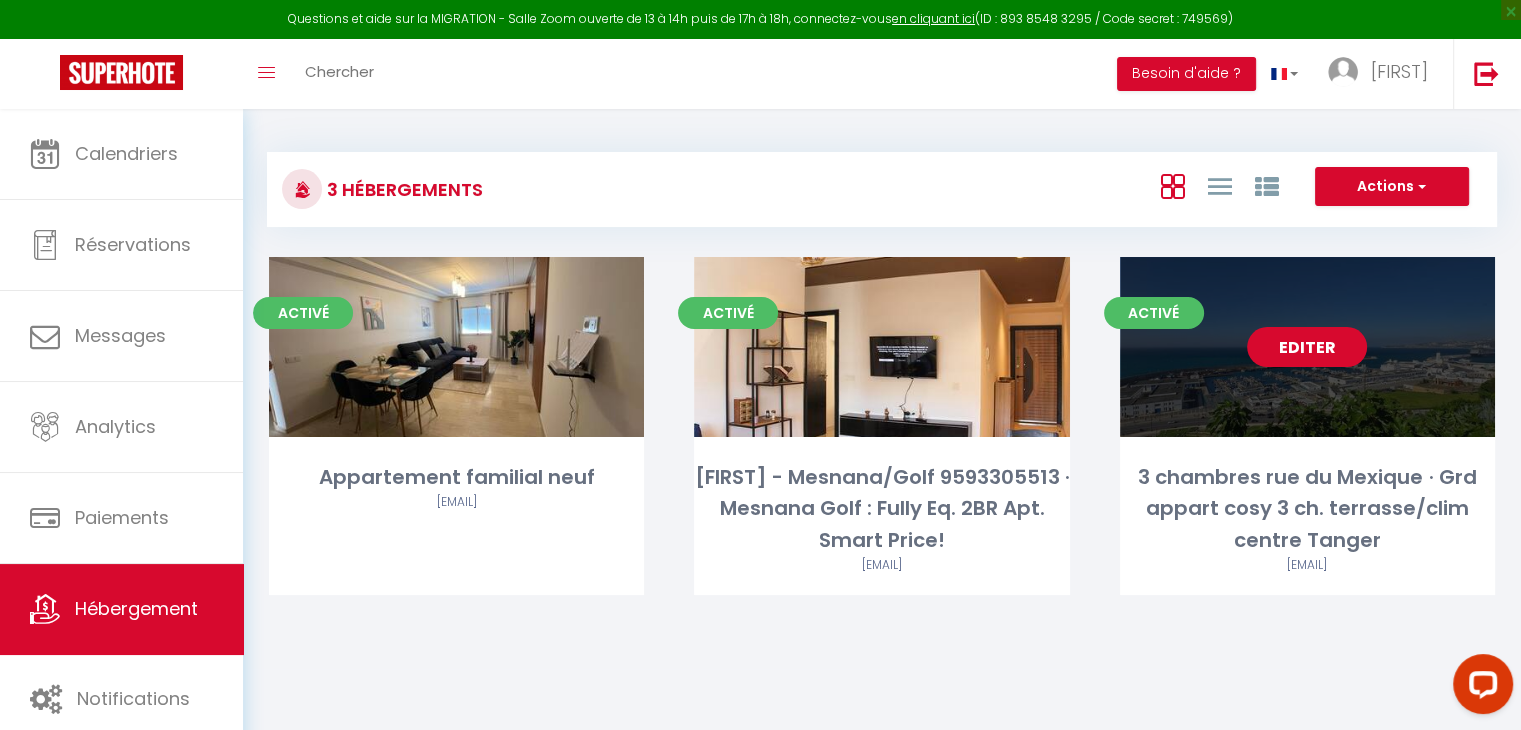 click on "Editer" at bounding box center [1307, 347] 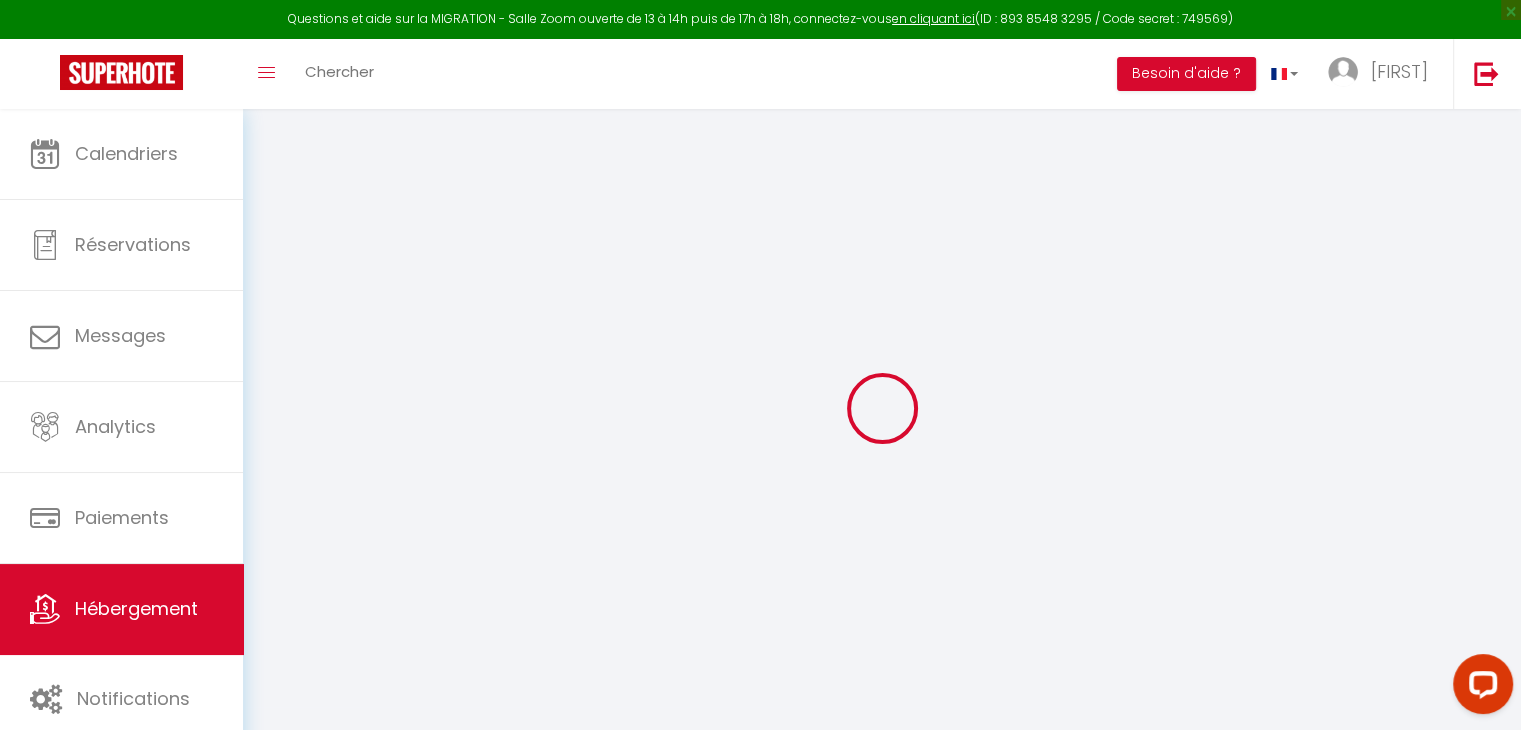 select 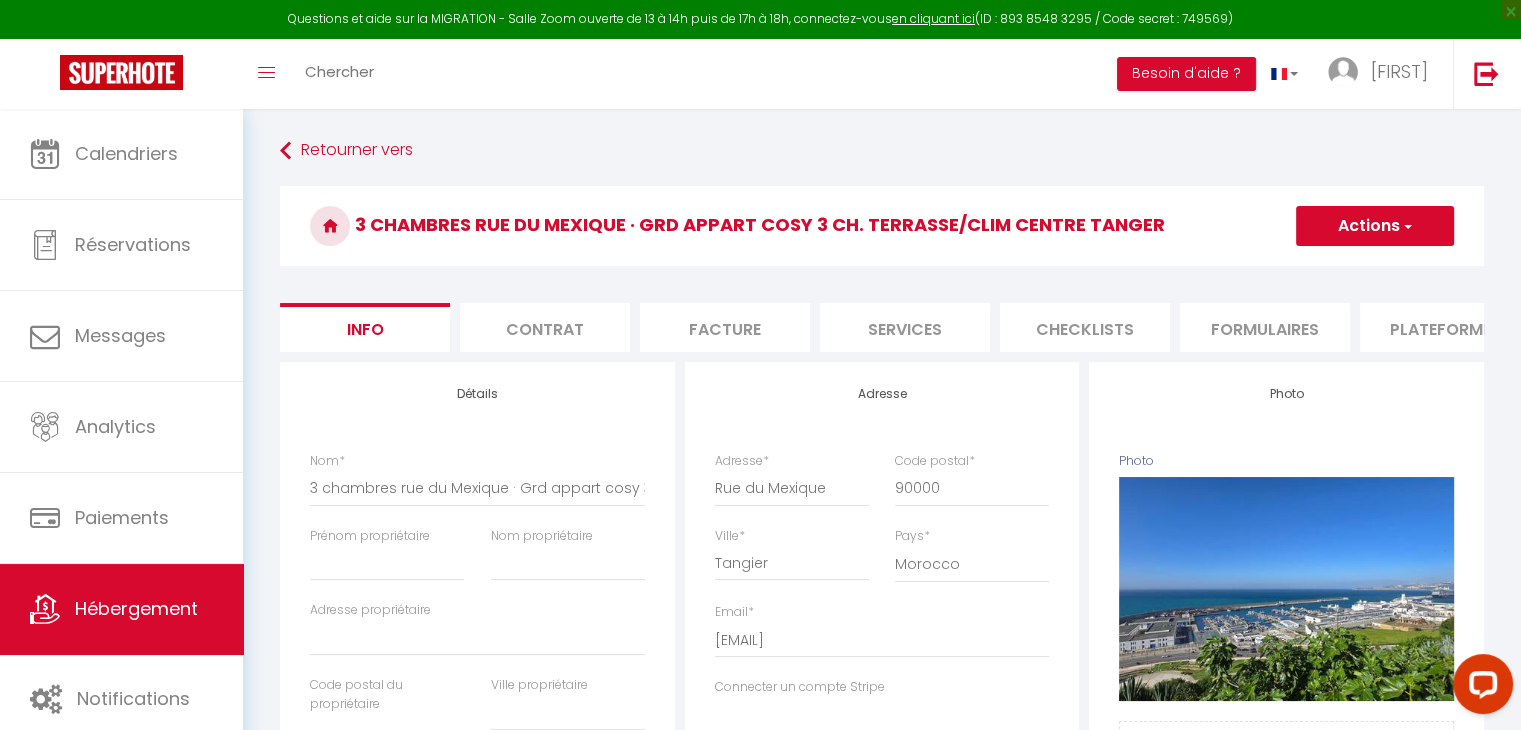 select 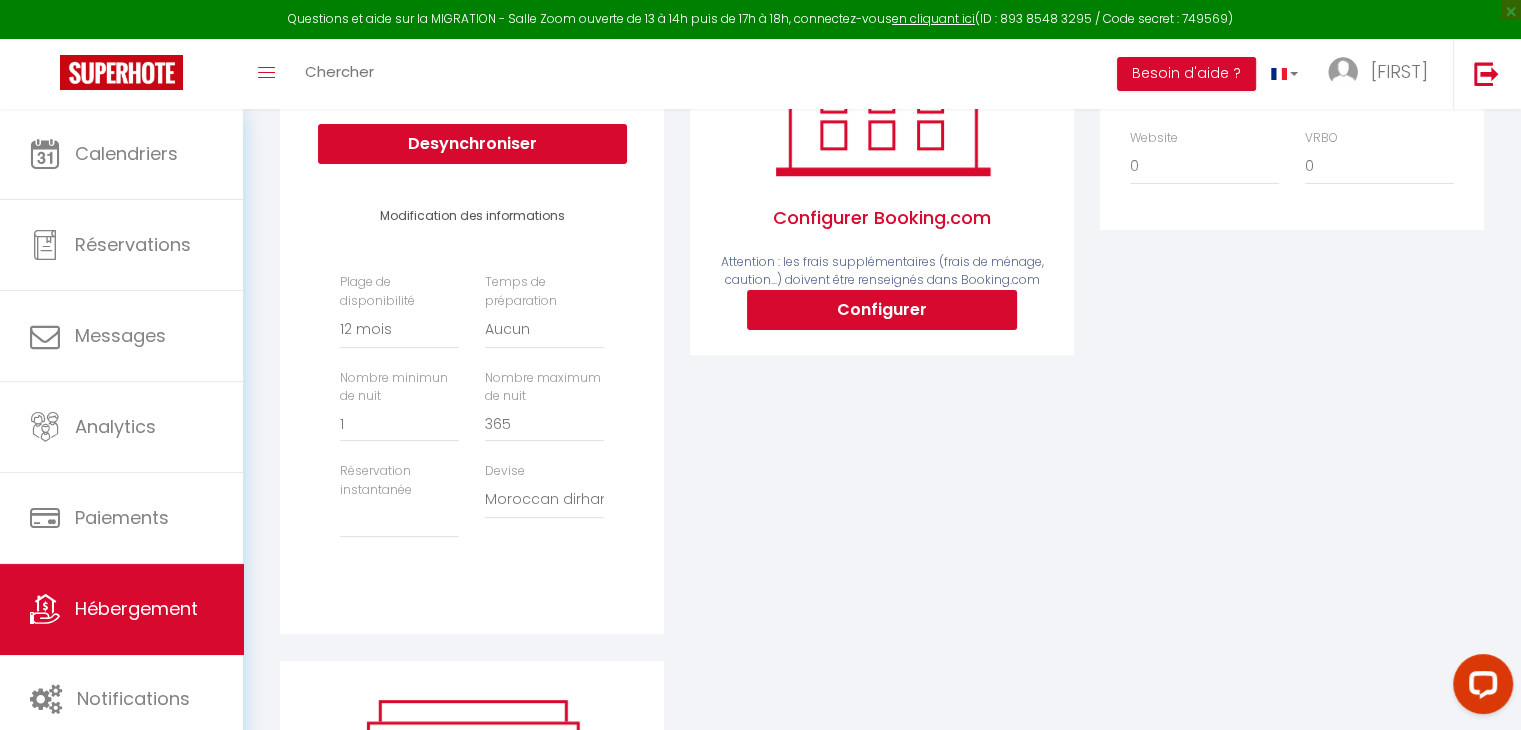 scroll, scrollTop: 402, scrollLeft: 0, axis: vertical 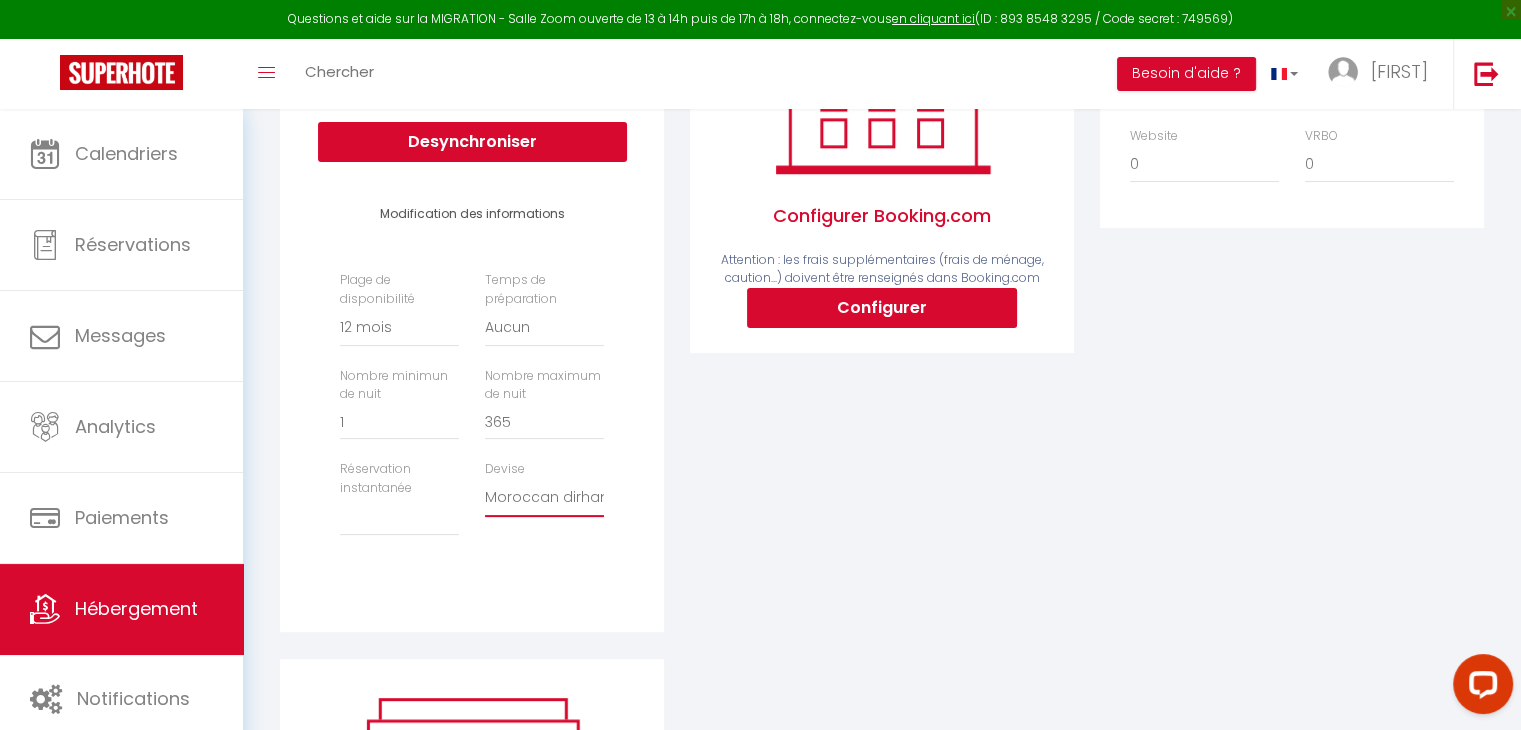 click on "United Arab Emirates dirham (AED)
Argentine peso (ARS)
Australian dollar (AUD)
Aruban florin (AWG)
Bosnia and Herzegovina convertible mark (BAM)
Barbados dollar (BBD)" at bounding box center [544, 498] 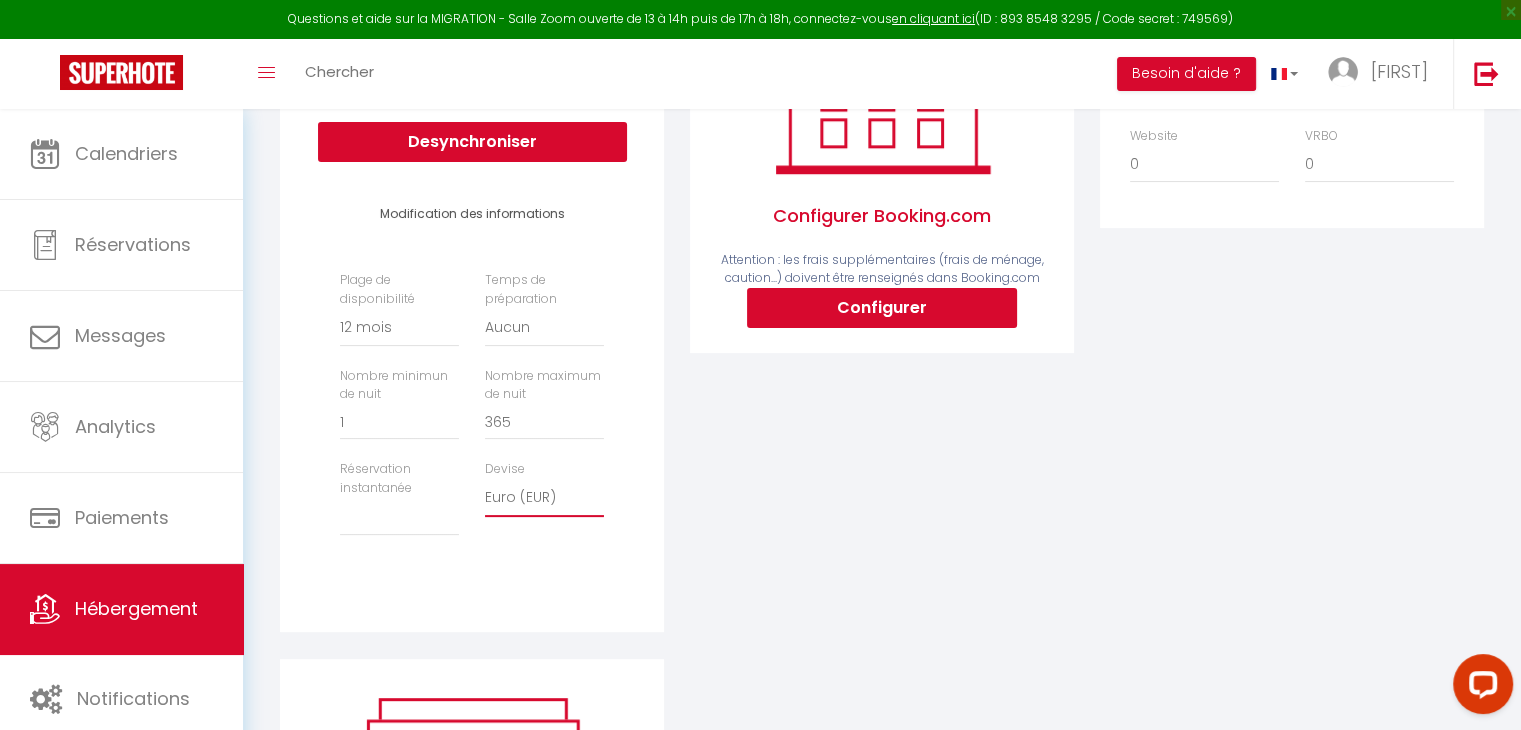 click on "United Arab Emirates dirham (AED)
Argentine peso (ARS)
Australian dollar (AUD)
Aruban florin (AWG)
Bosnia and Herzegovina convertible mark (BAM)
Barbados dollar (BBD)" at bounding box center [544, 498] 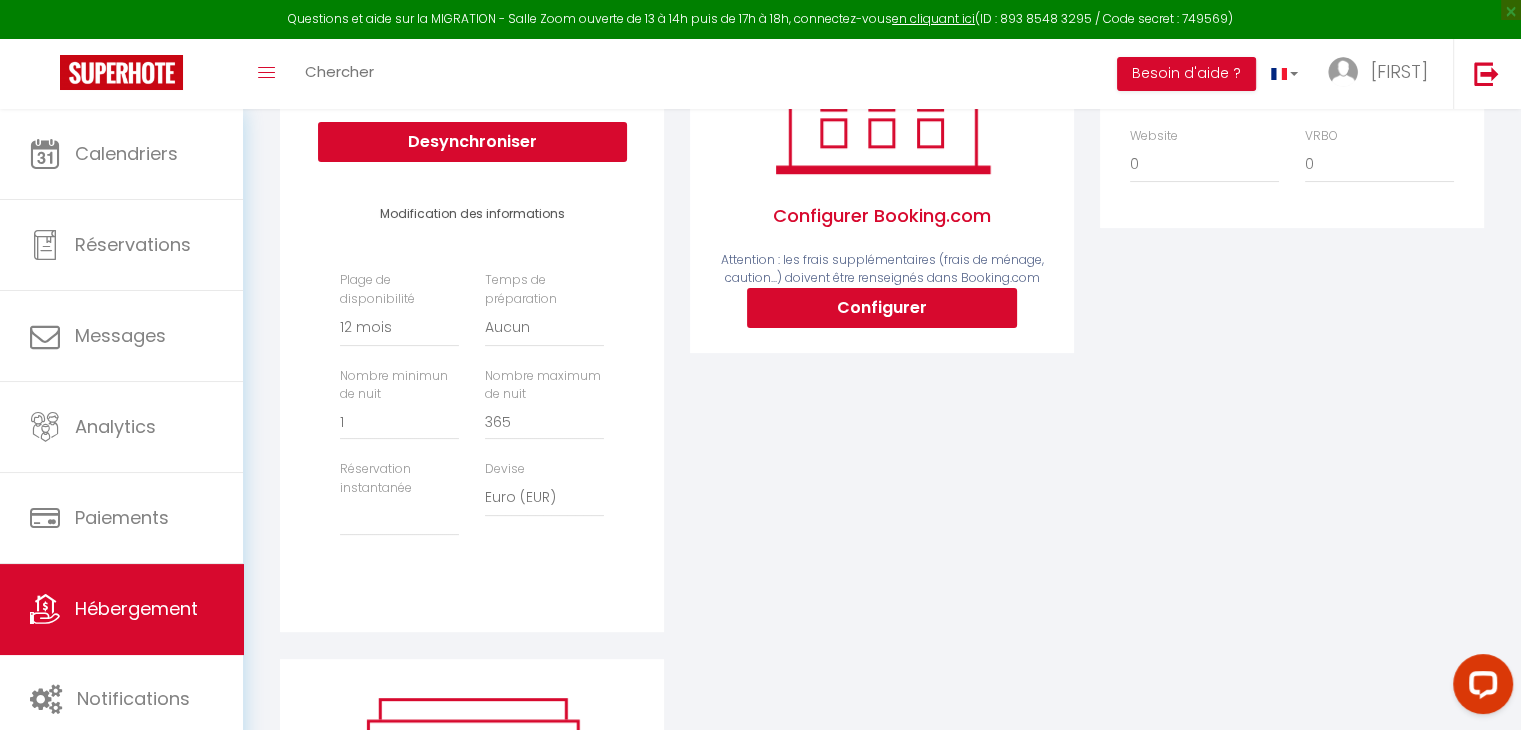 click on "Configurer Booking.com   Attention : les frais supplémentaires (frais de ménage, caution...) doivent être renseignés dans Booking.com
Configurer" at bounding box center [882, 309] 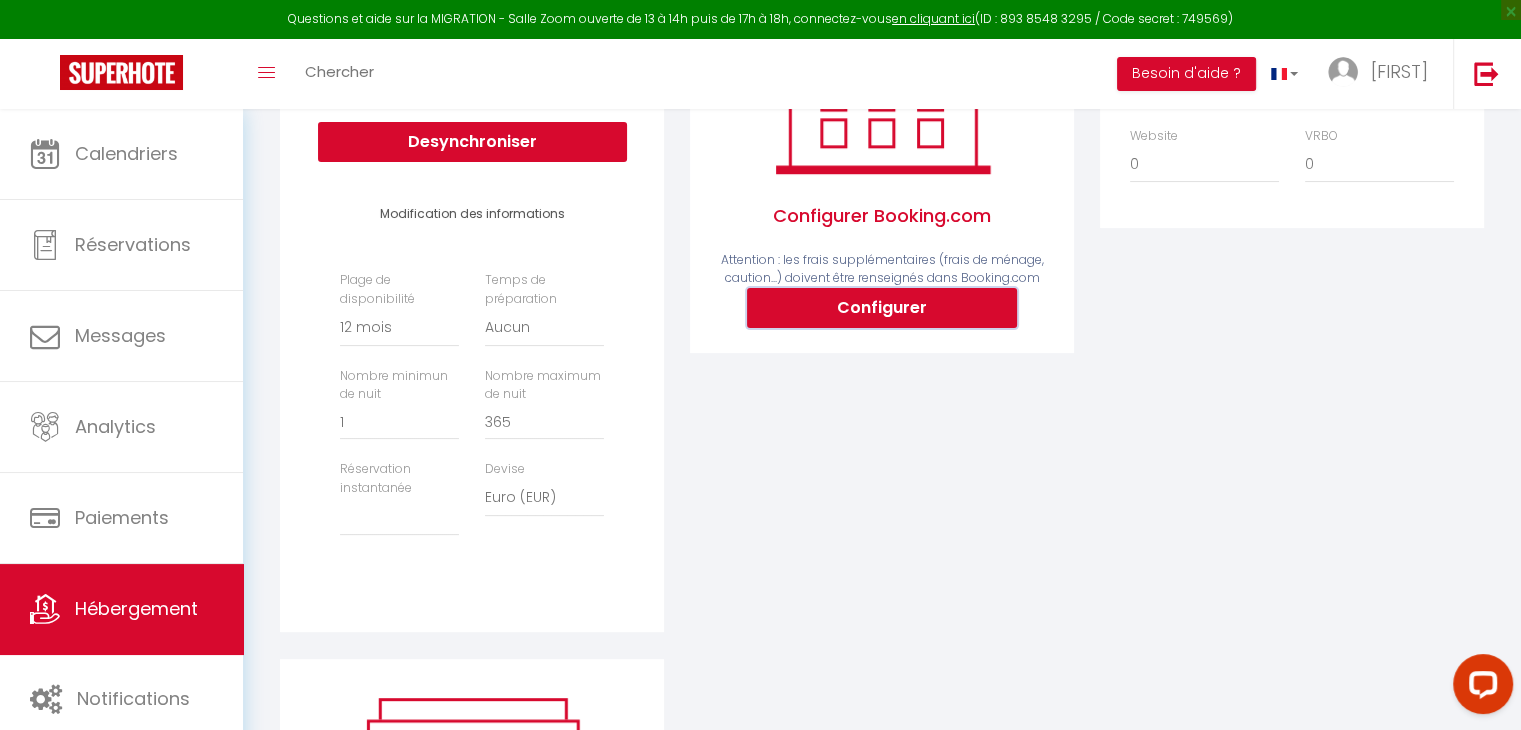 click on "Configurer" at bounding box center (882, 308) 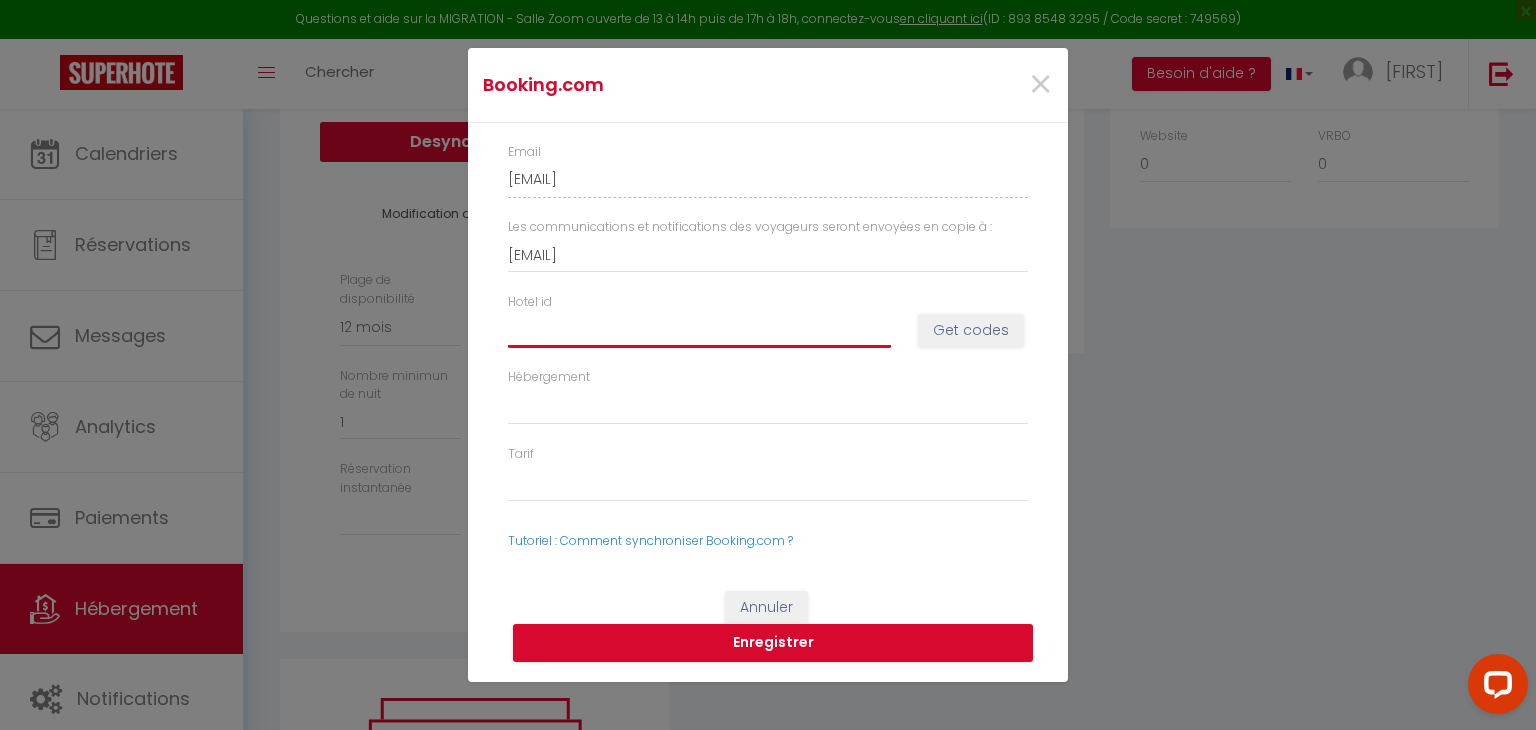 click on "Hotel id" at bounding box center [699, 330] 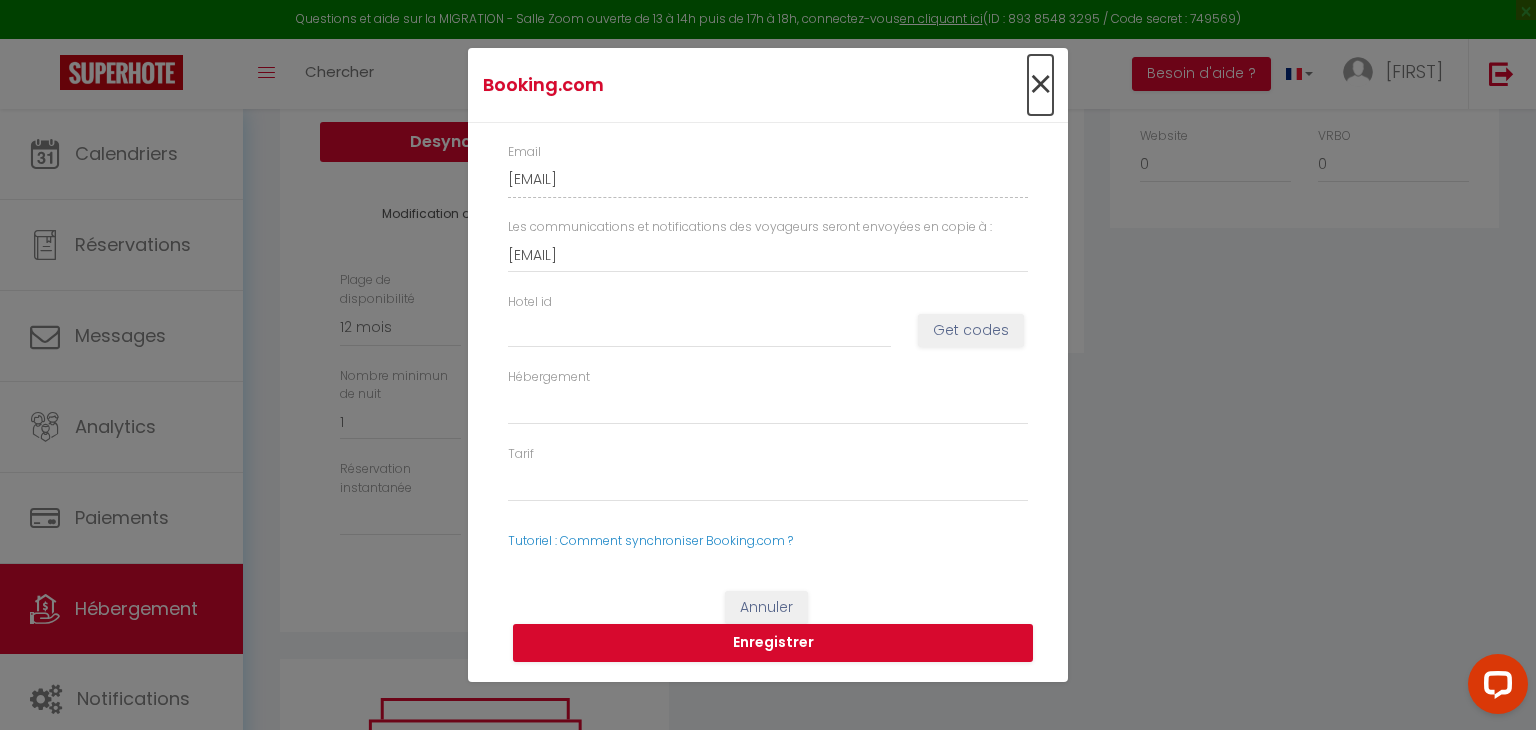 click on "×" at bounding box center [1040, 85] 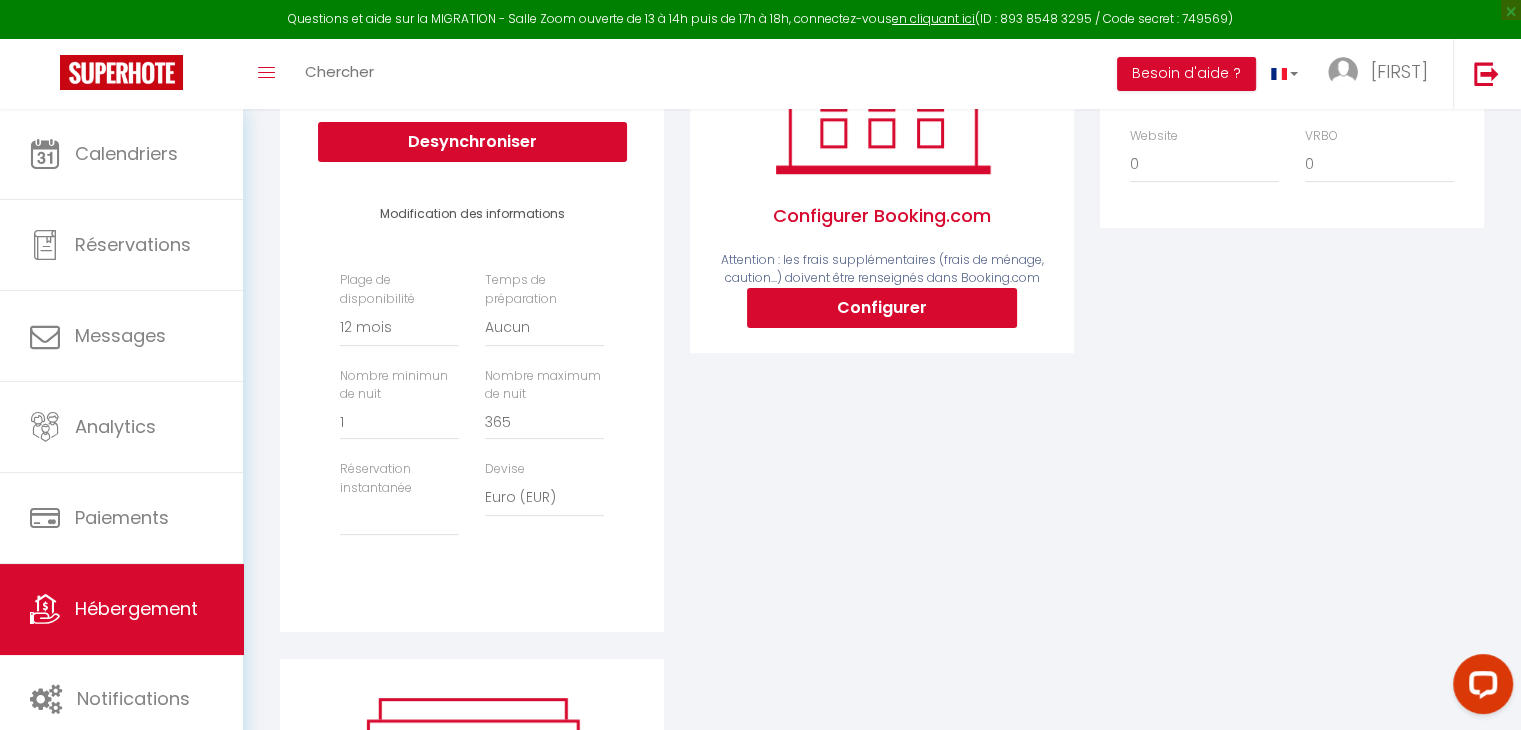 click on "Price Multiplier
Airbnb.com
0
+ 1 %
+ 2 %
+ 3 %
+ 4 %
+ 5 %
+ 6 %
+ 7 %" at bounding box center [1292, 309] 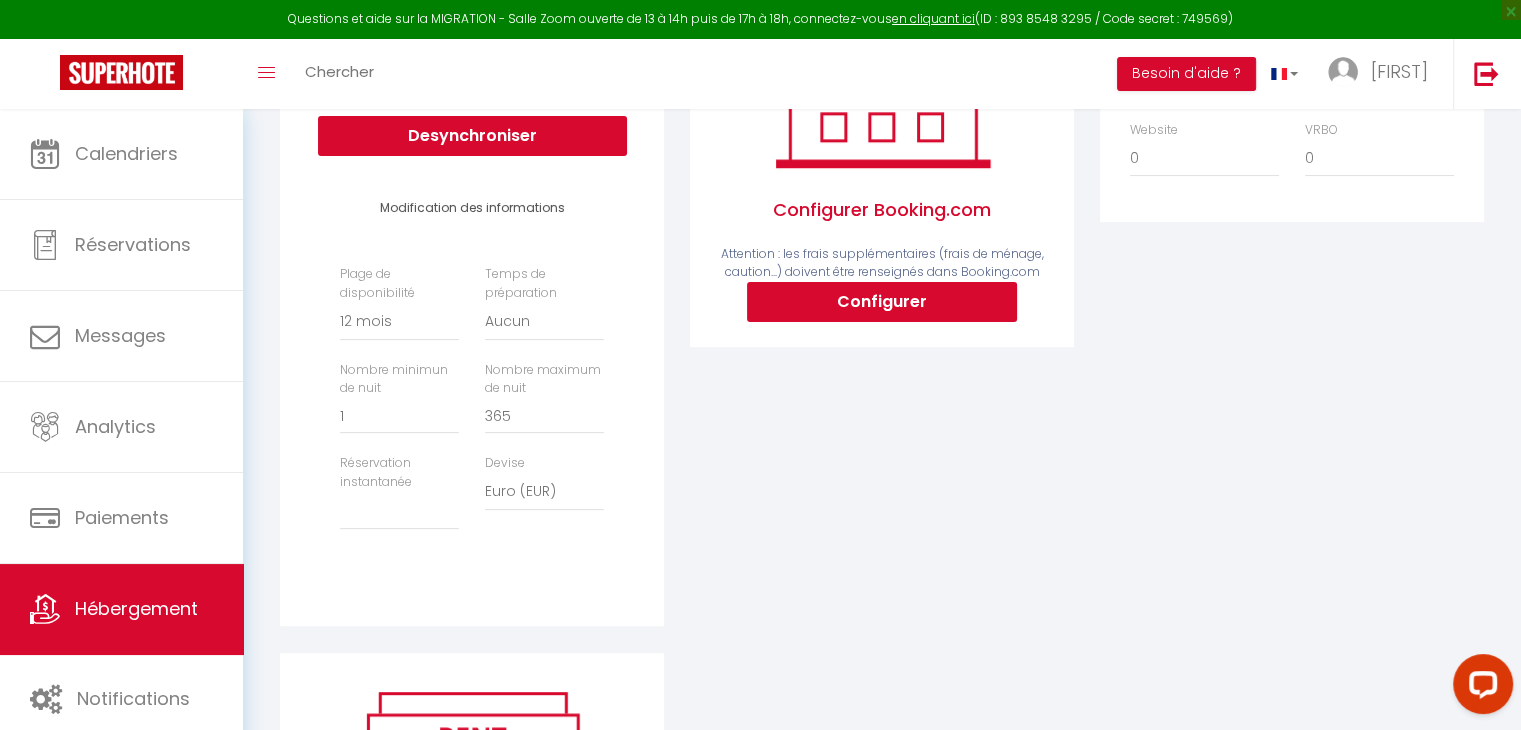 scroll, scrollTop: 412, scrollLeft: 0, axis: vertical 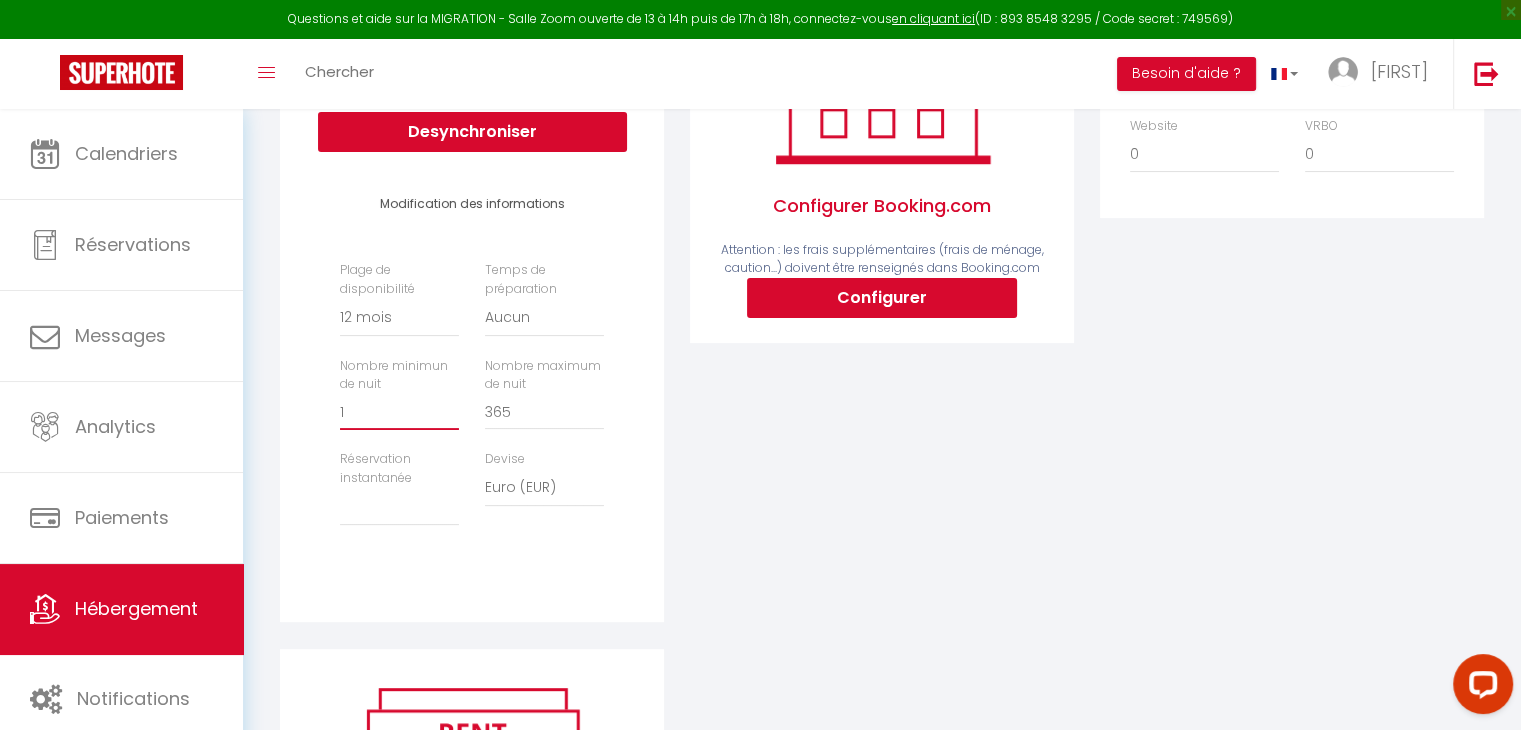 click on "1" at bounding box center (399, 412) 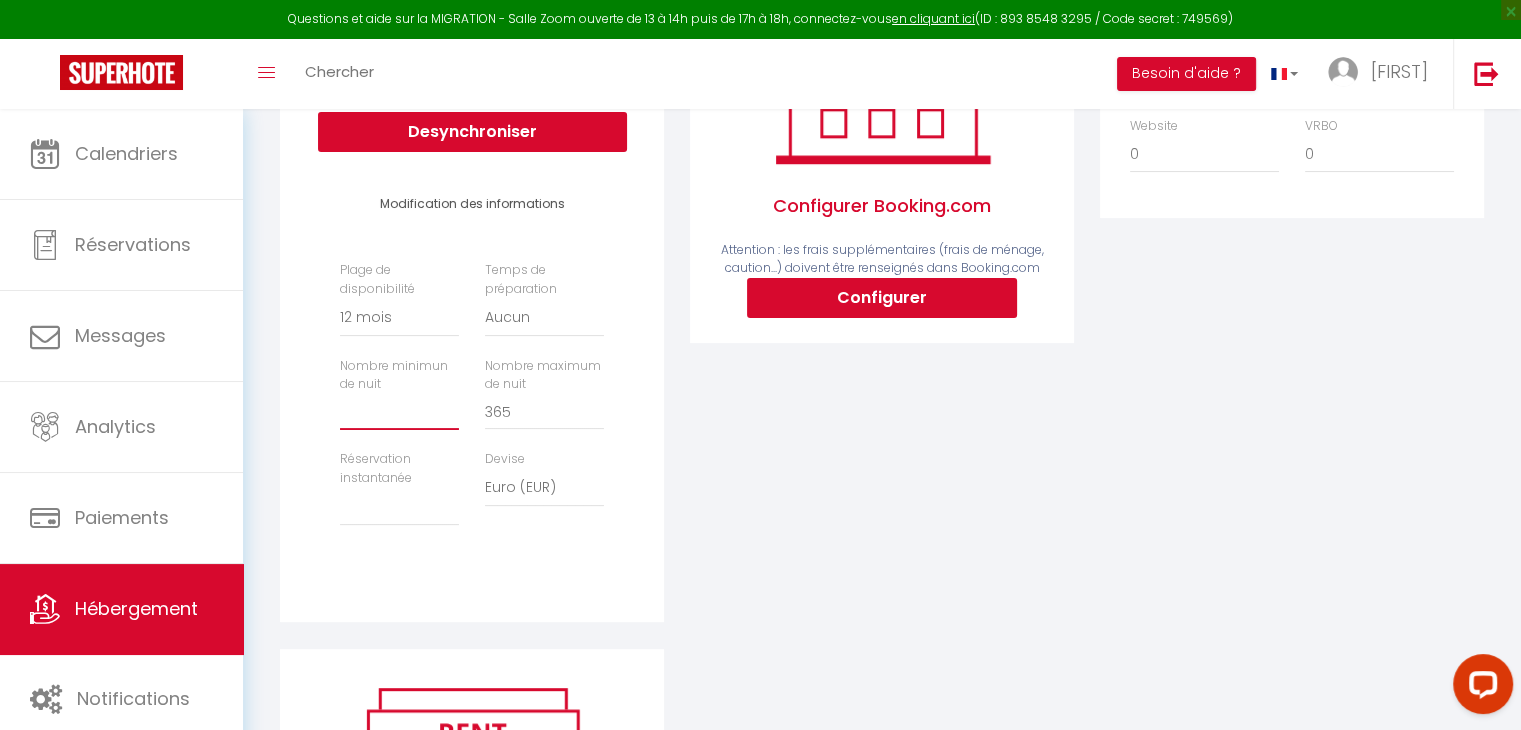 select 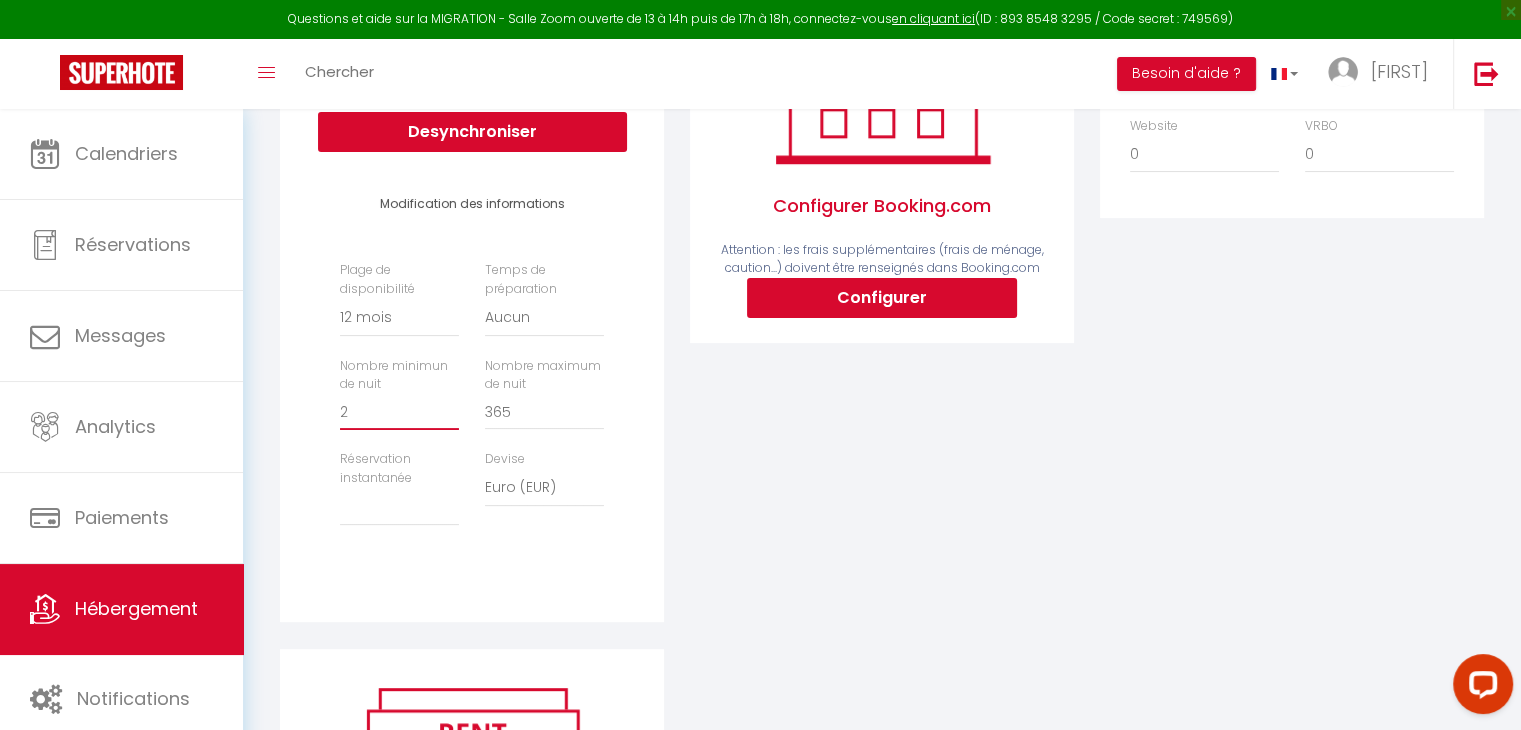 select 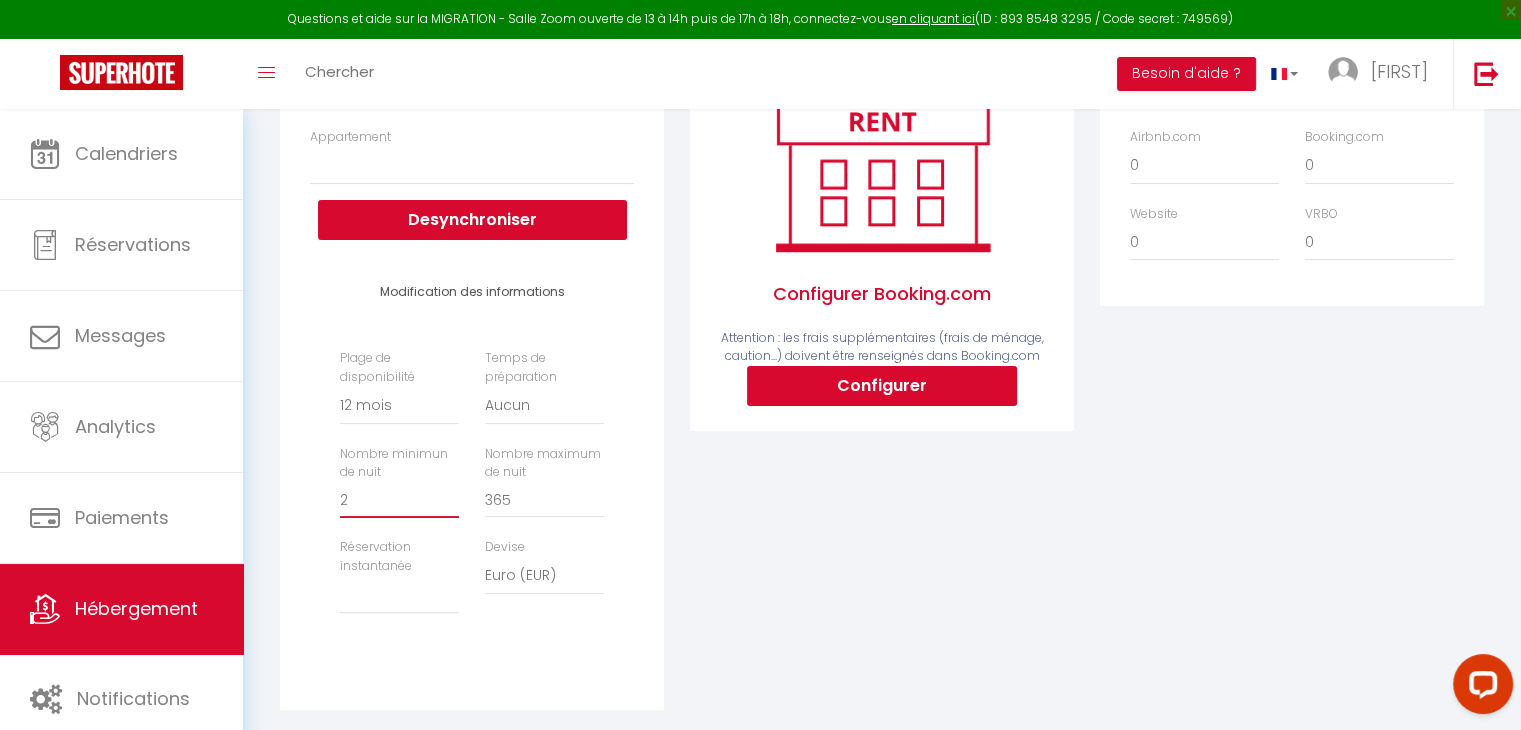 scroll, scrollTop: 54, scrollLeft: 0, axis: vertical 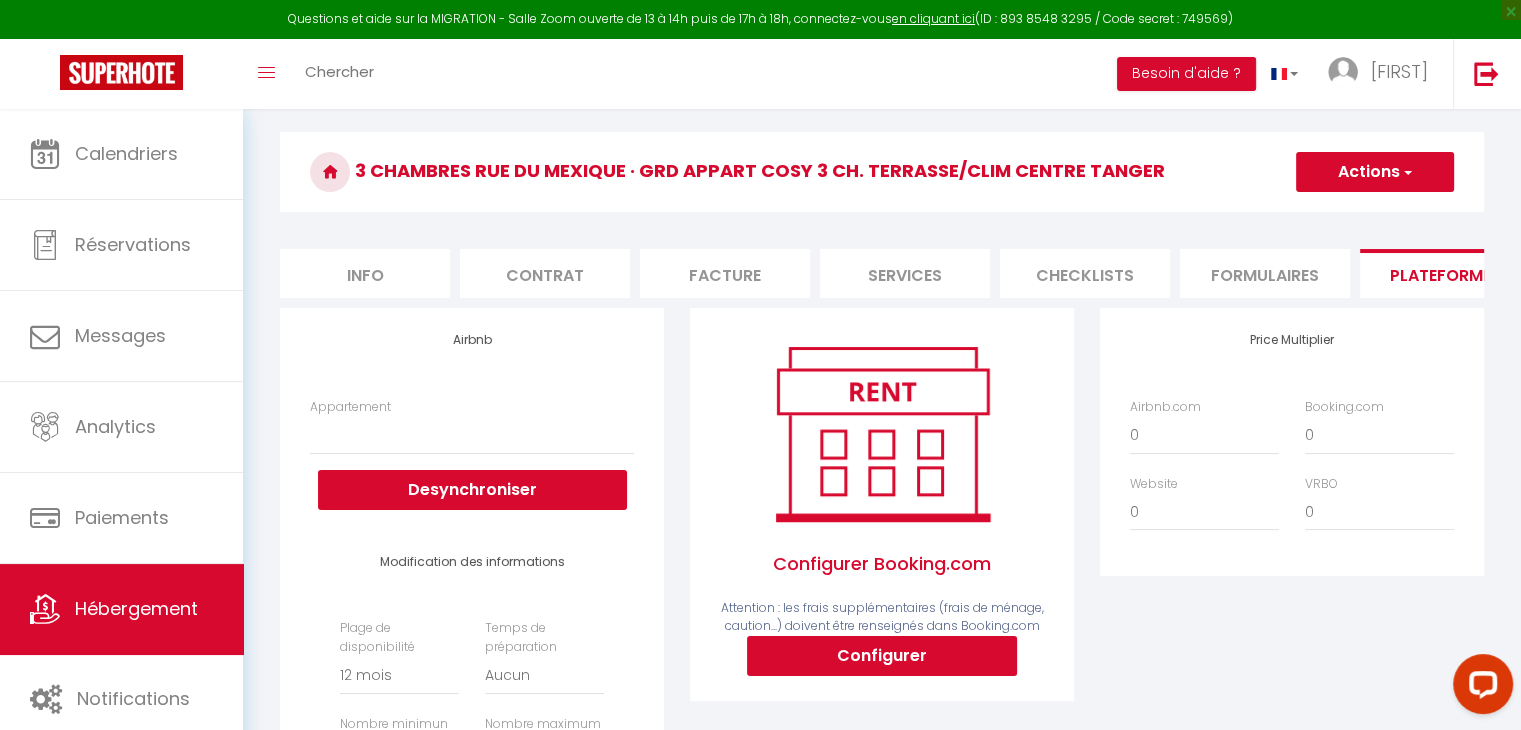 type on "2" 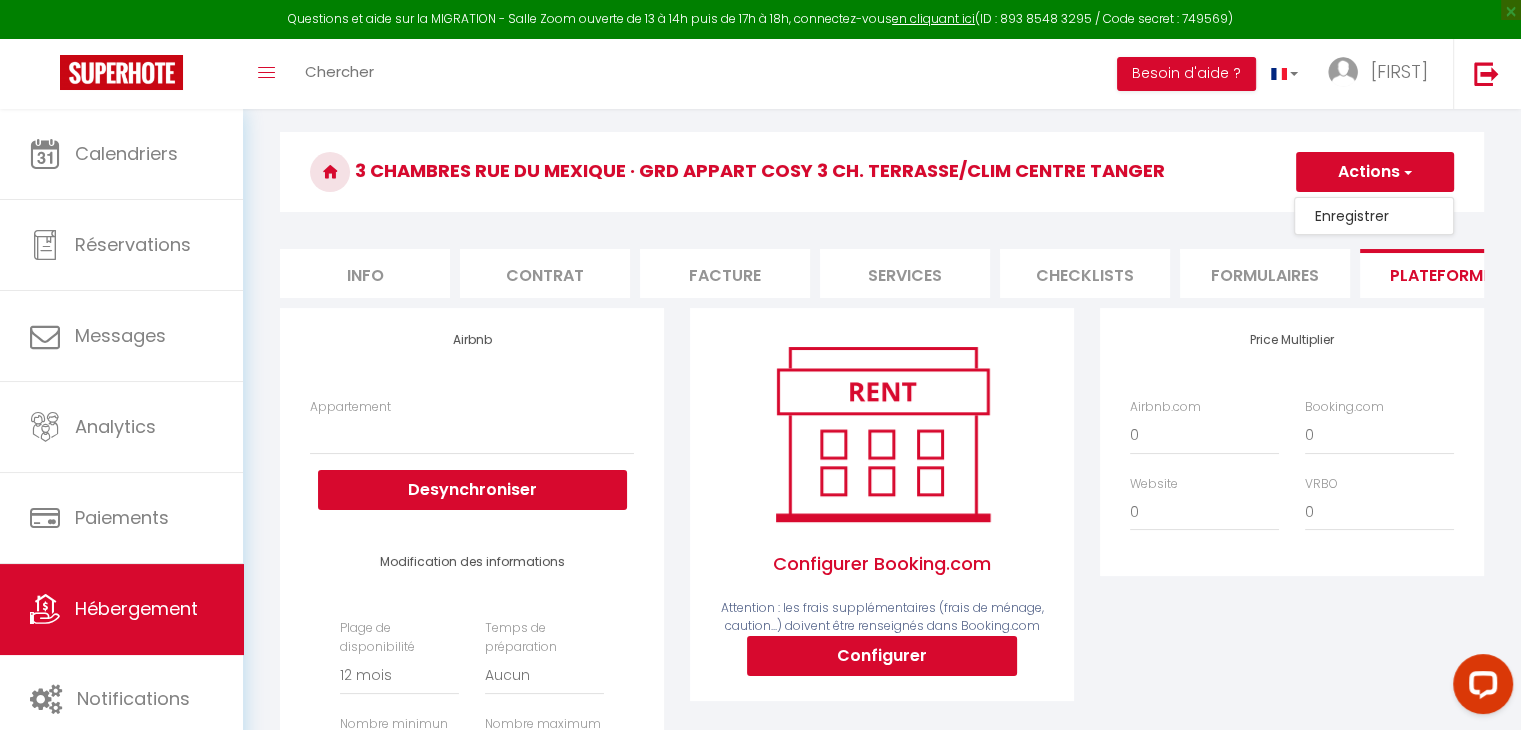 click on "Enregistrer" at bounding box center (1374, 216) 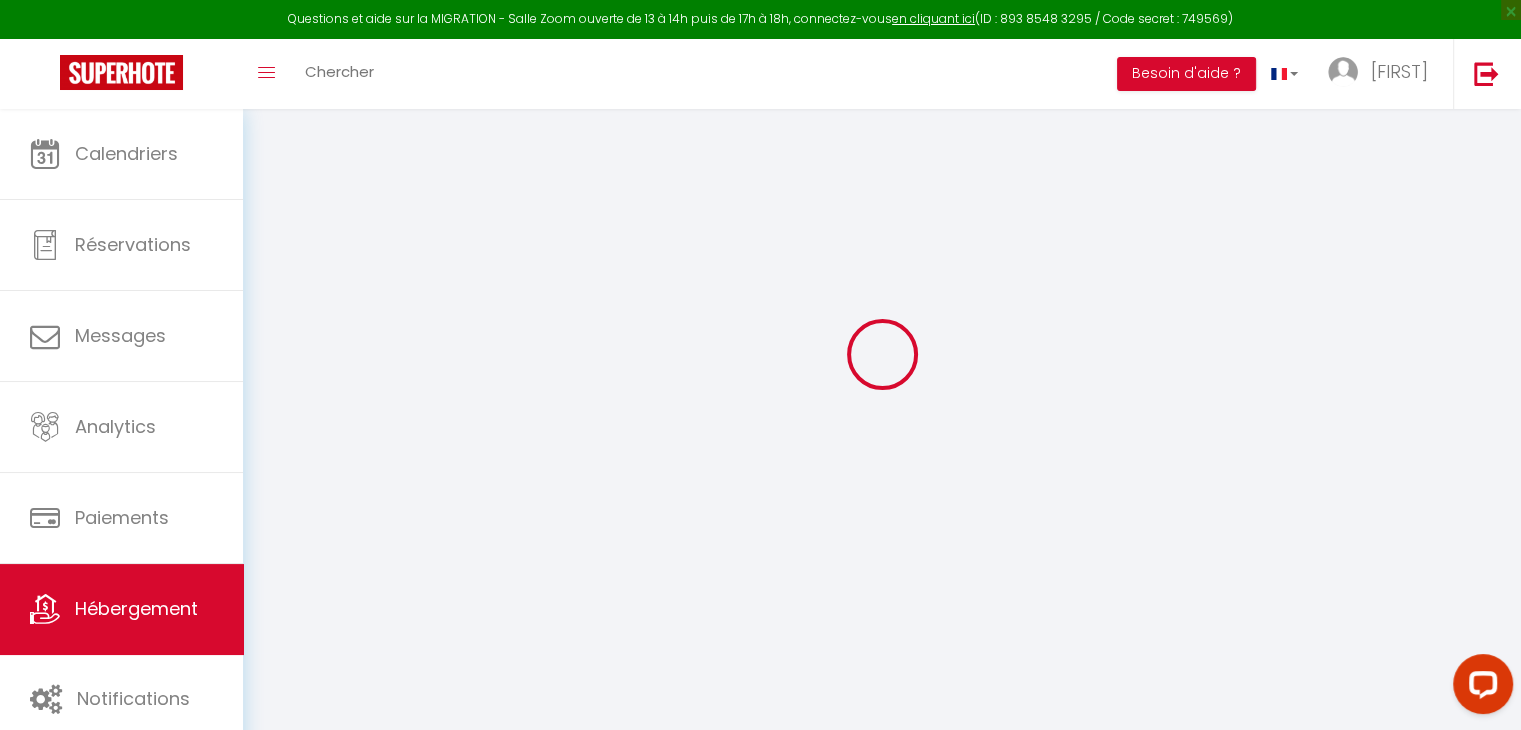 select 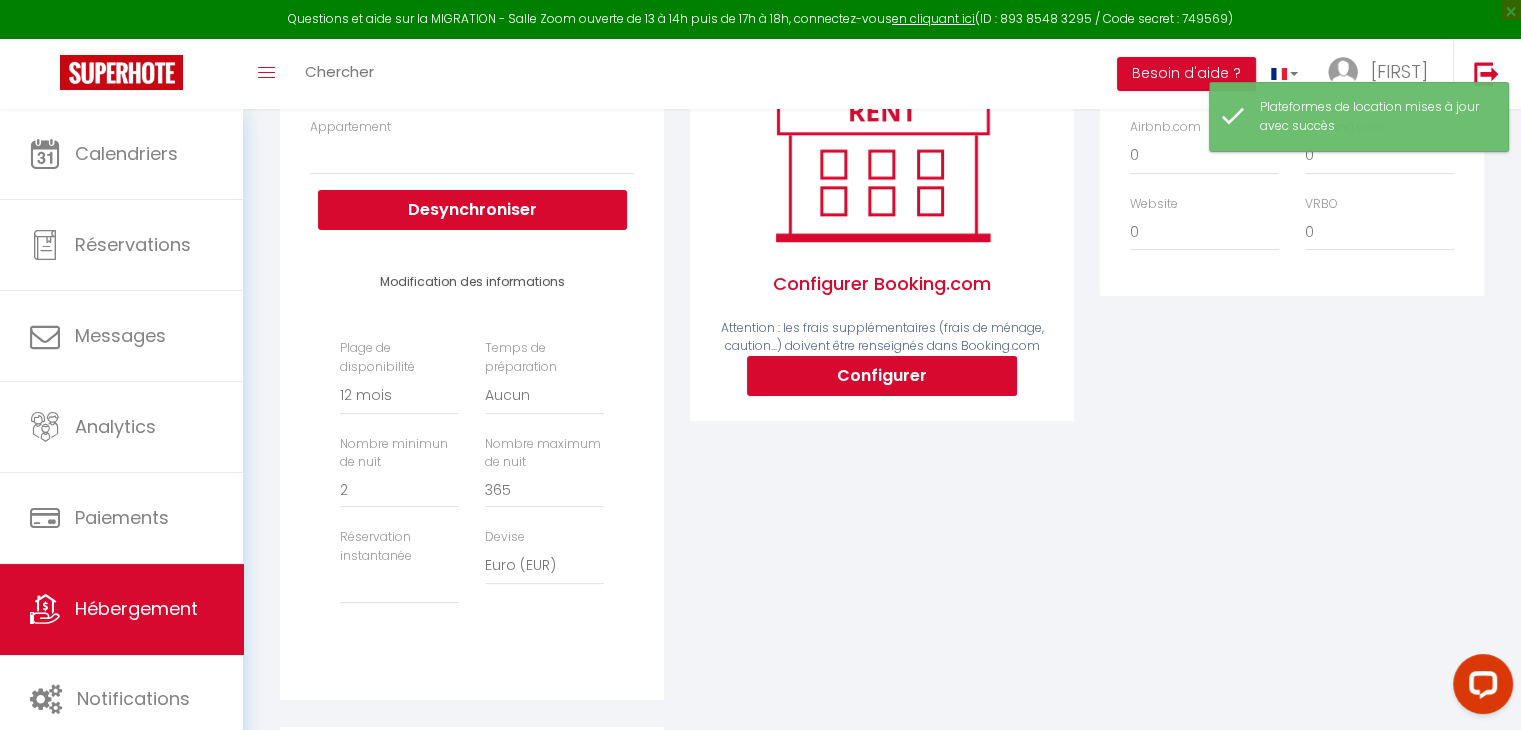 scroll, scrollTop: 338, scrollLeft: 0, axis: vertical 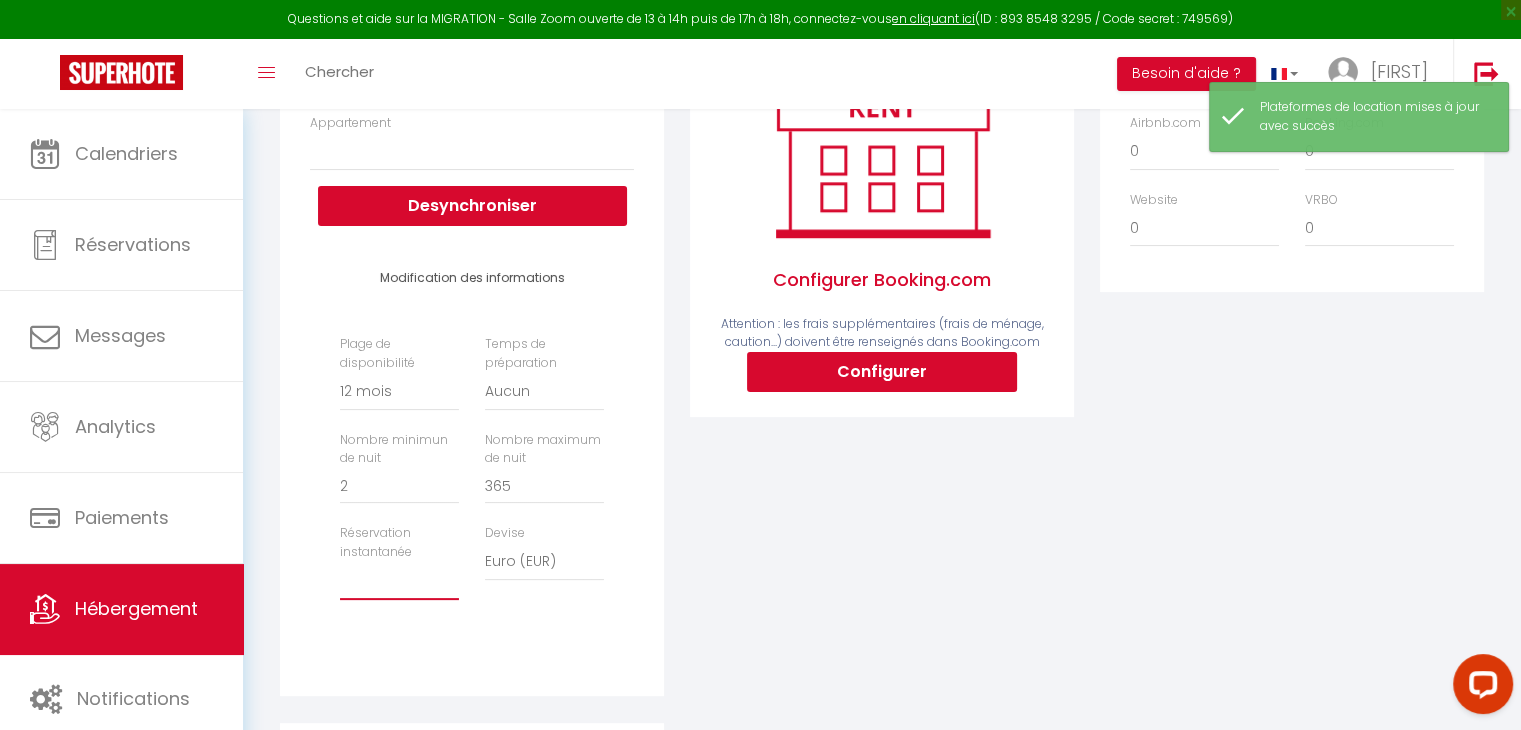 click on "Activée
Demander des évaluations positives" at bounding box center (399, 581) 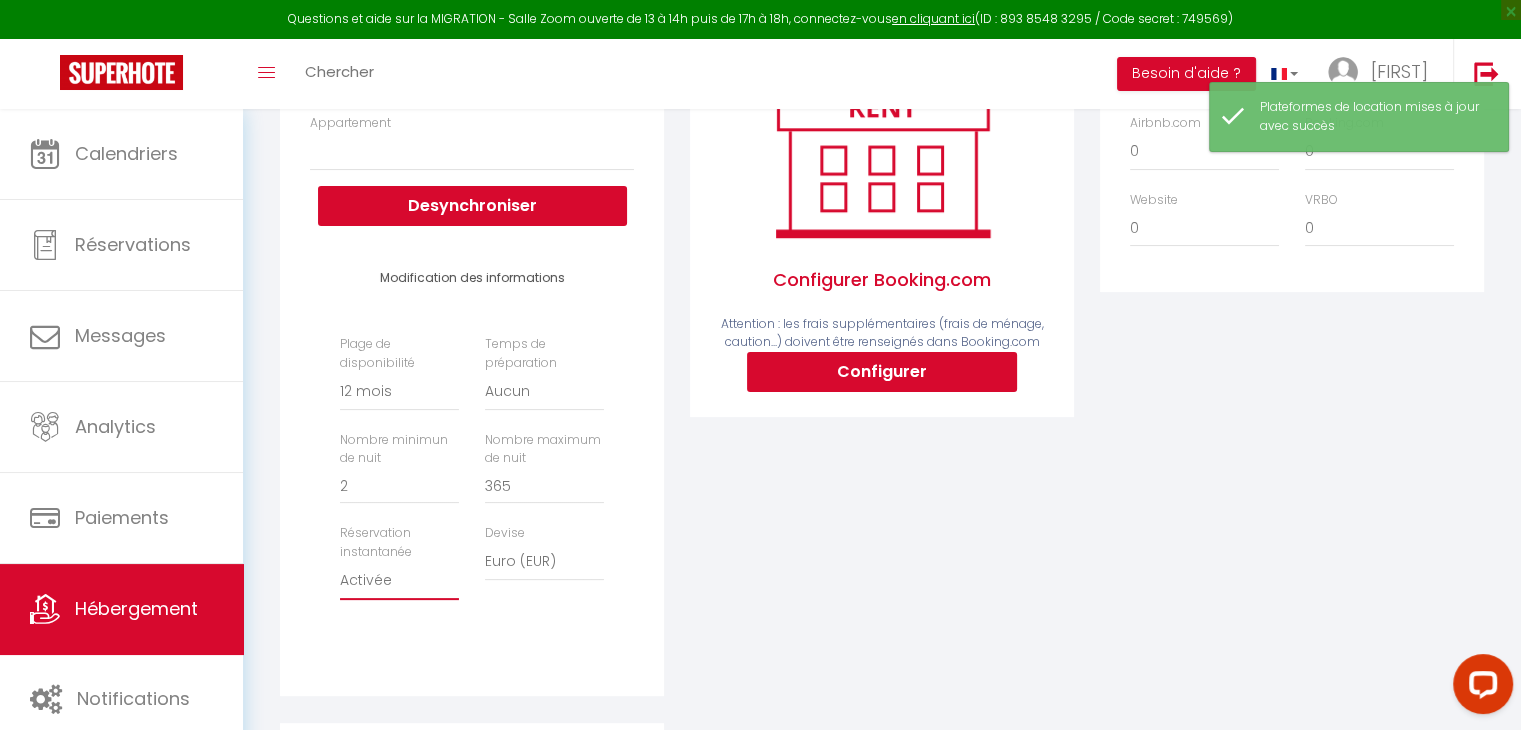click on "Activée
Demander des évaluations positives" at bounding box center (399, 581) 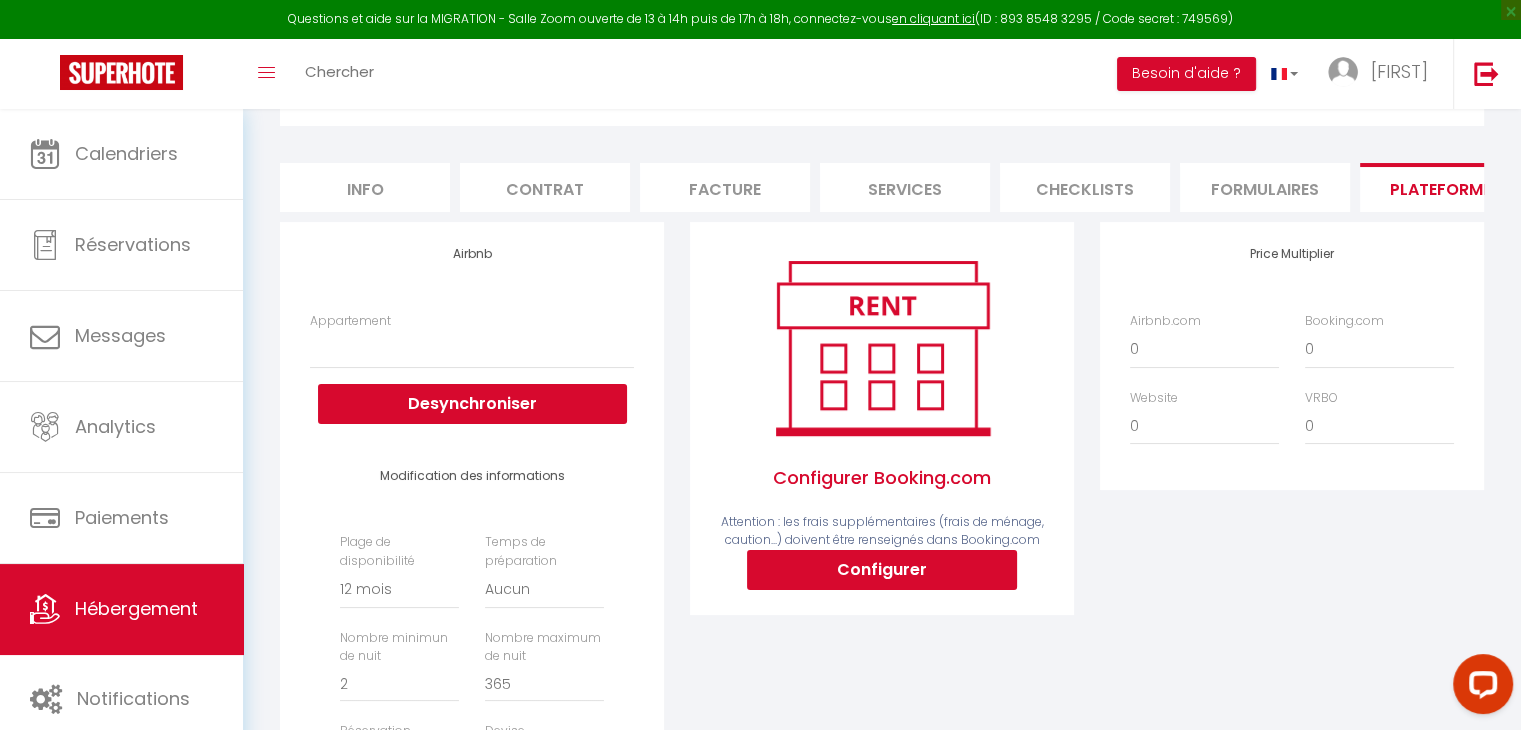 scroll, scrollTop: 0, scrollLeft: 0, axis: both 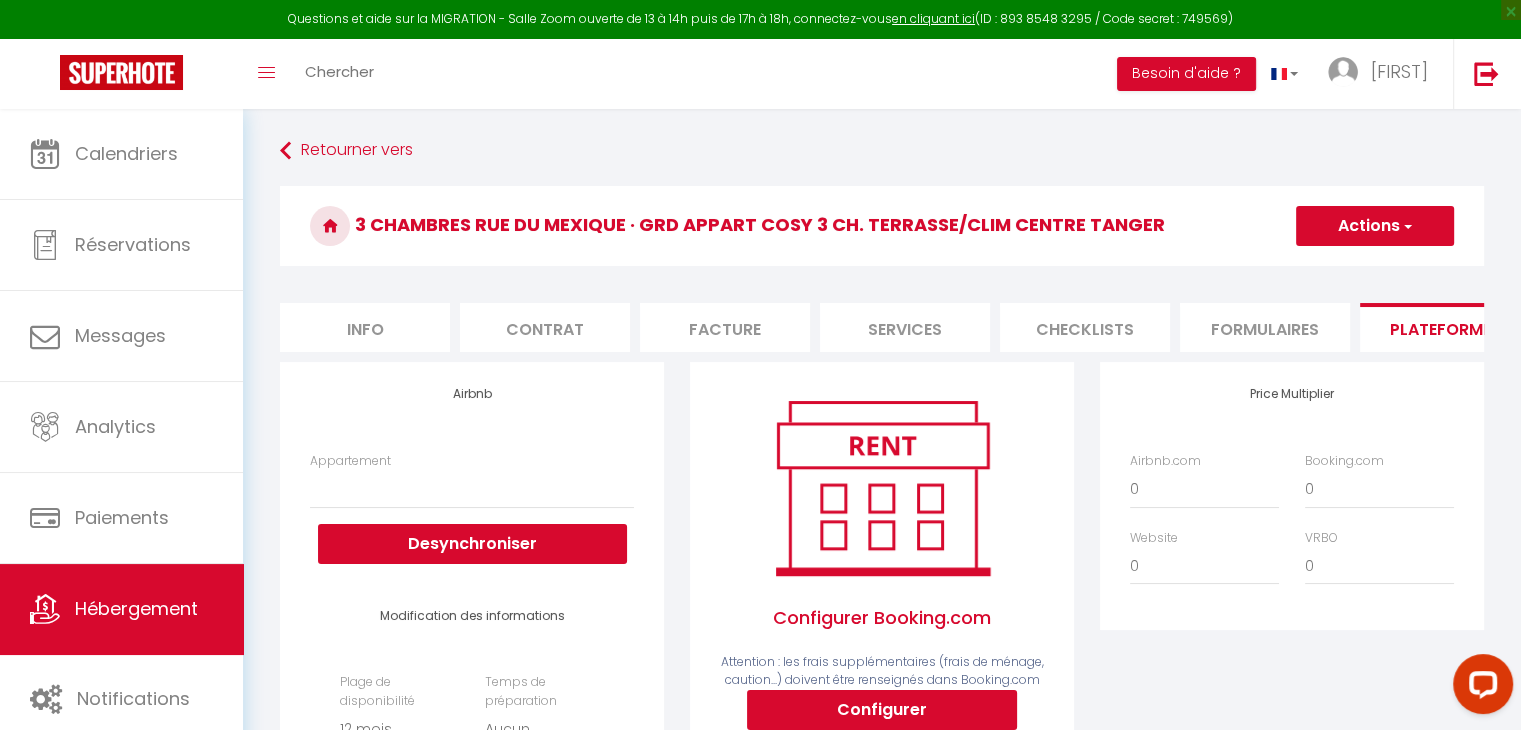 click on "Actions" at bounding box center [1375, 226] 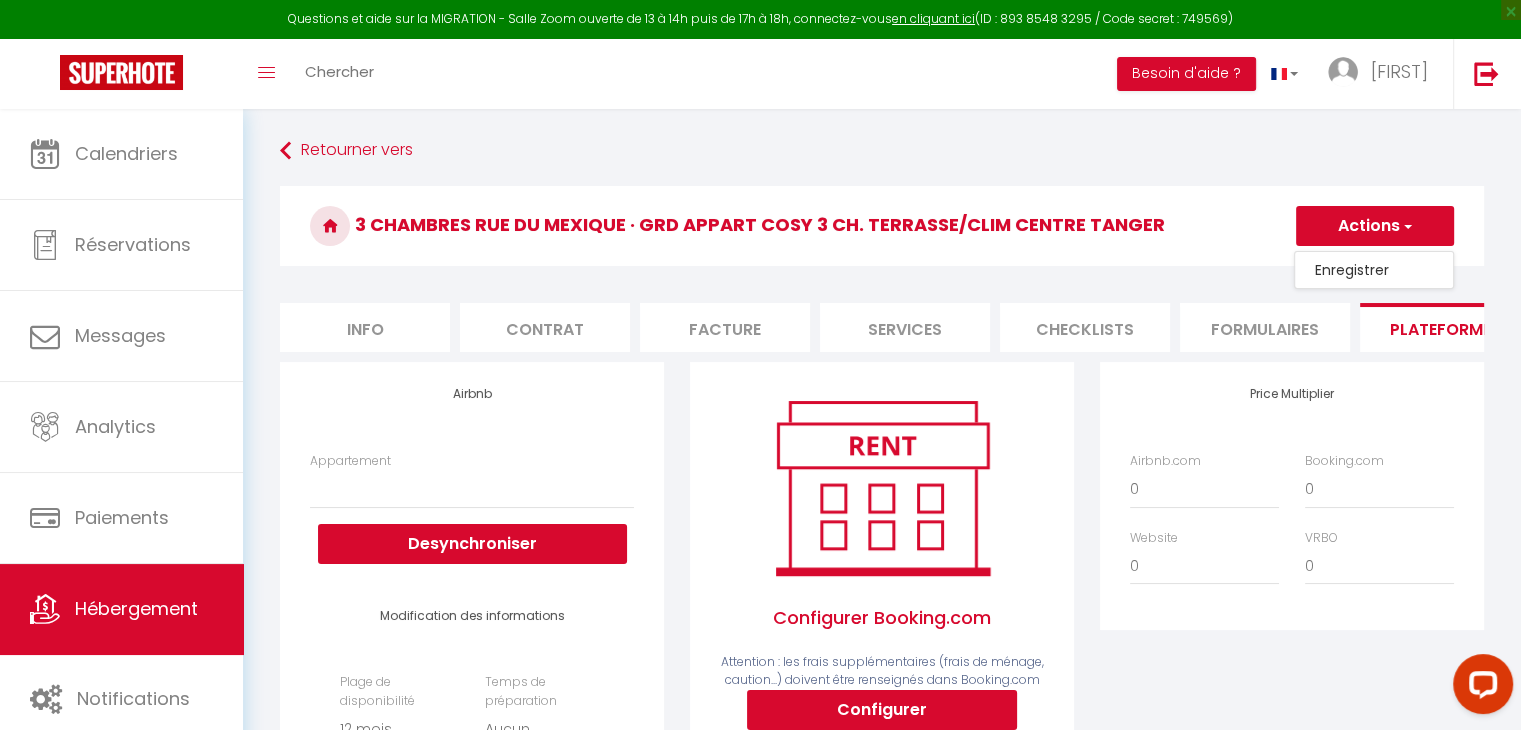click on "Enregistrer" at bounding box center (1374, 270) 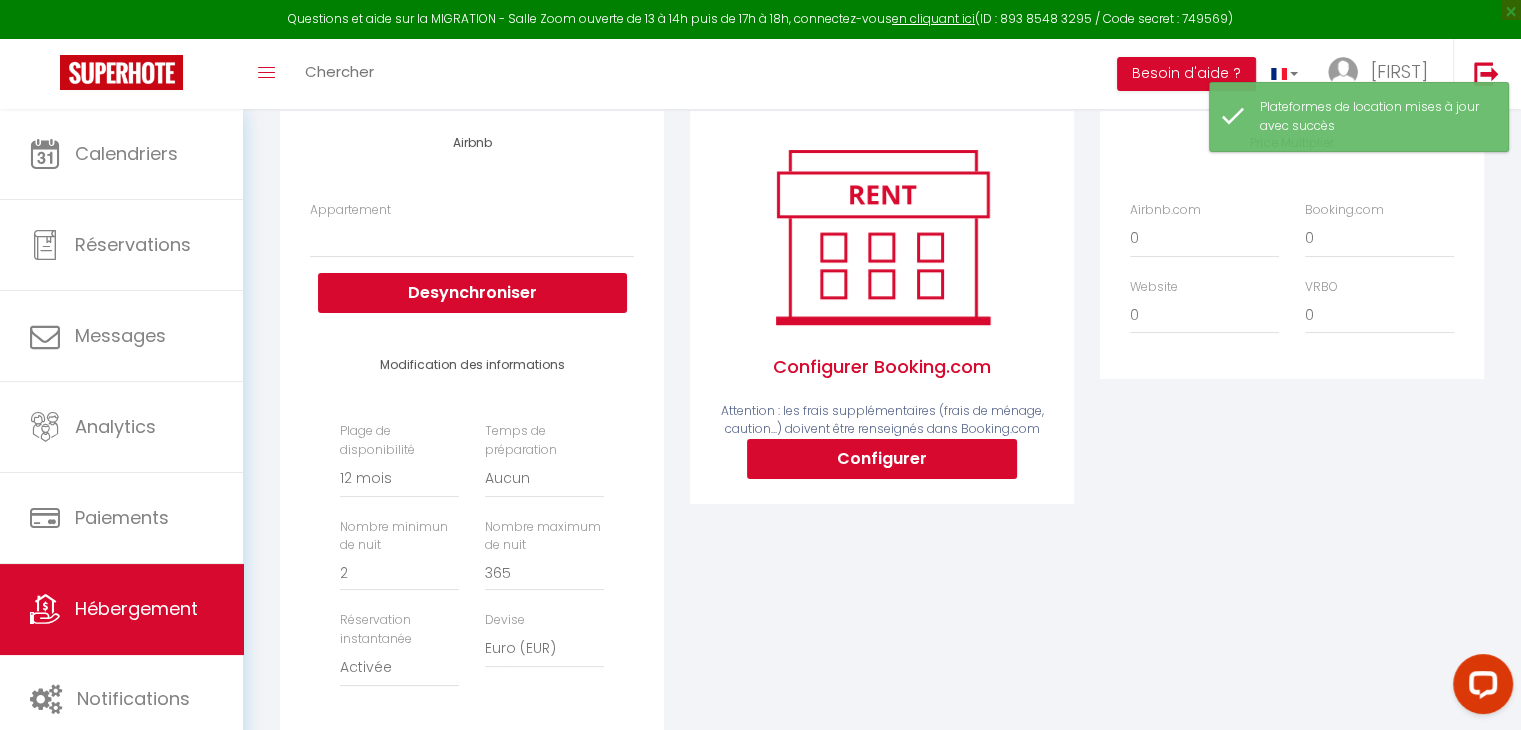 scroll, scrollTop: 48, scrollLeft: 0, axis: vertical 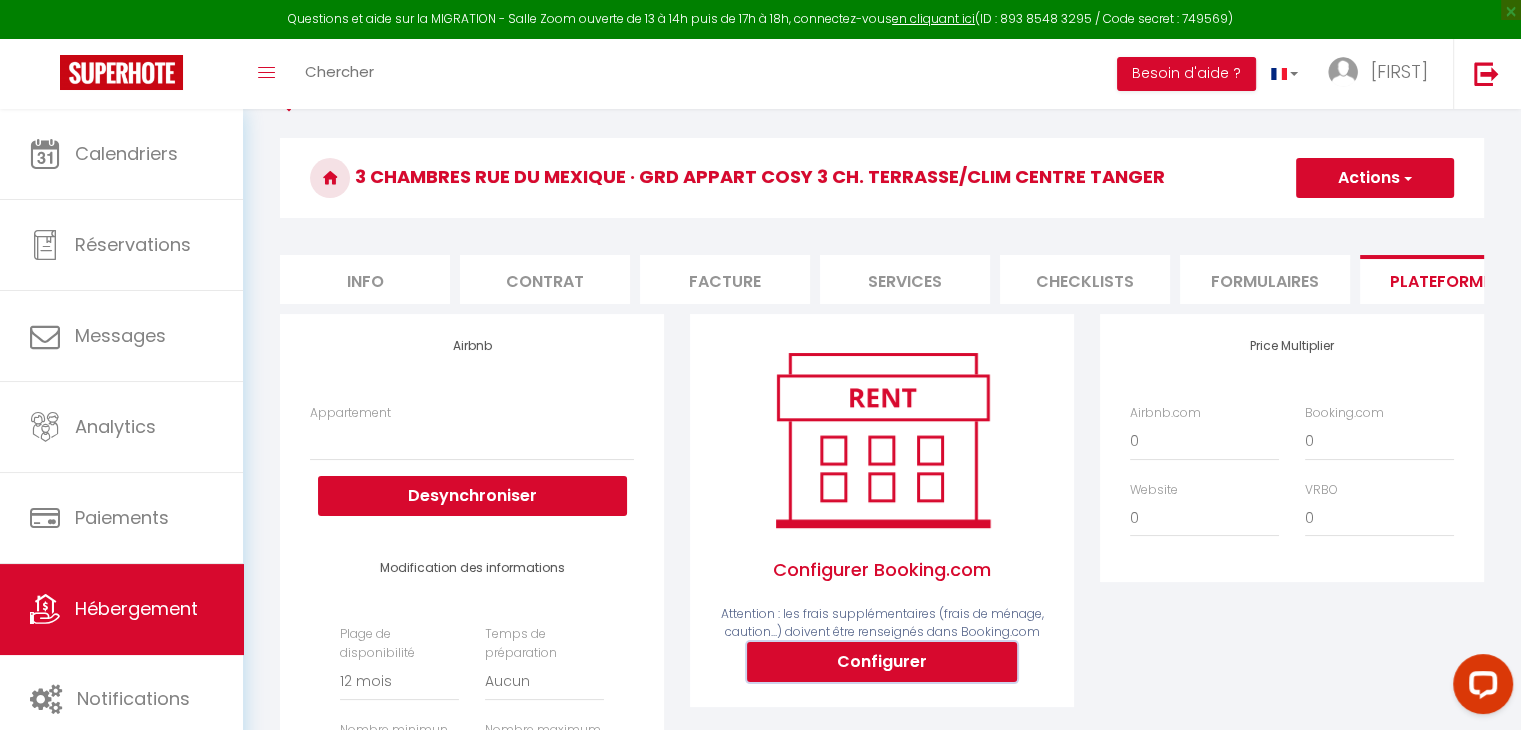 click on "Configurer" at bounding box center [882, 662] 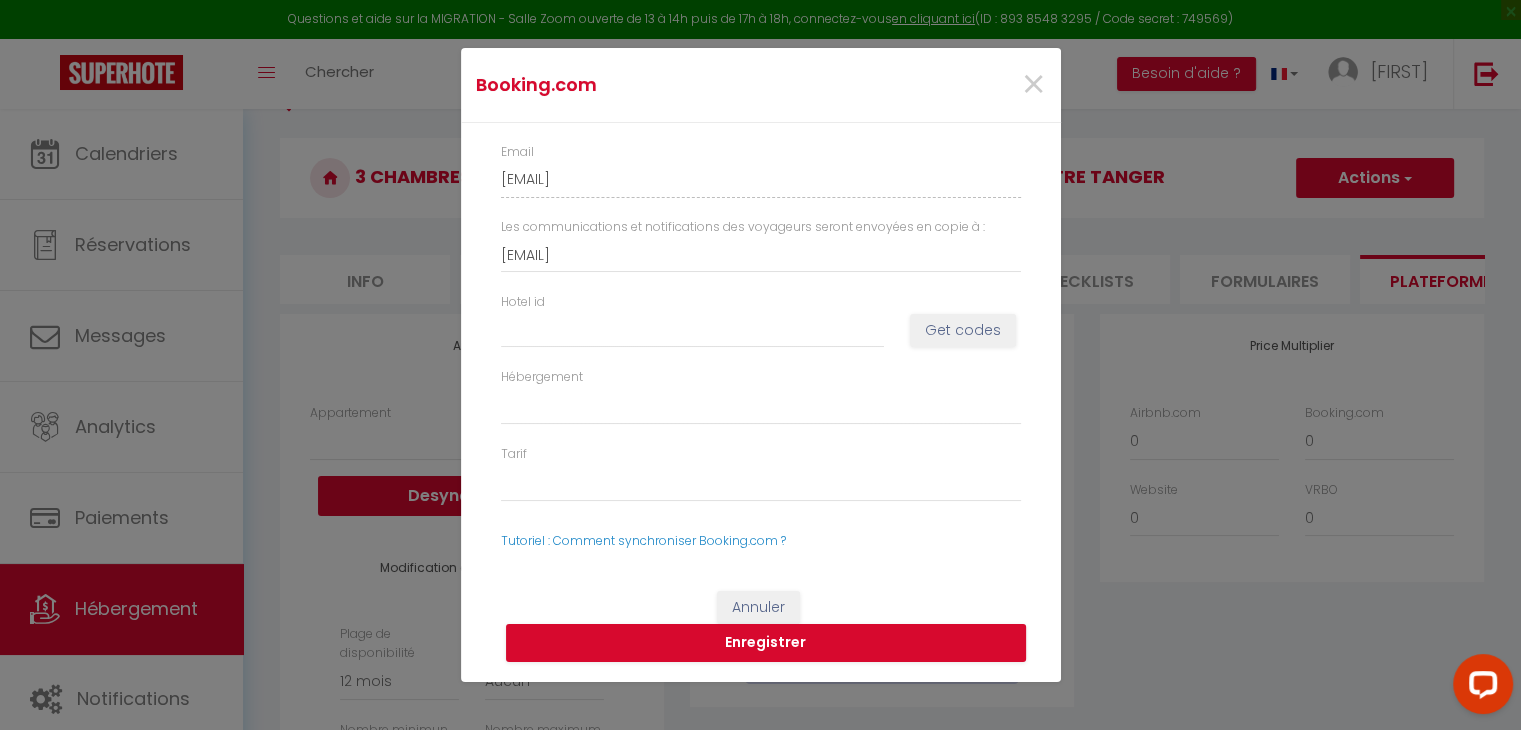 select 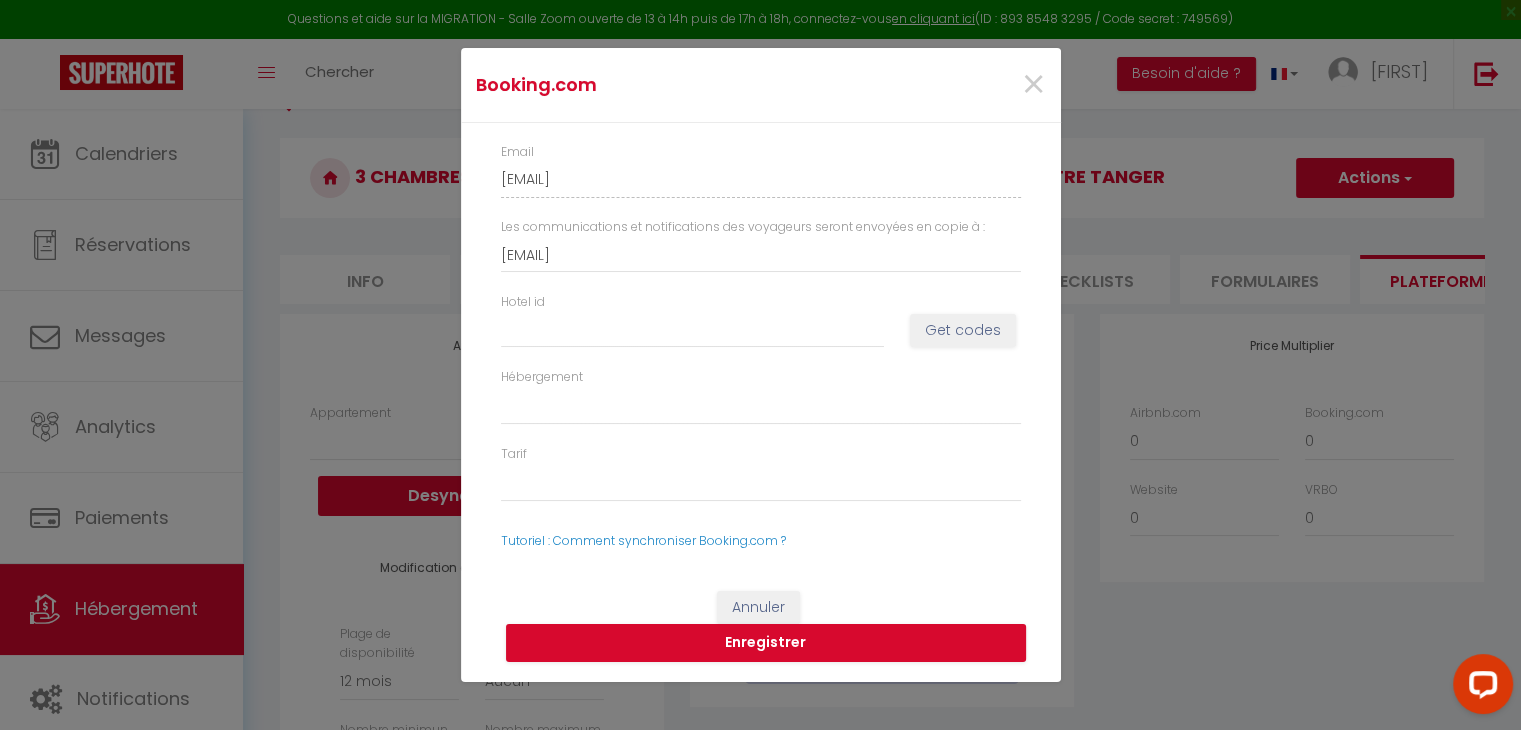 select 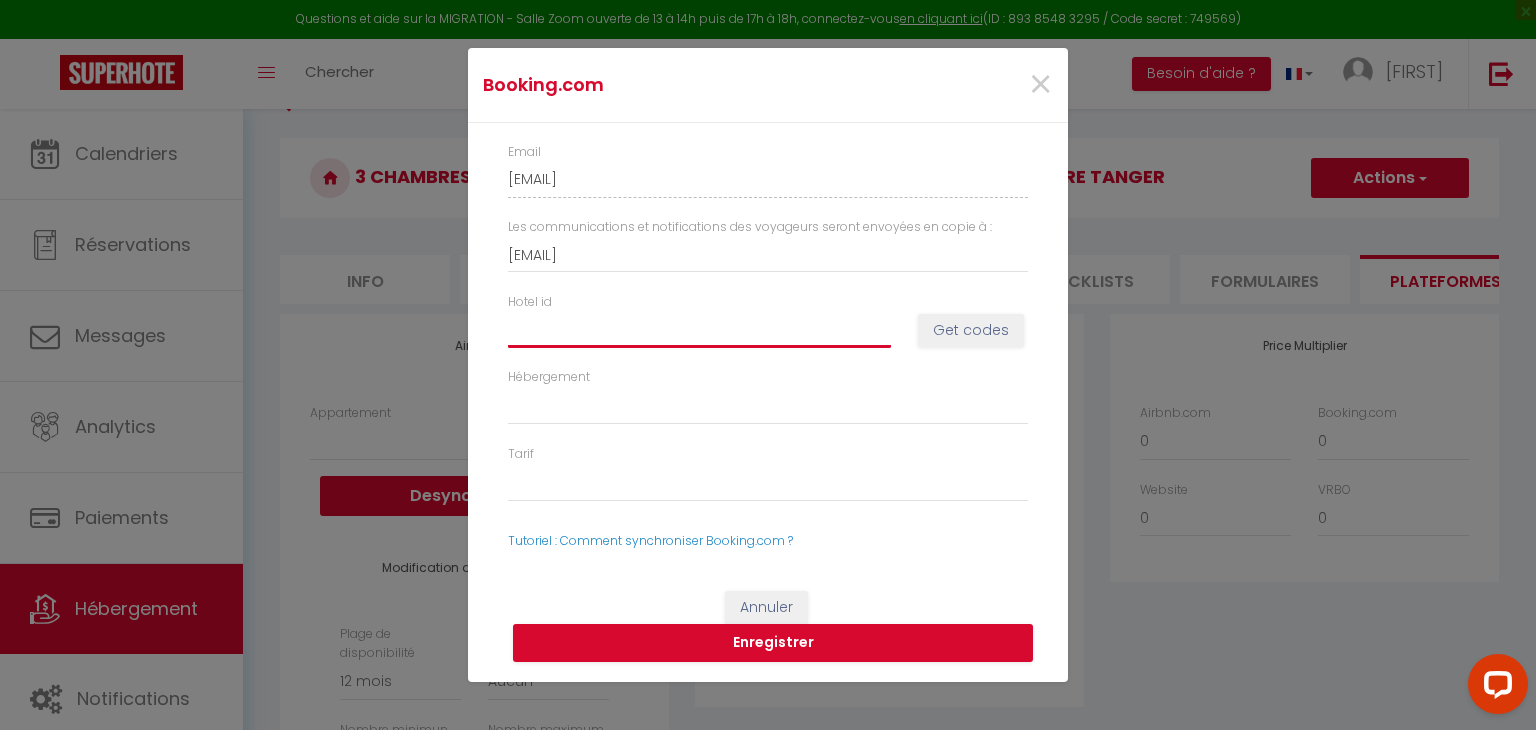 click on "Hotel id" at bounding box center [699, 330] 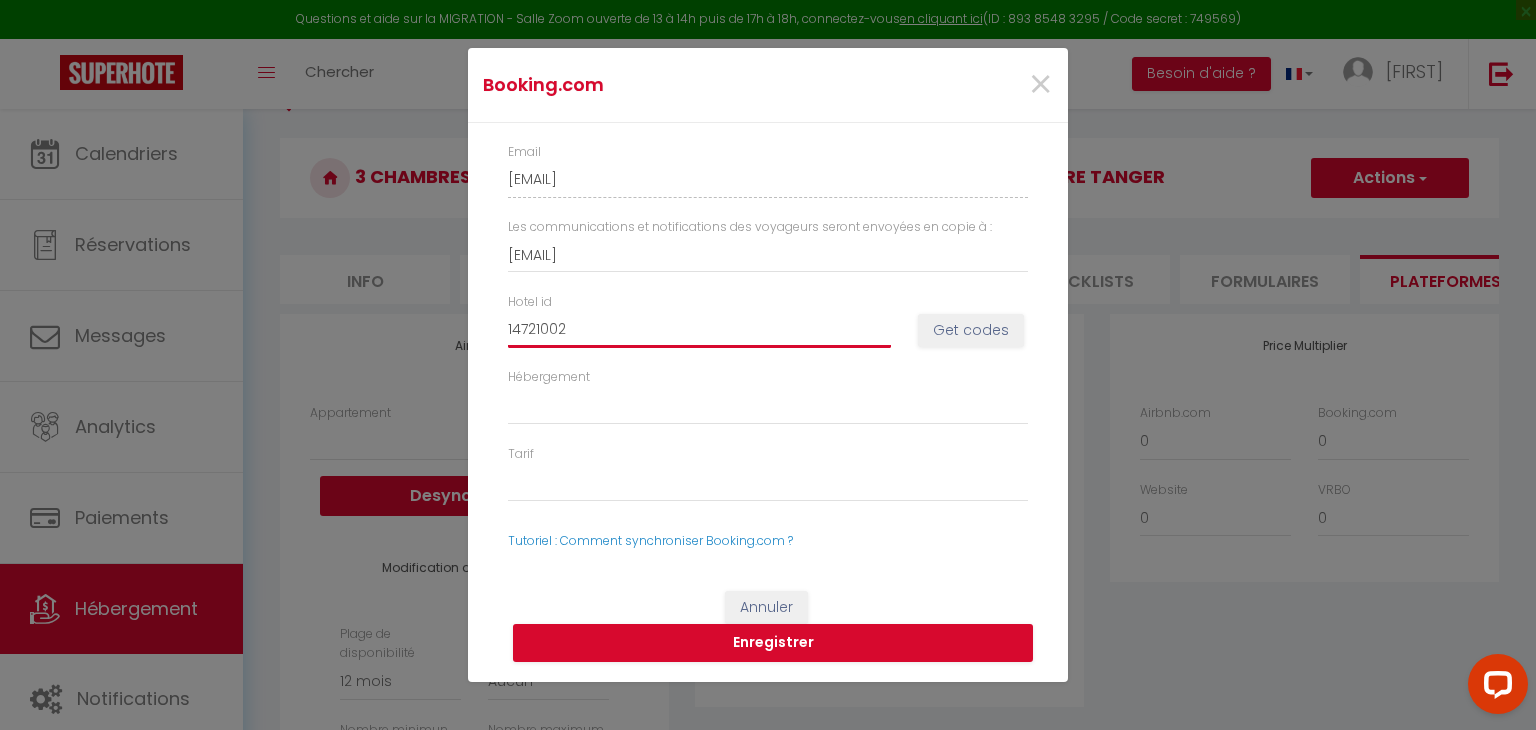 select 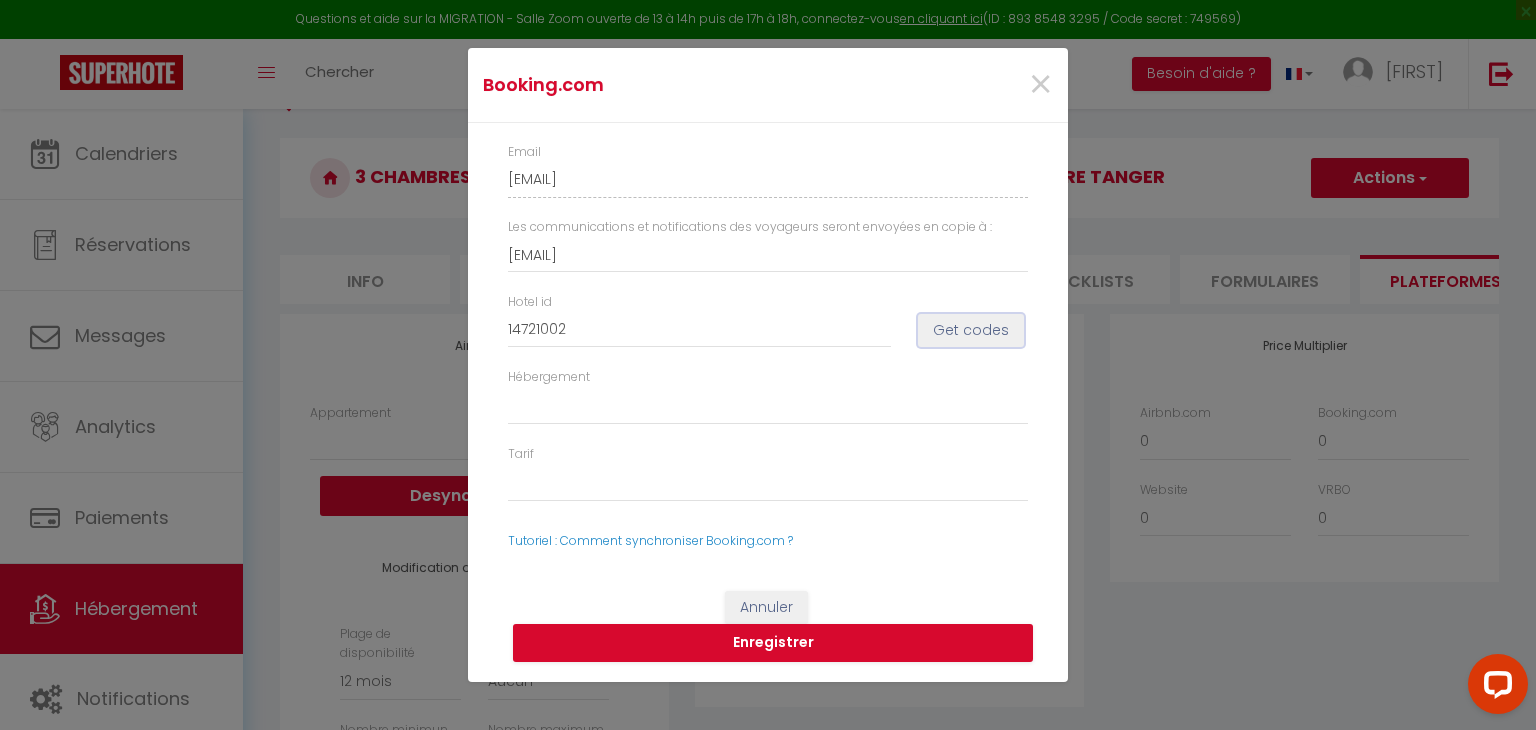 click on "Get codes" at bounding box center (971, 331) 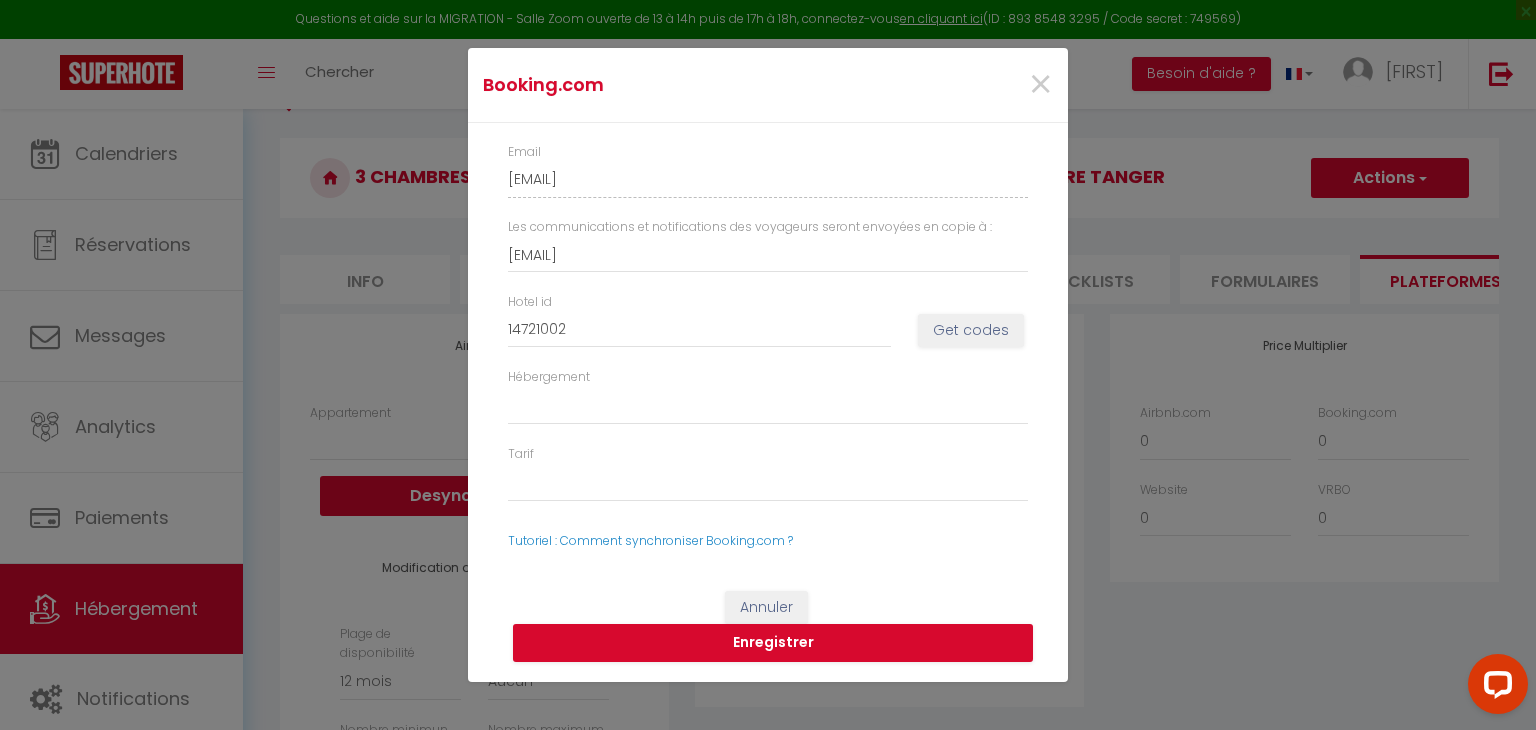 select 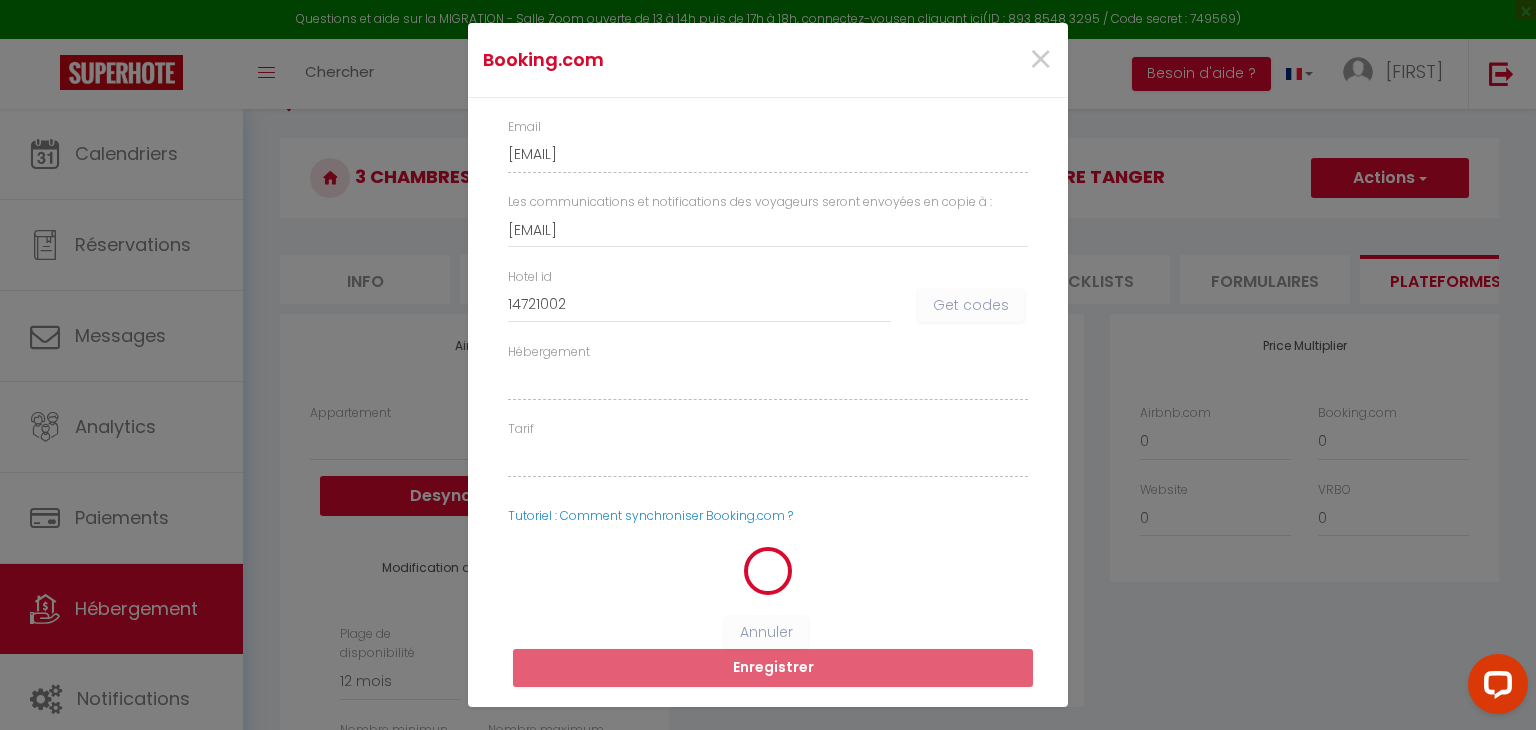 select 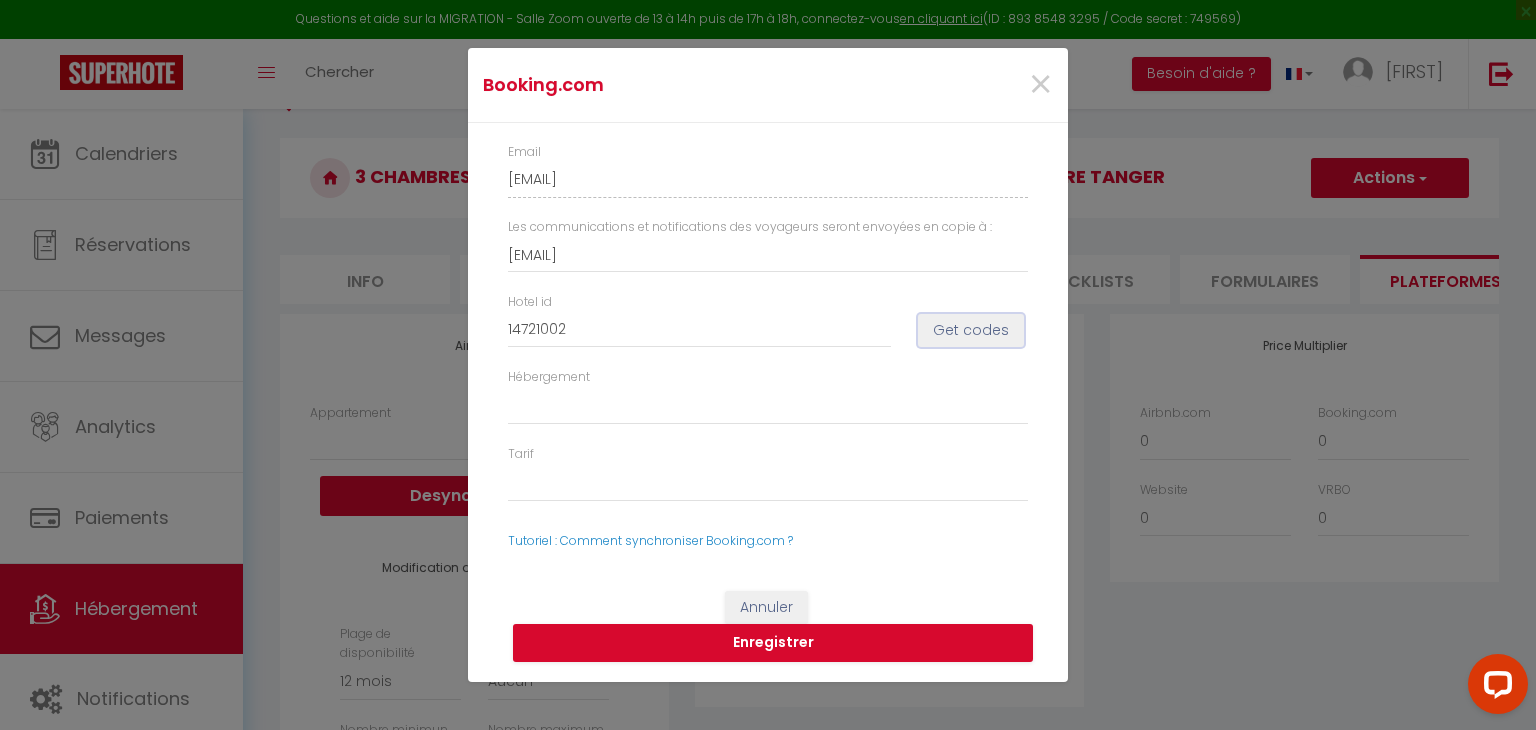 click on "Get codes" at bounding box center (971, 331) 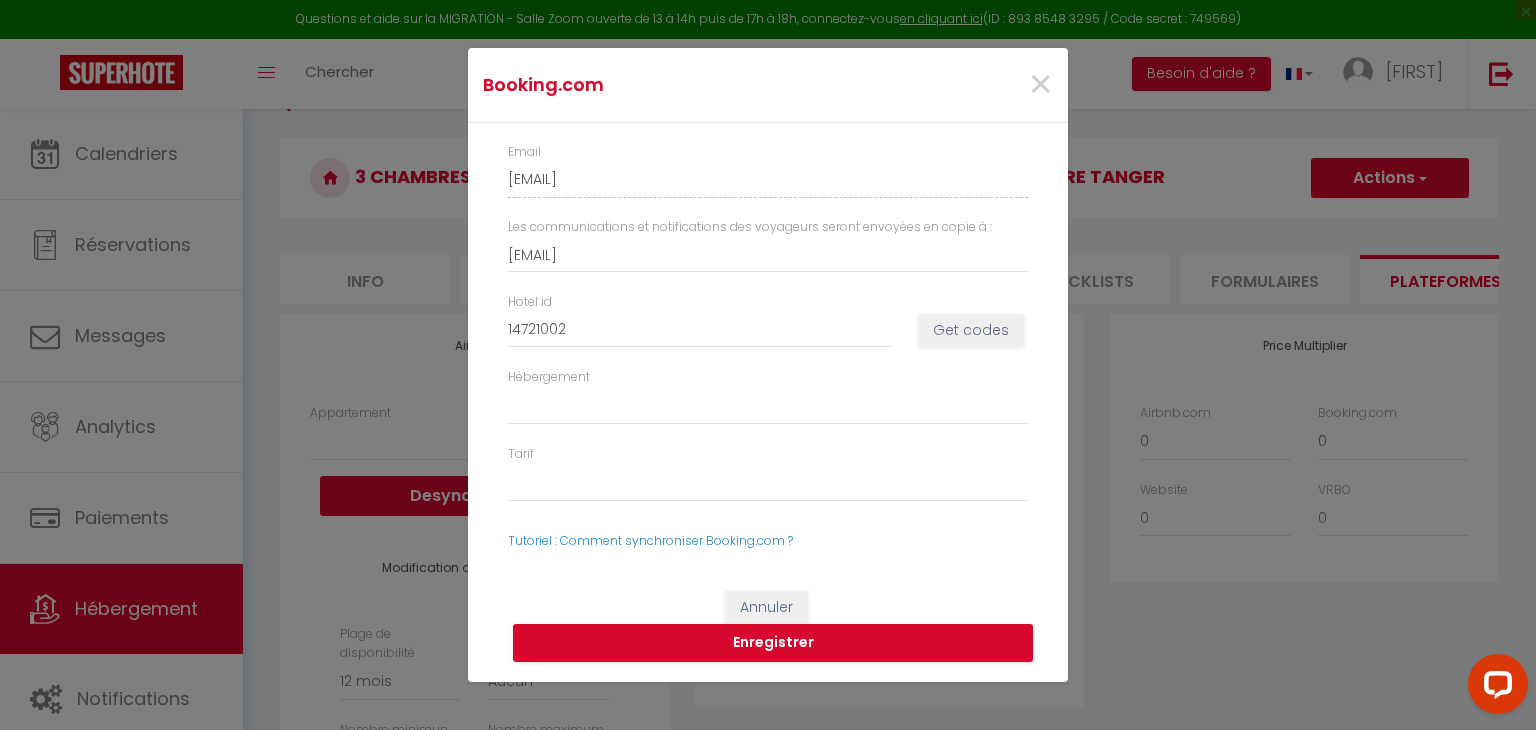 select 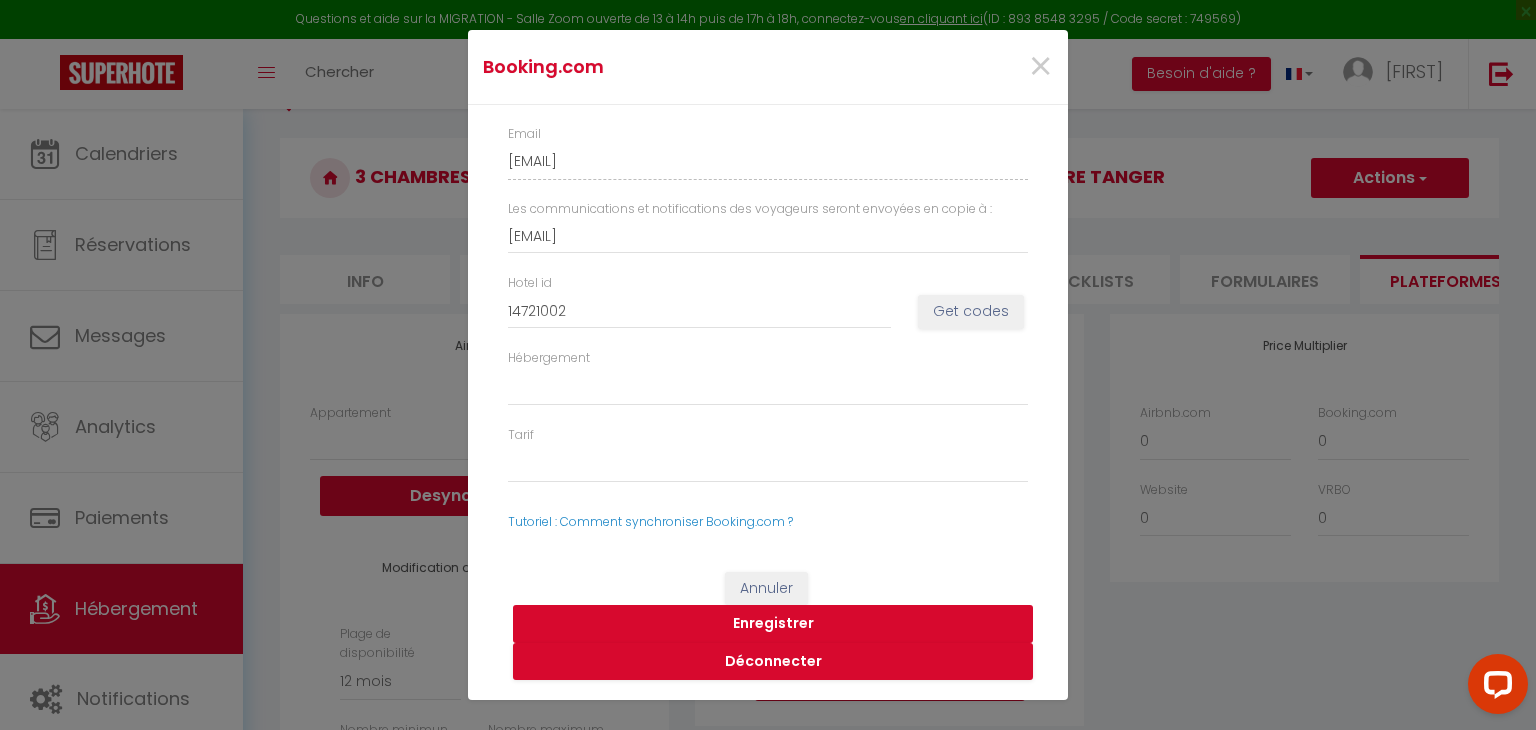 click on "Enregistrer" at bounding box center (773, 624) 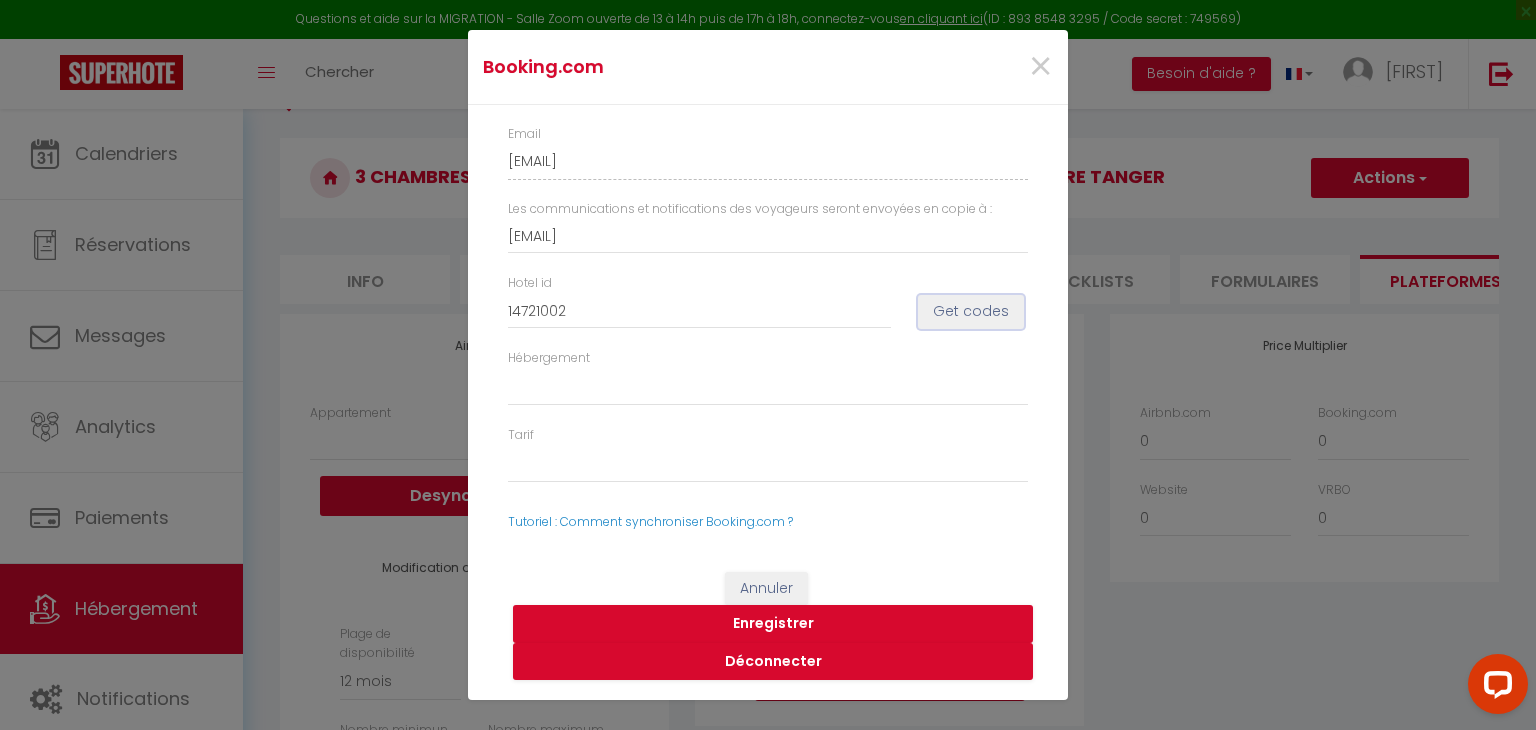 click on "Get codes" at bounding box center [971, 312] 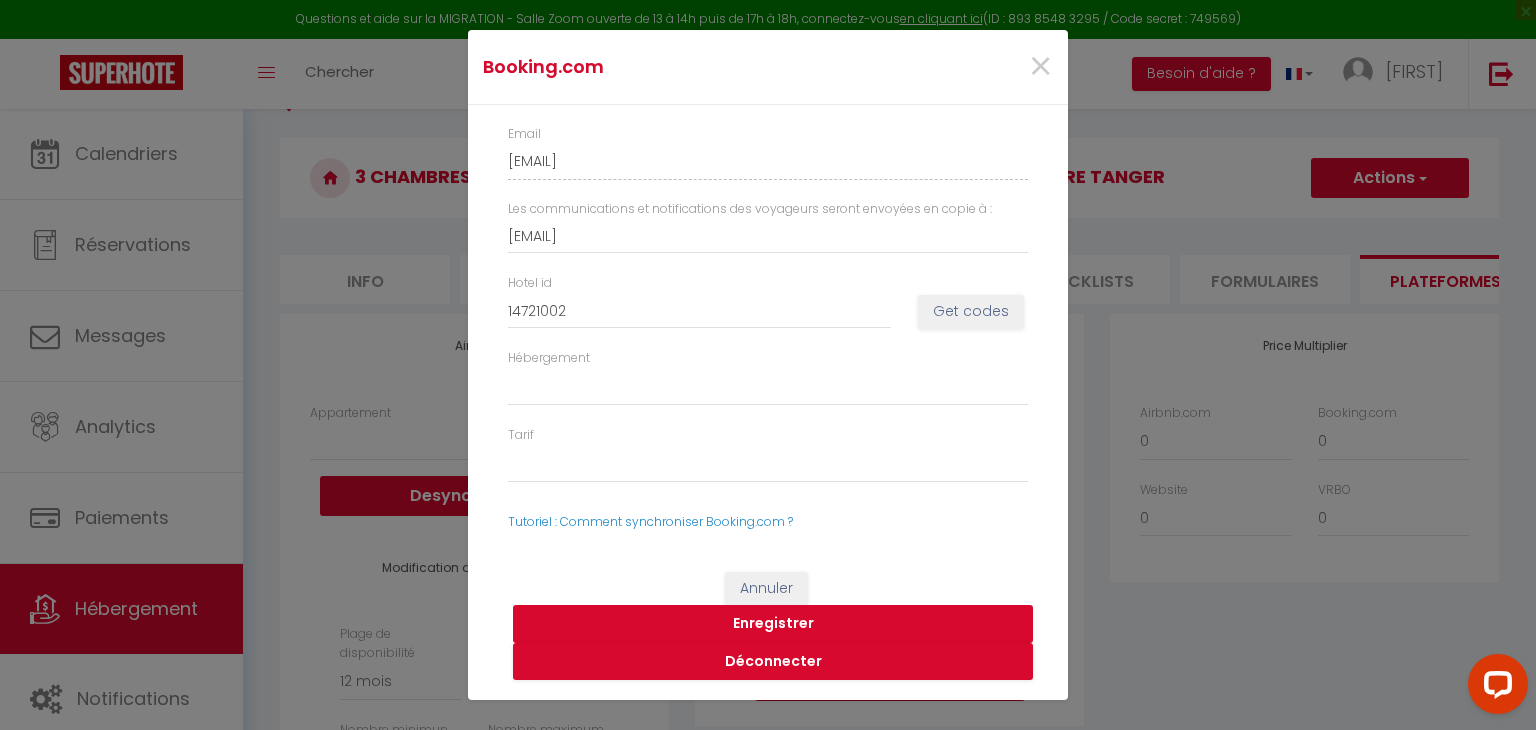 click on "Enregistrer" at bounding box center (773, 624) 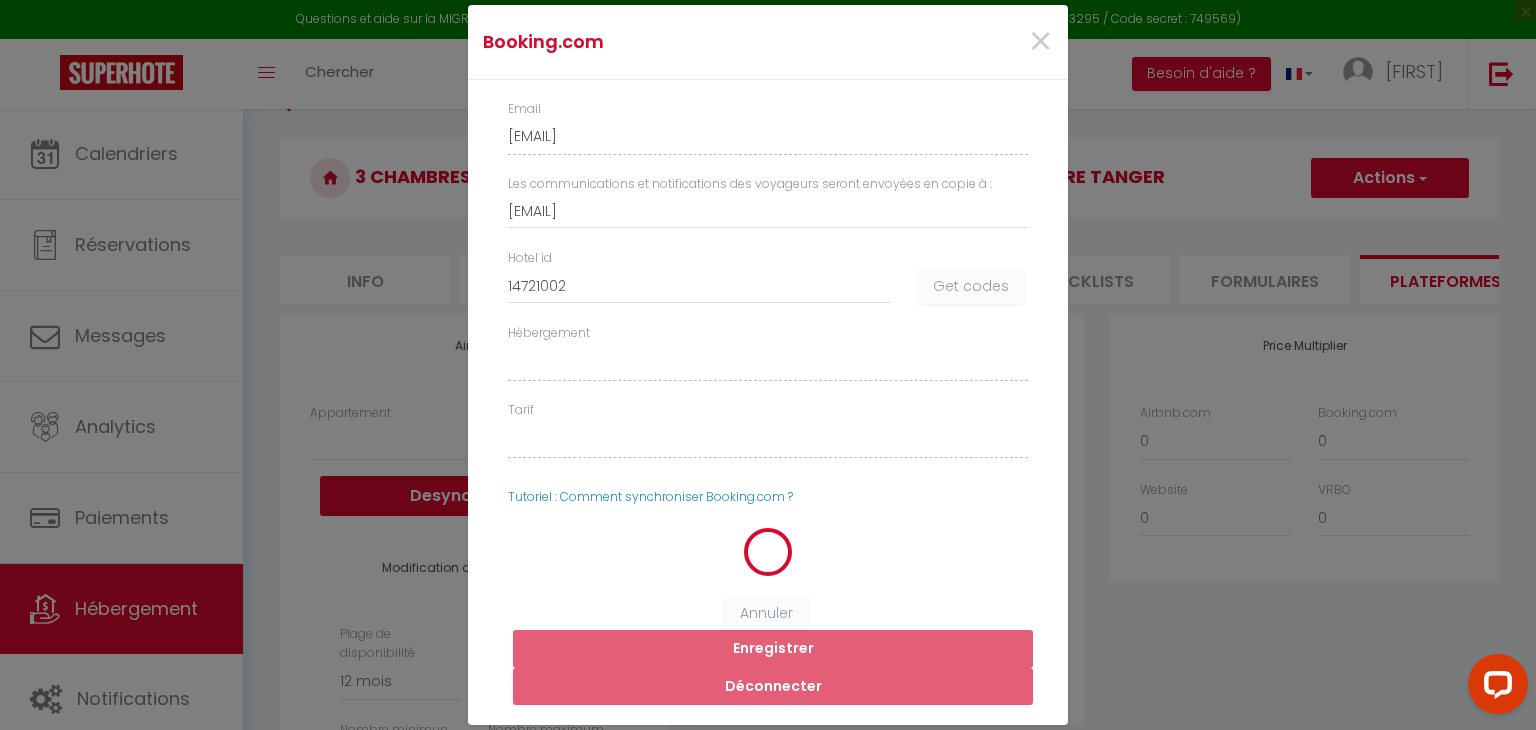select 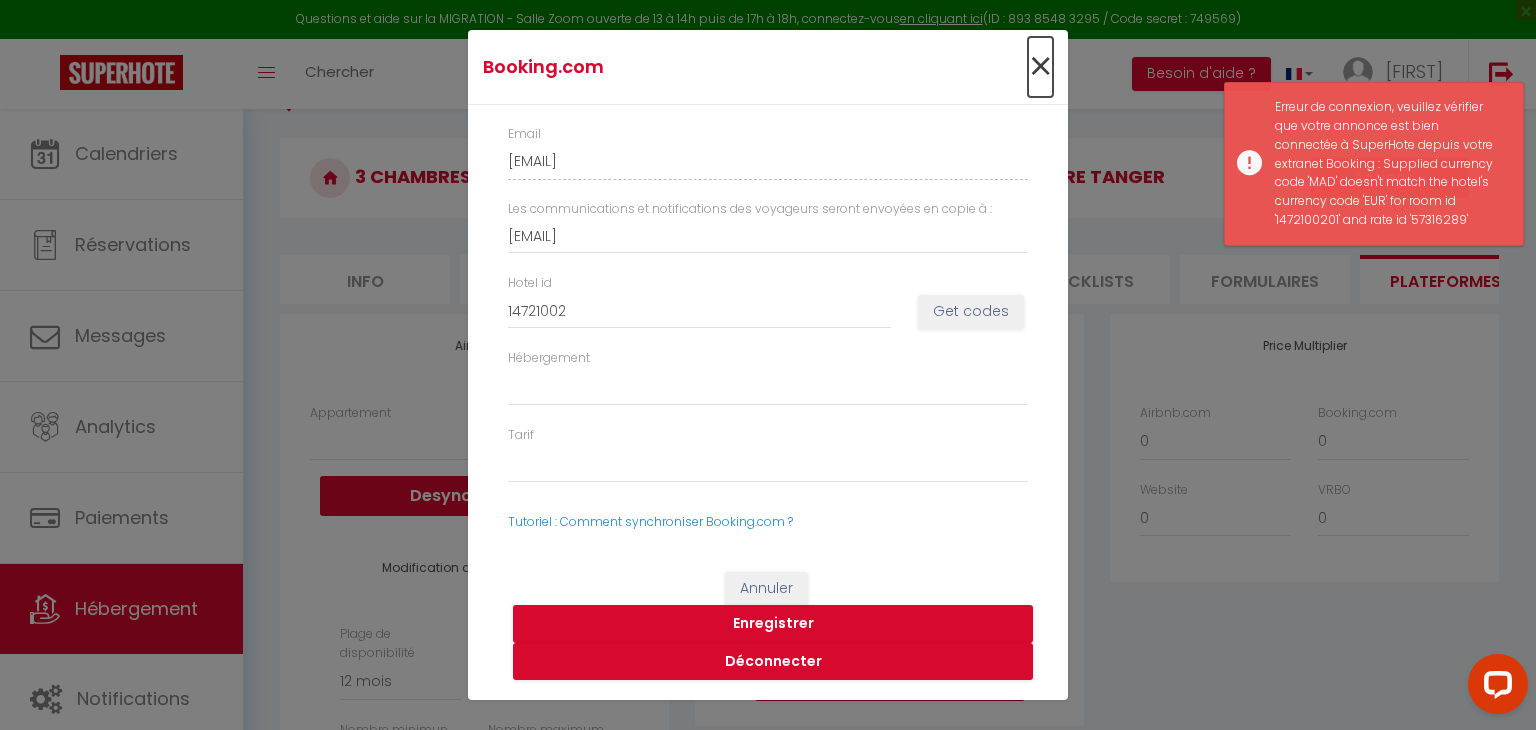 click on "×" at bounding box center [1040, 67] 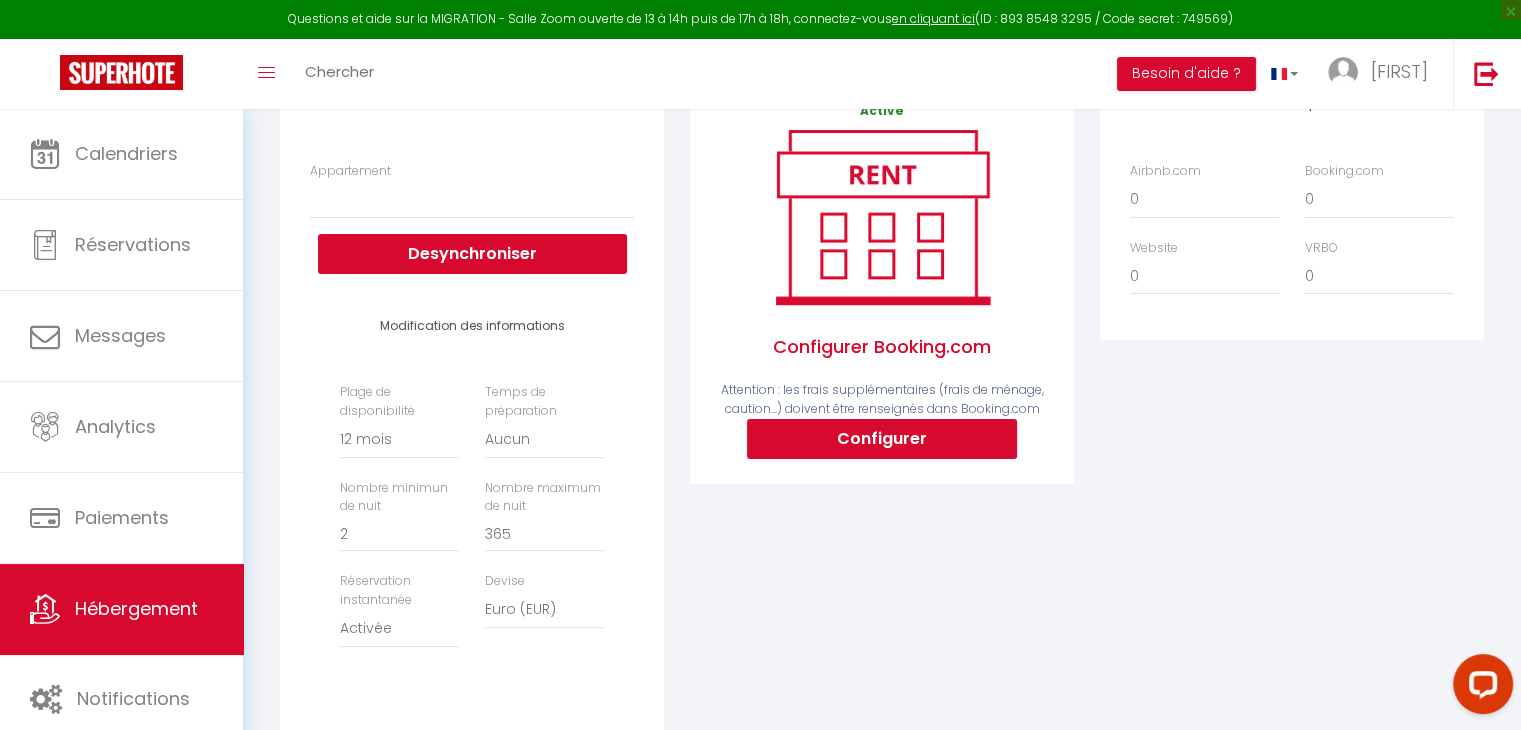 scroll, scrollTop: 231, scrollLeft: 0, axis: vertical 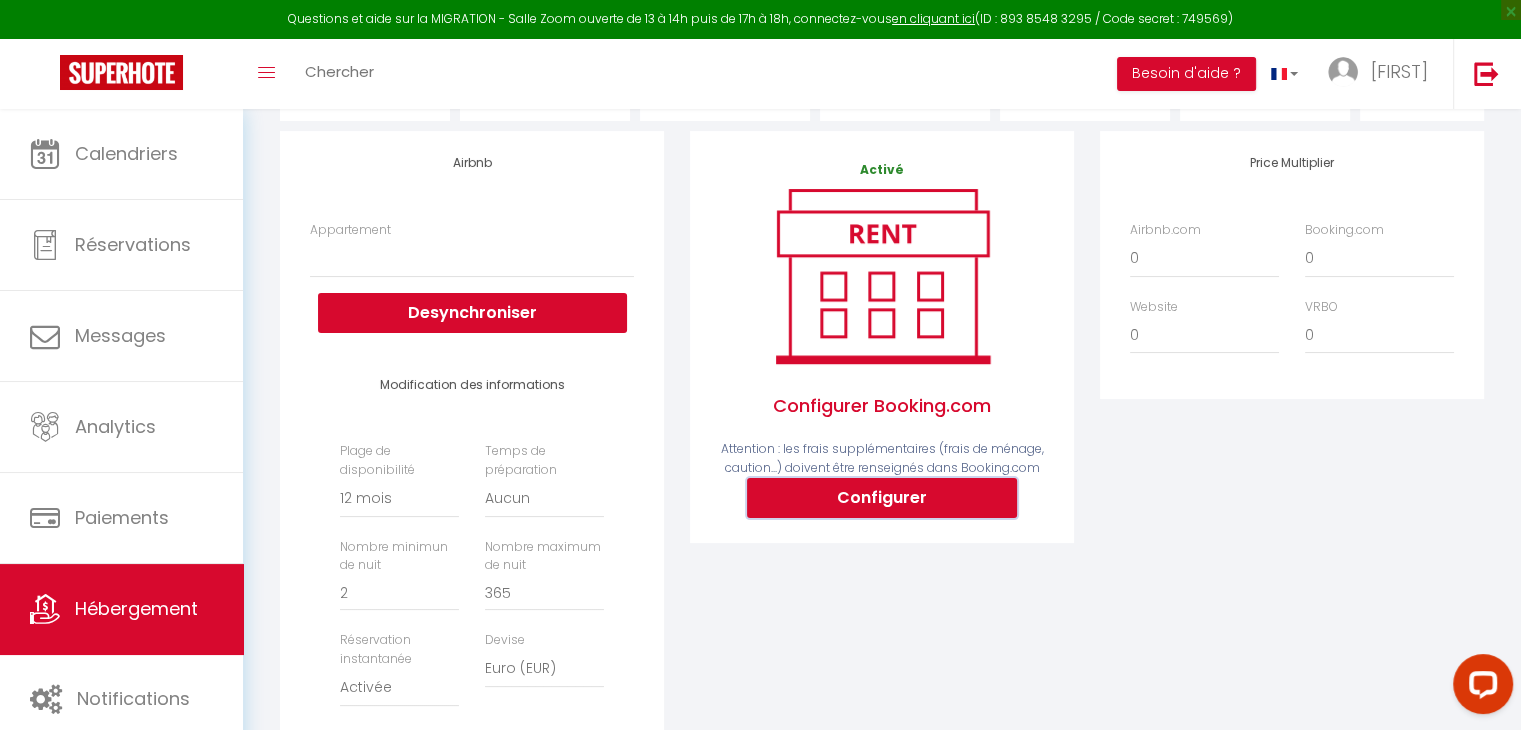 click on "Configurer" at bounding box center (882, 498) 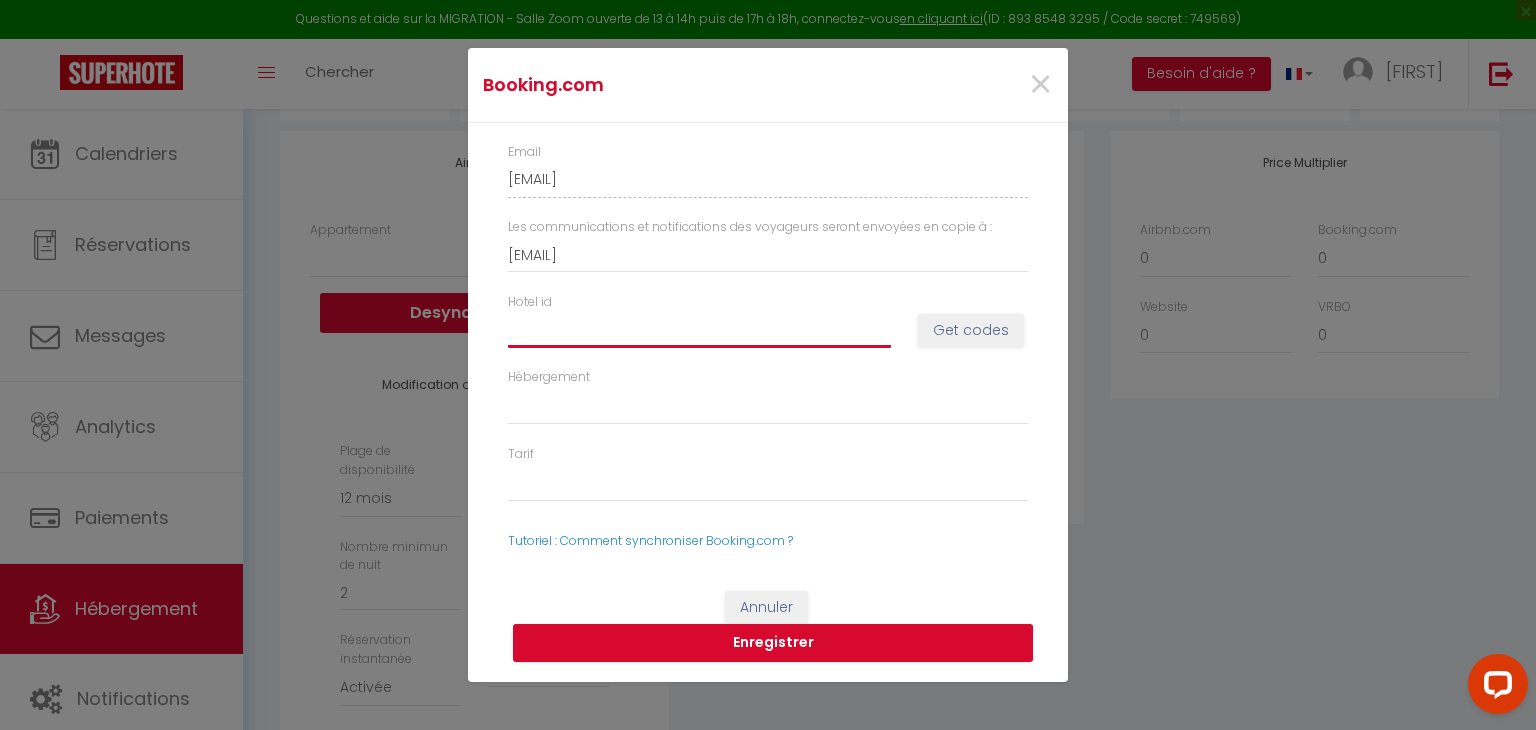click on "Hotel id" at bounding box center (699, 330) 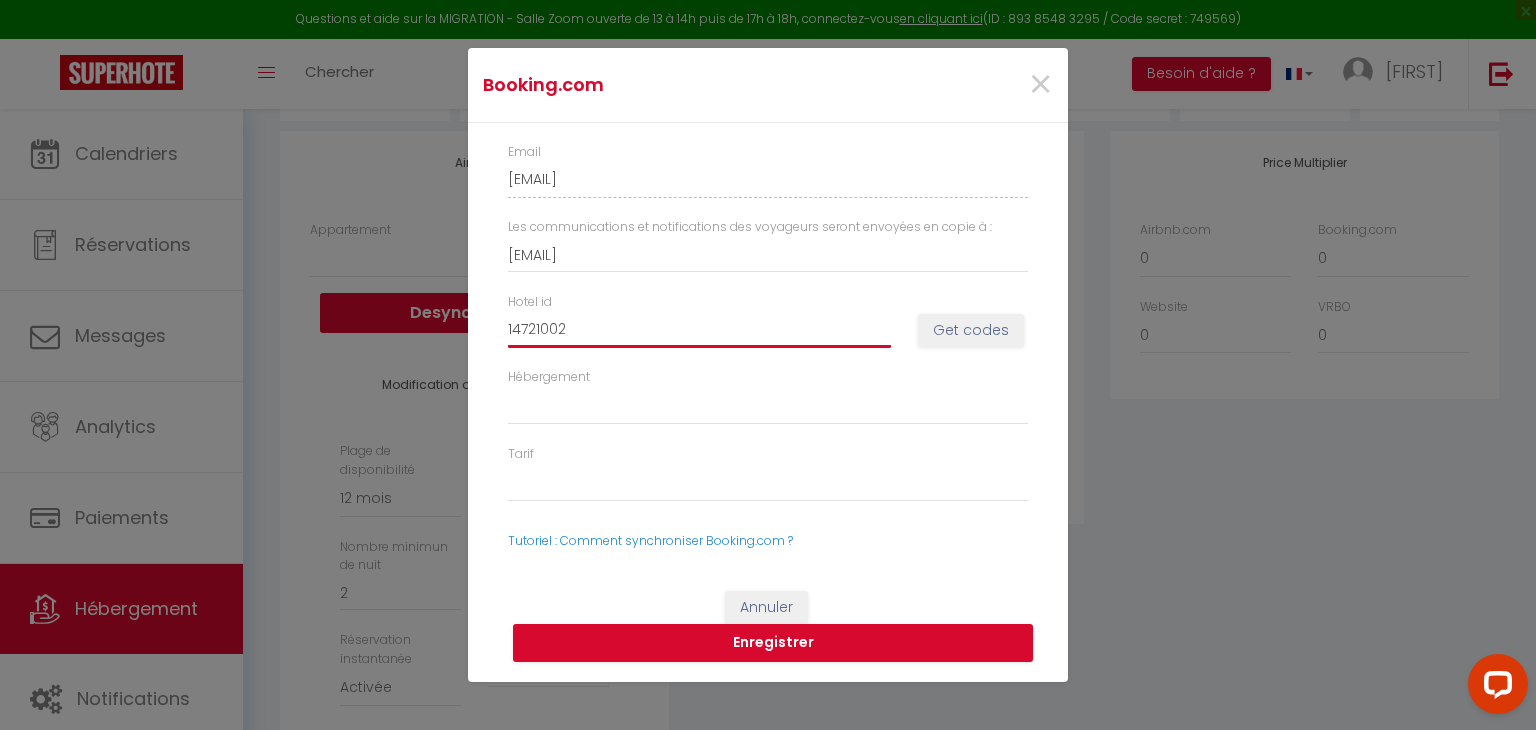 select 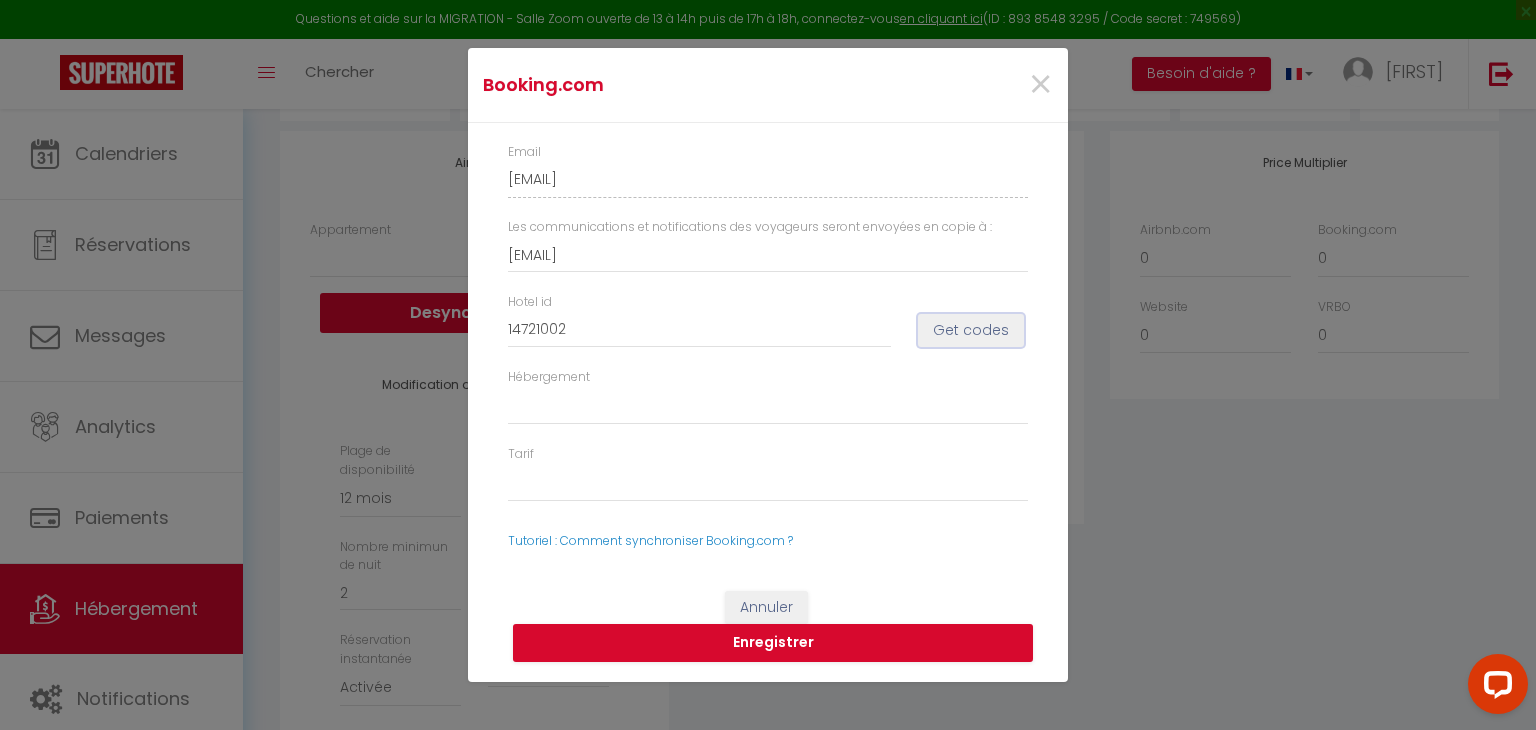 click on "Get codes" at bounding box center (971, 331) 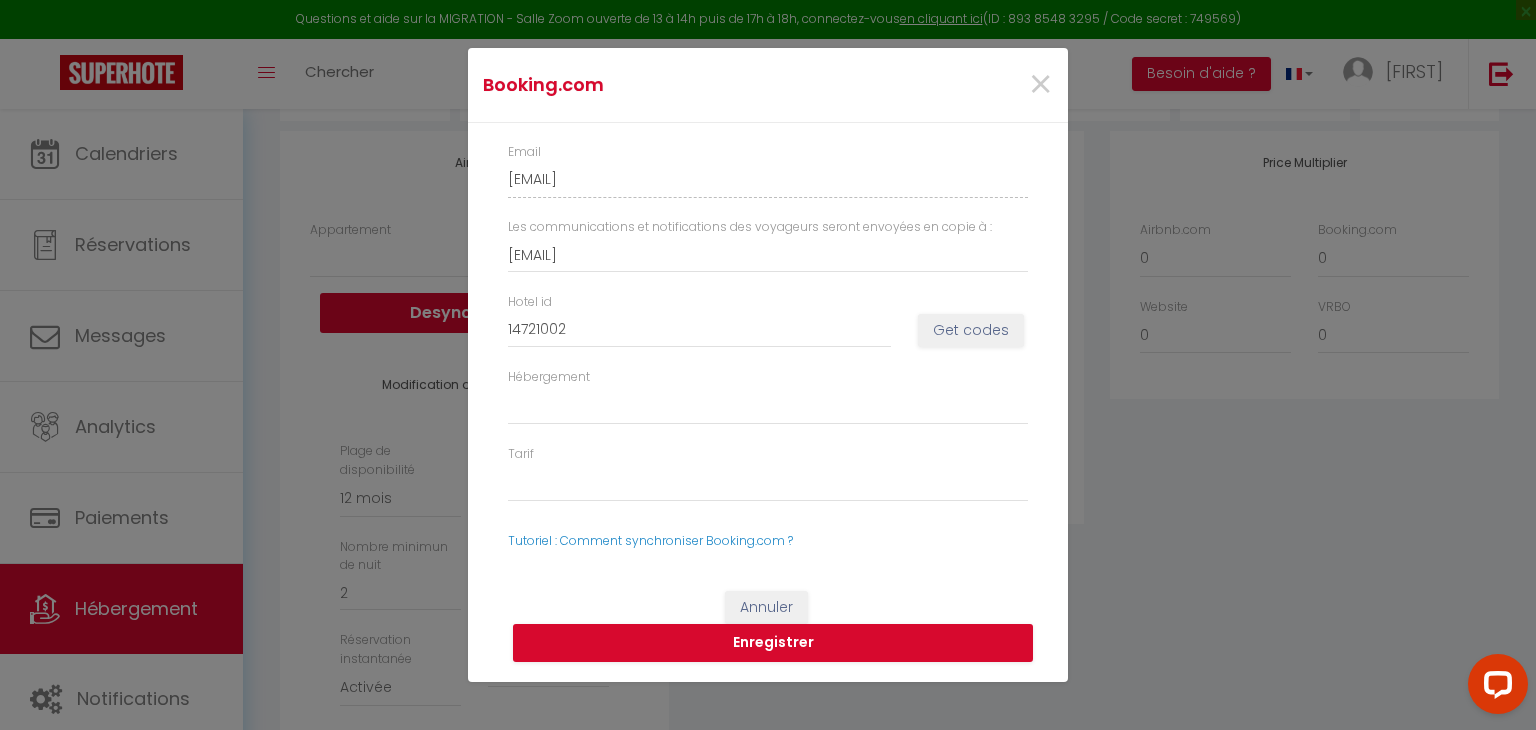 select 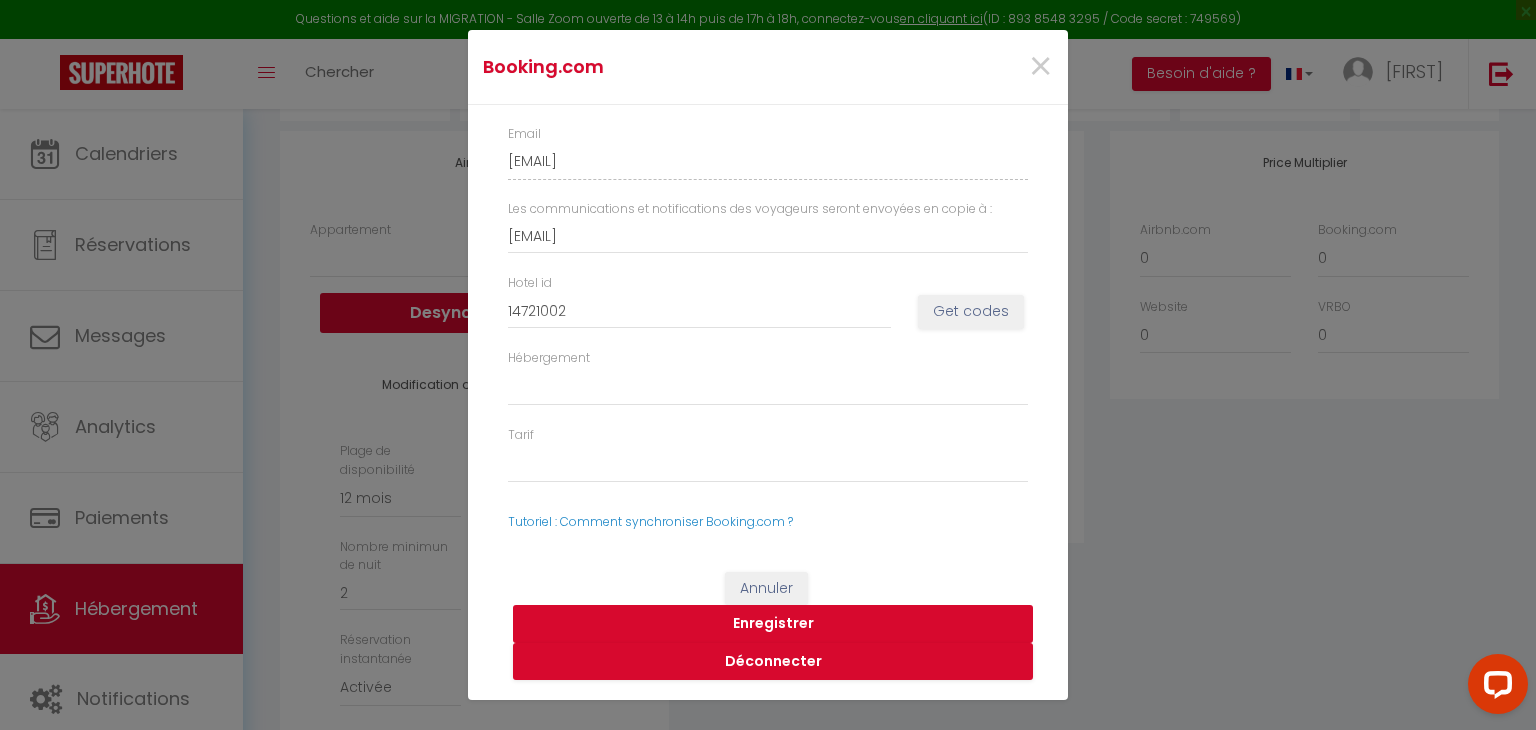 click on "Enregistrer" at bounding box center (773, 624) 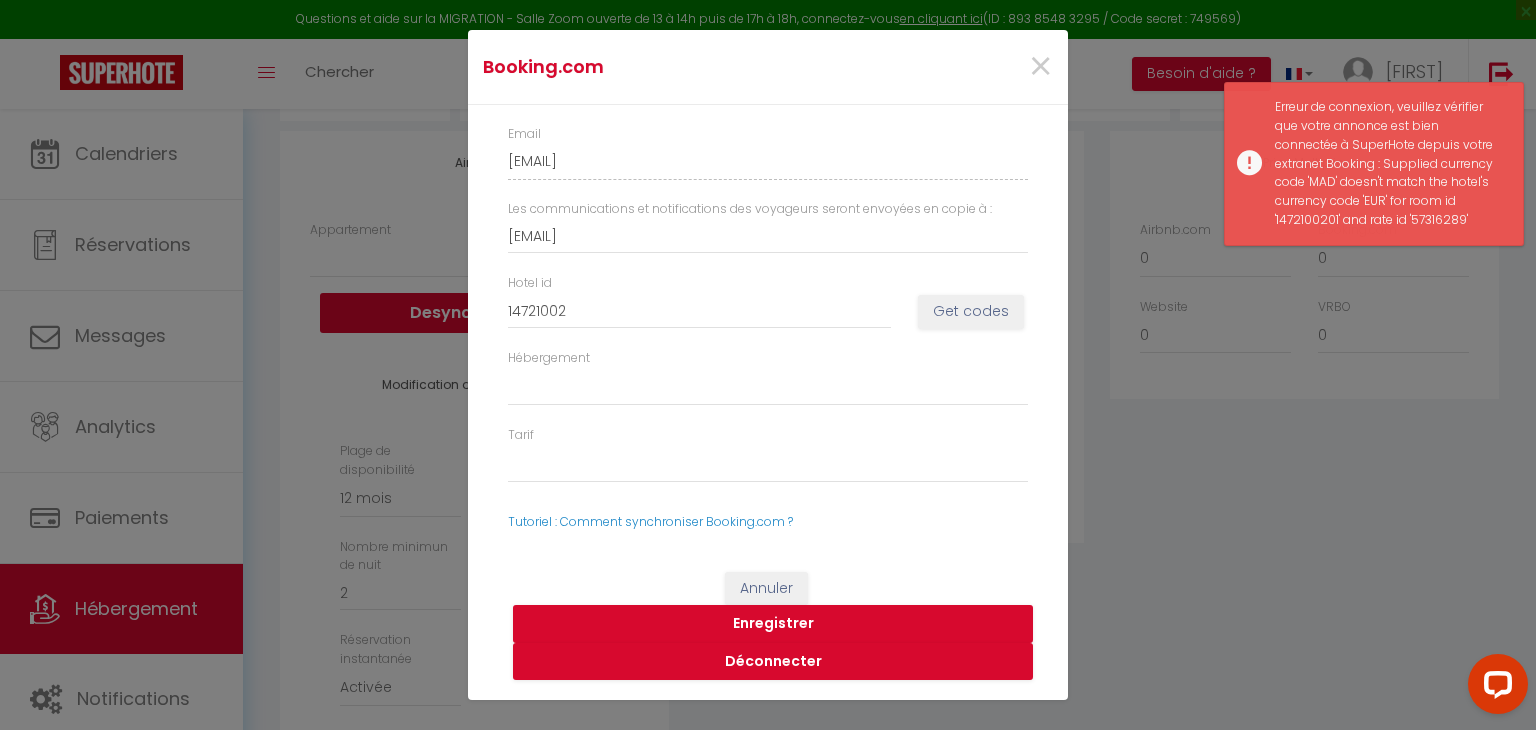 click on "Booking.com
×
Email
mehdi-guennouni-an3xsafa_property@reply.superhote.com
Les communications et notifications des voyageurs seront envoyées en copie à :
mehdi.easyhost@gmail.com
Hotel id
14721002
Get codes
Hébergement
1472100201
-
Three-Bedroom Apartment
Tarif
57316289
-
Standard Rate
Tutoriel : Comment synchroniser Booking.com ?" at bounding box center [768, 365] 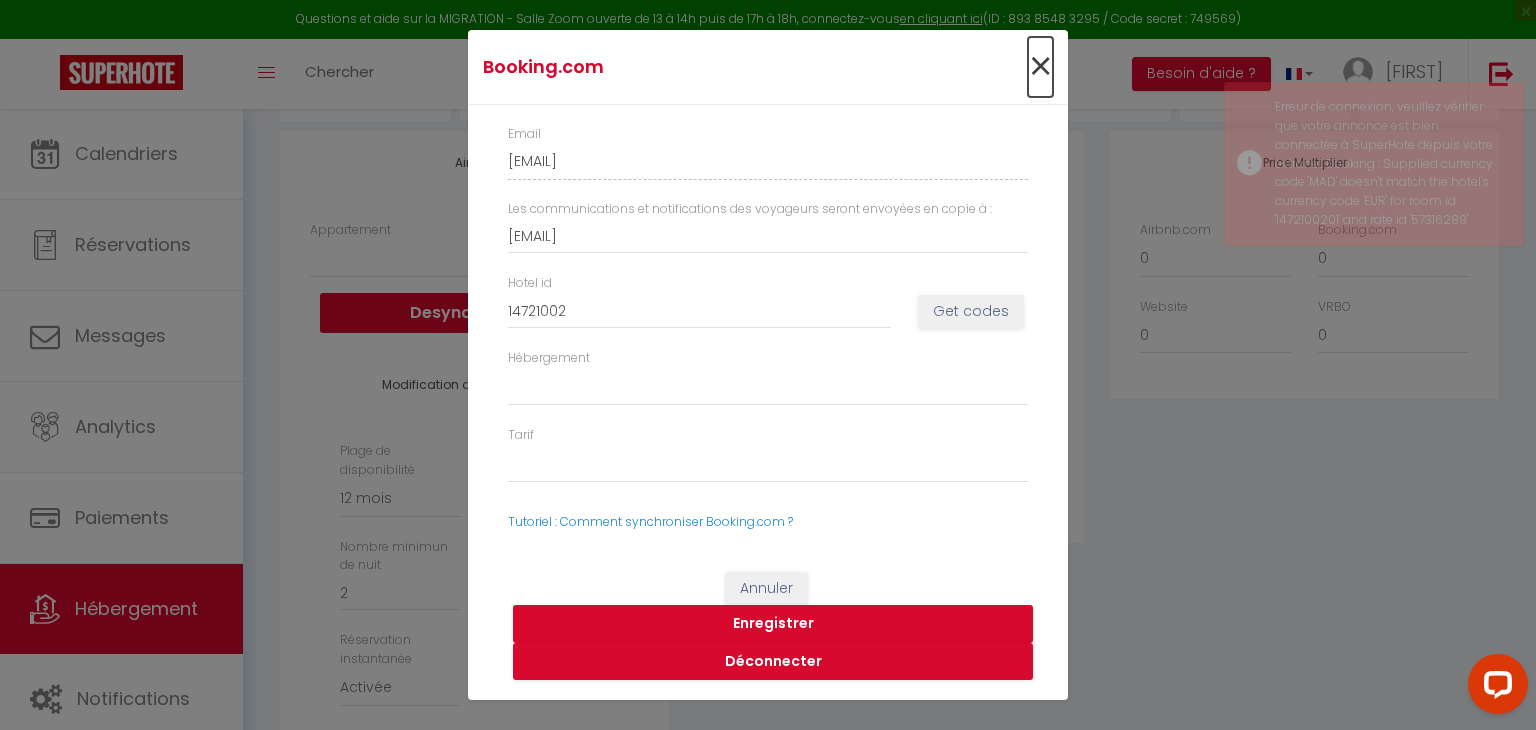 click on "×" at bounding box center [1040, 67] 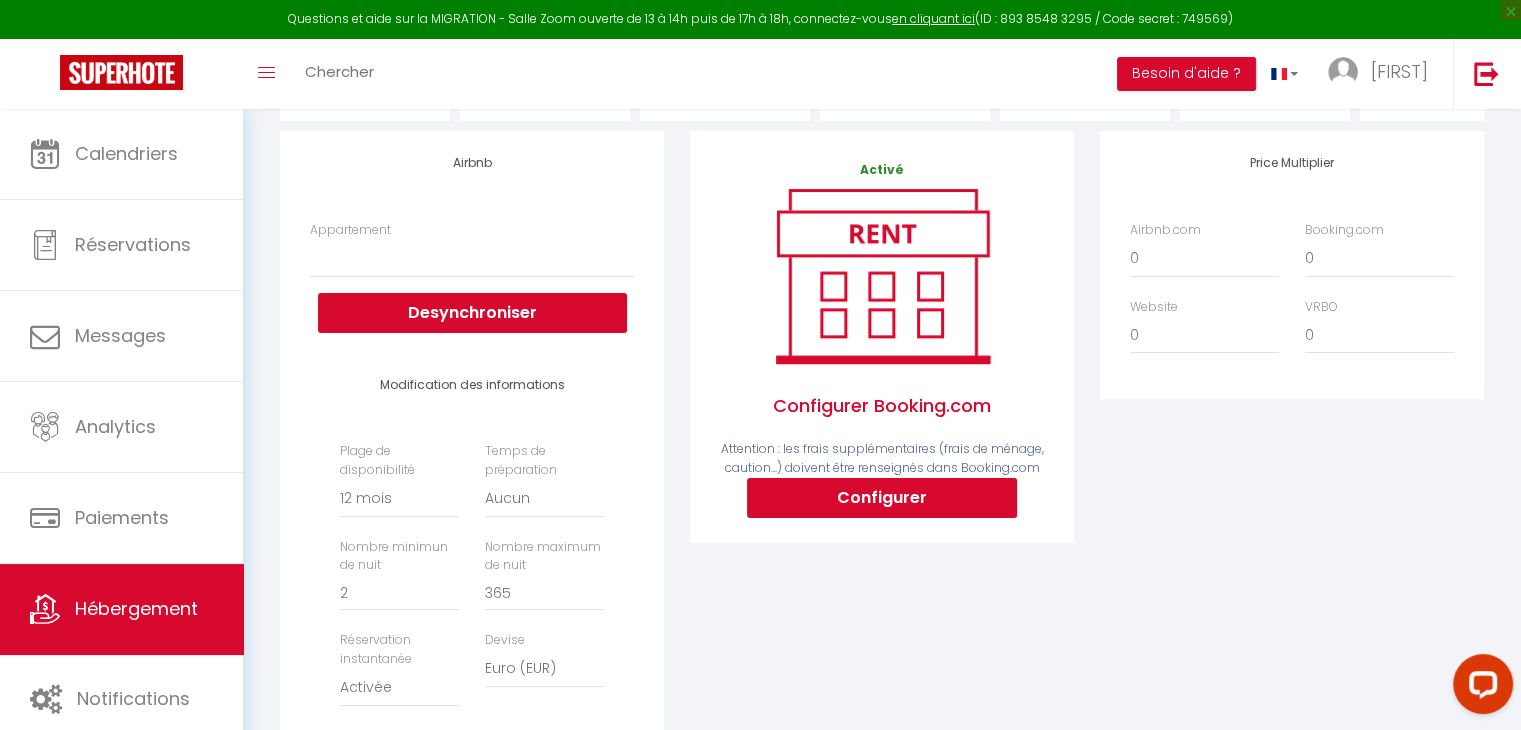 scroll, scrollTop: 0, scrollLeft: 0, axis: both 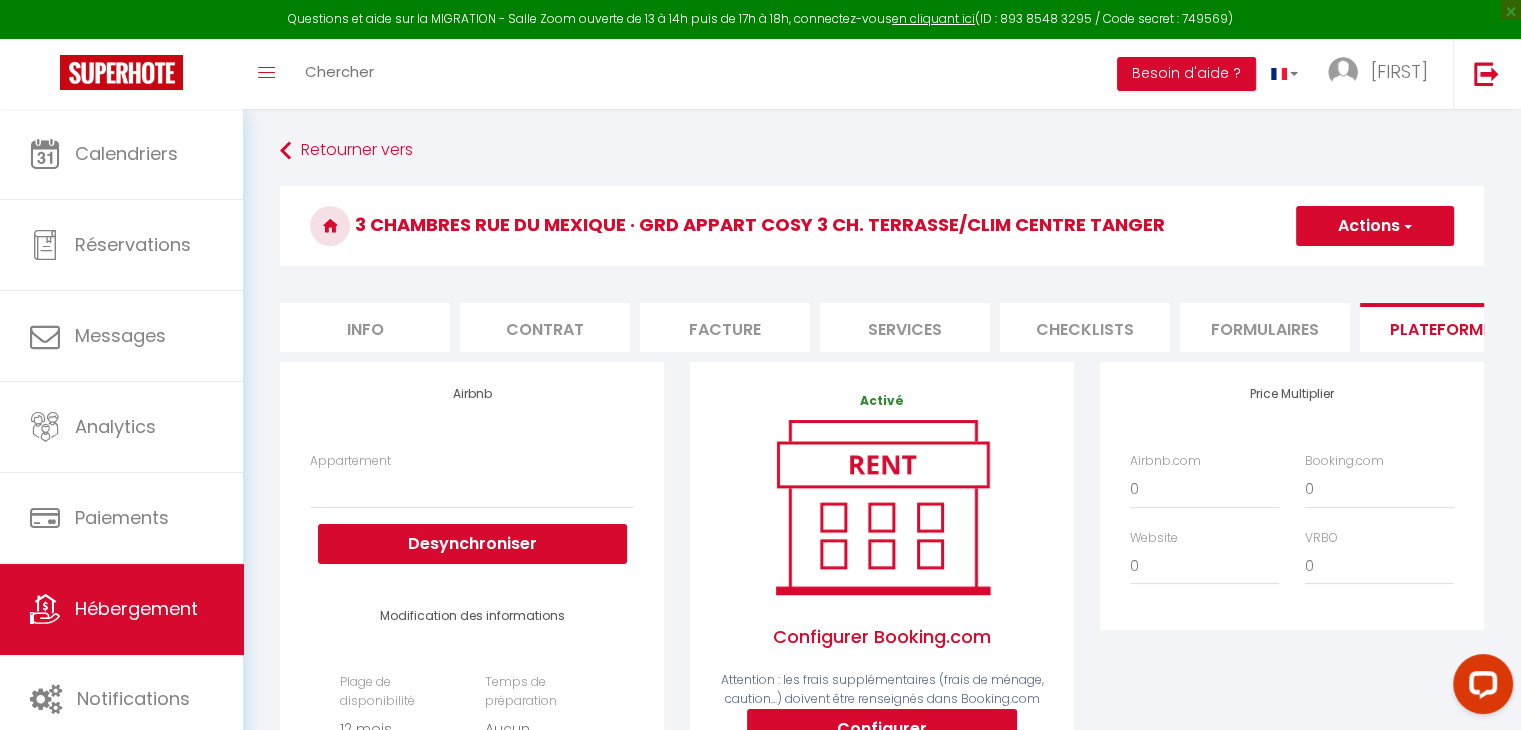 click on "Actions" at bounding box center [1375, 226] 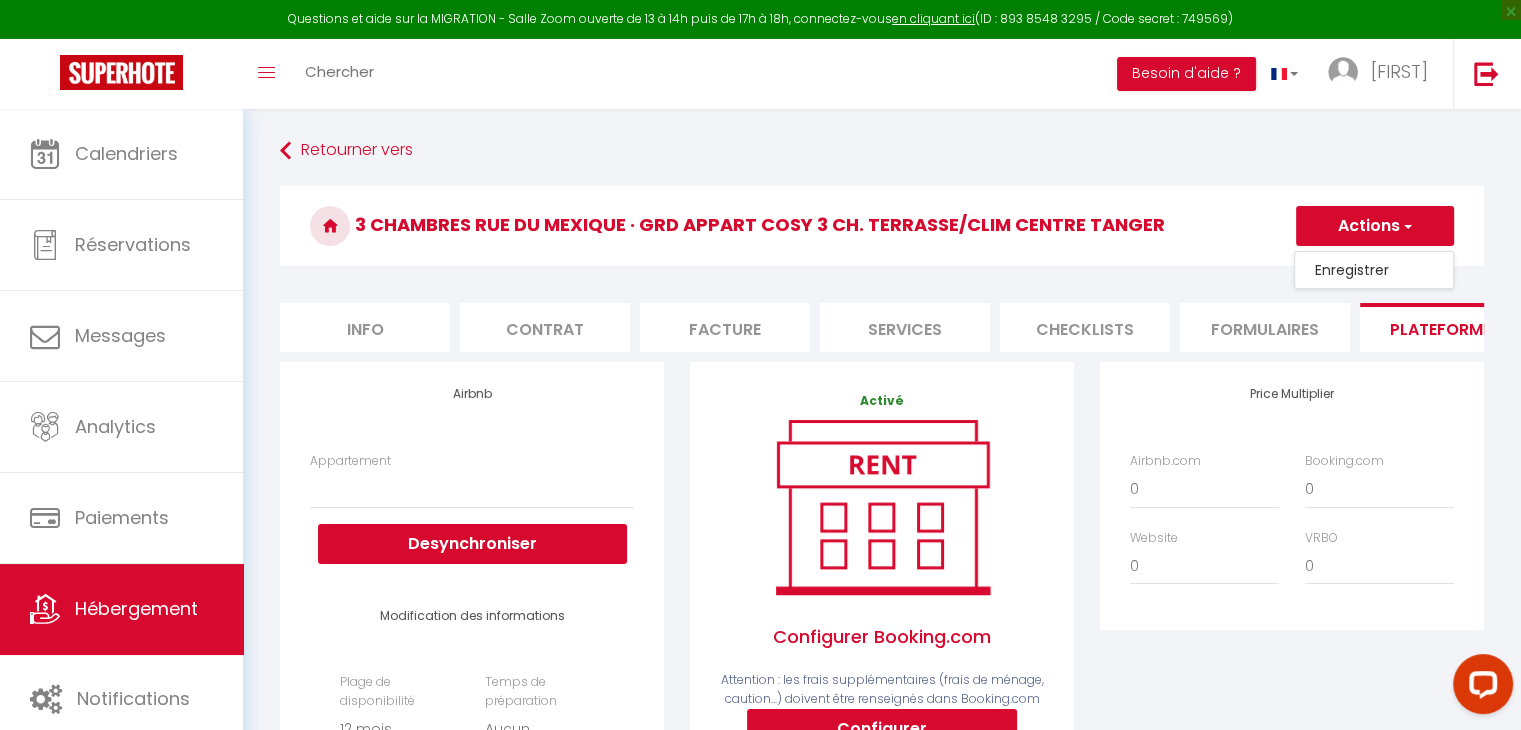 click on "Enregistrer" at bounding box center [1374, 270] 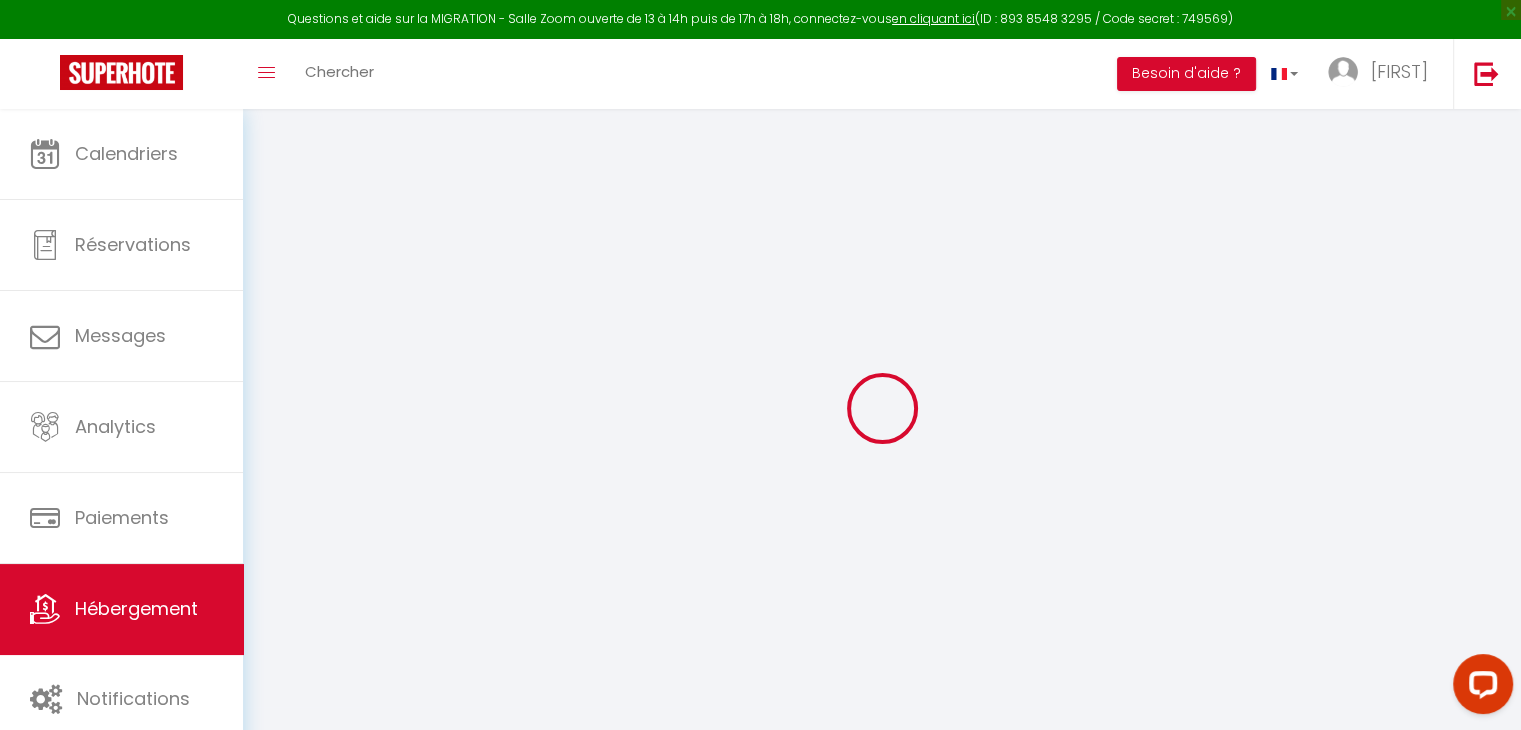 select 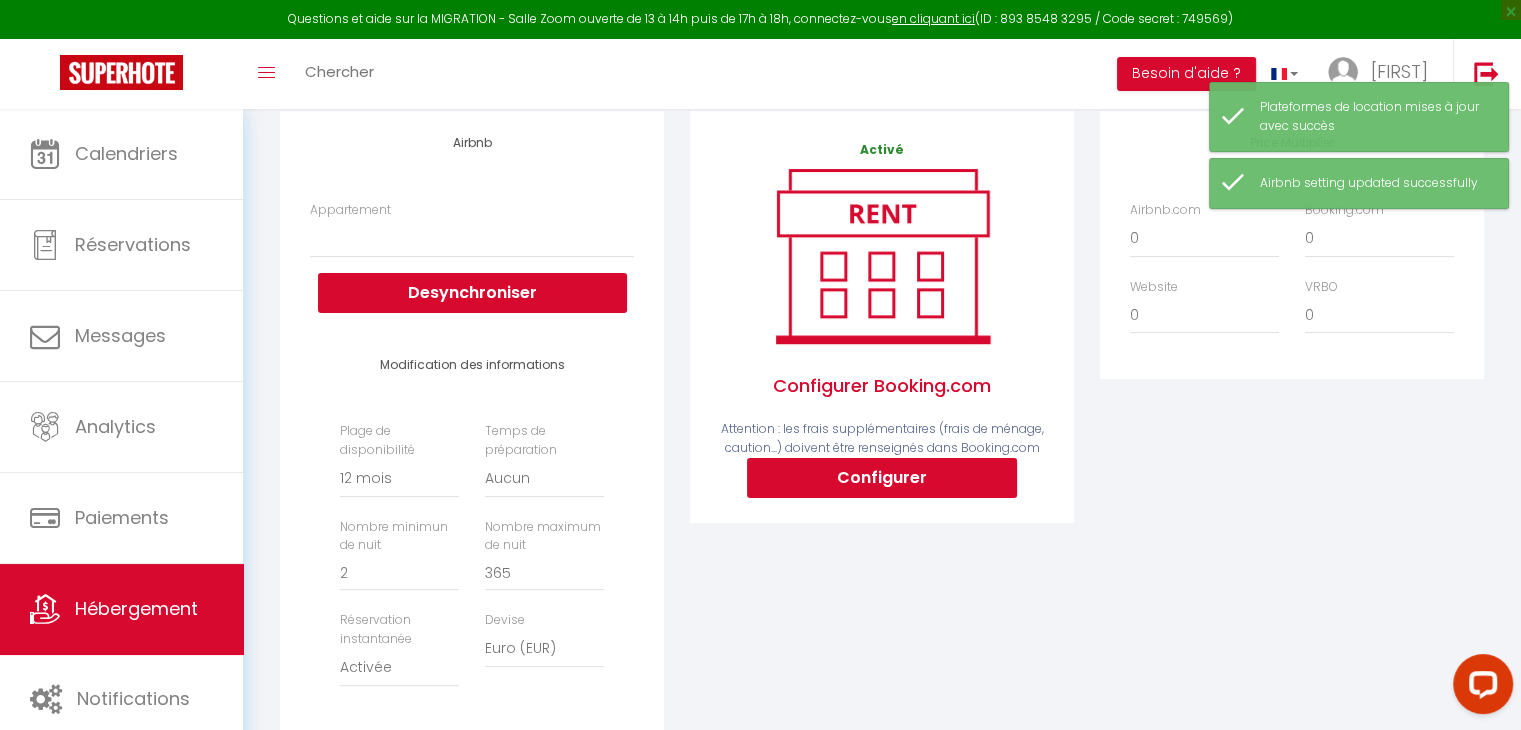 scroll, scrollTop: 252, scrollLeft: 0, axis: vertical 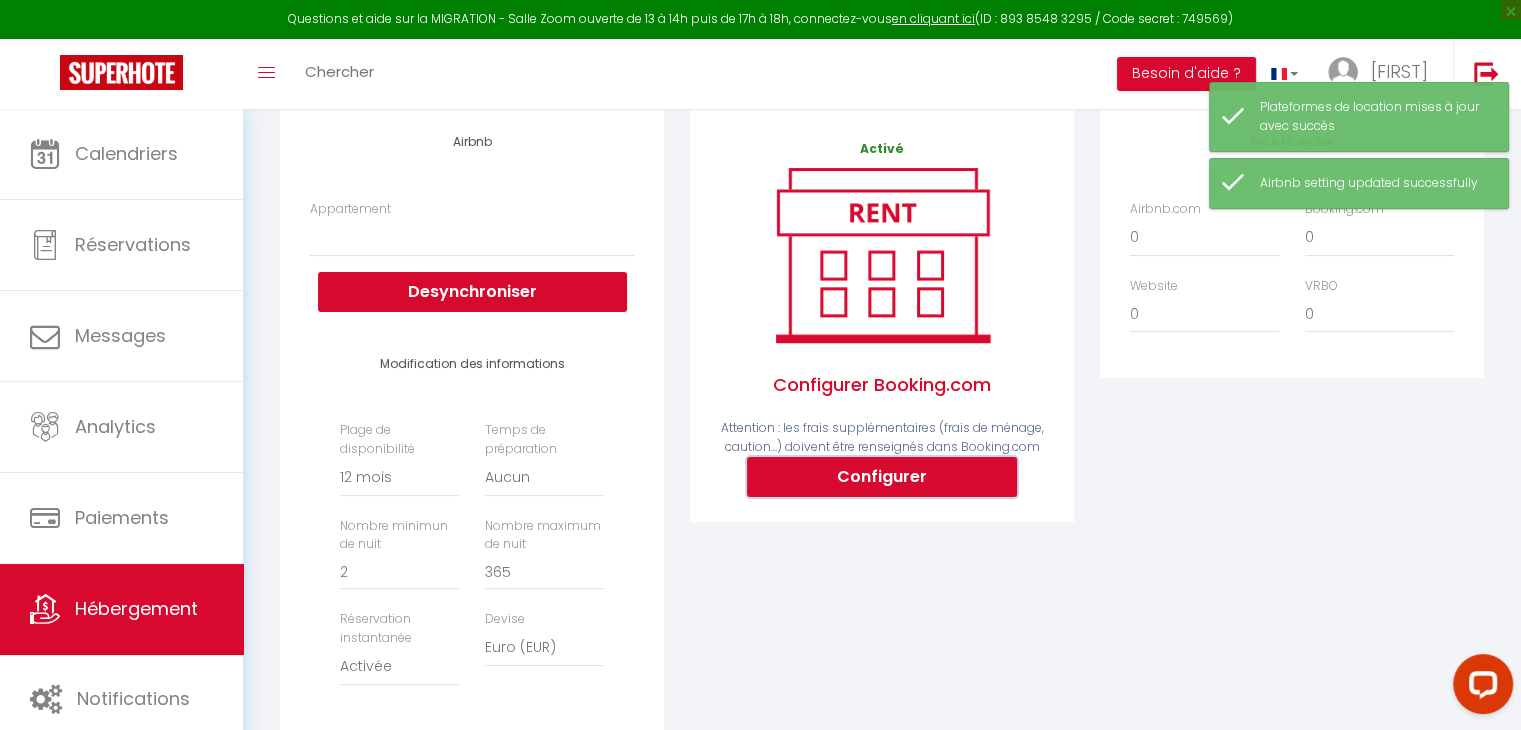 click on "Configurer" at bounding box center (882, 477) 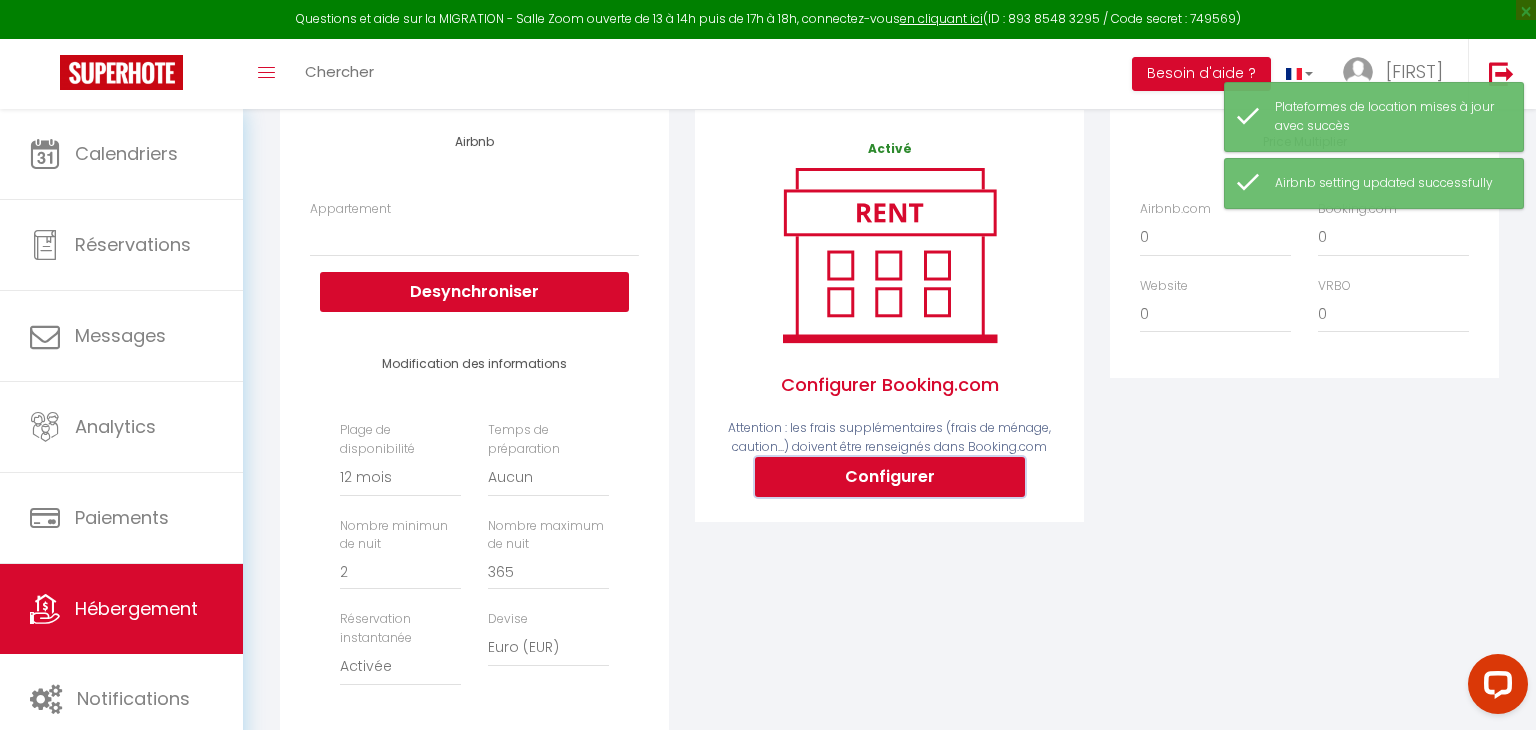 type 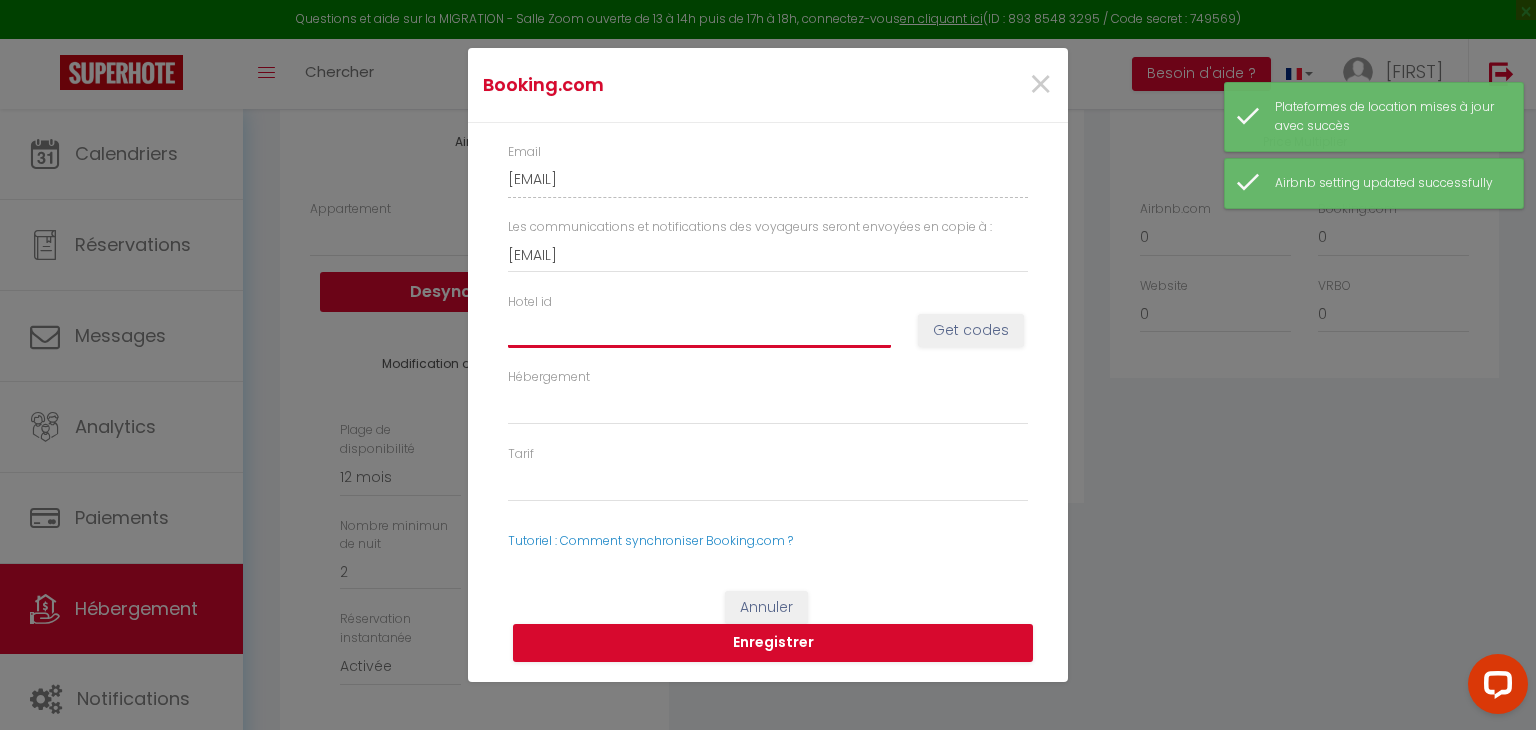 click on "Hotel id" at bounding box center (699, 330) 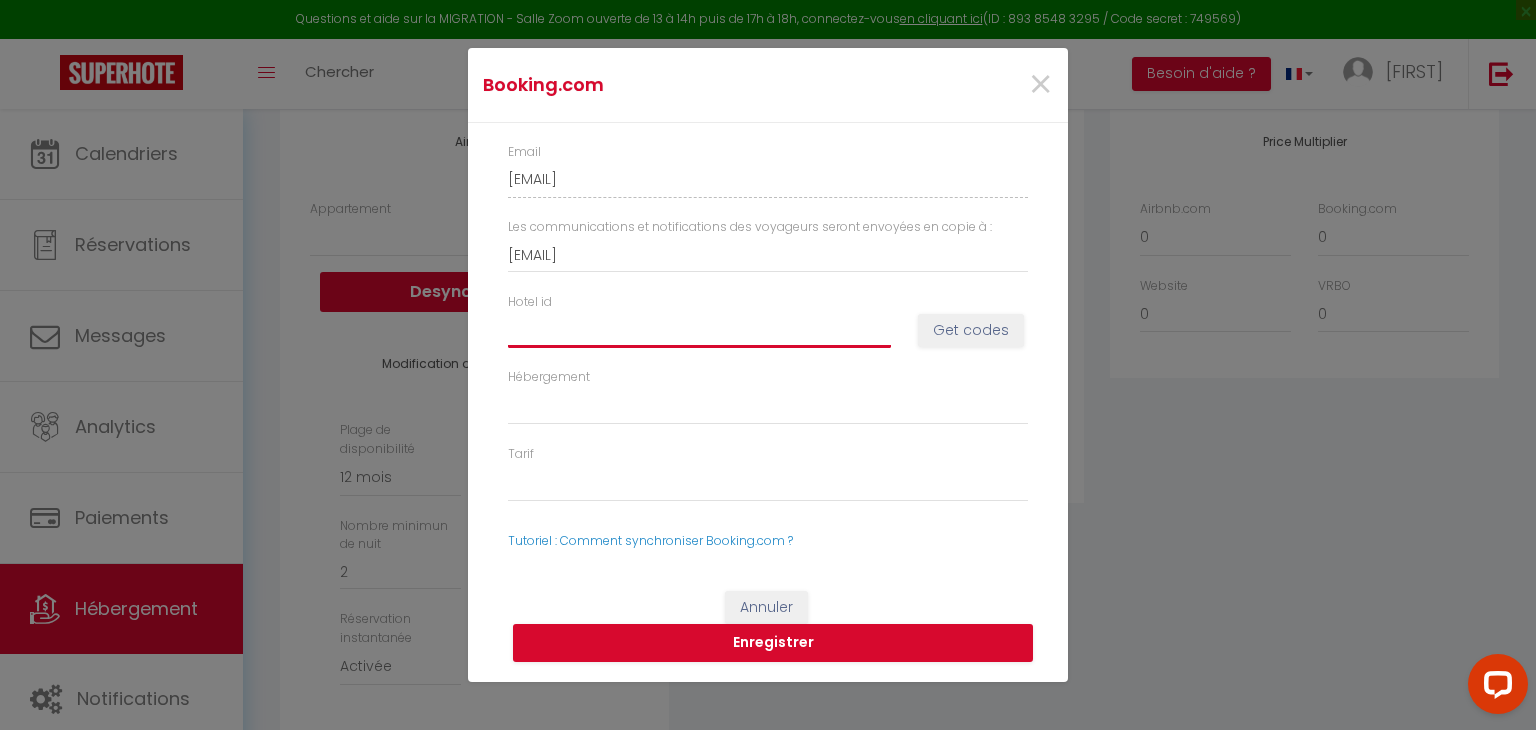 paste on "14721002" 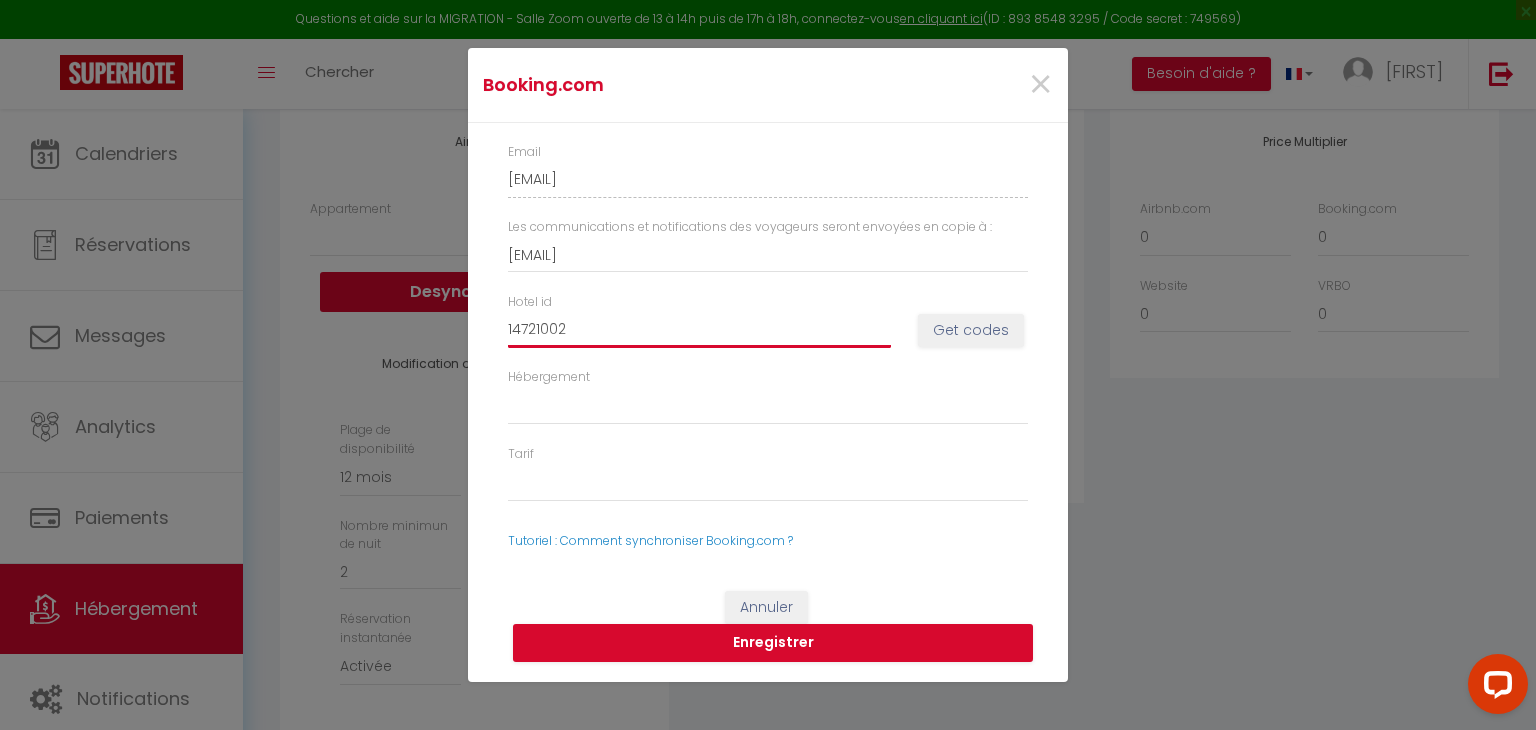 select 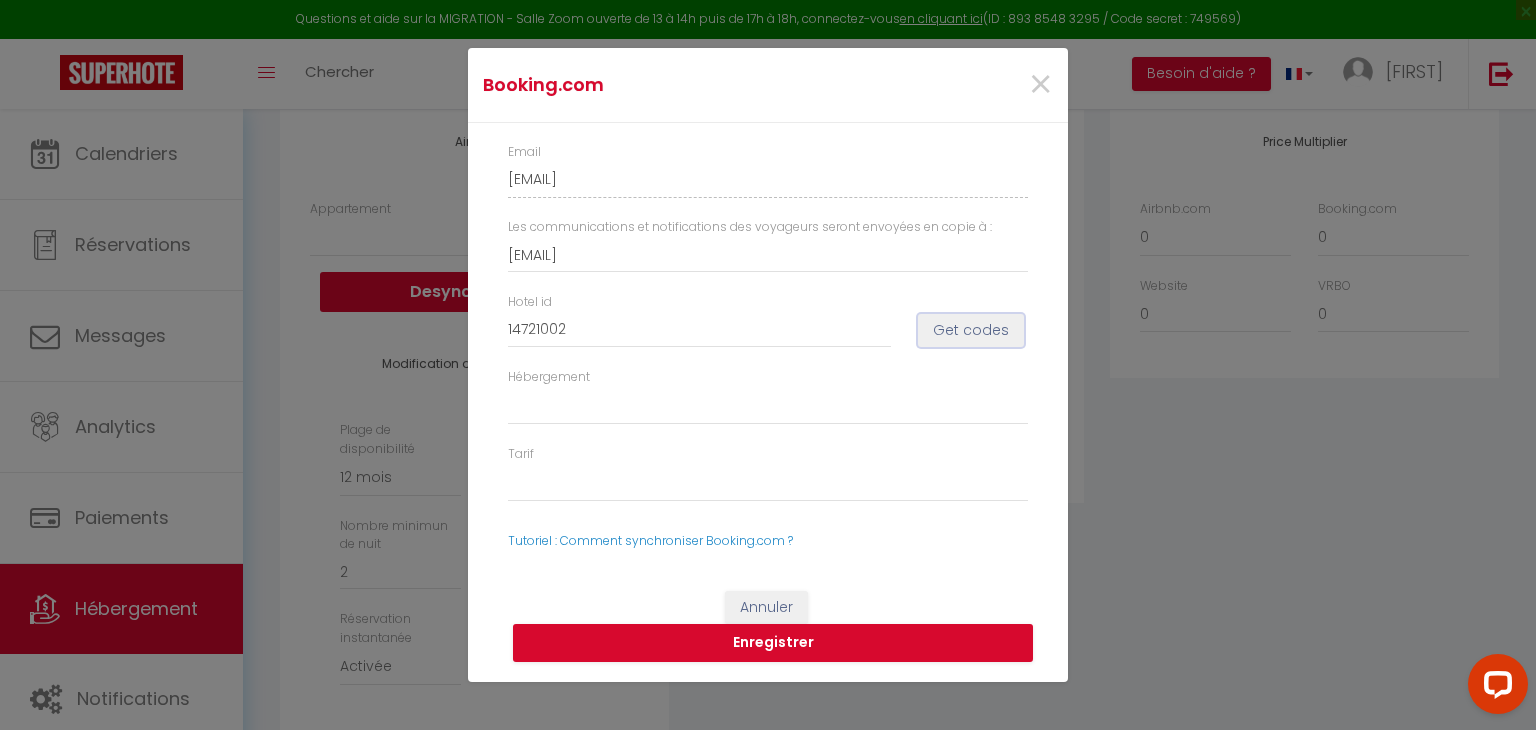 click on "Get codes" at bounding box center (971, 331) 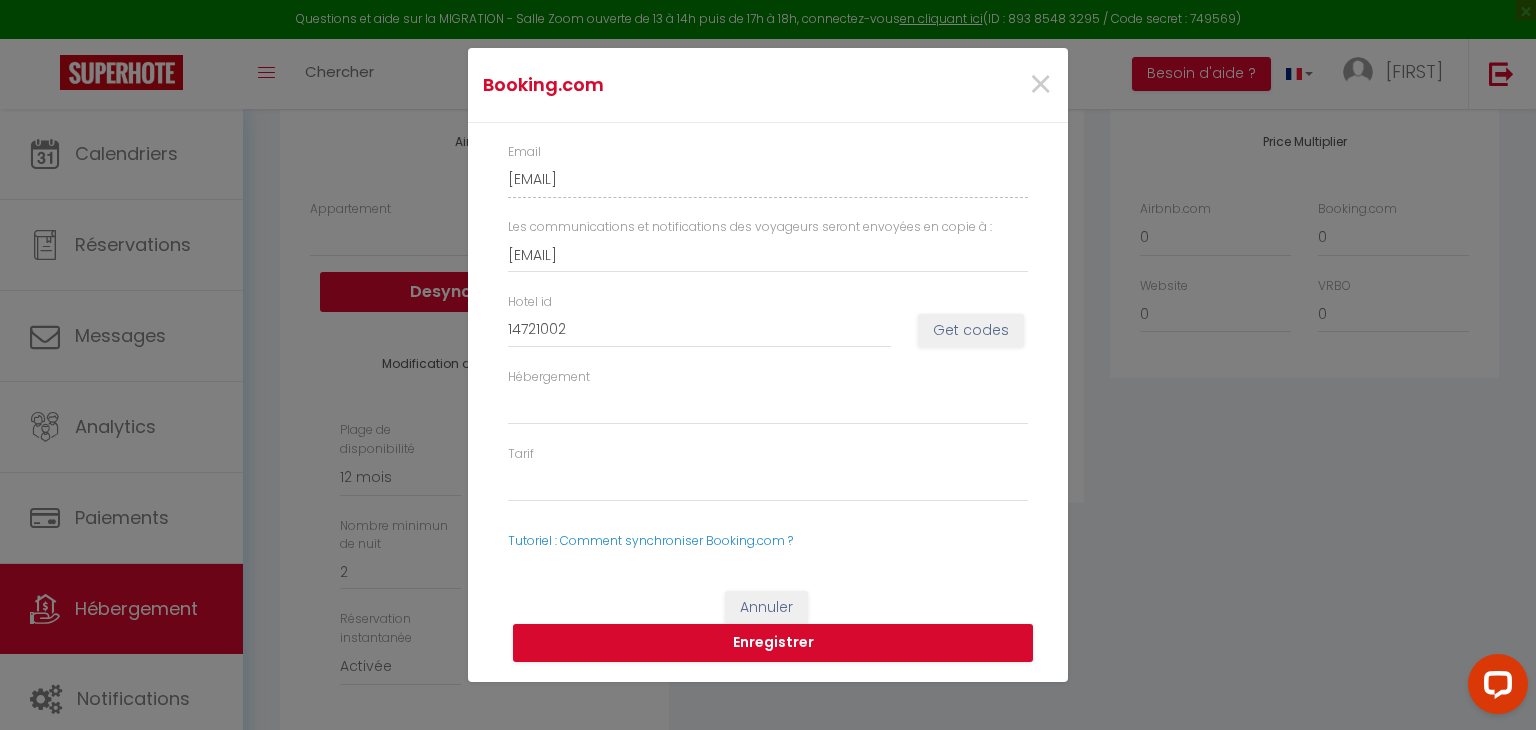 select 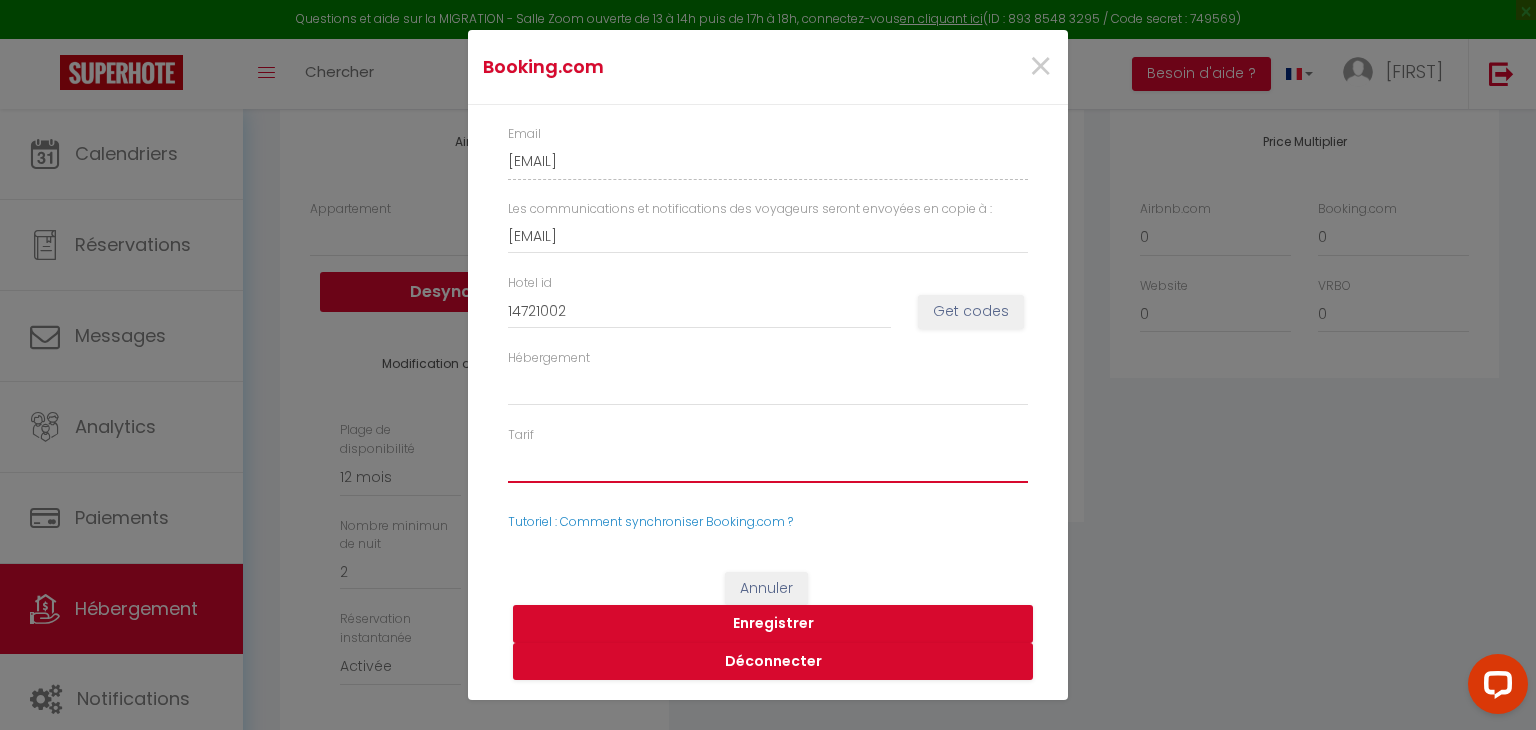 click on "57316289
-
Standard Rate
57316290
-
Non-refundable Rate-Three-Bedroom Apartment-1472100201
57316291
-
Weekly Rate-Three-Bedroom Apartment-1472100201" at bounding box center [768, 464] 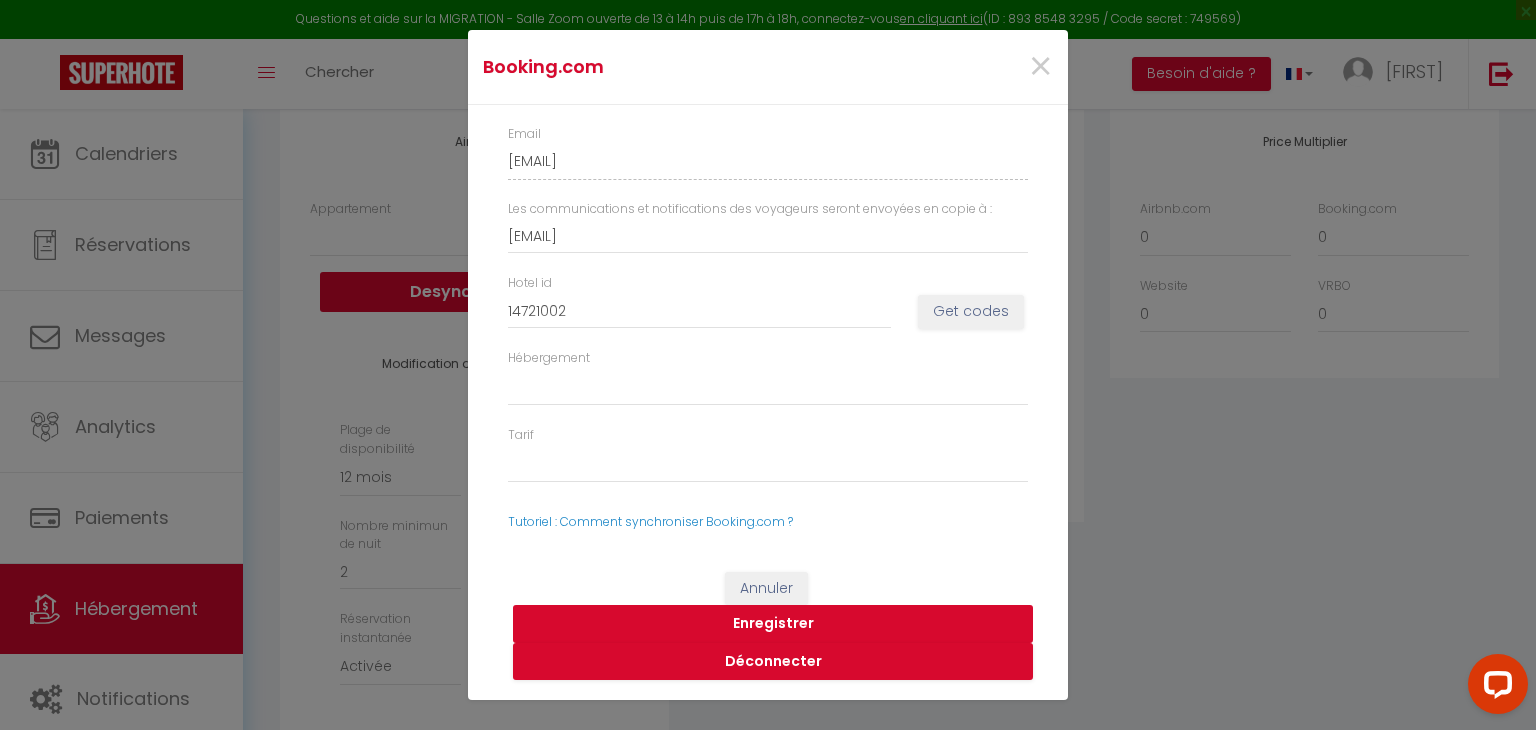 click on "Enregistrer" at bounding box center (773, 624) 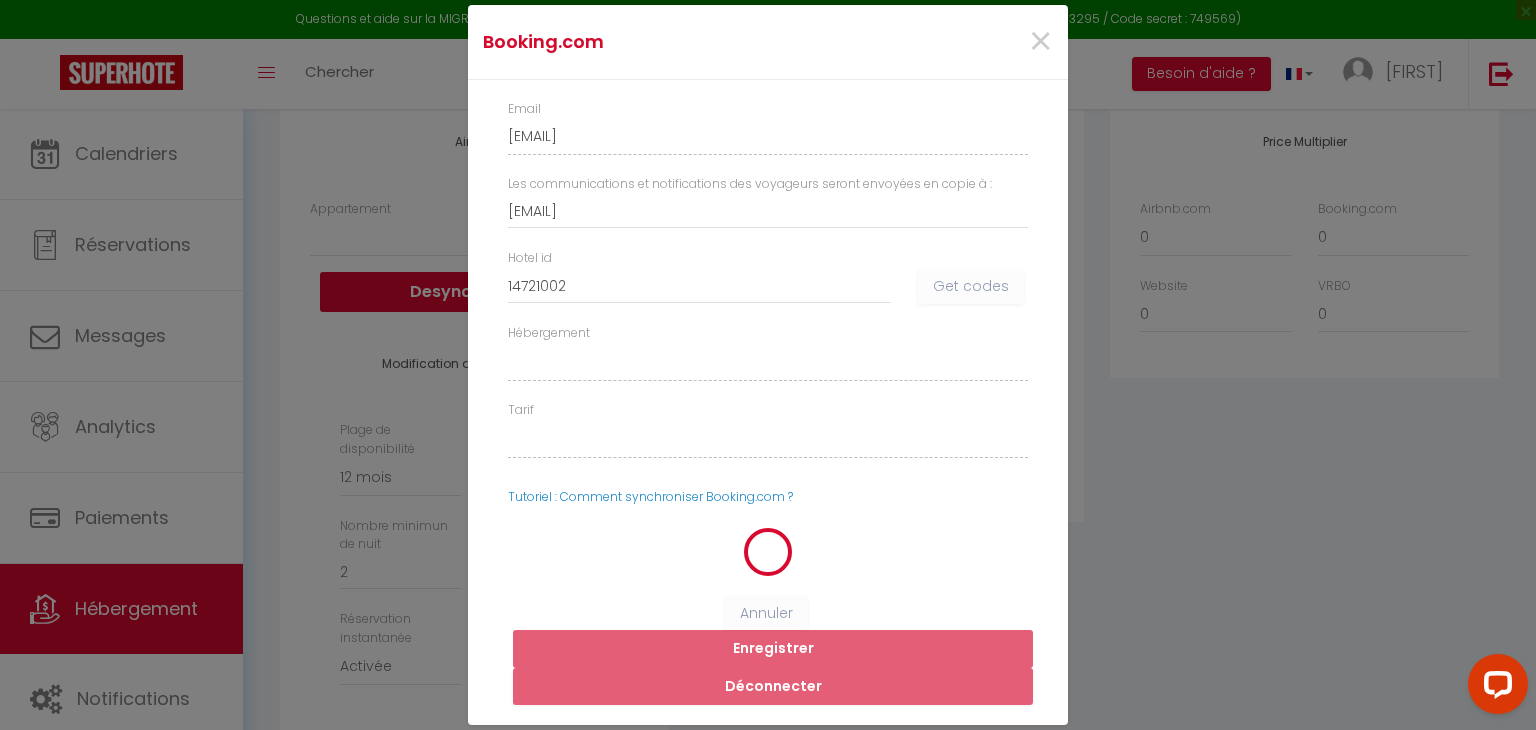 select 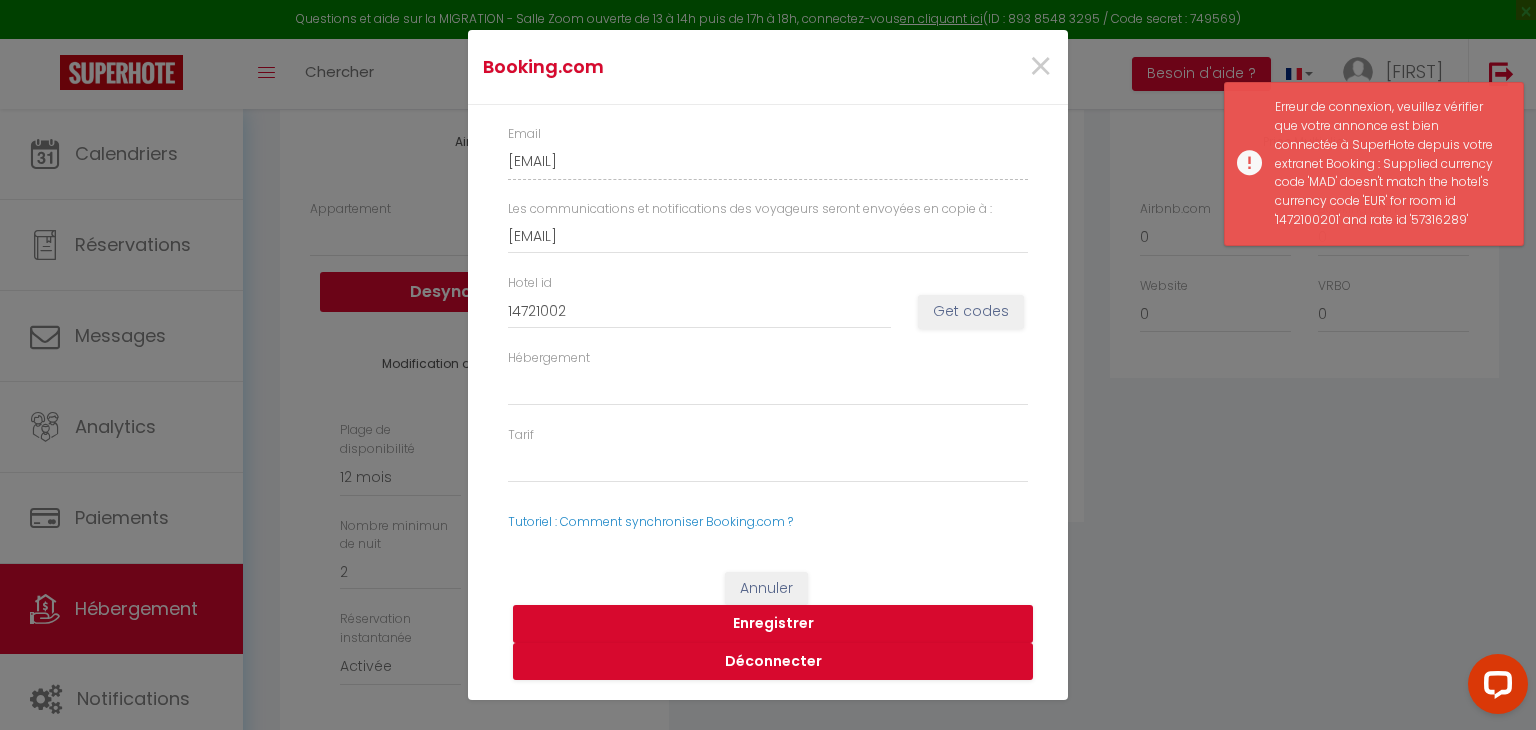 click on "Booking.com
×
Email
mehdi-guennouni-an3xsafa_property@reply.superhote.com
Les communications et notifications des voyageurs seront envoyées en copie à :
mehdi.easyhost@gmail.com
Hotel id
14721002
Get codes
Hébergement
1472100201
-
Three-Bedroom Apartment
Tarif
57316289
-
Standard Rate
Tutoriel : Comment synchroniser Booking.com ?" at bounding box center [768, 365] 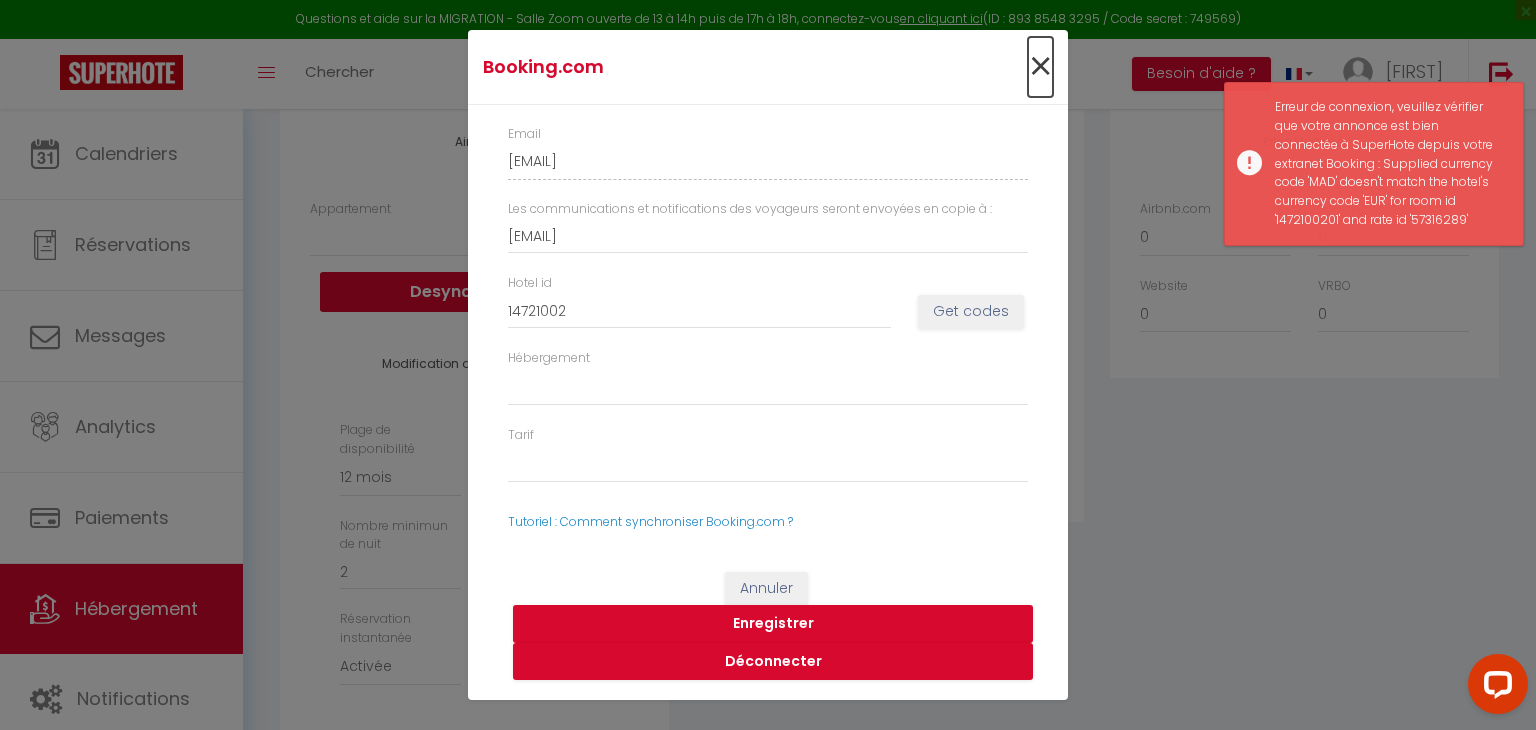 click on "×" at bounding box center (1040, 67) 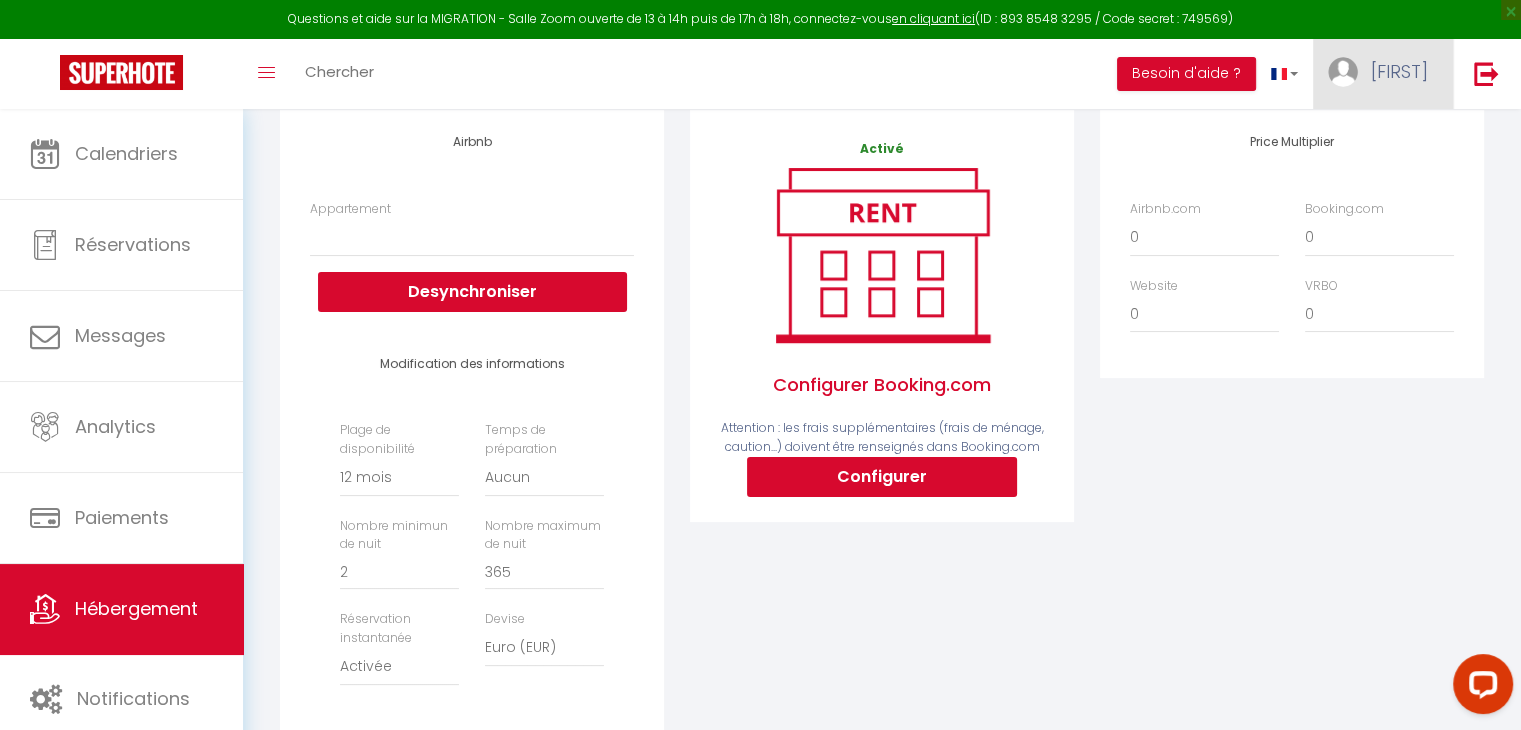 click on "[FIRST]" at bounding box center [1399, 71] 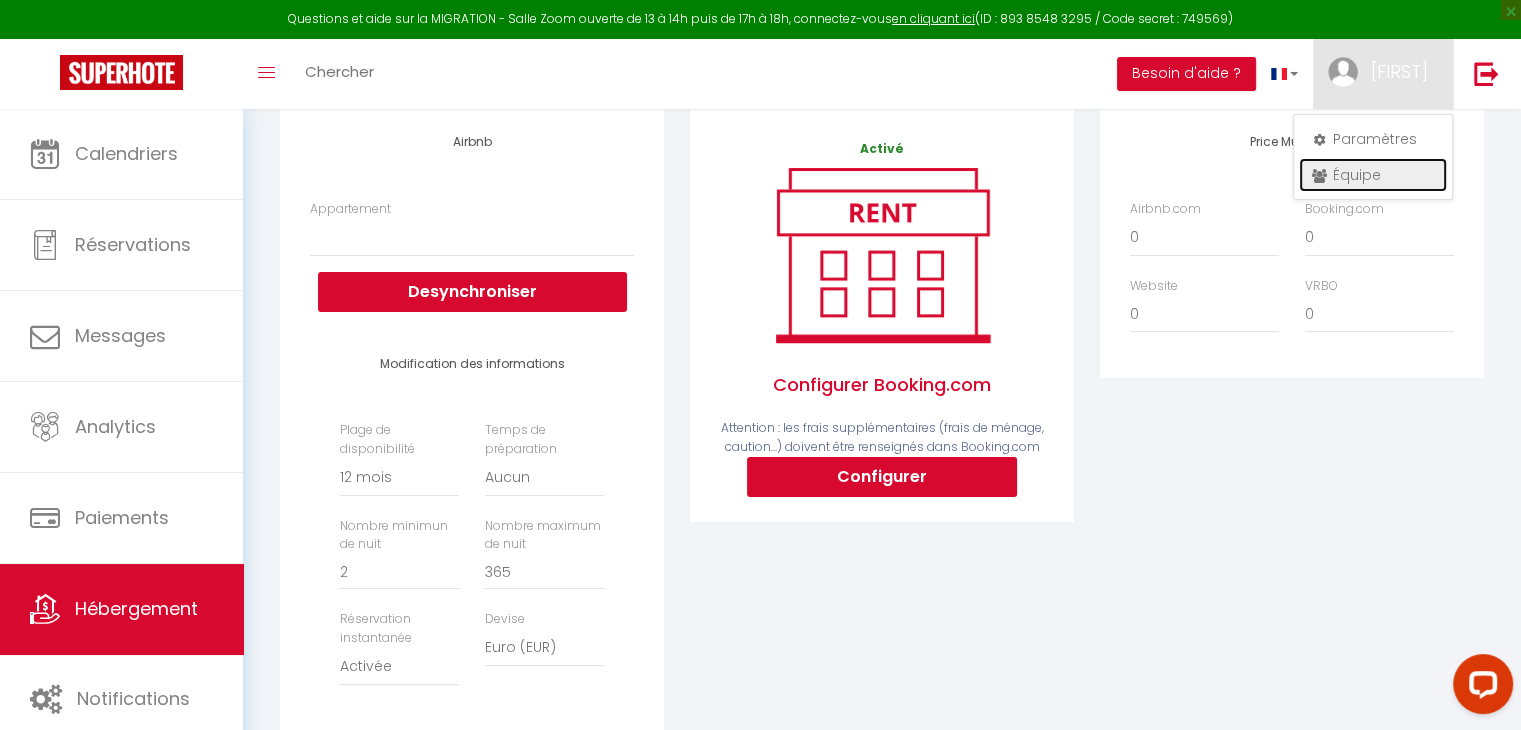 click on "Équipe" at bounding box center [1373, 175] 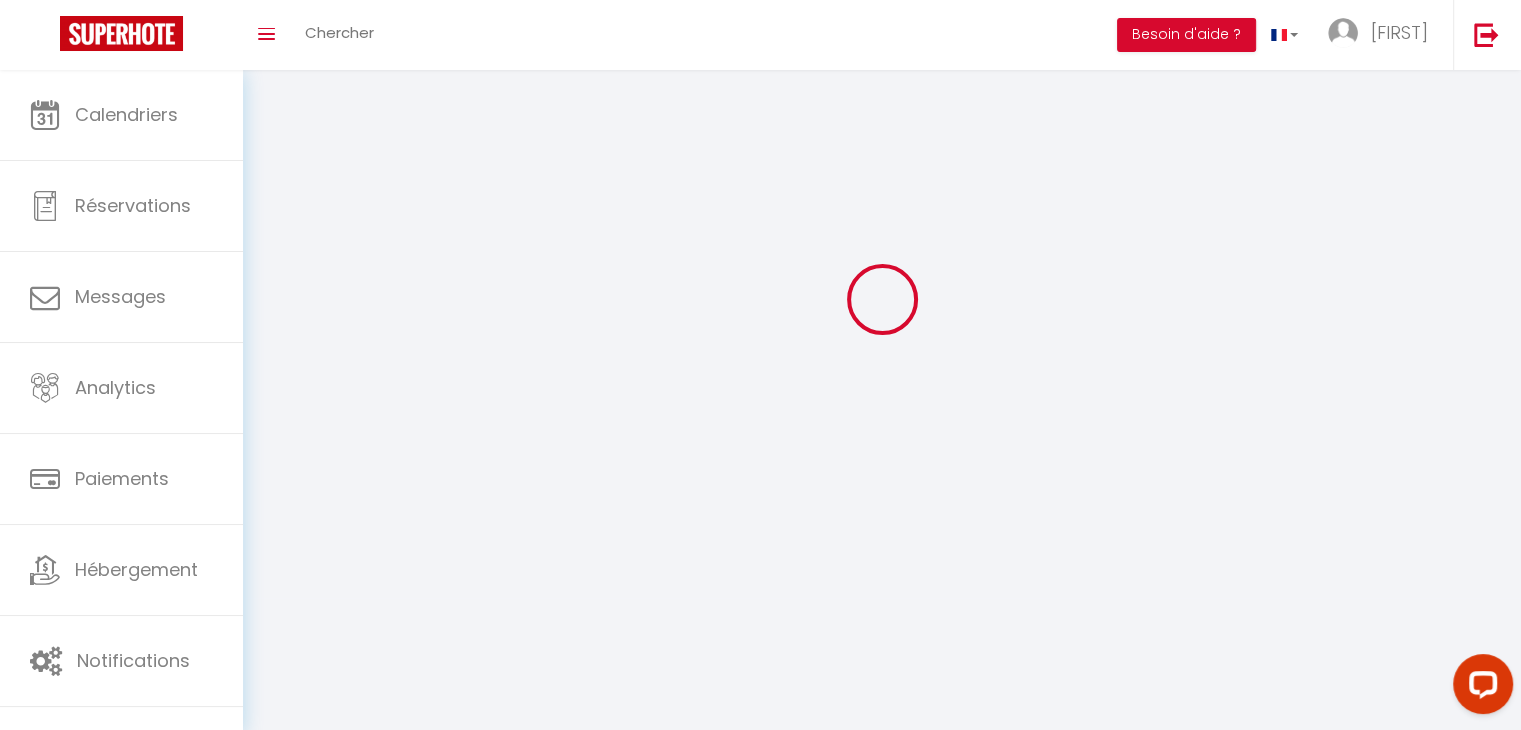 scroll, scrollTop: 0, scrollLeft: 0, axis: both 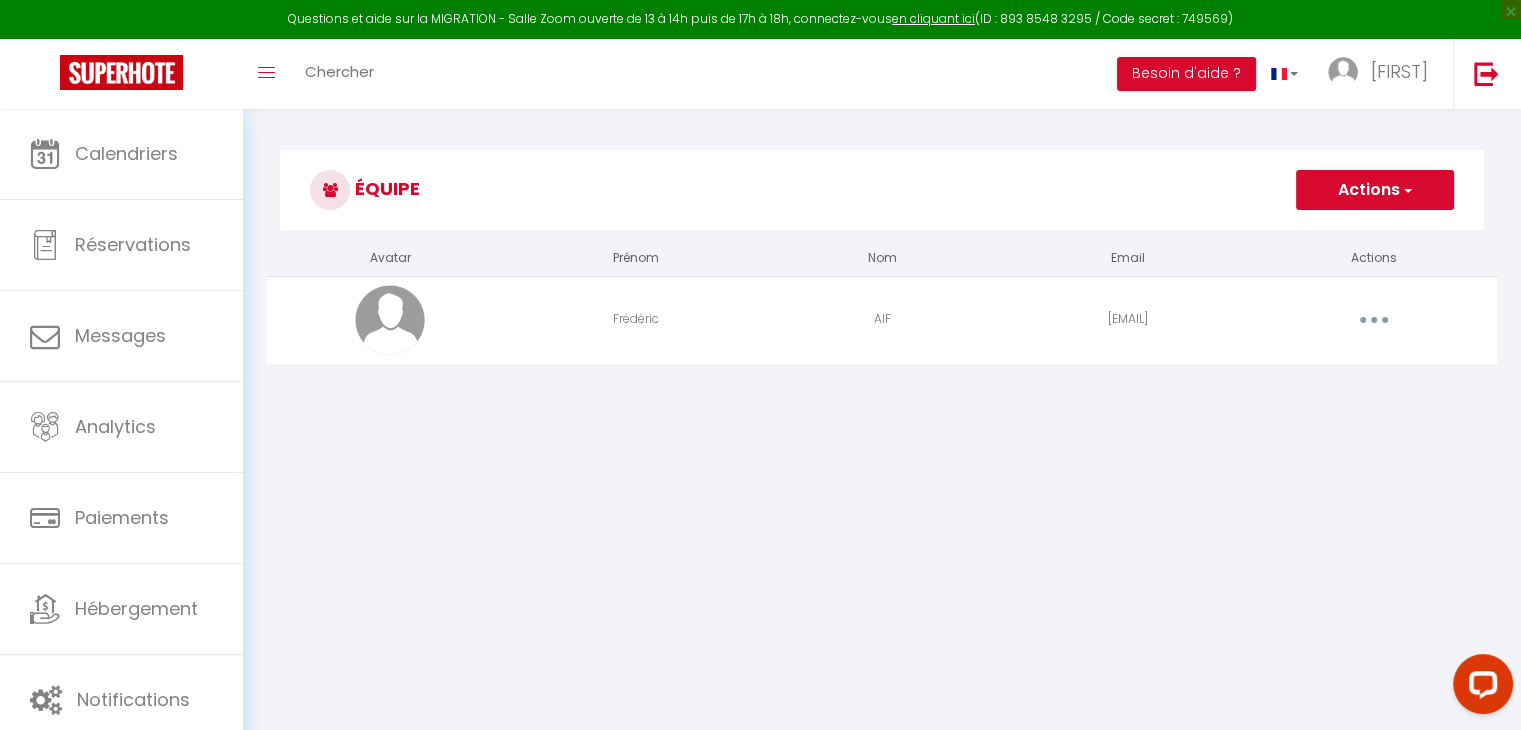 click on "Actions" at bounding box center (1375, 190) 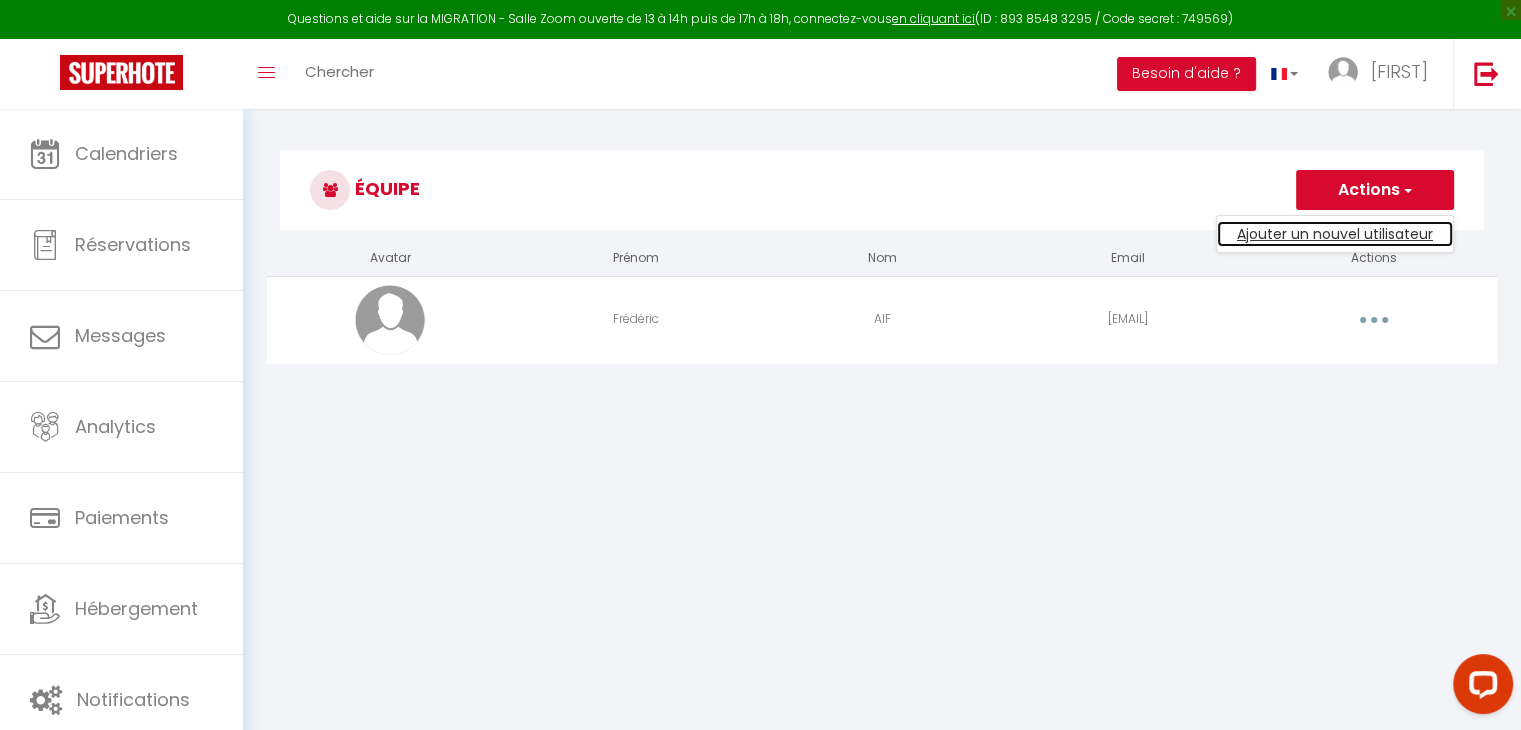 click on "Ajouter un nouvel utilisateur" at bounding box center [1335, 234] 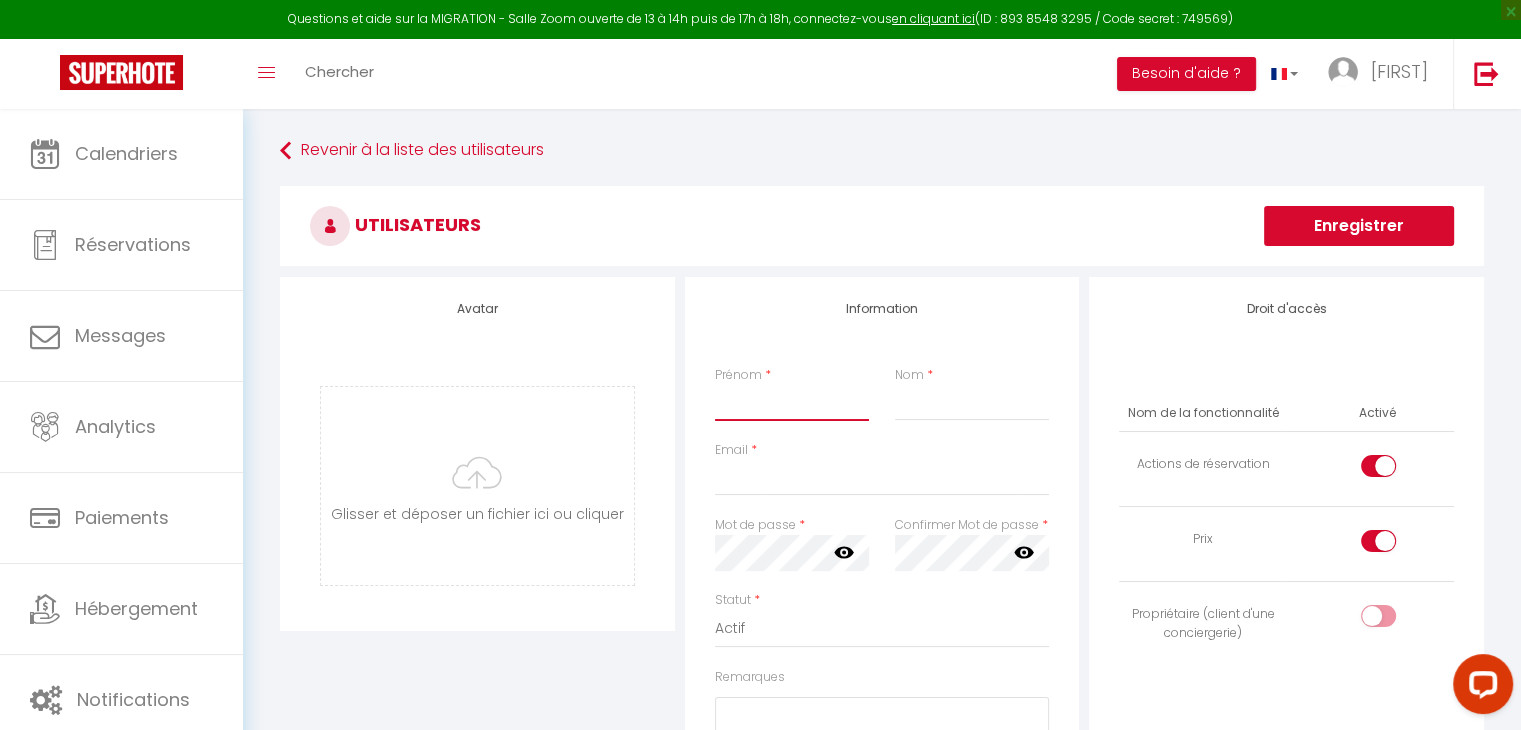 click on "Prénom" at bounding box center [792, 403] 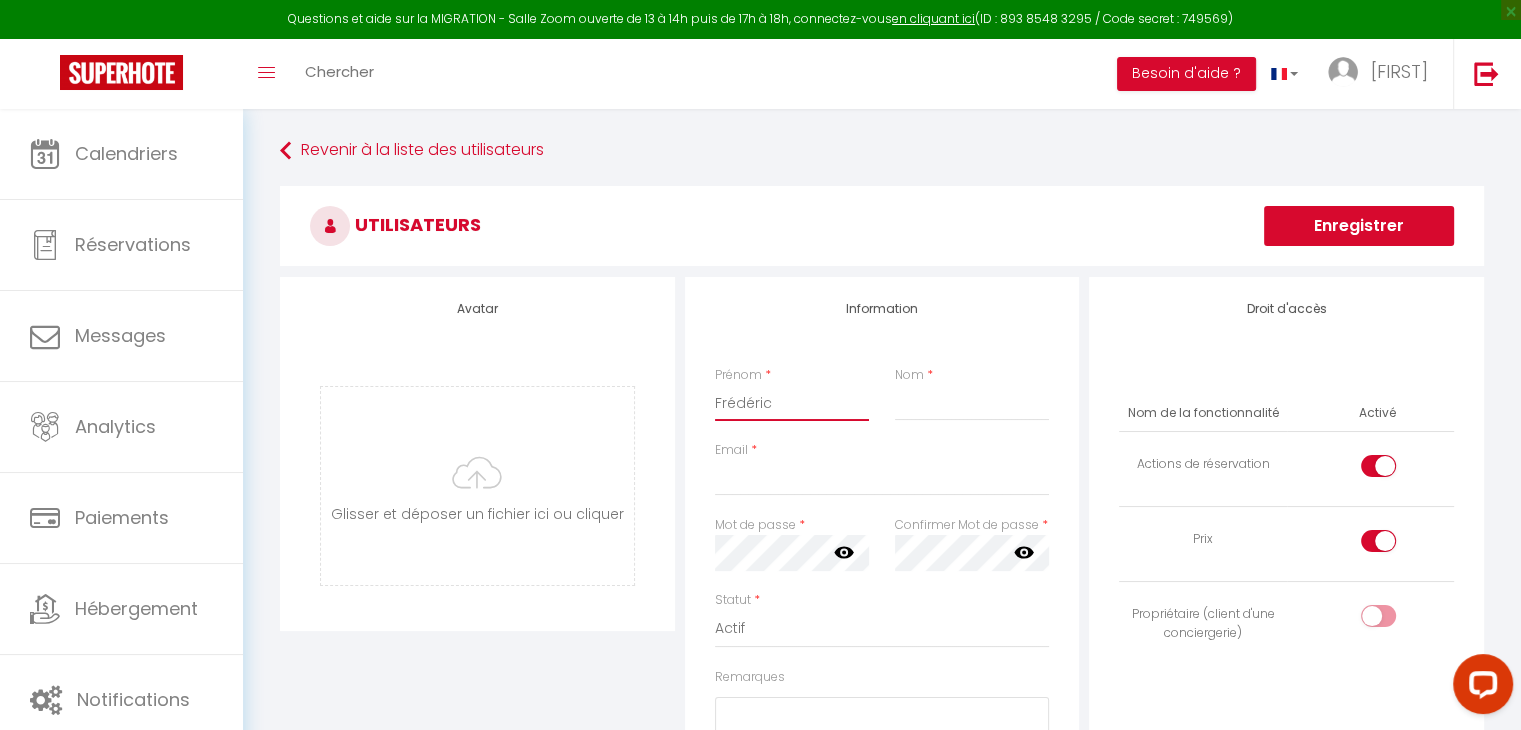 type on "Frédéric" 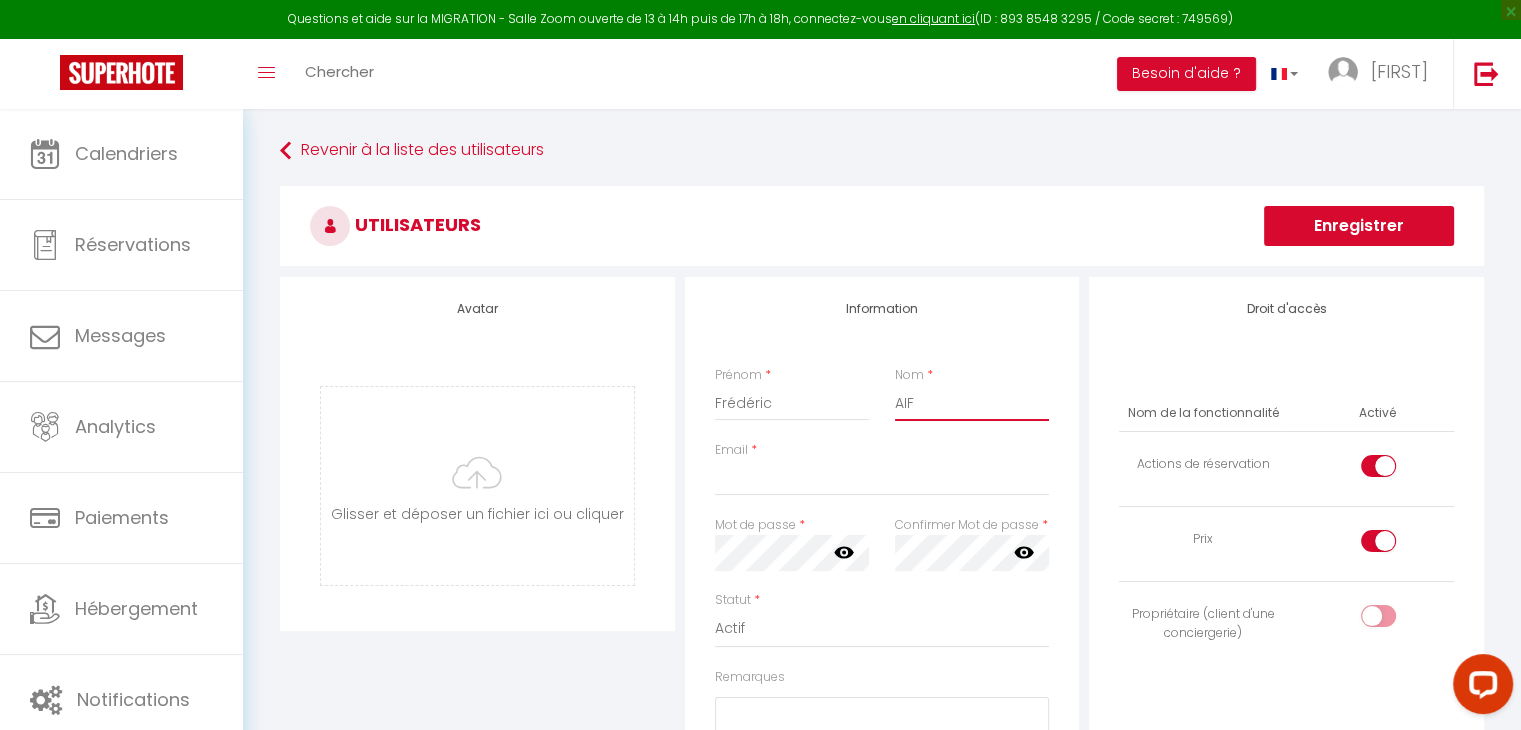 type on "AIF" 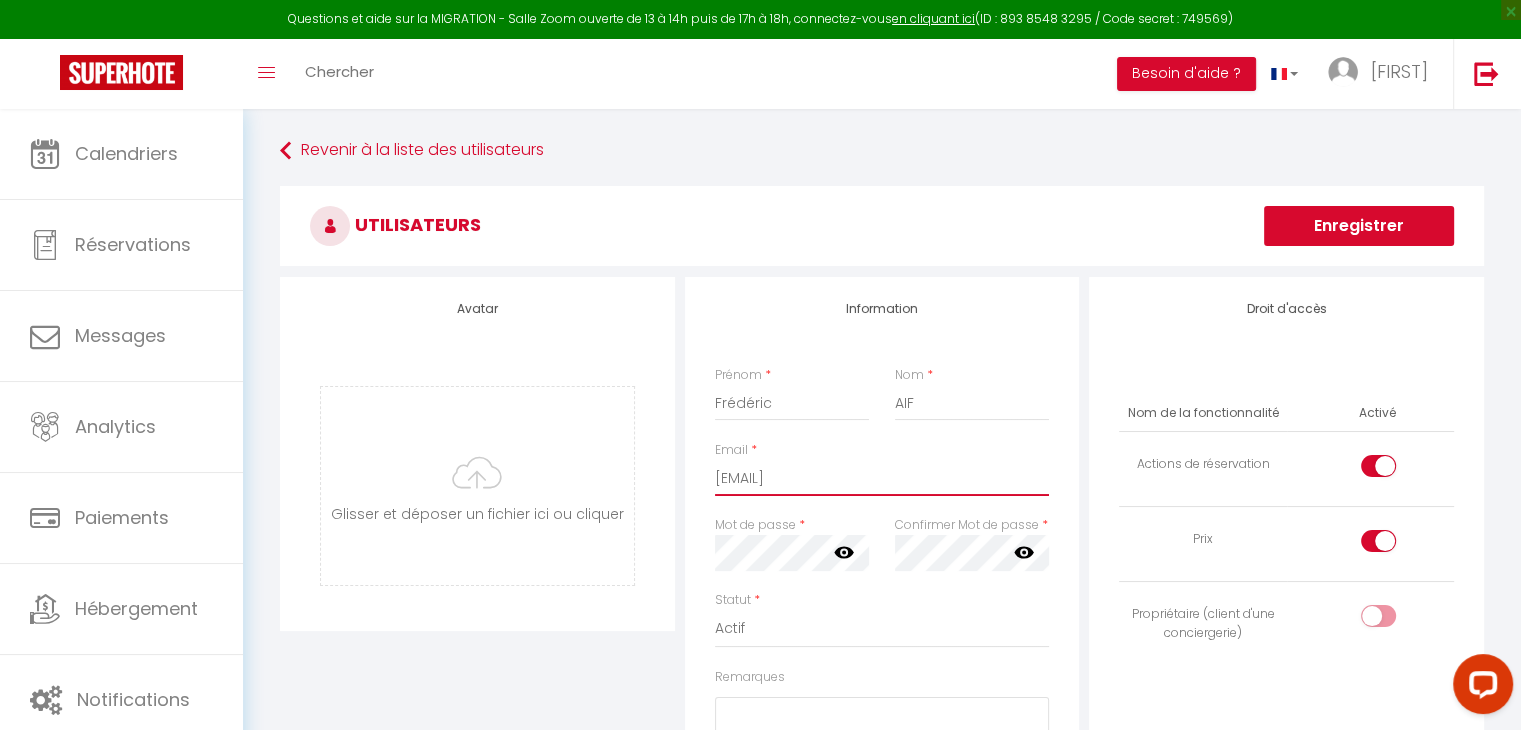 type on "aifmaroc1.ikhlas@gmail.com" 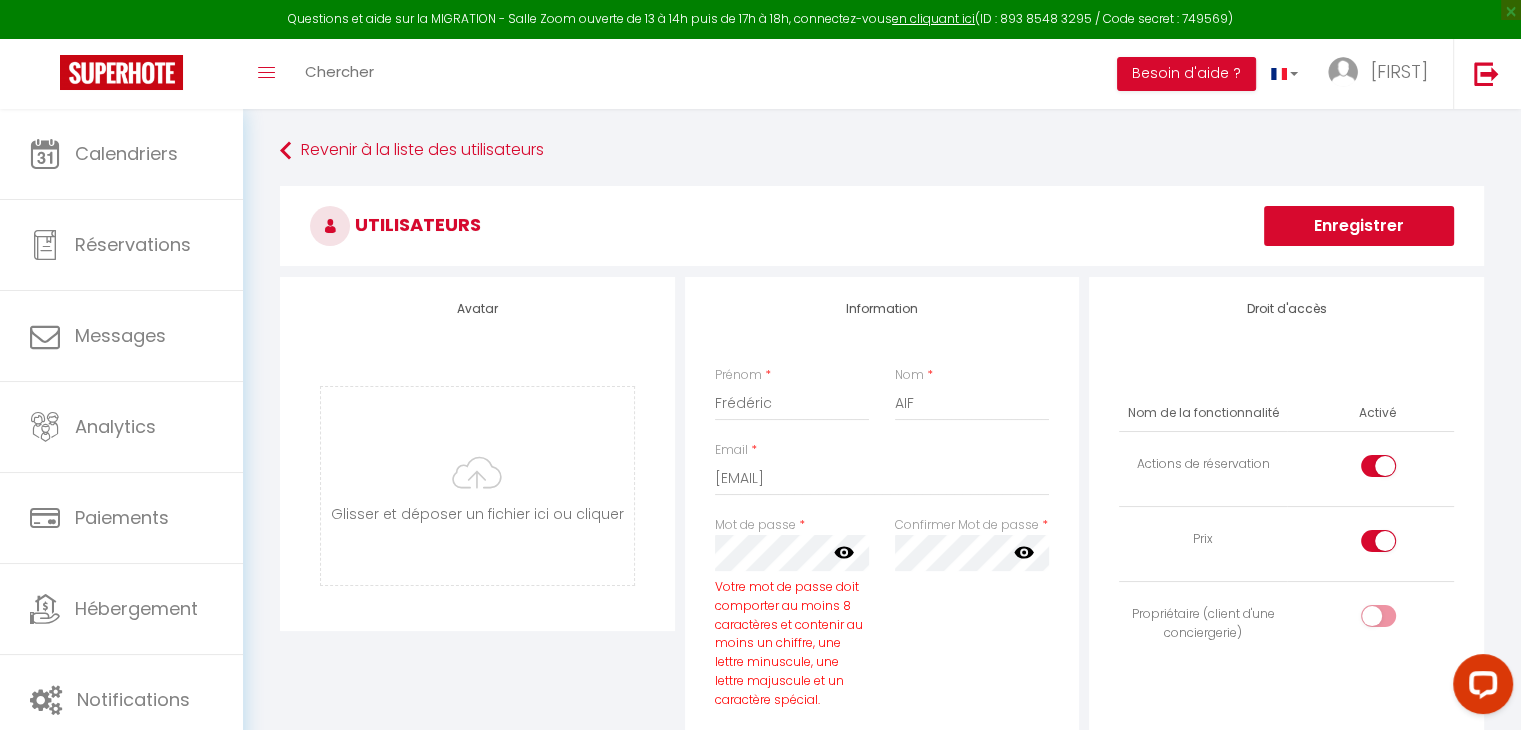 click at bounding box center (792, 553) 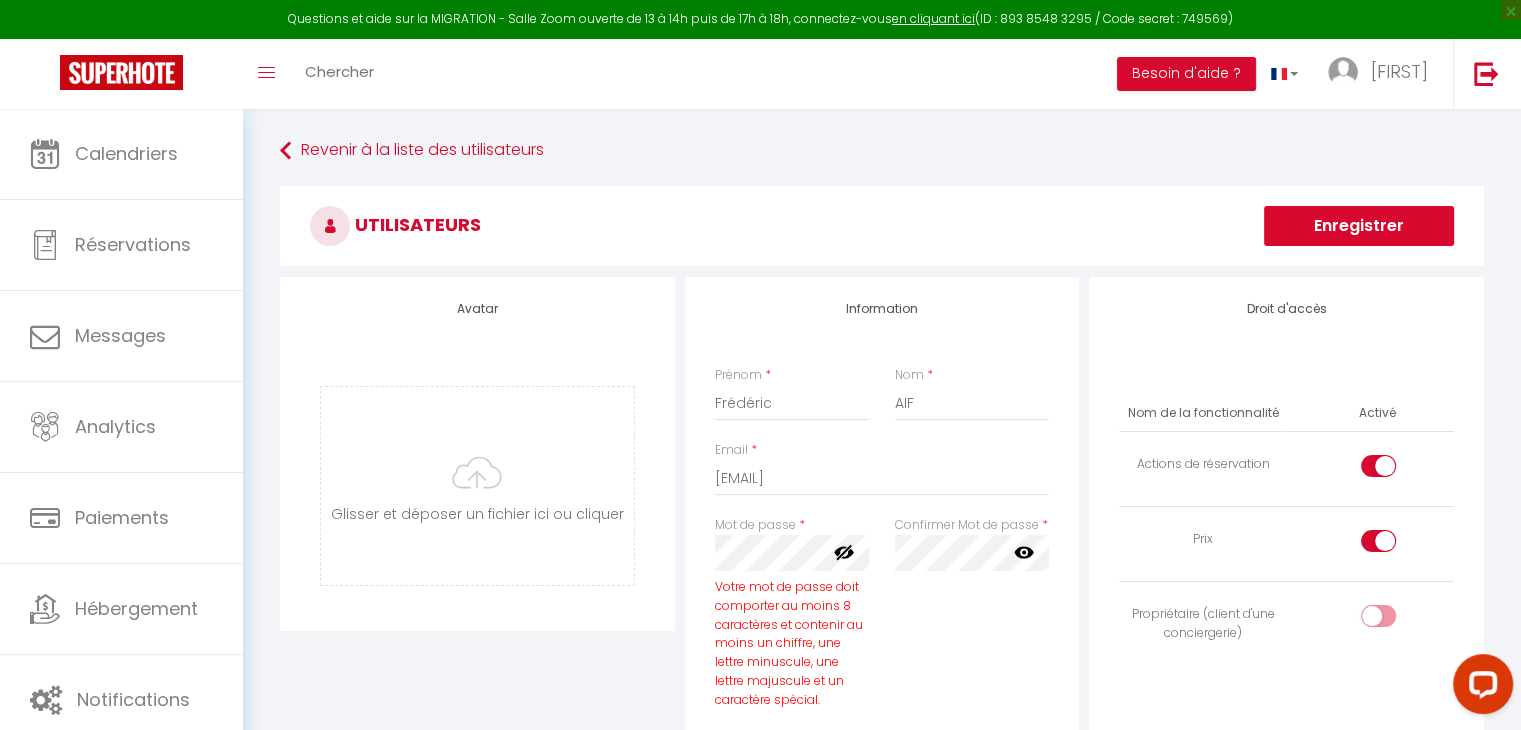 click 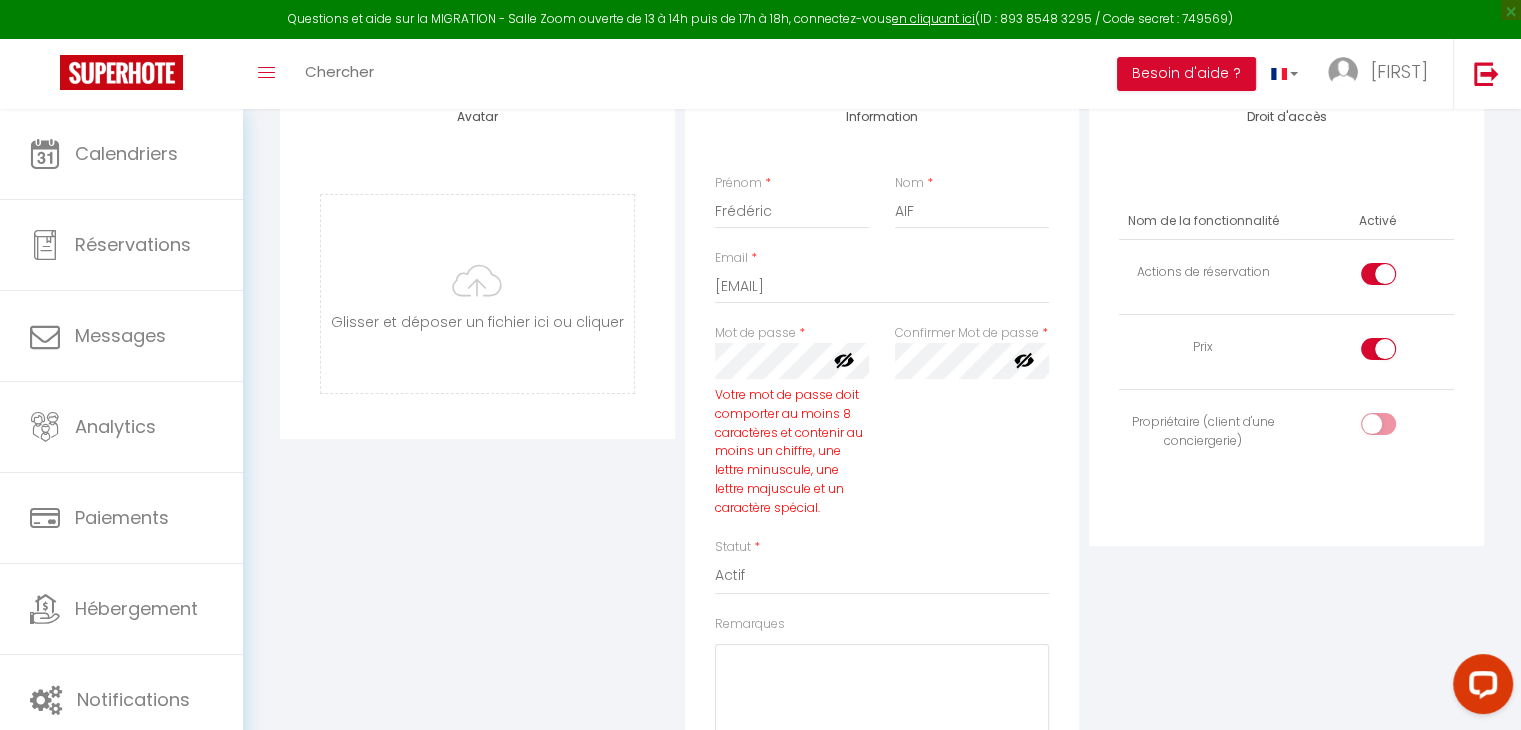scroll, scrollTop: 210, scrollLeft: 0, axis: vertical 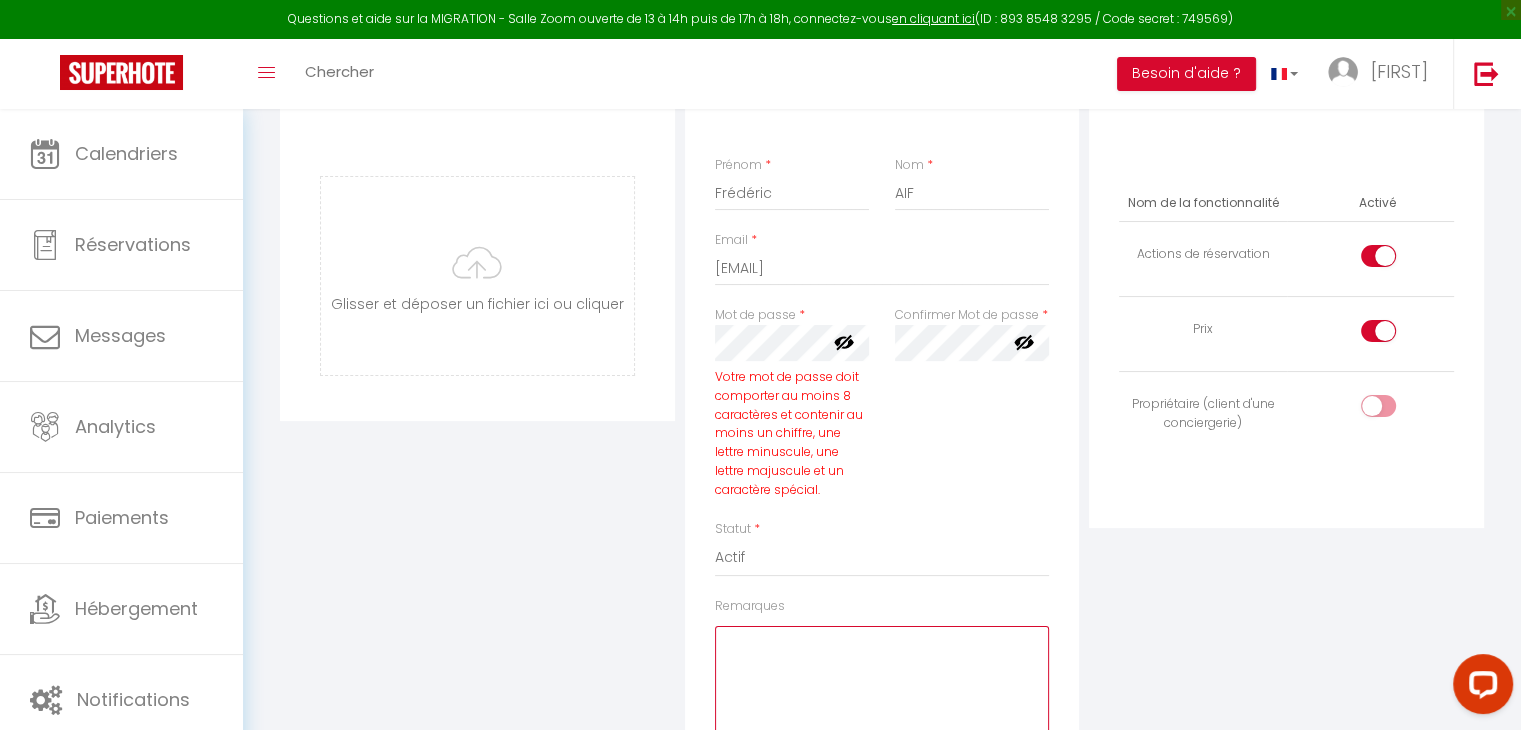 click on "Remarques" at bounding box center (882, 686) 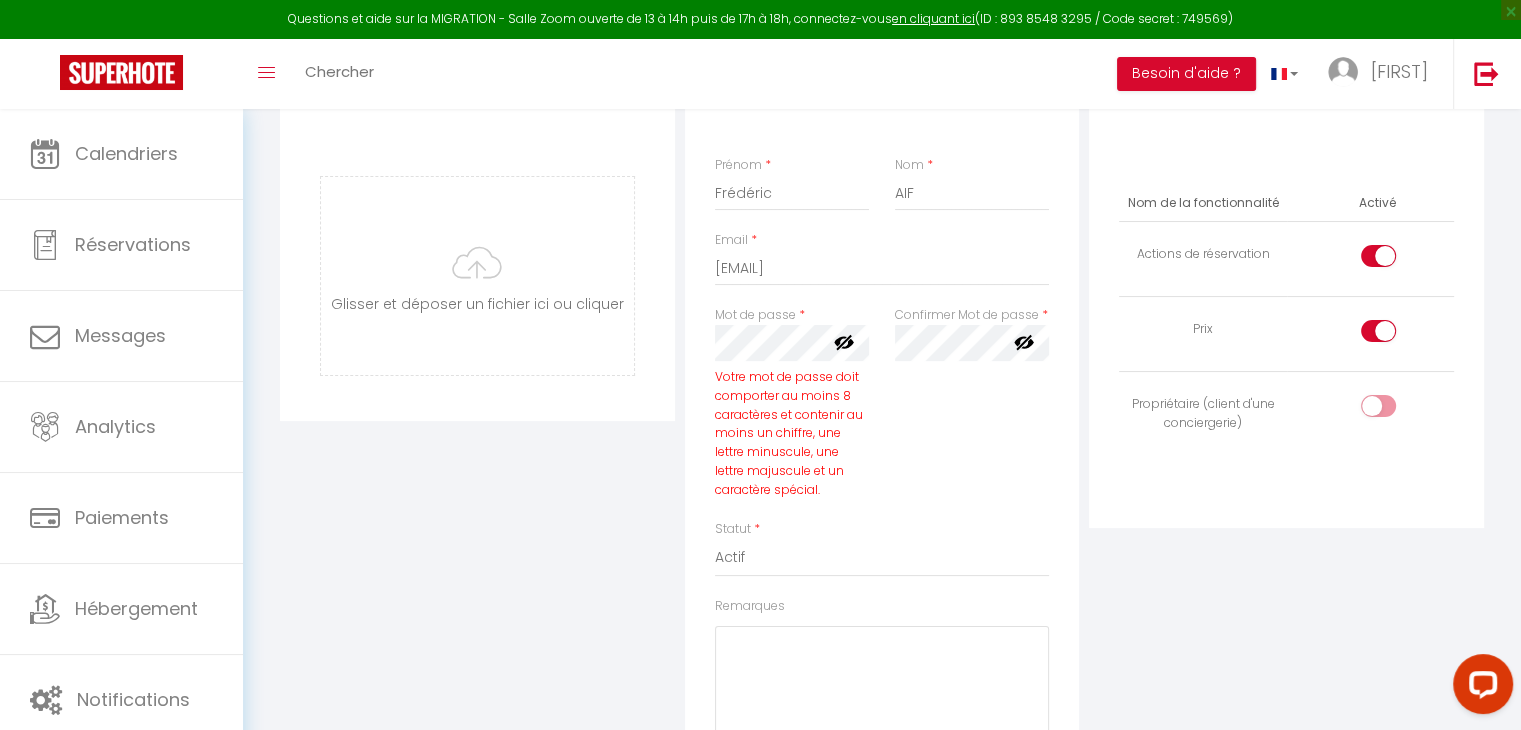 click at bounding box center (1395, 260) 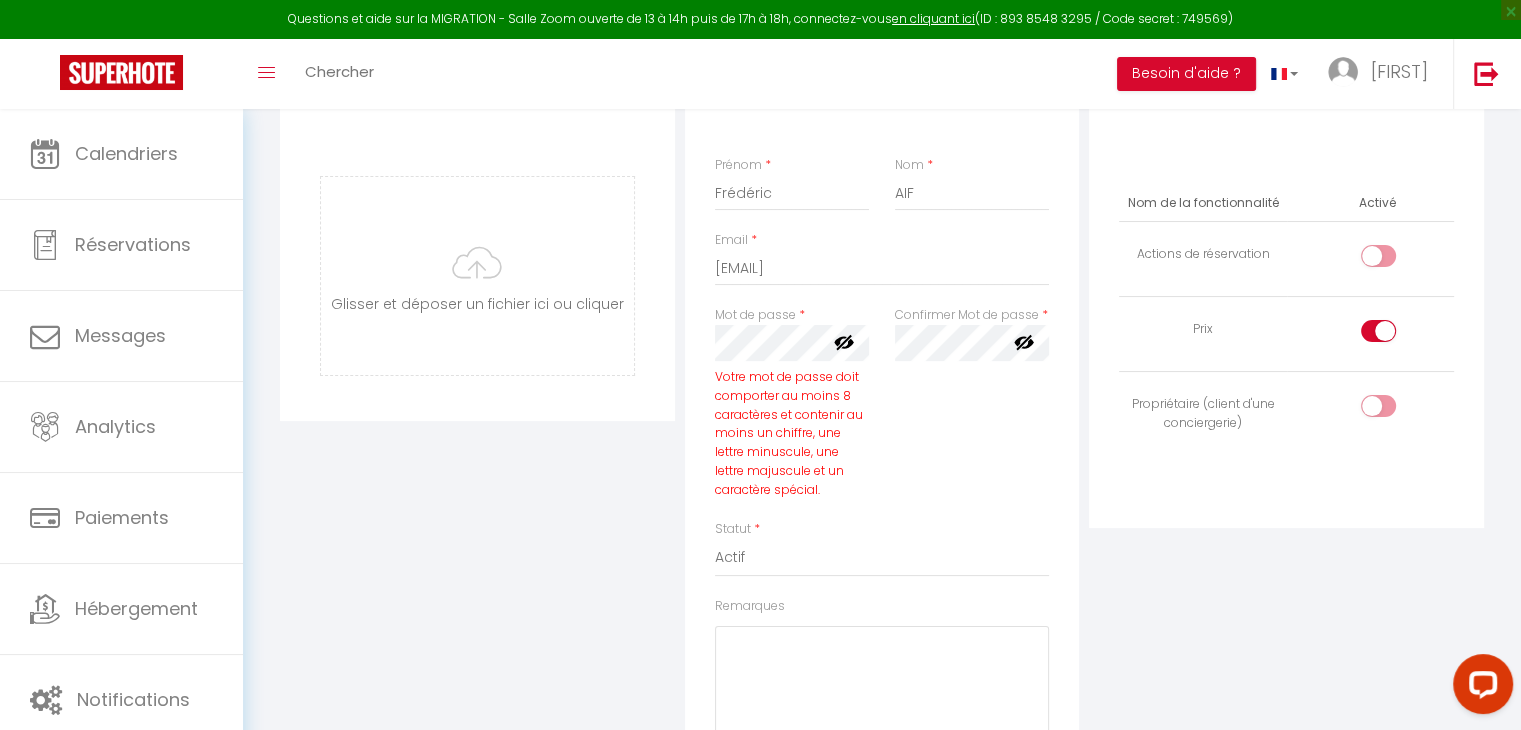 click at bounding box center (1395, 335) 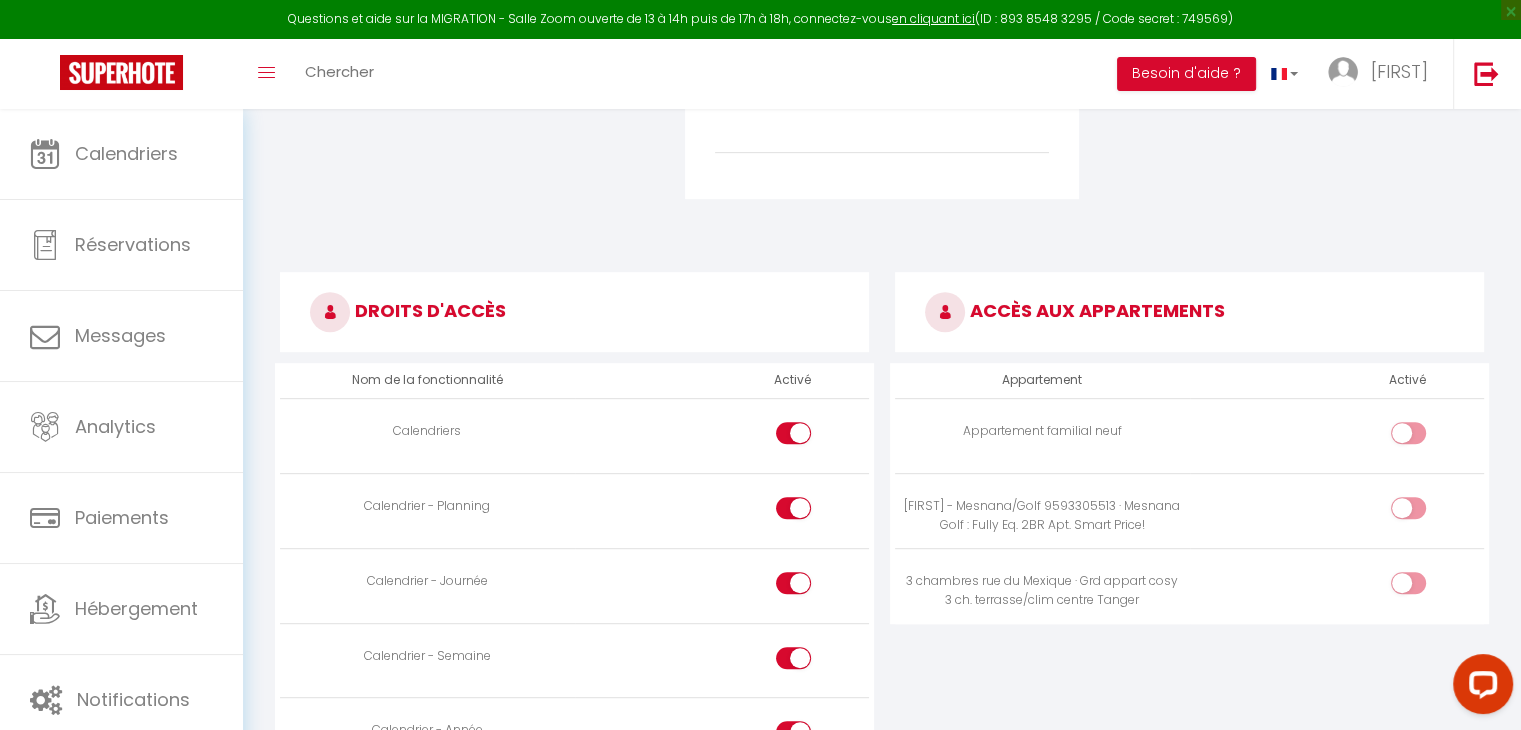 scroll, scrollTop: 908, scrollLeft: 0, axis: vertical 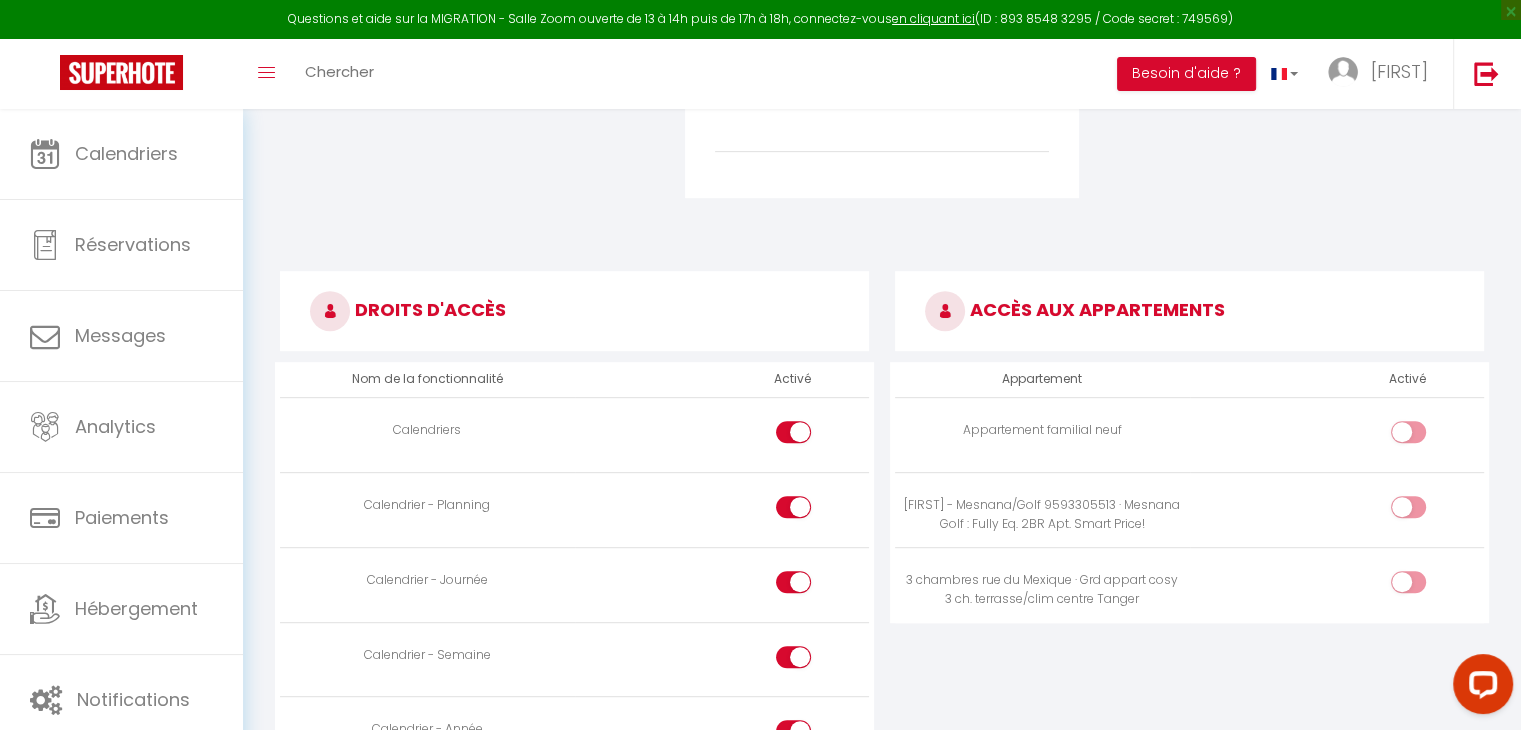 click at bounding box center [1425, 436] 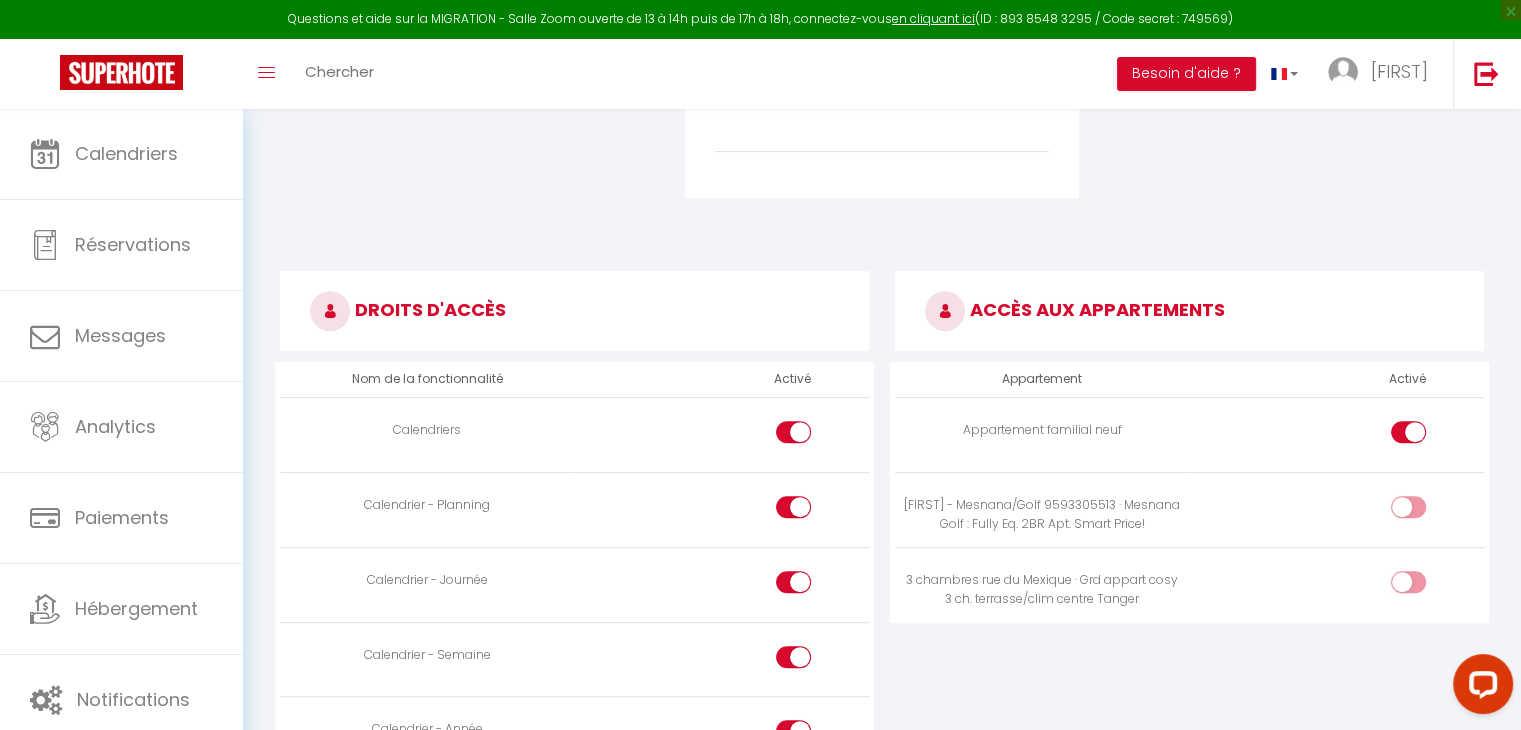 click at bounding box center [1425, 511] 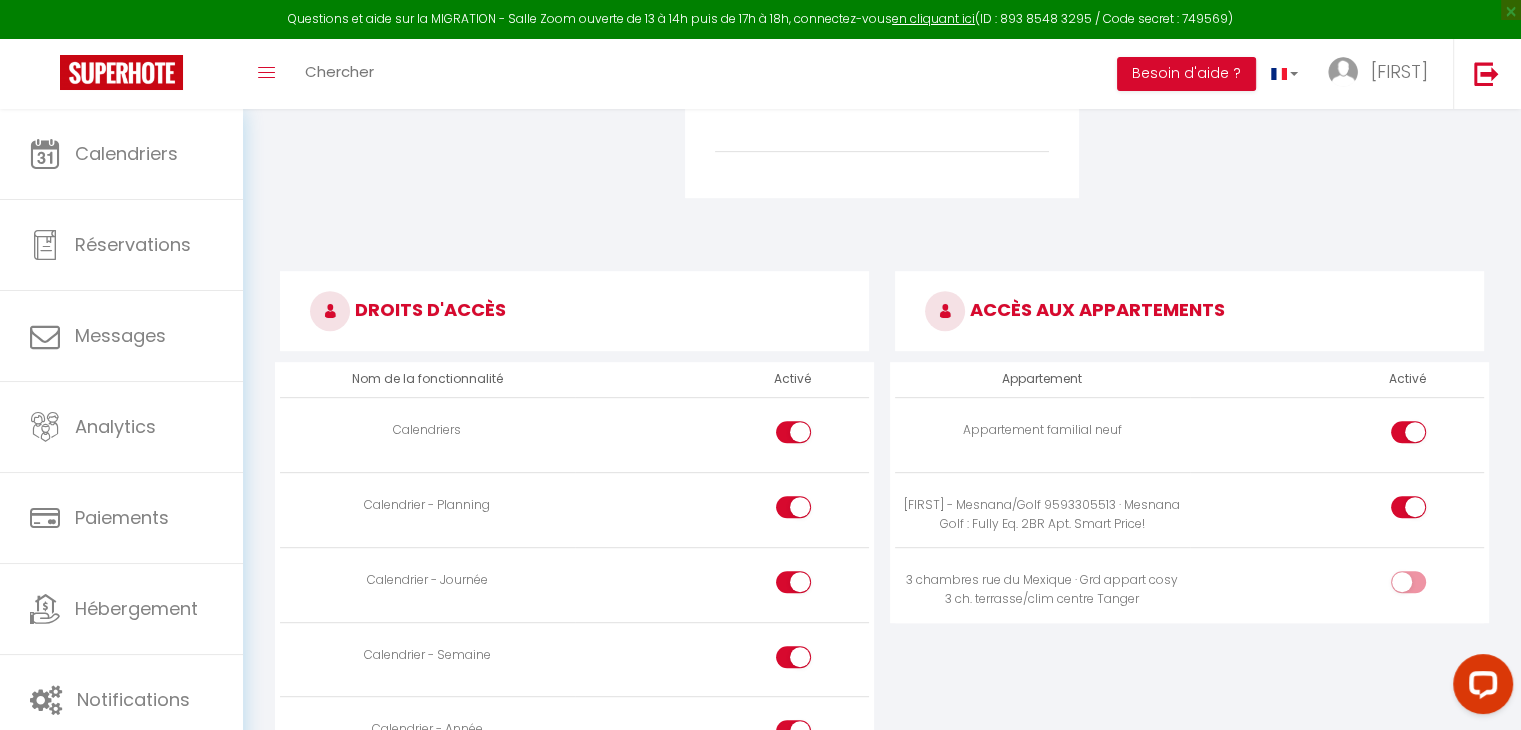 click at bounding box center [1425, 586] 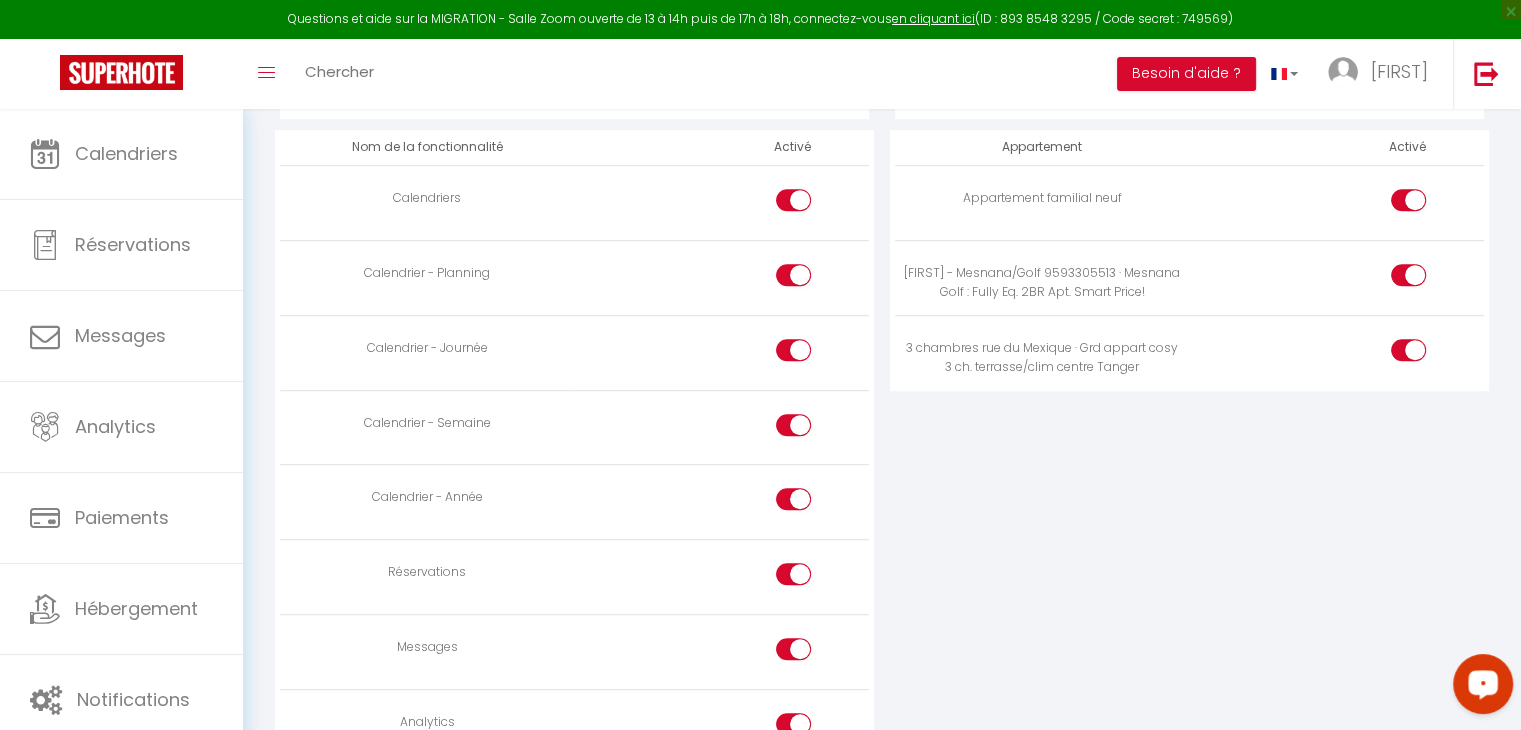 scroll, scrollTop: 1148, scrollLeft: 0, axis: vertical 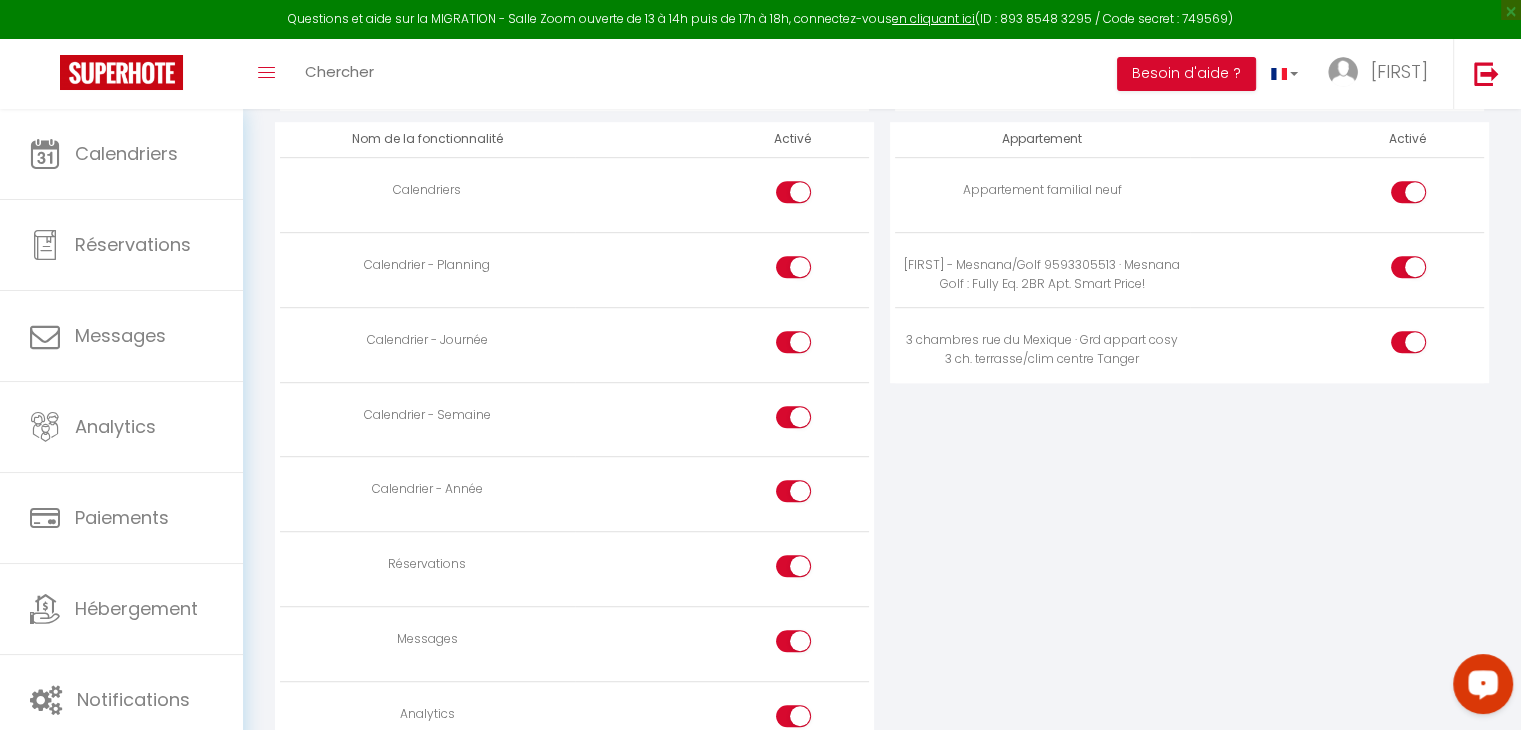 drag, startPoint x: 768, startPoint y: 423, endPoint x: 802, endPoint y: 637, distance: 216.6841 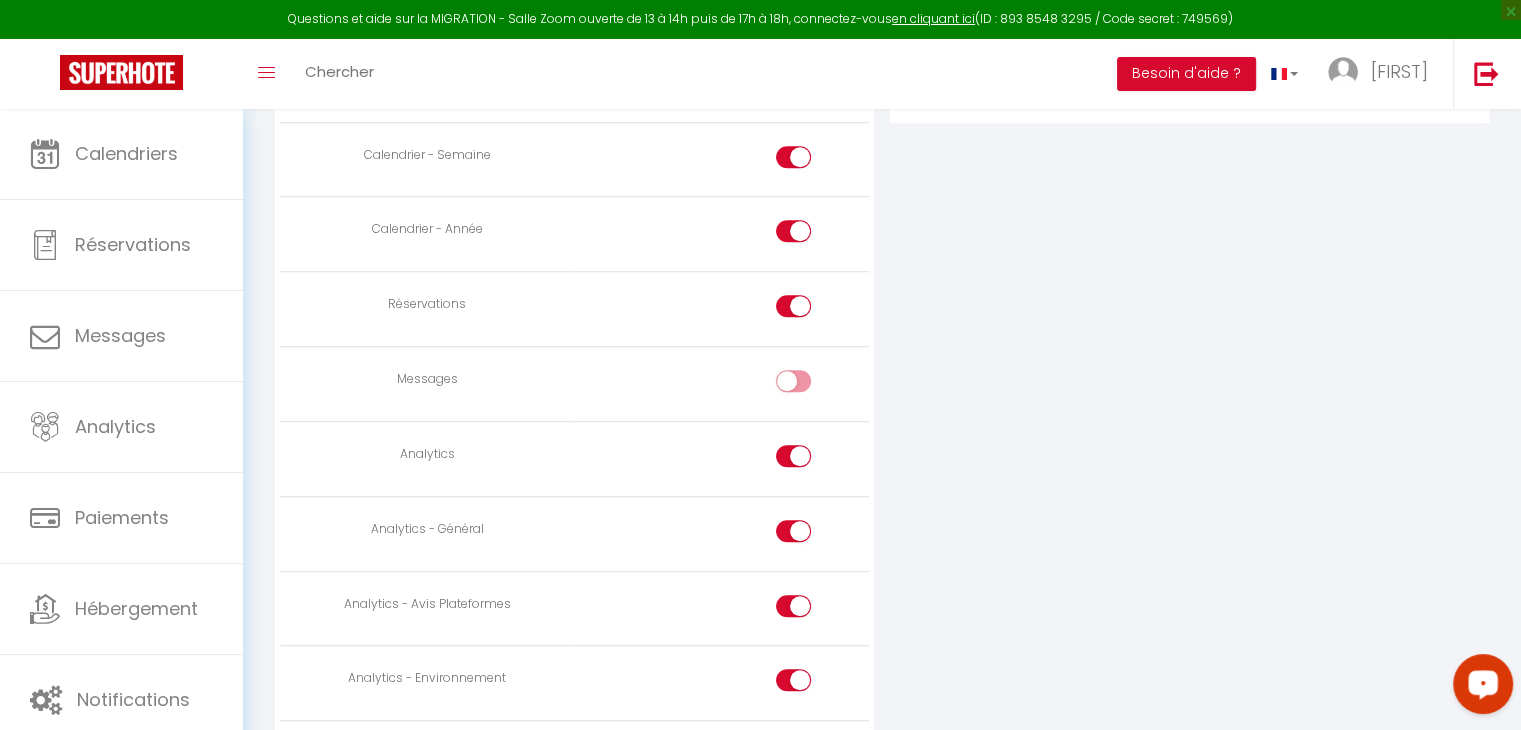 scroll, scrollTop: 1412, scrollLeft: 0, axis: vertical 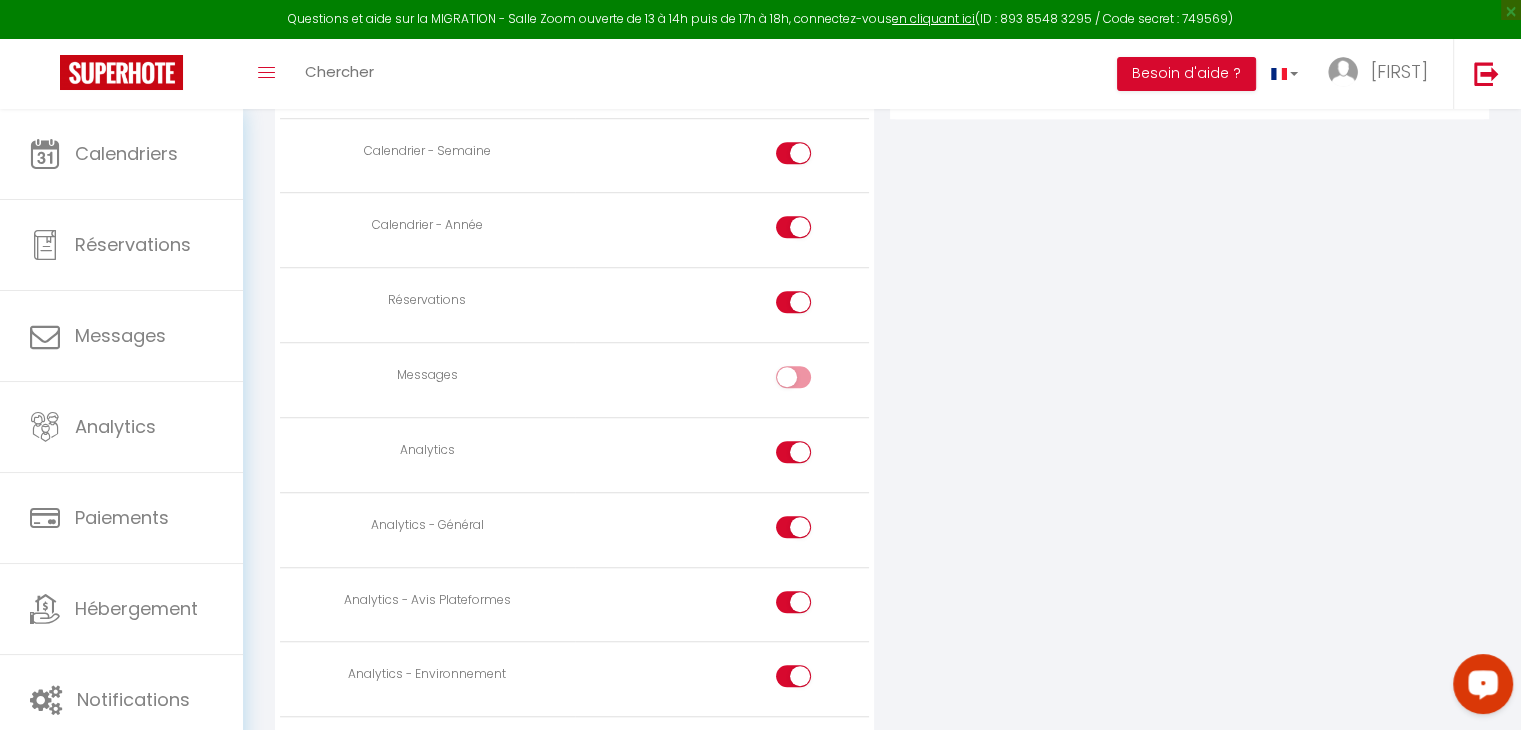click at bounding box center [810, 456] 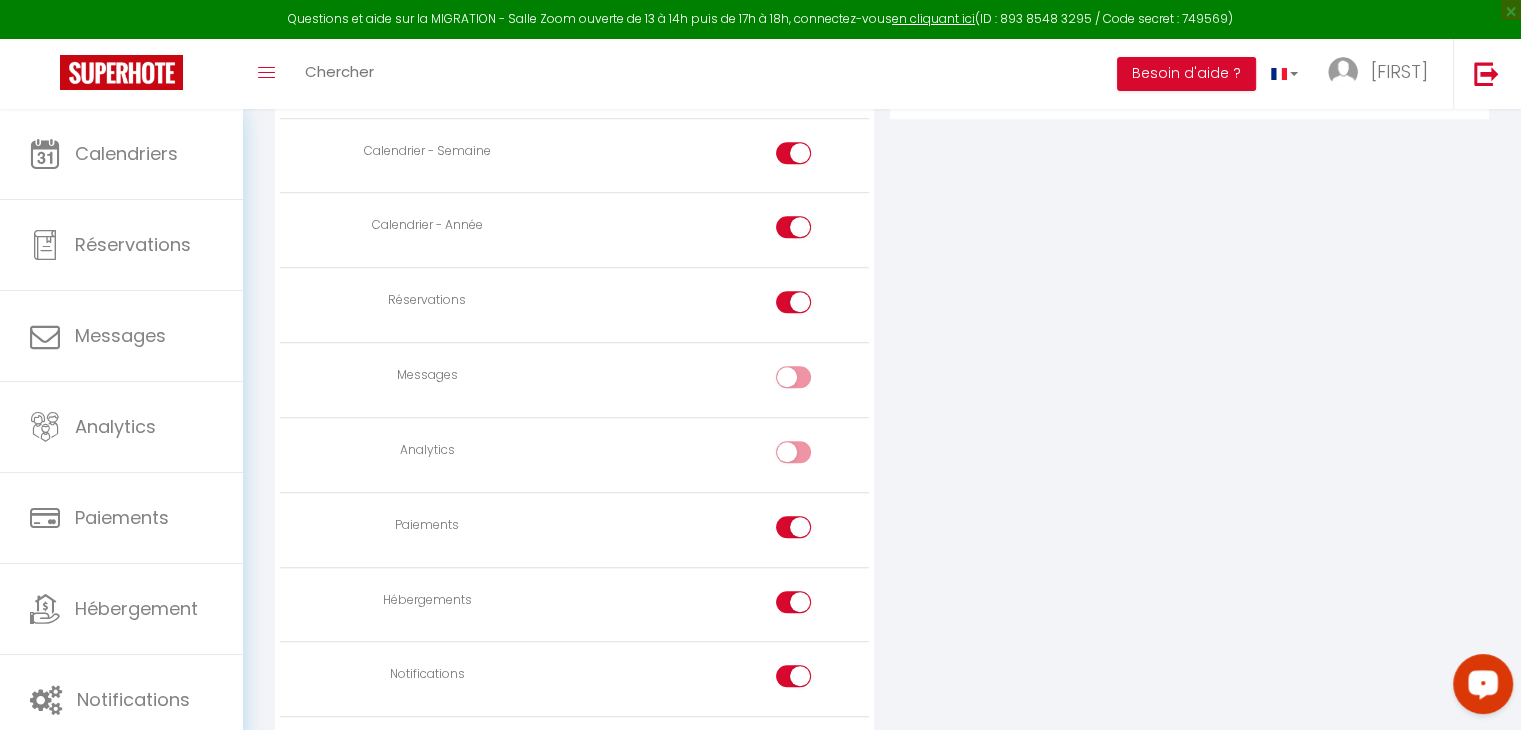 click at bounding box center [810, 531] 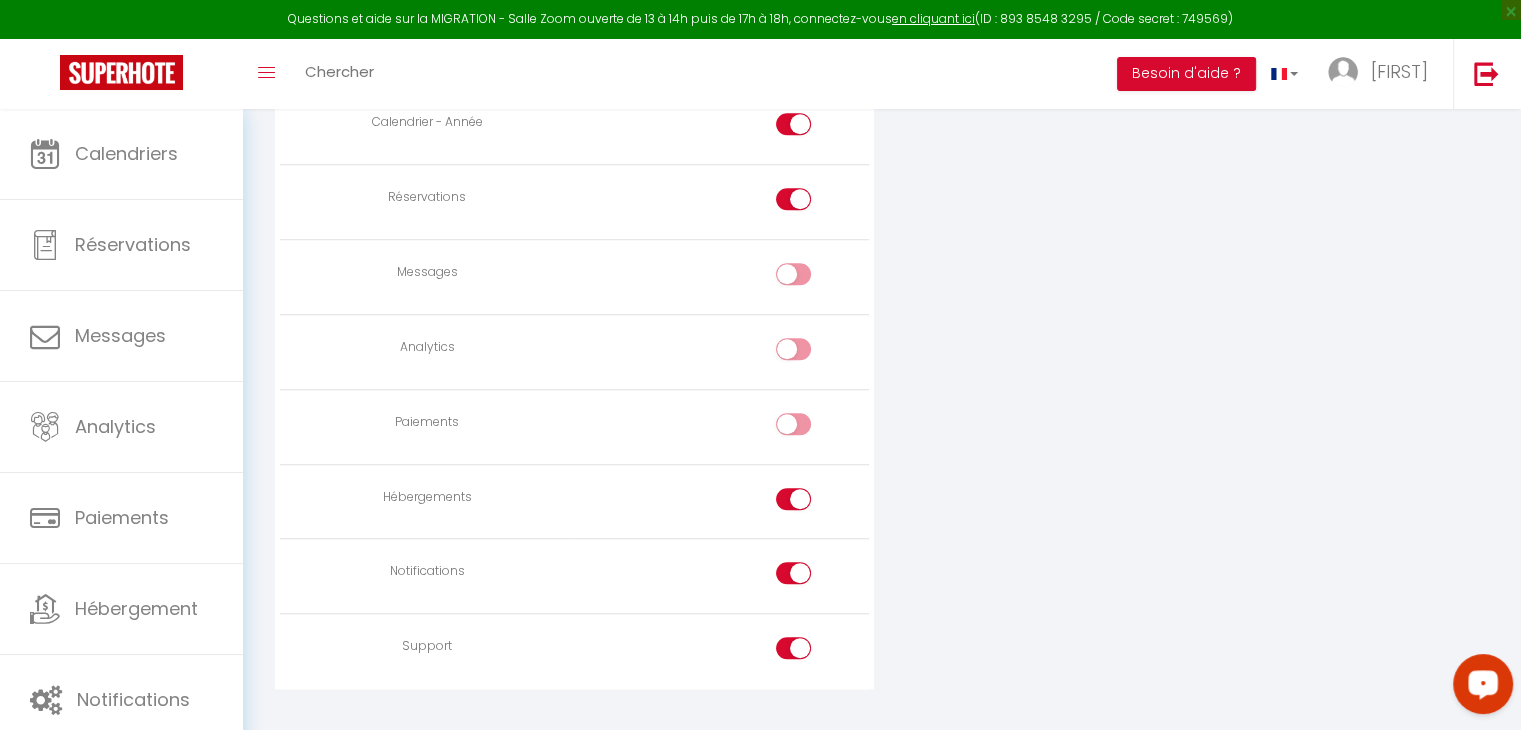 scroll, scrollTop: 1520, scrollLeft: 0, axis: vertical 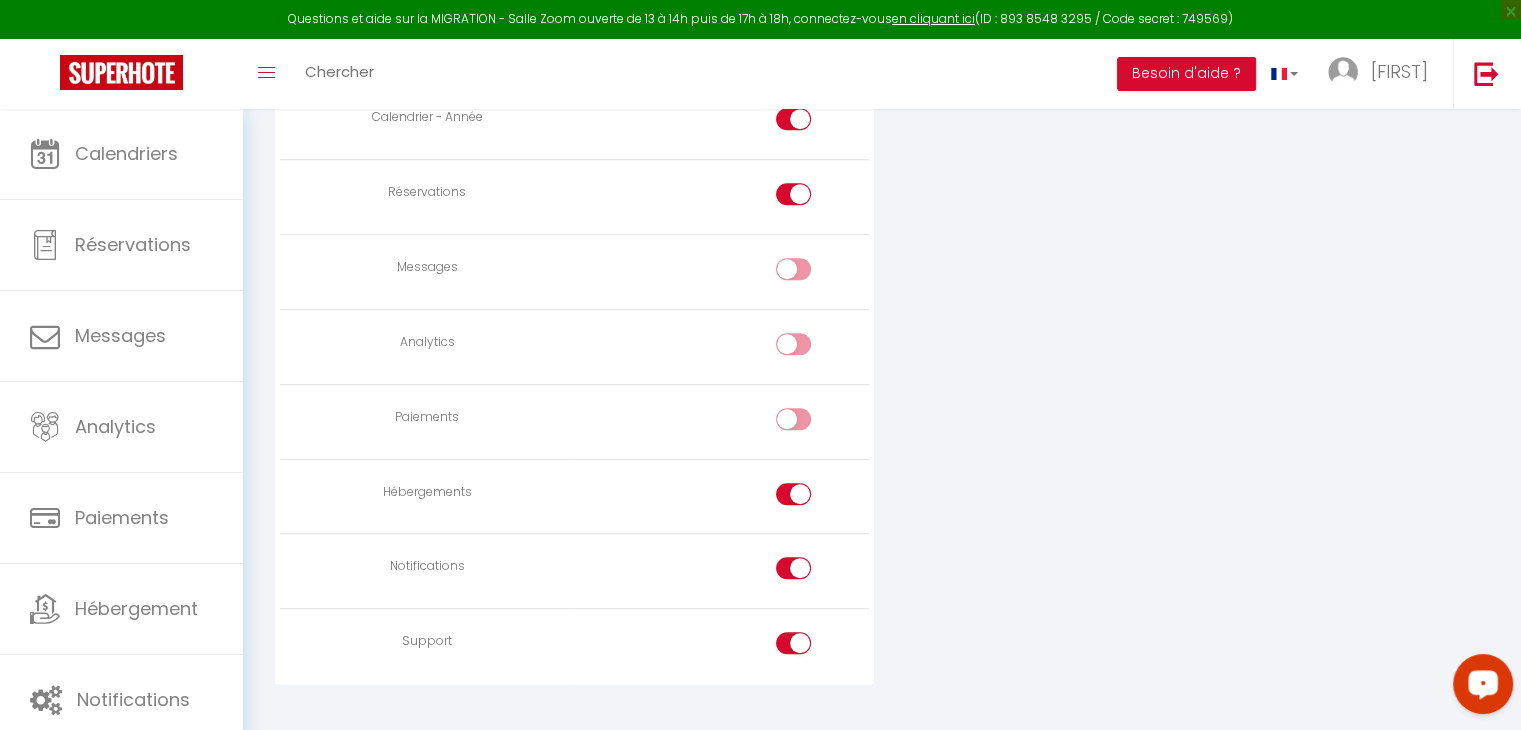click at bounding box center [810, 498] 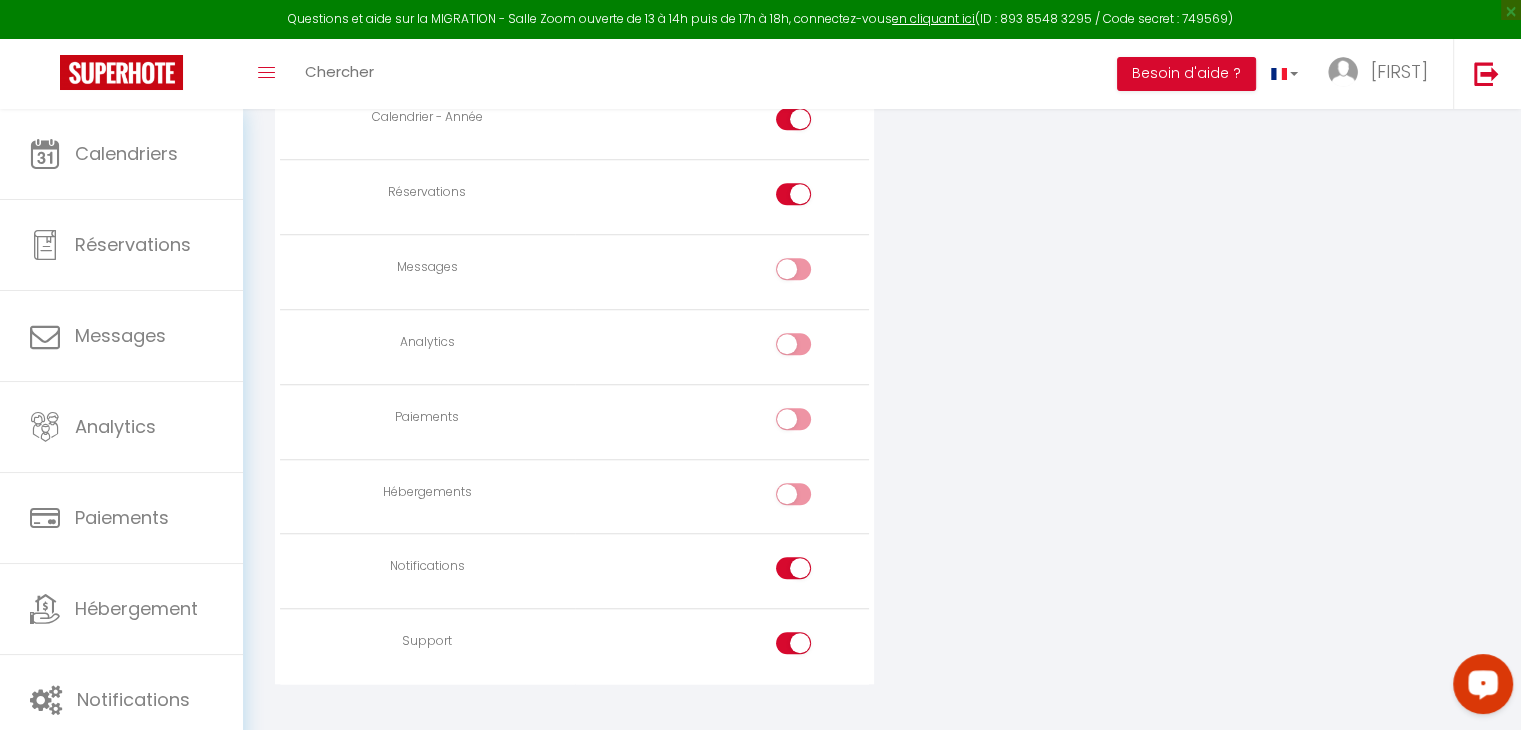 click at bounding box center [810, 572] 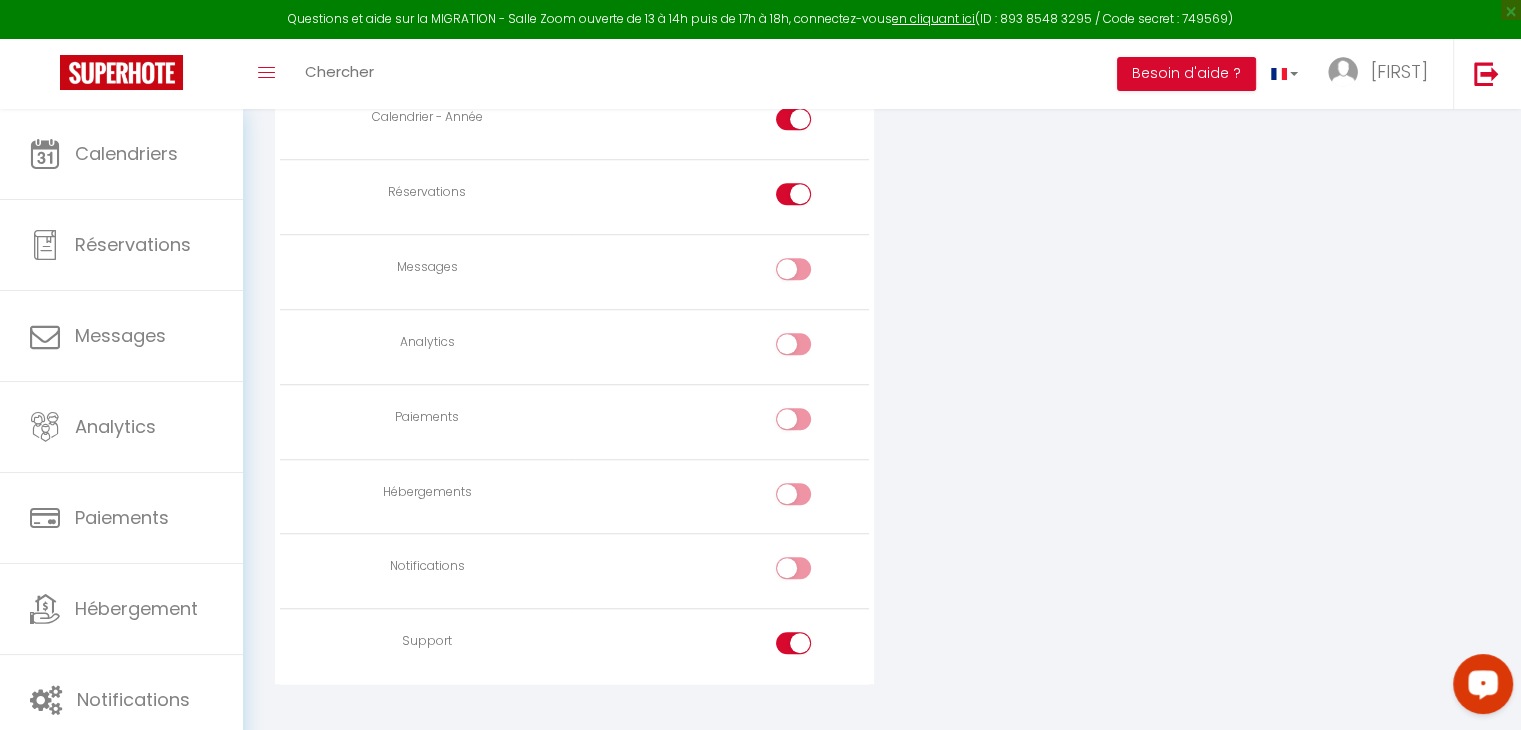 click at bounding box center (810, 647) 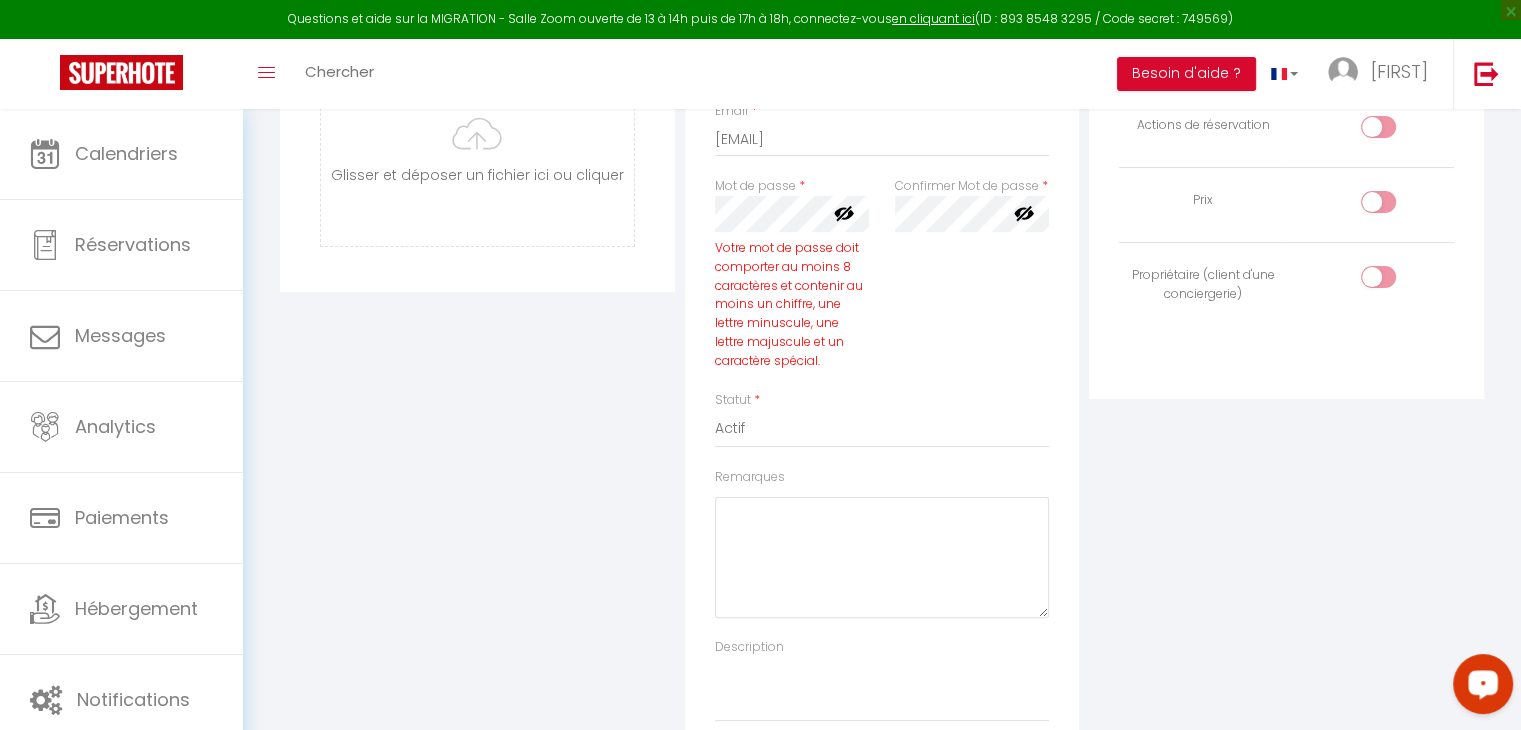 scroll, scrollTop: 336, scrollLeft: 0, axis: vertical 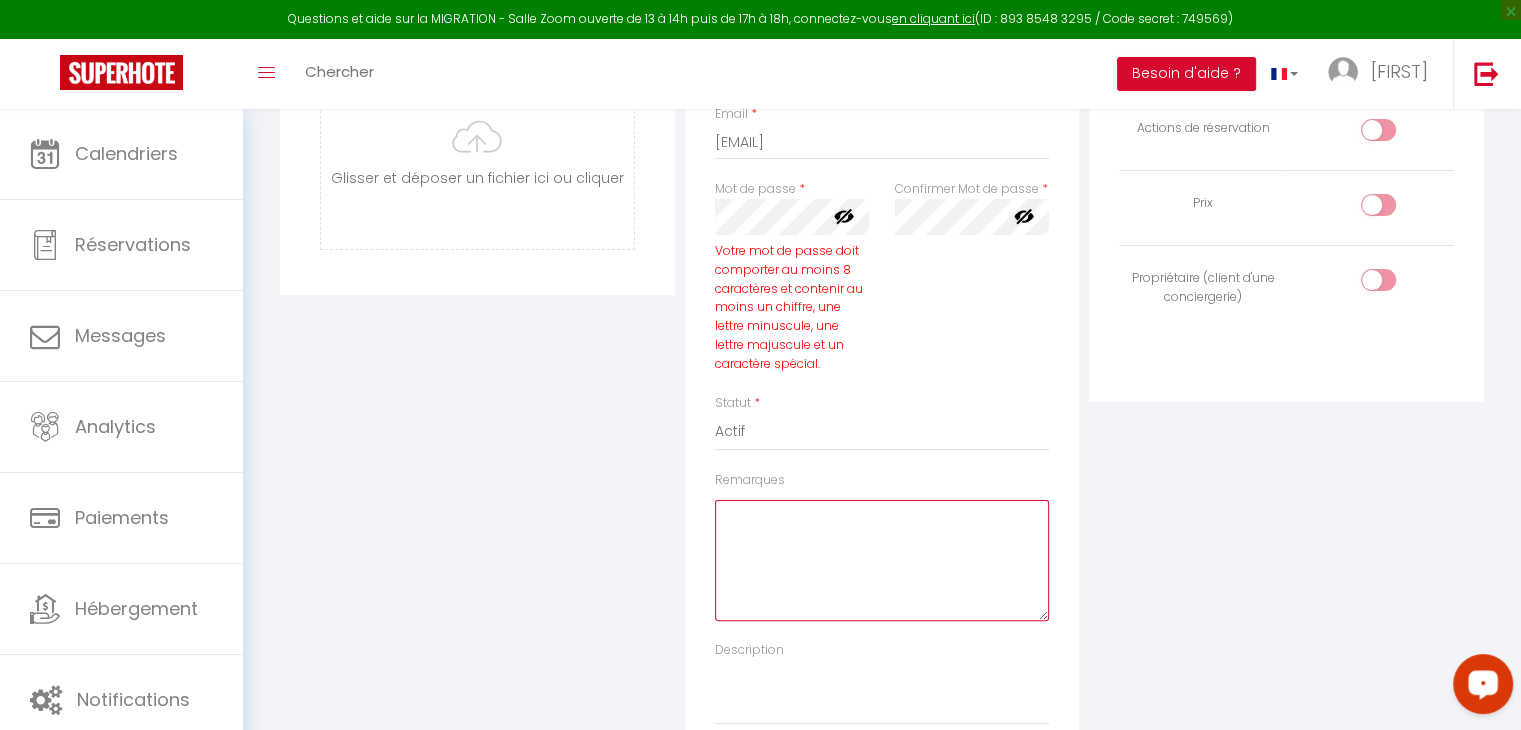 click on "Remarques" at bounding box center [882, 560] 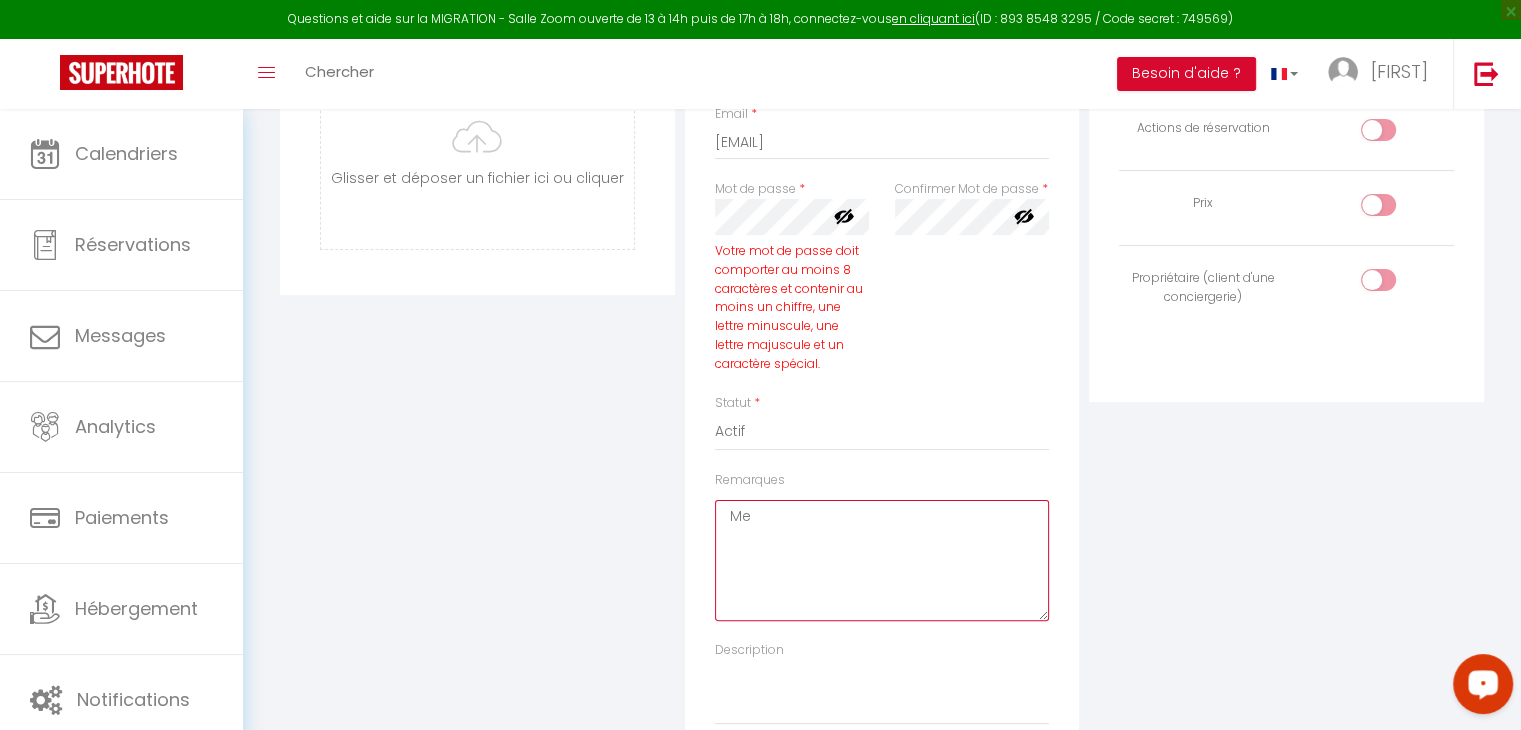 type on "M" 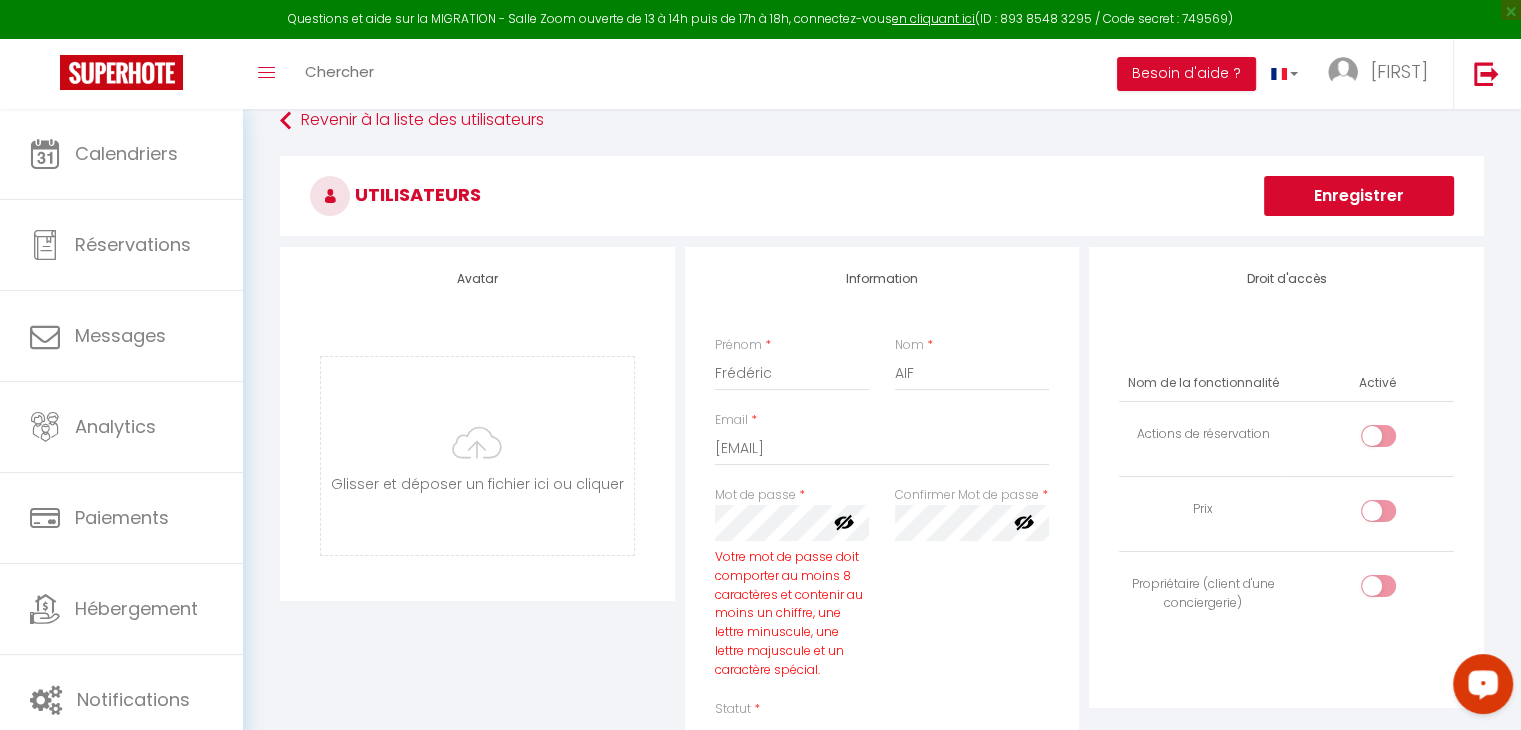 scroll, scrollTop: 26, scrollLeft: 0, axis: vertical 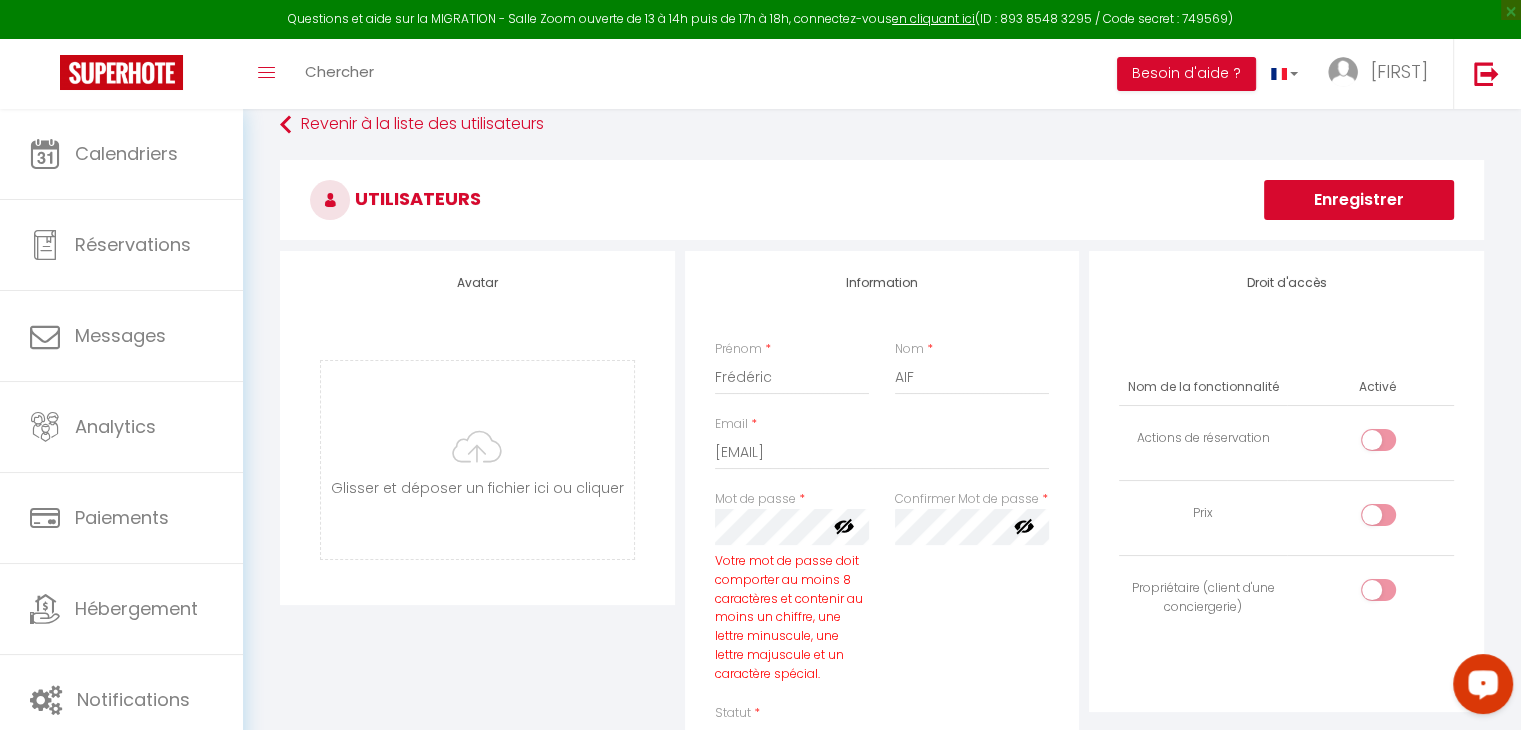 type on "Appartement Mesnana et rue du Mexique" 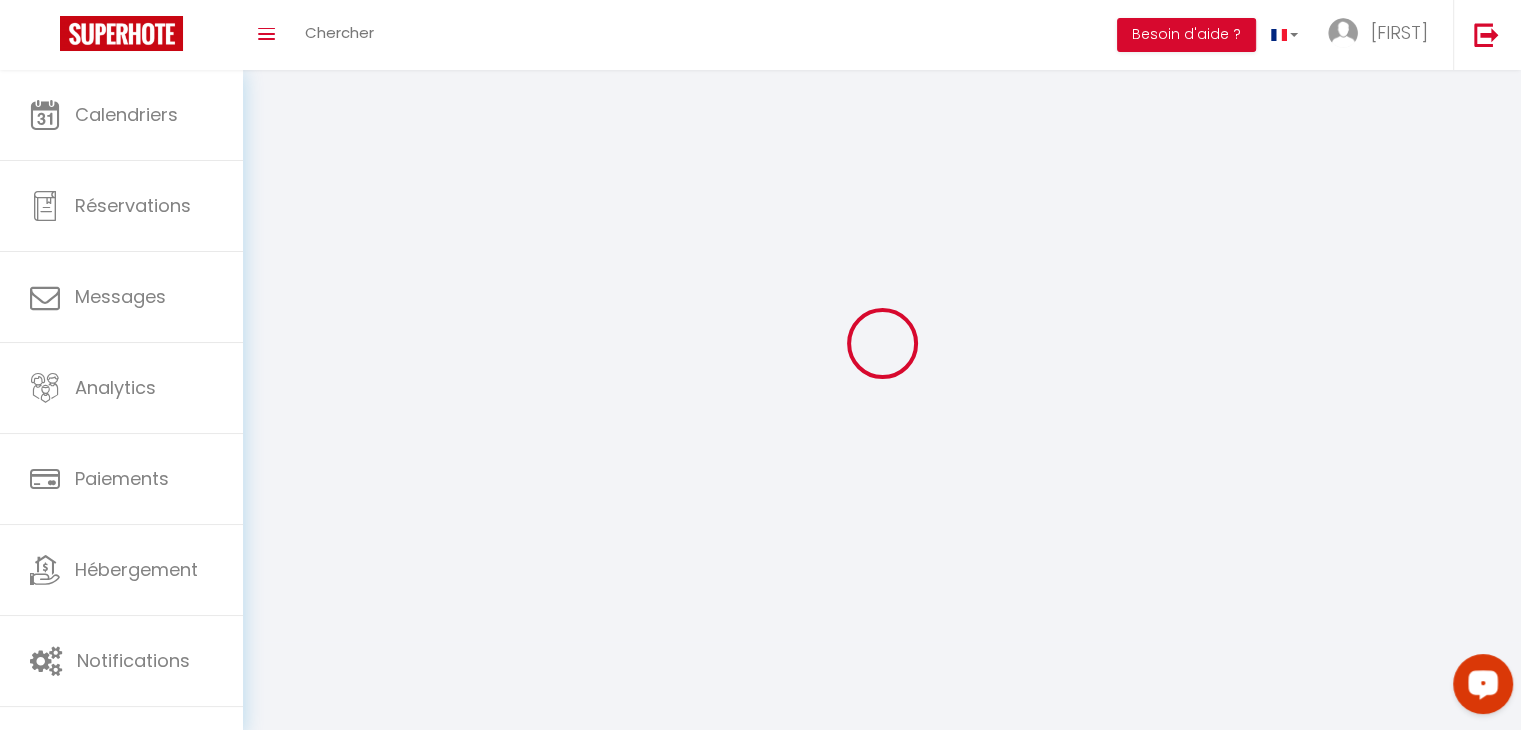 scroll, scrollTop: 0, scrollLeft: 0, axis: both 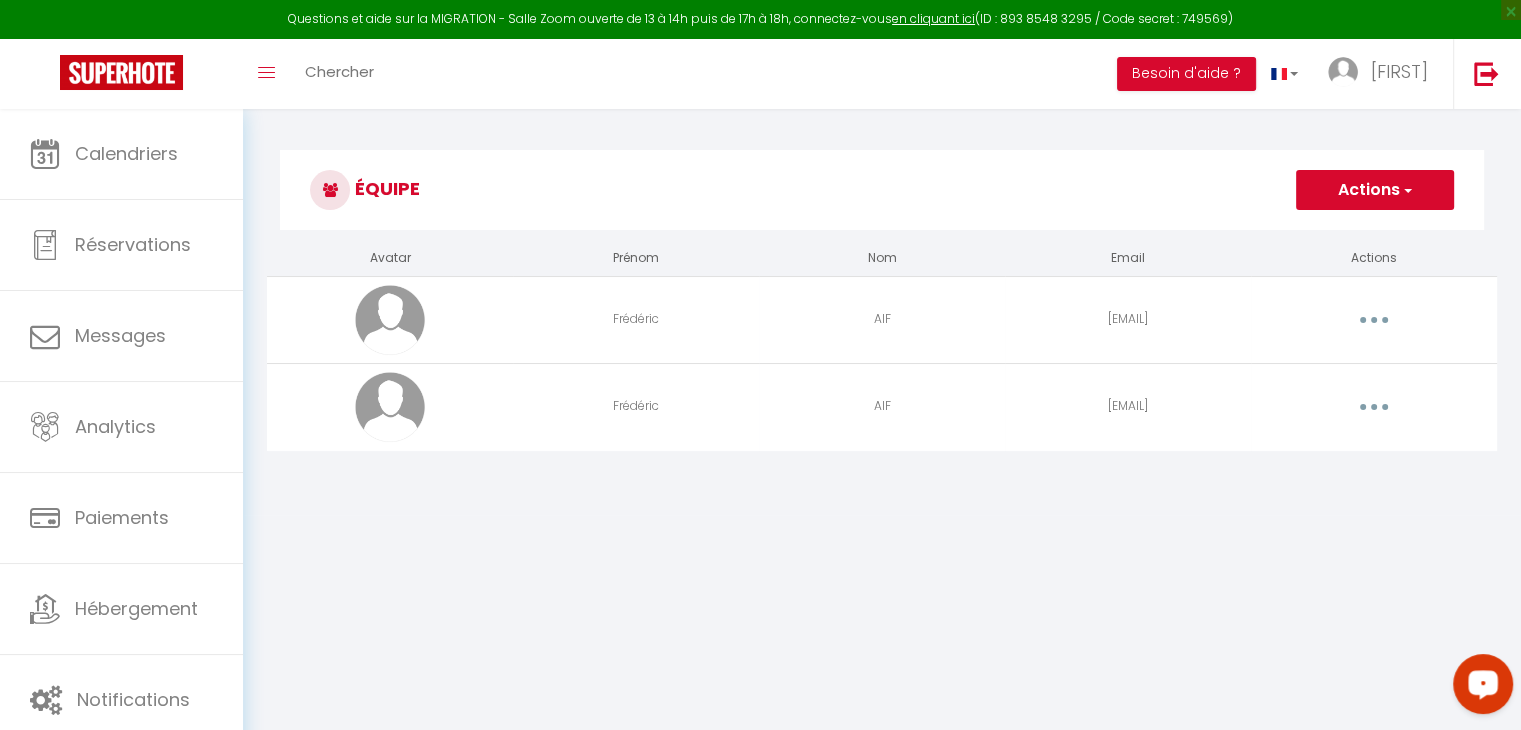 click at bounding box center [1374, 407] 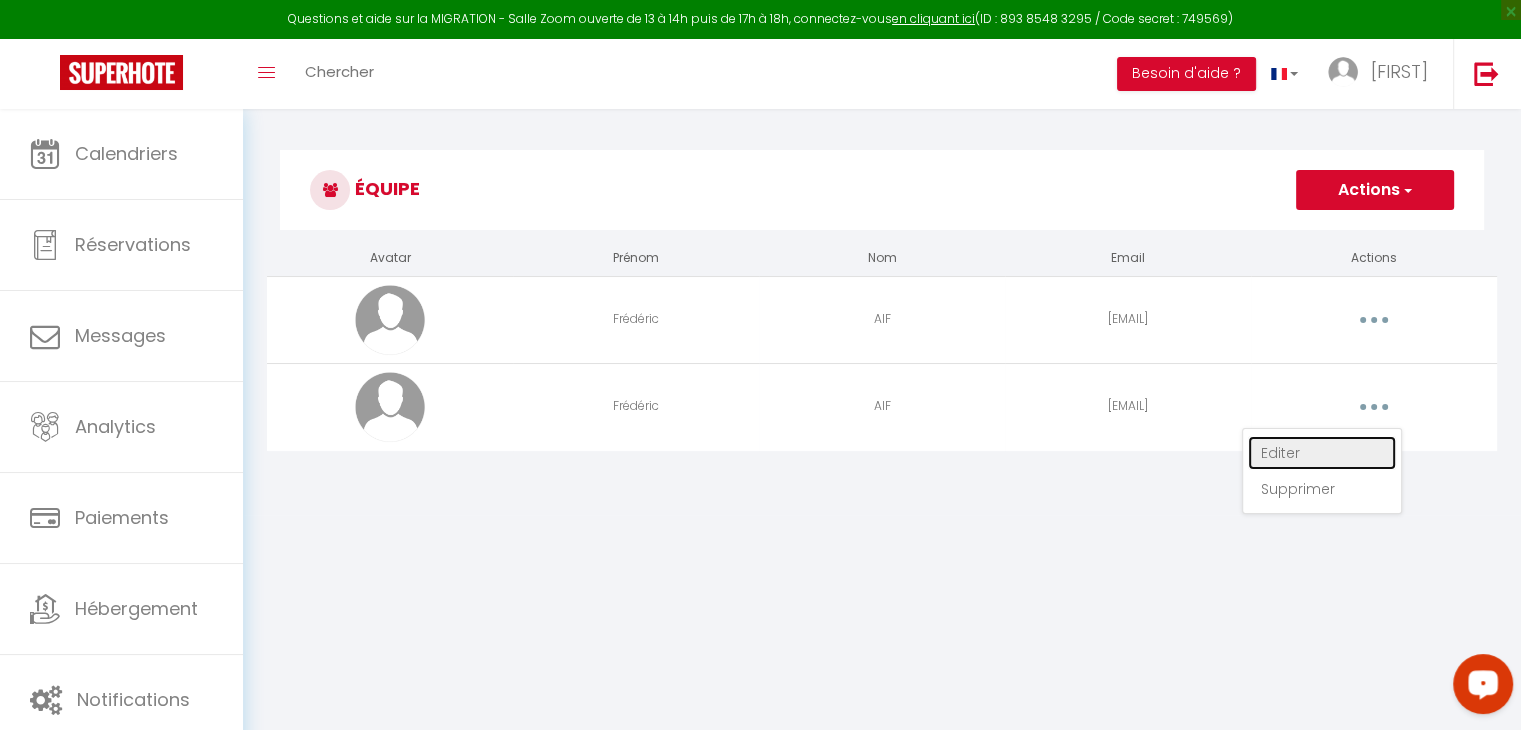 click on "Editer" at bounding box center (1322, 453) 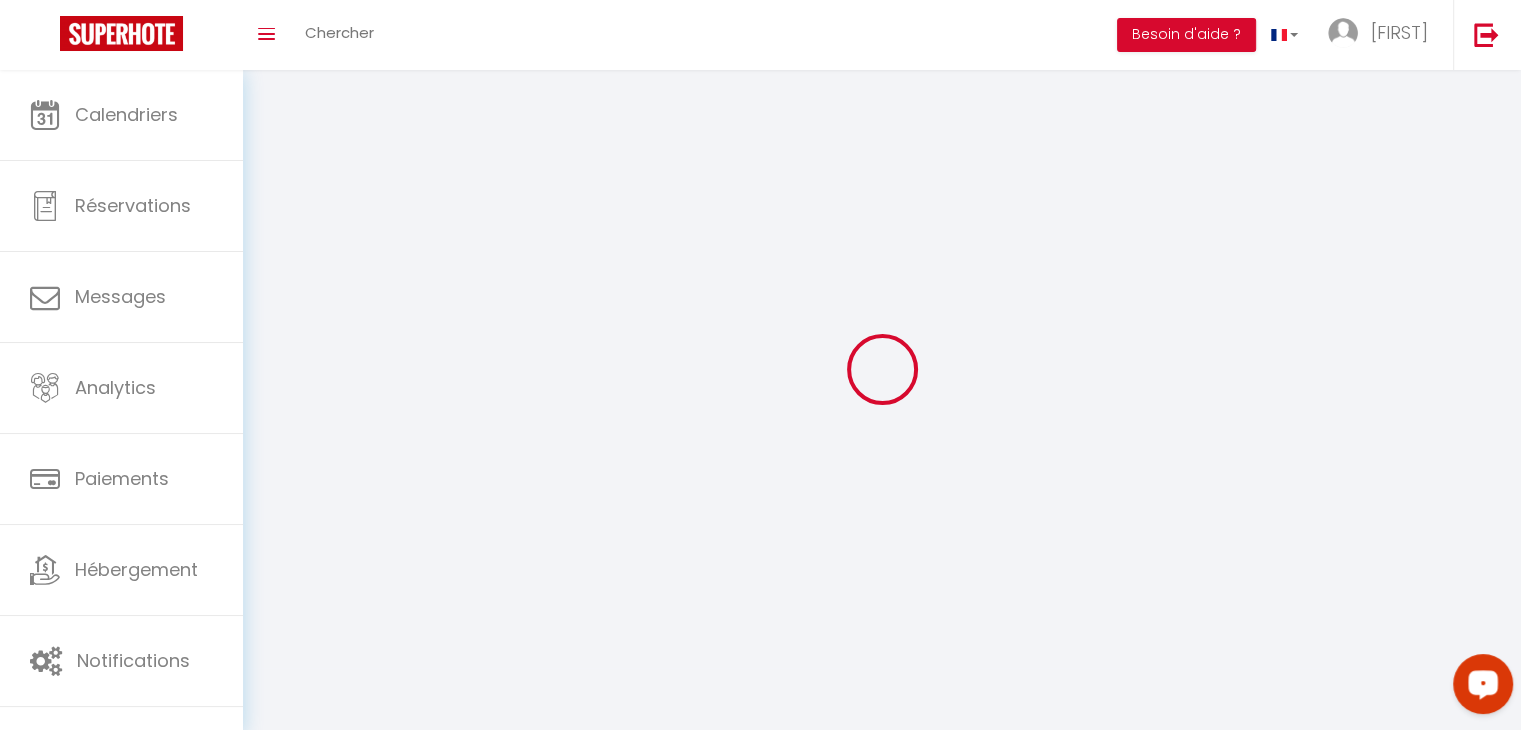 type on "Frédéric" 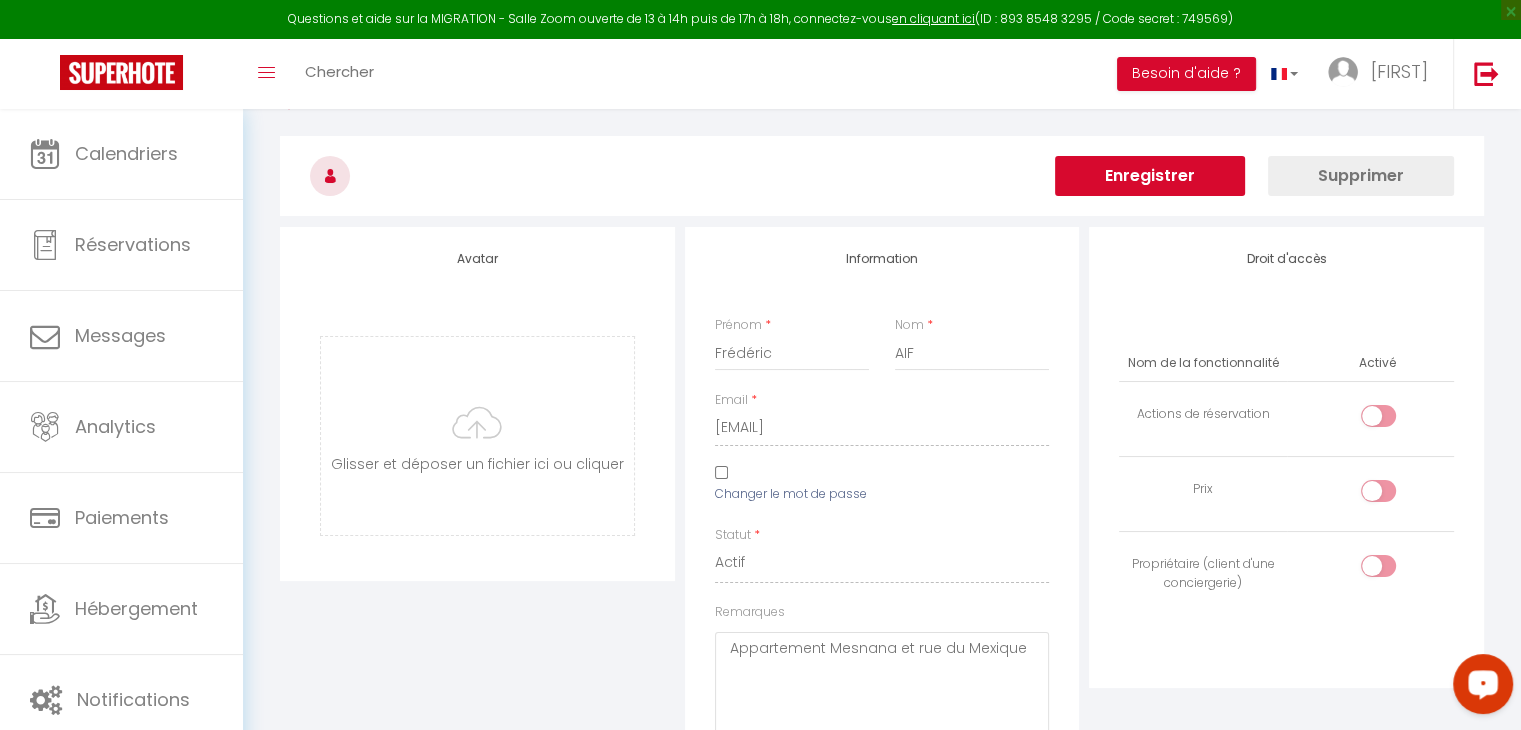 scroll, scrollTop: 51, scrollLeft: 0, axis: vertical 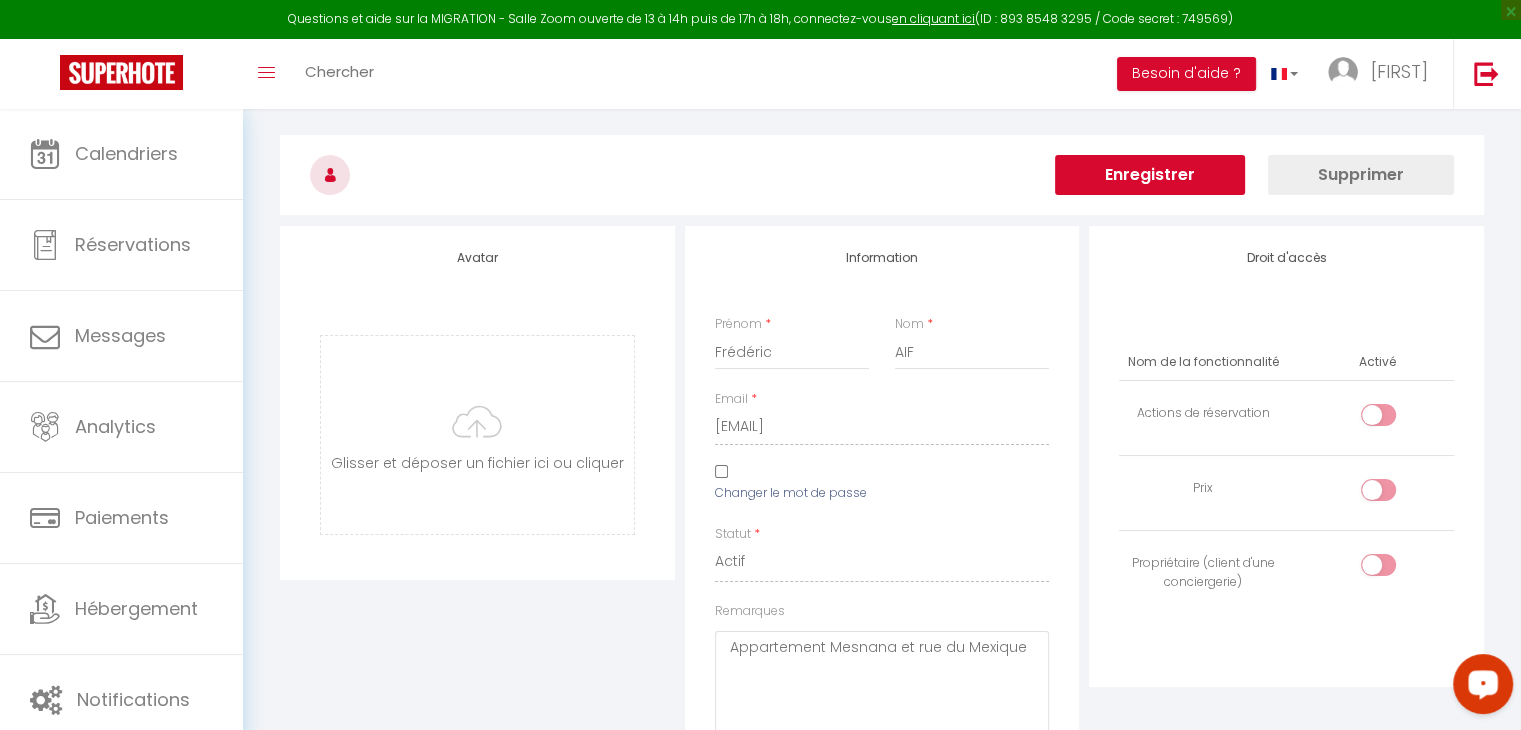 click on "Changer le mot de passe" at bounding box center (791, 493) 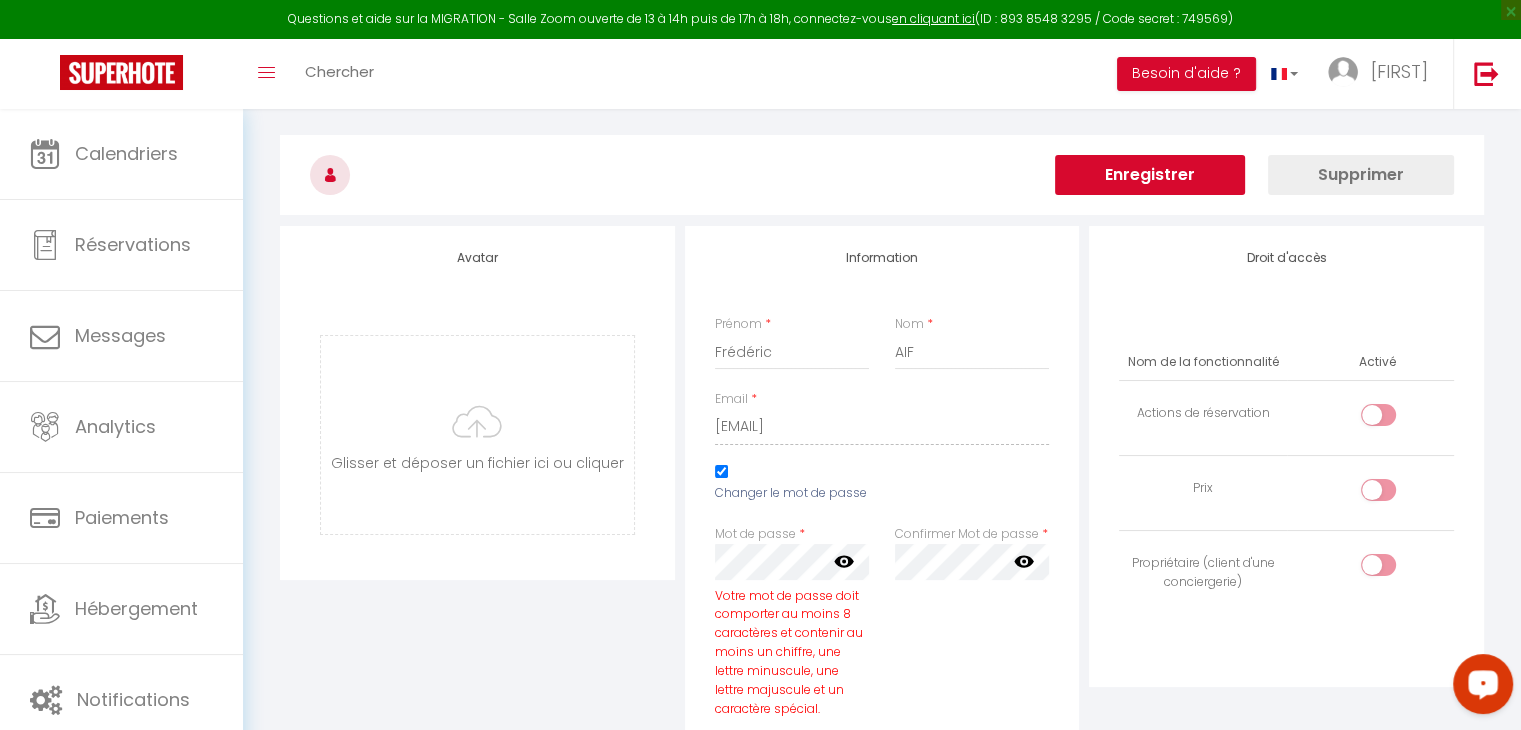 click at bounding box center (792, 562) 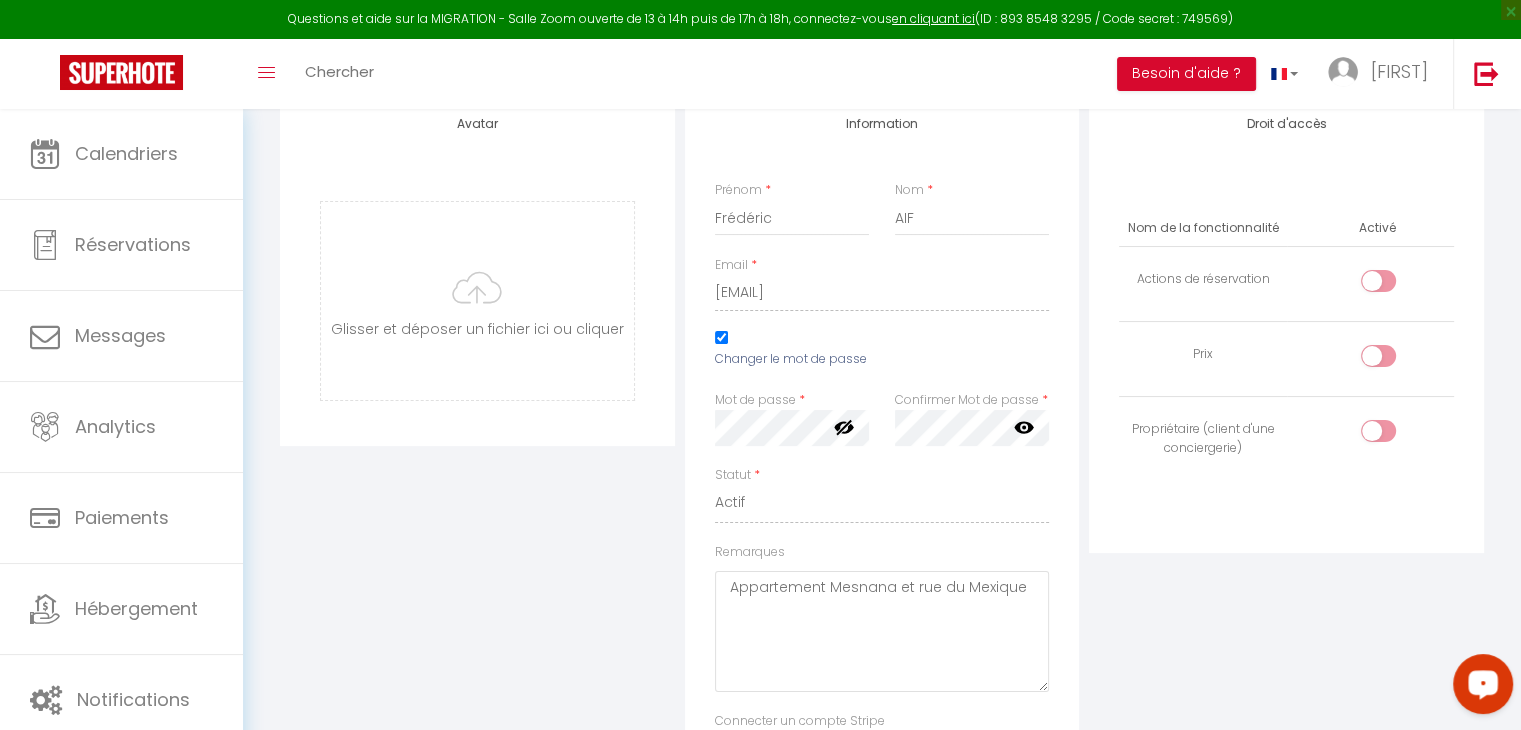 scroll, scrollTop: 0, scrollLeft: 0, axis: both 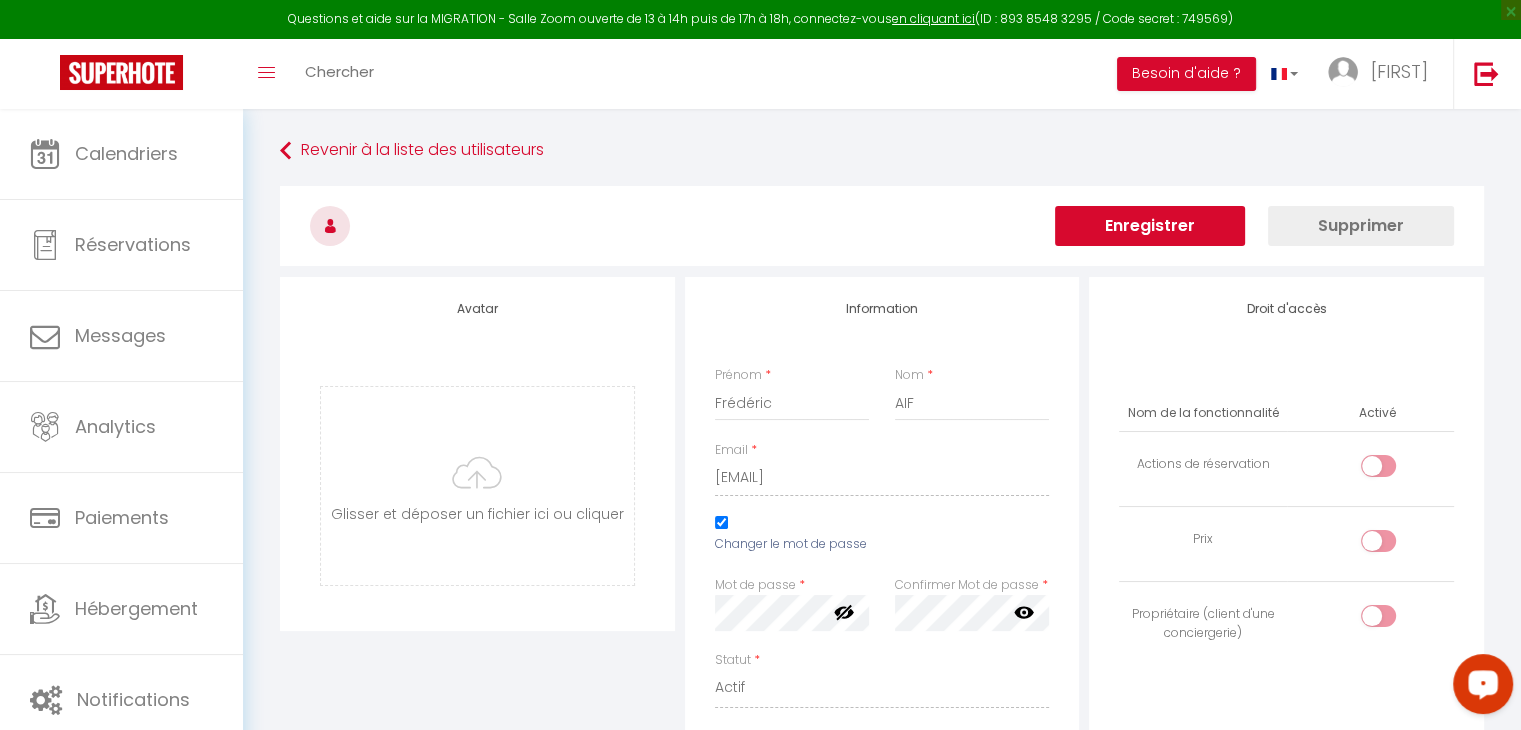 click on "Enregistrer" at bounding box center [1150, 226] 